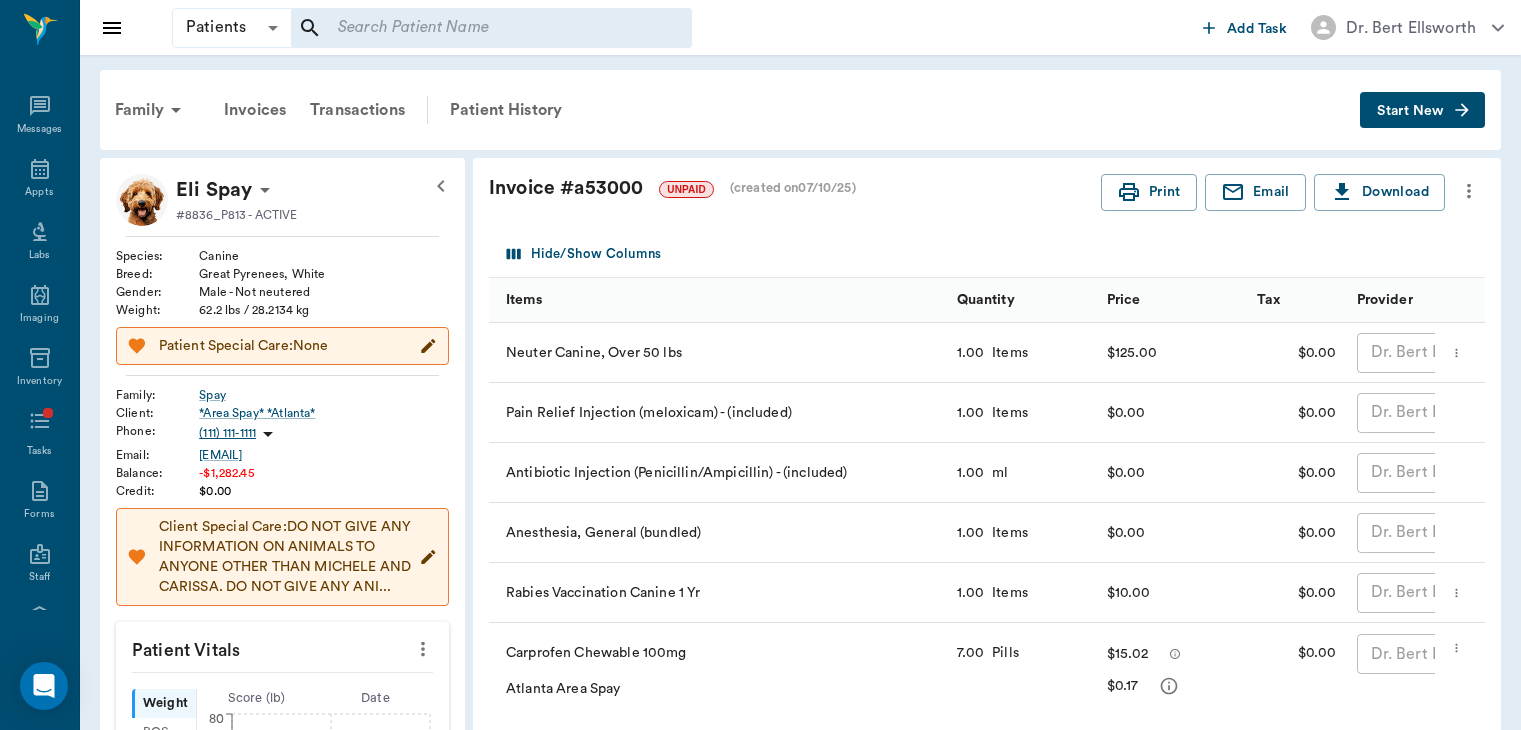 scroll, scrollTop: 510, scrollLeft: 0, axis: vertical 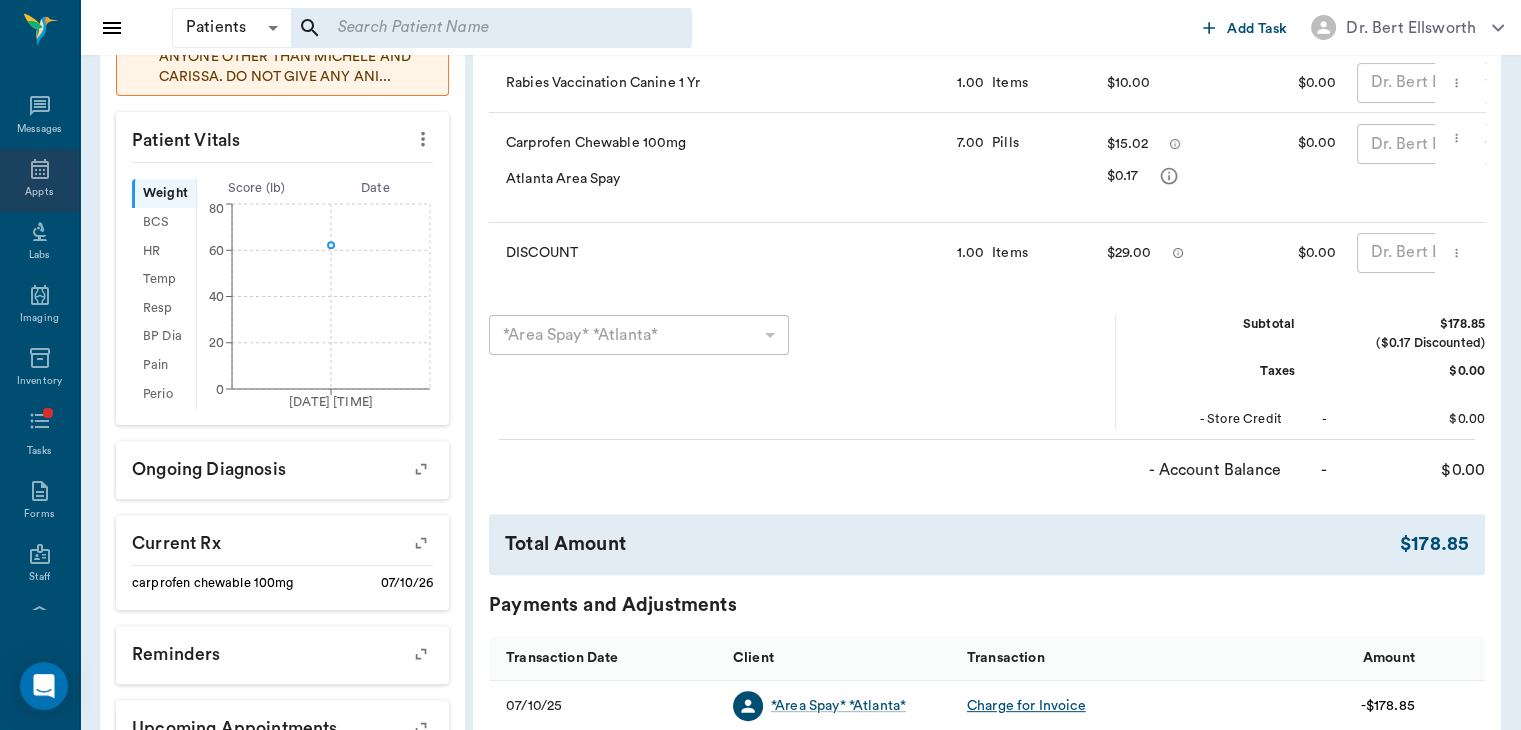 click 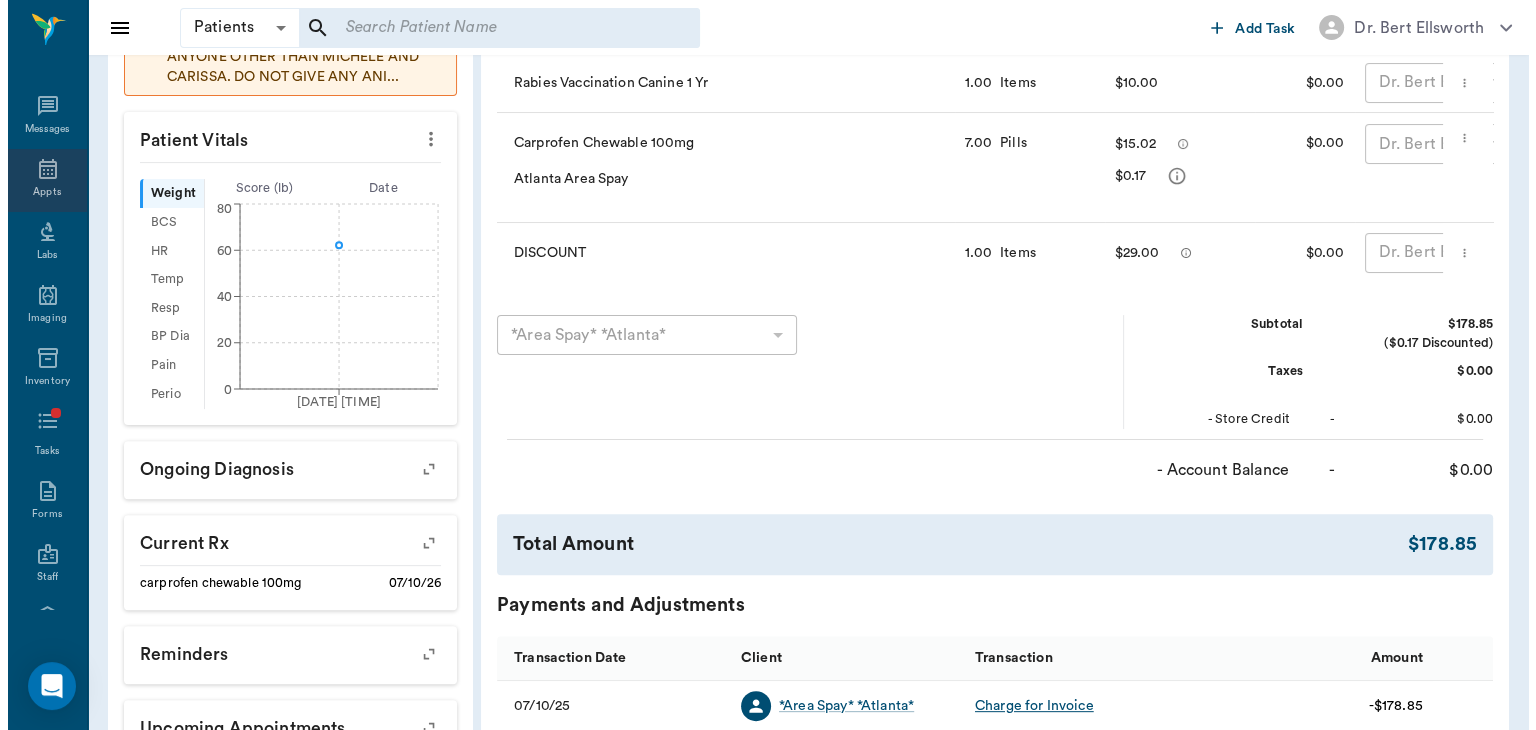 scroll, scrollTop: 0, scrollLeft: 0, axis: both 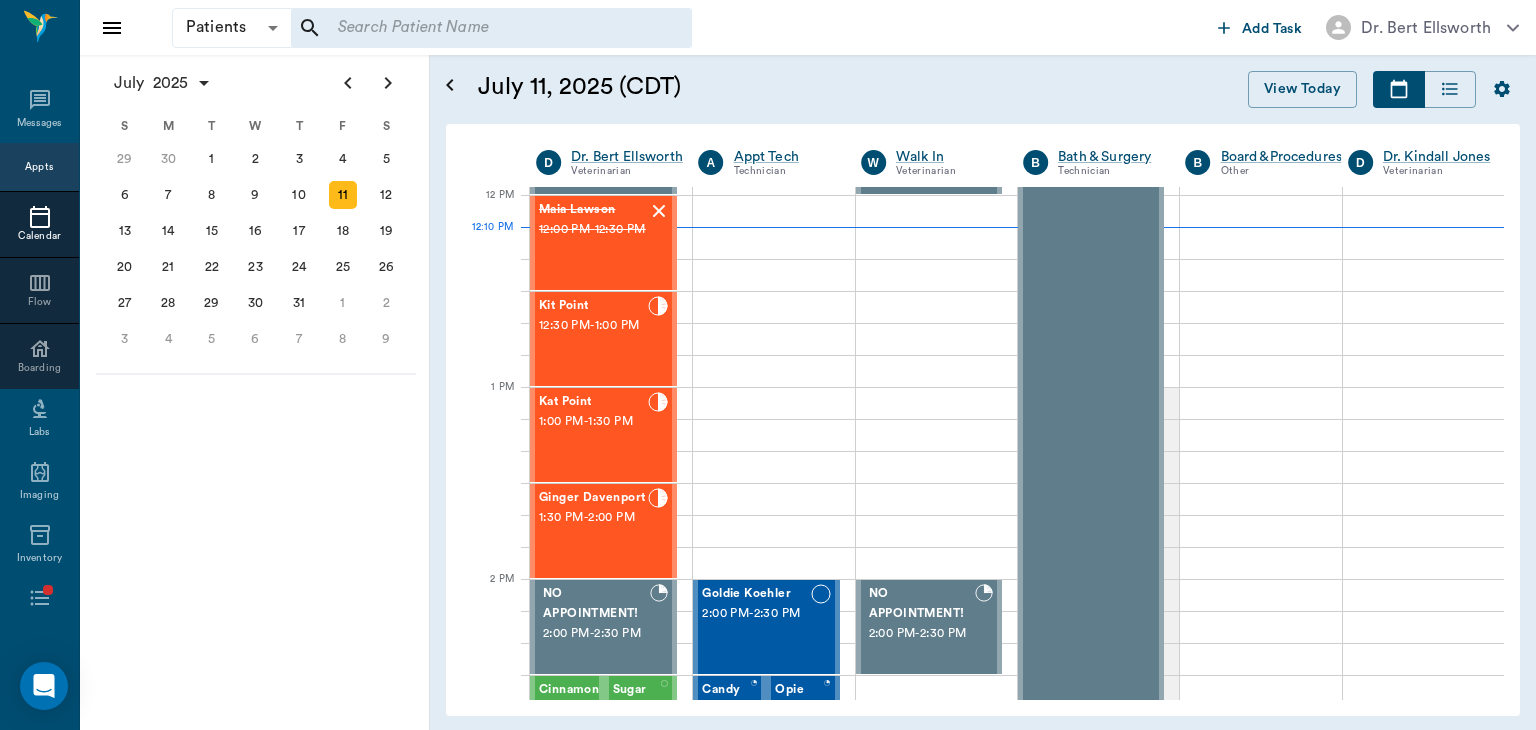 click on "1:30 PM  -  2:00 PM" at bounding box center (593, 518) 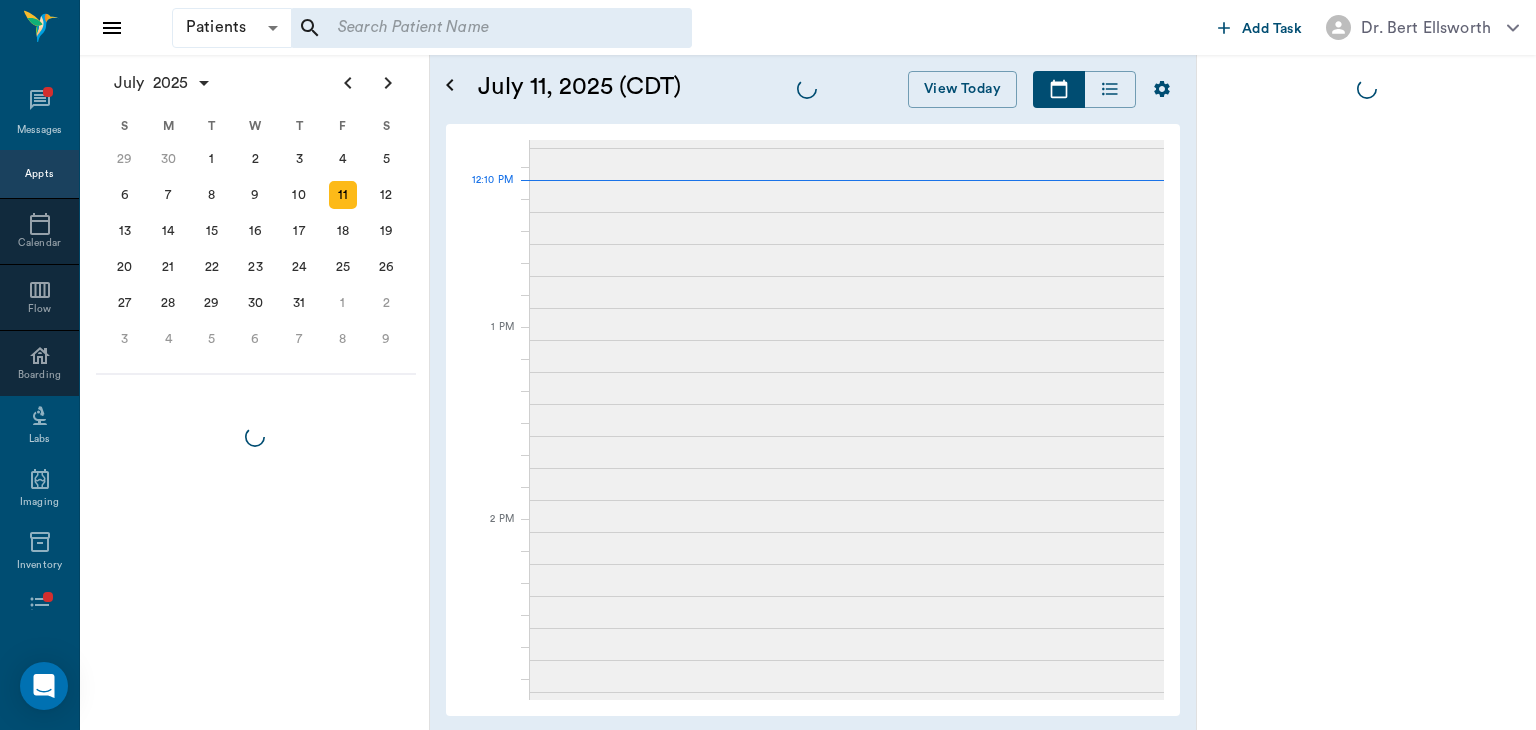 scroll, scrollTop: 0, scrollLeft: 0, axis: both 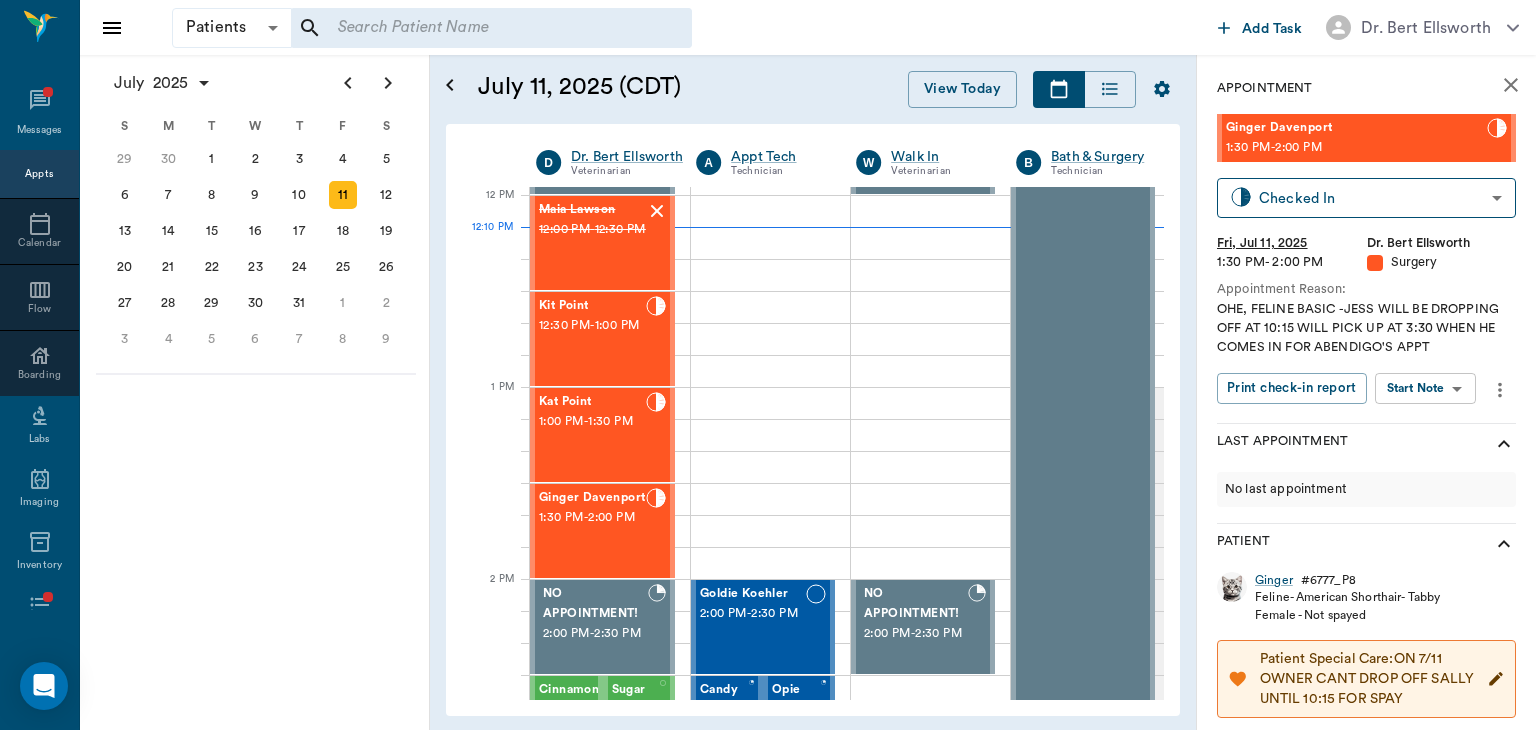 click on "Patients Patients ​ ​ Add Task Dr. Bert Ellsworth Nectar Messages Appts Calendar Flow Boarding Labs Imaging Inventory Tasks Forms Staff Reports Lookup Settings July 2025 S M T W T F S Jun 1 2 3 4 5 6 7 8 9 10 11 12 13 14 15 16 17 18 19 20 21 22 23 24 25 26 27 28 29 30 Jul 1 2 3 4 5 6 7 8 9 10 11 12 S M T W T F S 29 30 Jul 1 2 3 4 5 6 7 8 9 10 11 12 13 14 15 16 17 18 19 20 21 22 23 24 25 26 27 28 29 30 31 Aug 1 2 3 4 5 6 7 8 9 S M T W T F S 27 28 29 30 31 Aug 1 2 3 4 5 6 7 8 9 10 11 12 13 14 15 16 17 18 19 20 21 22 23 24 25 26 27 28 29 30 31 Sep 1 2 3 4 5 6 July 11, 2025 (CDT) View Today July 2025 Today 11 Fri Jul 2025 D Dr. Bert Ellsworth Veterinarian A Appt Tech Technician W Walk In Veterinarian B Bath & Surgery Technician B Board &Procedures Other D Dr. Kindall Jones Veterinarian 8 AM 9 AM 10 AM 11 AM 12 PM 1 PM 2 PM 3 PM 4 PM 5 PM 6 PM 7 PM 8 PM 12:10 PM *Sunny Garner 8:00 AM  -  8:30 AM Bovine Campbell 8:00 AM  -  8:30 AM GLADDEUS Moses 8:00 AM  -  8:30 AM Missy Cullins 8:30 AM  -  9:00 AM 9:00 AM  -" at bounding box center (768, 365) 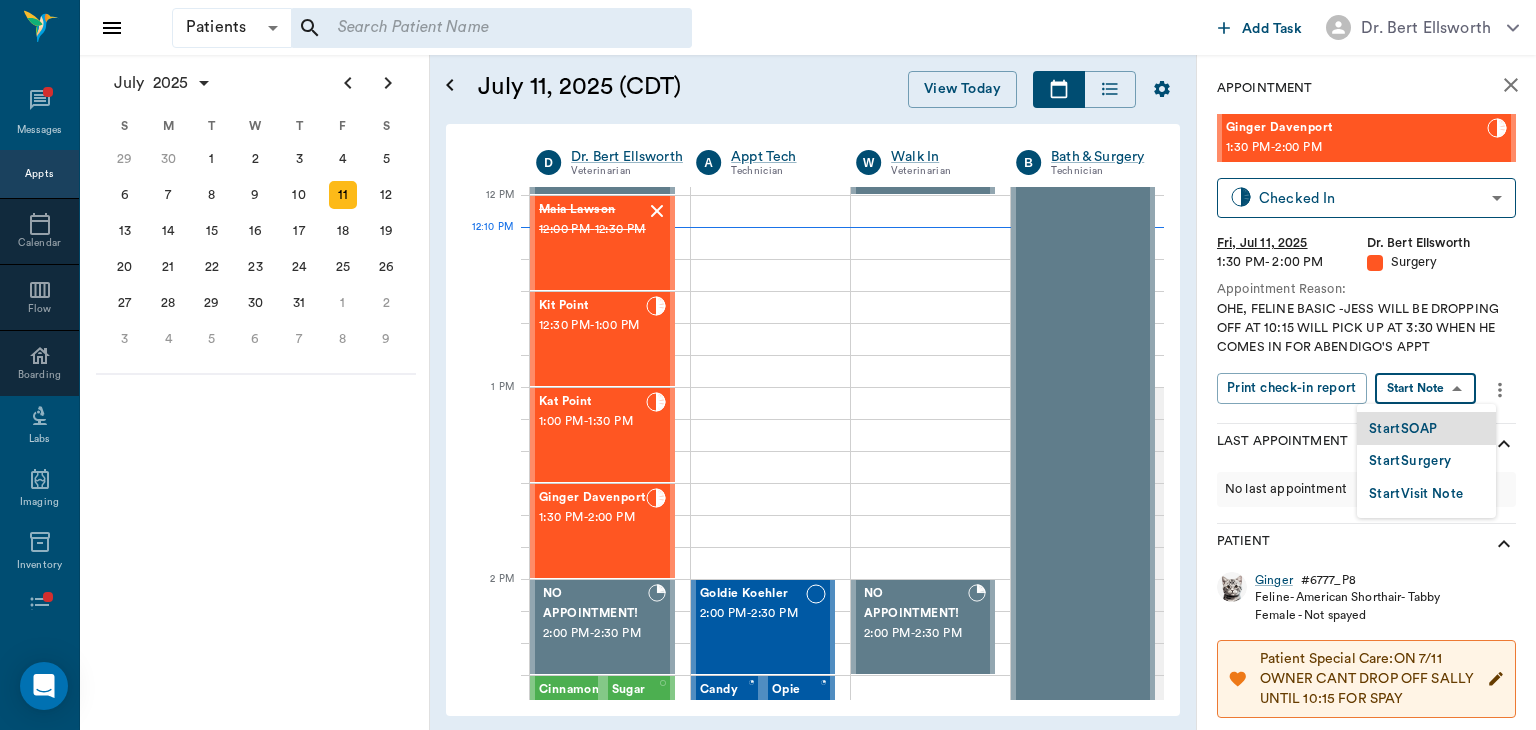 click on "Start  SOAP" at bounding box center [1403, 429] 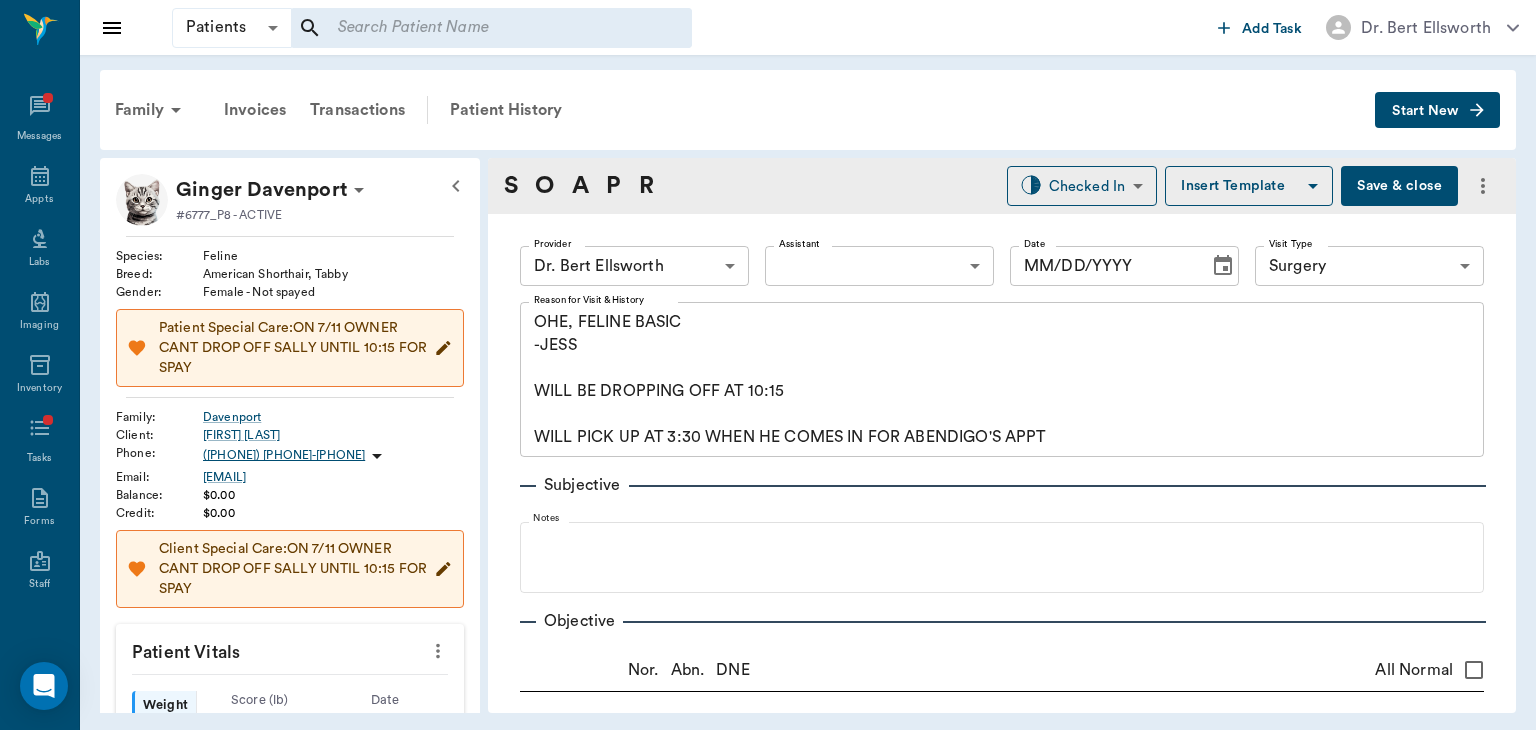 type on "63ec2f075fda476ae8351a4d" 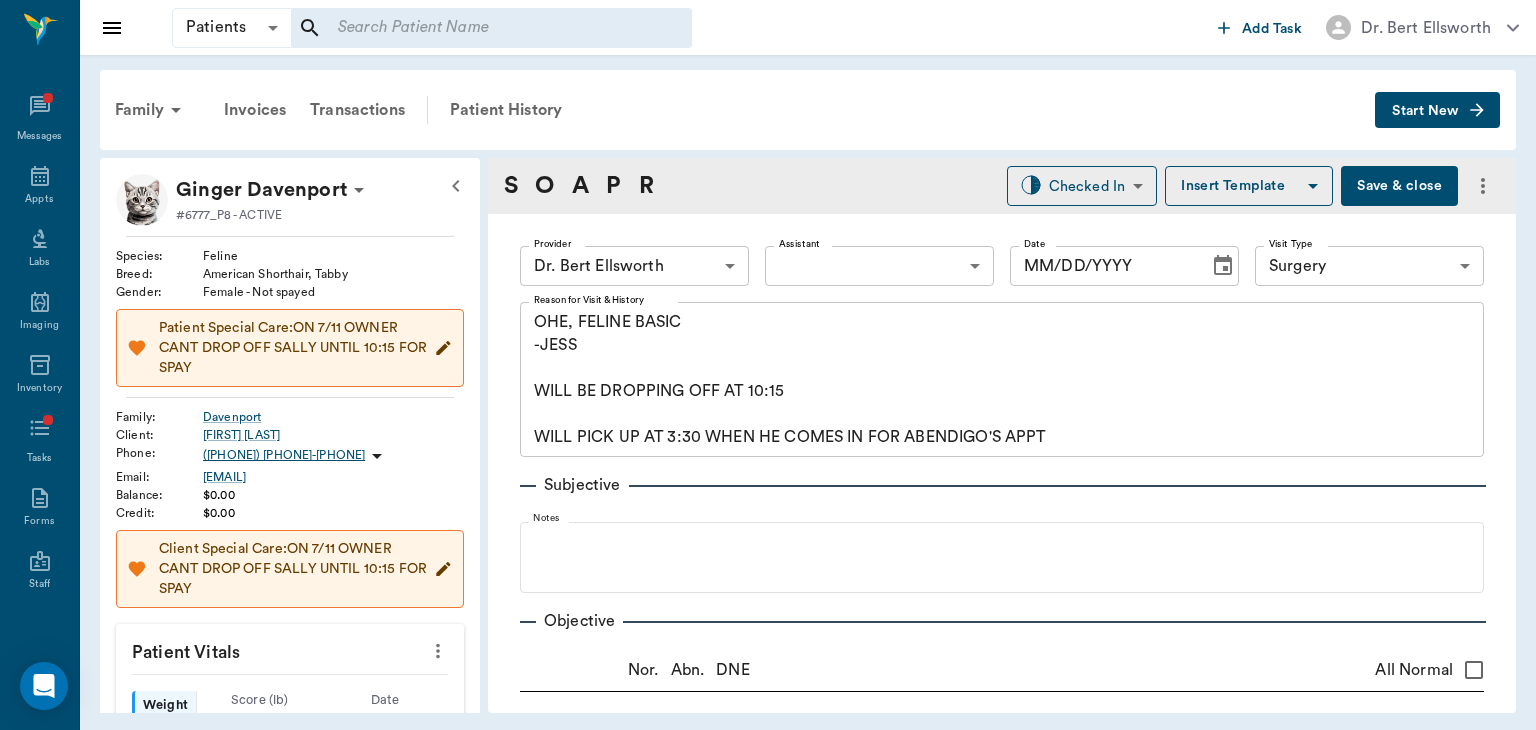type on "65d2be4f46e3a538d89b8c18" 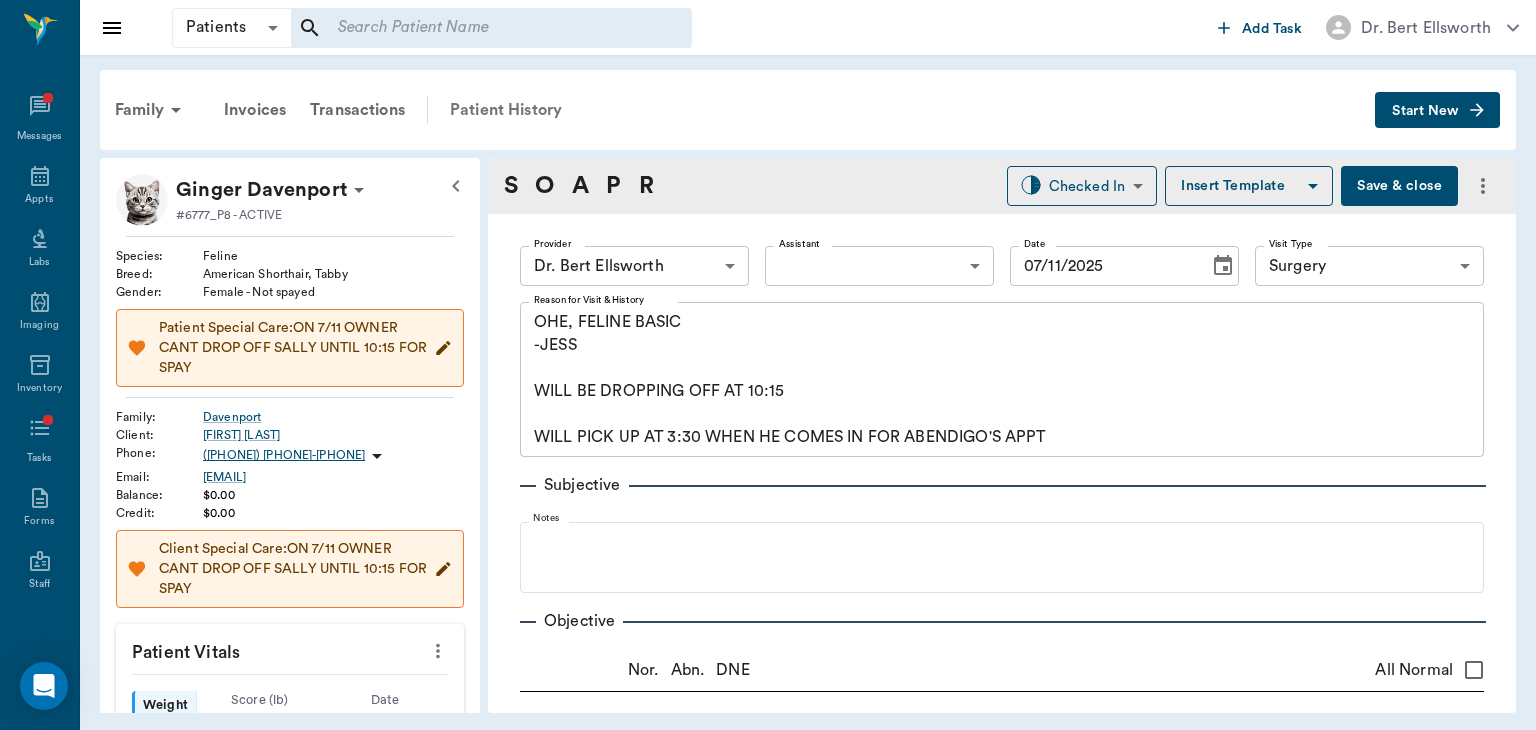 click on "Patient History" at bounding box center [506, 110] 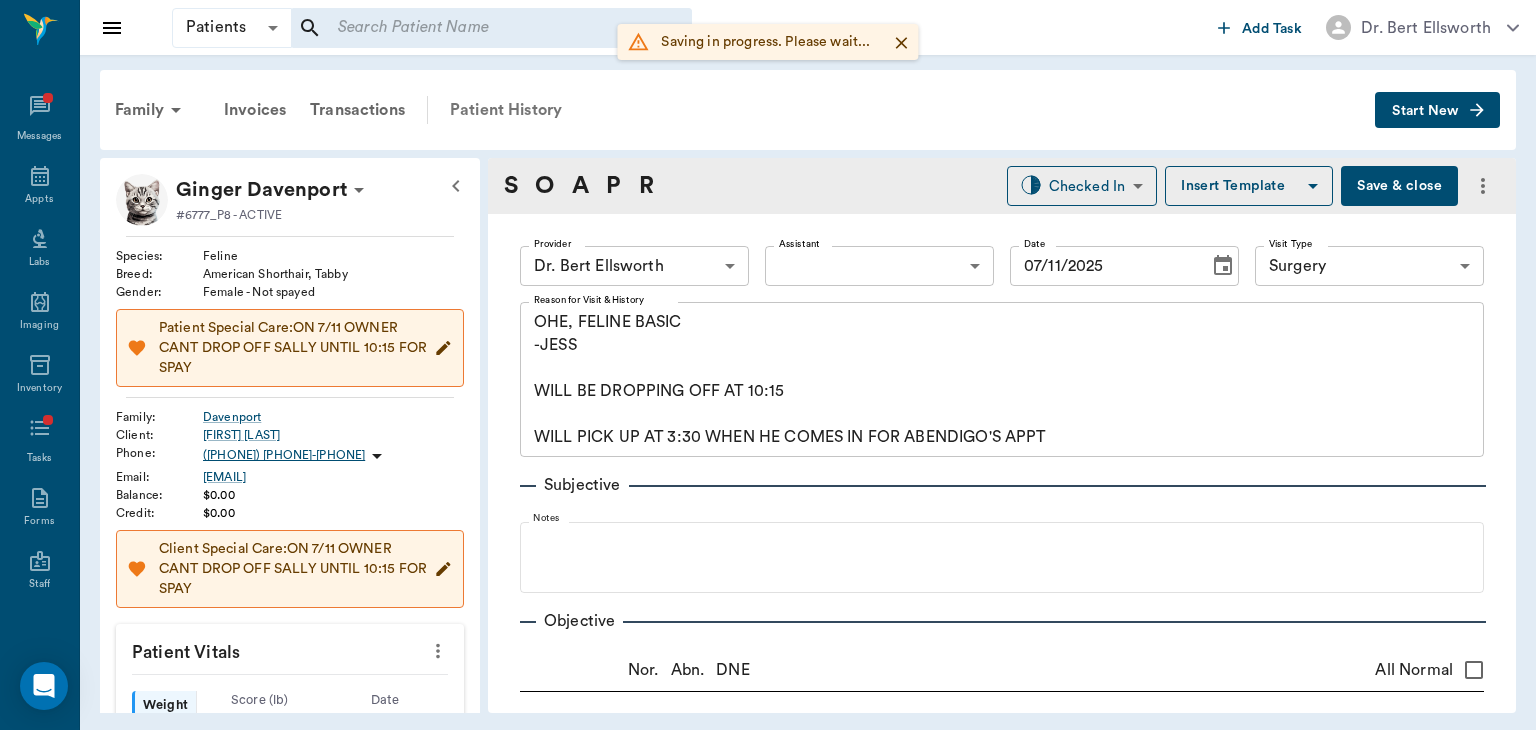 click on "Patient History" at bounding box center (506, 110) 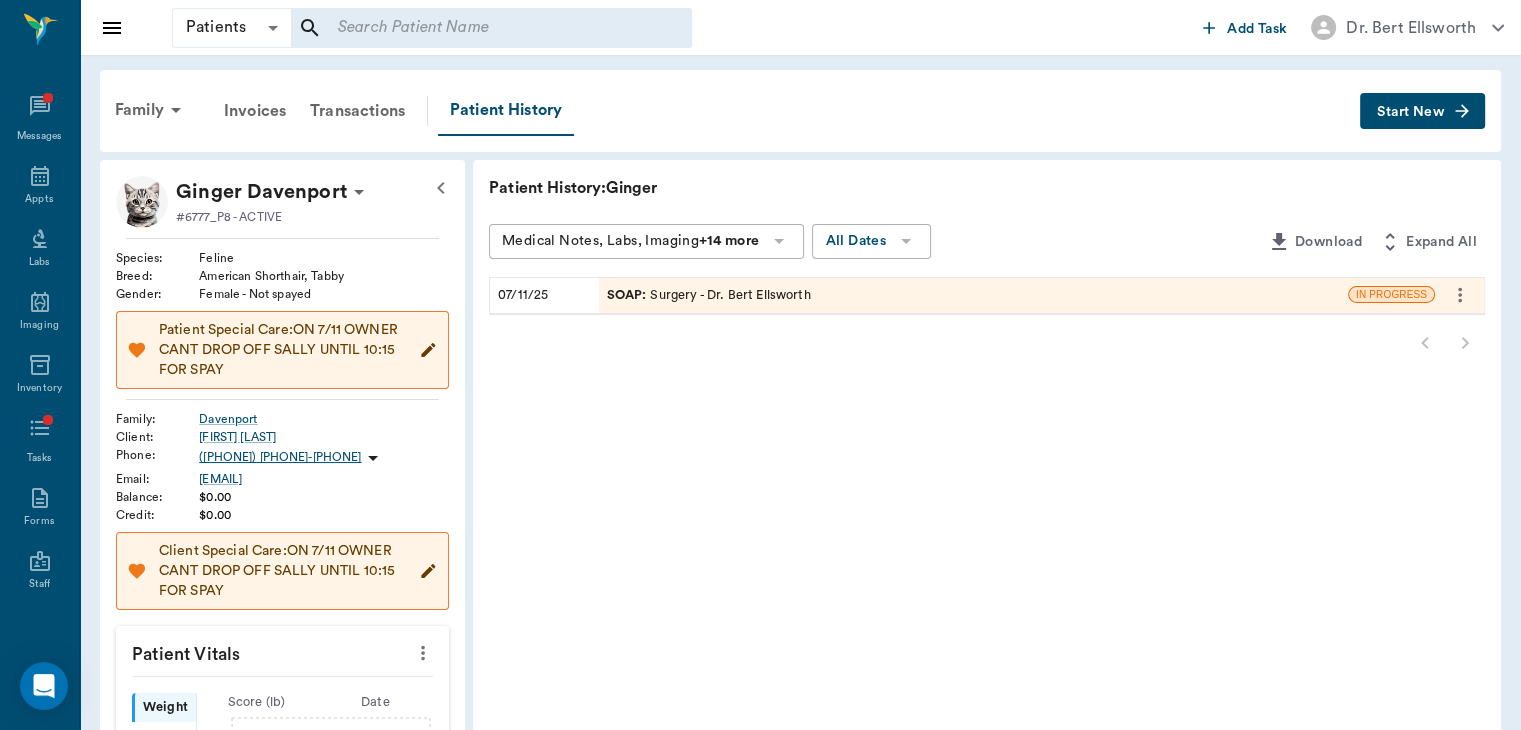 click 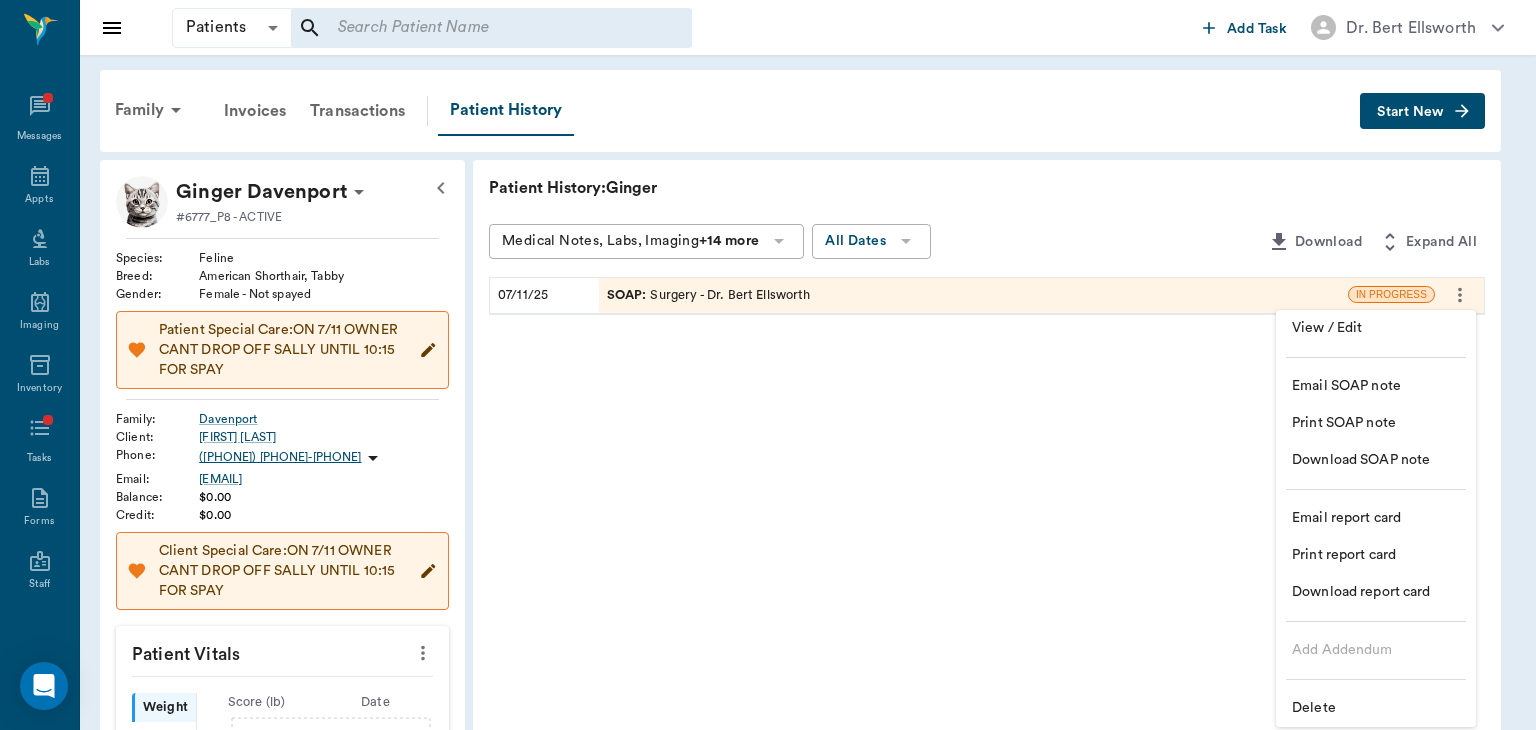 click on "Delete" at bounding box center (1376, 708) 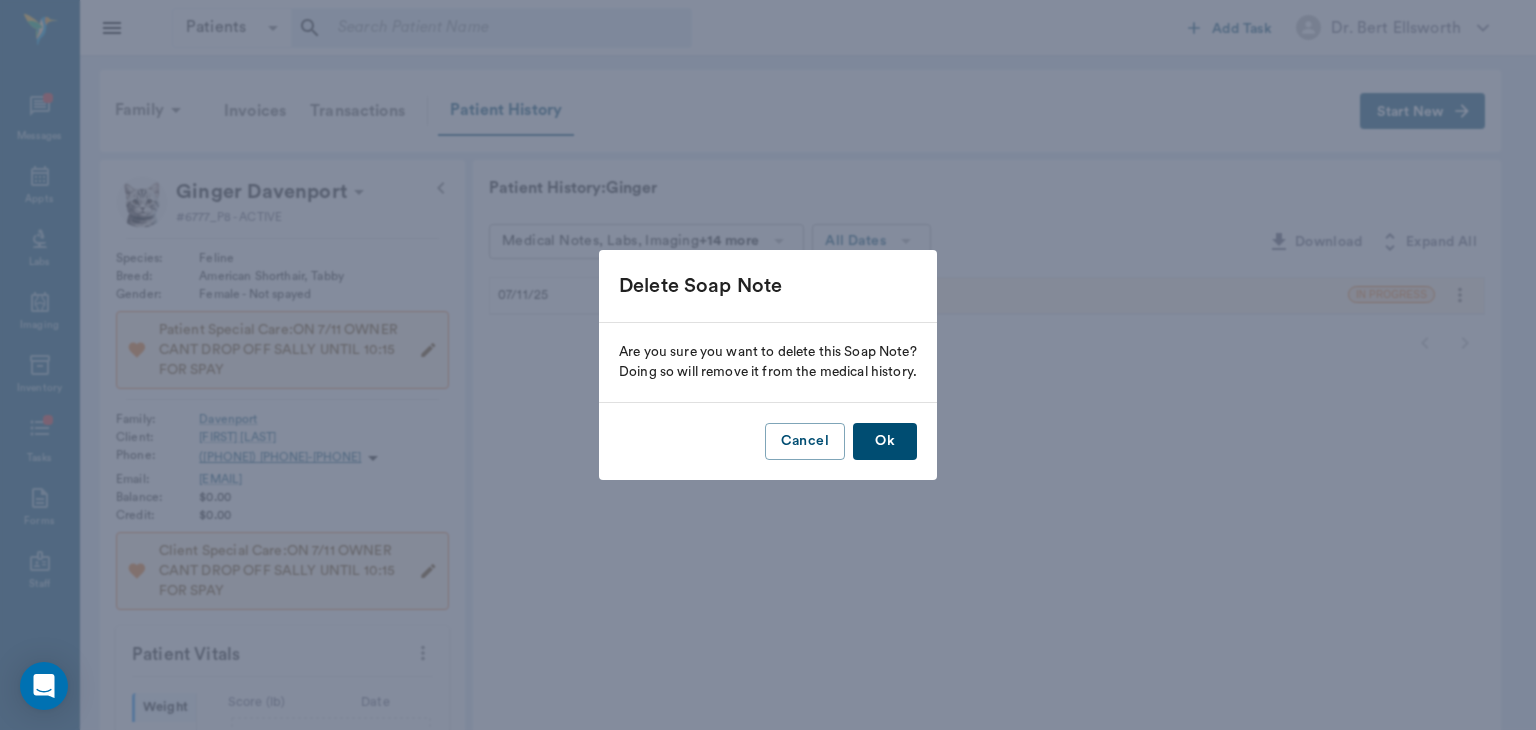 click on "Ok" at bounding box center [885, 441] 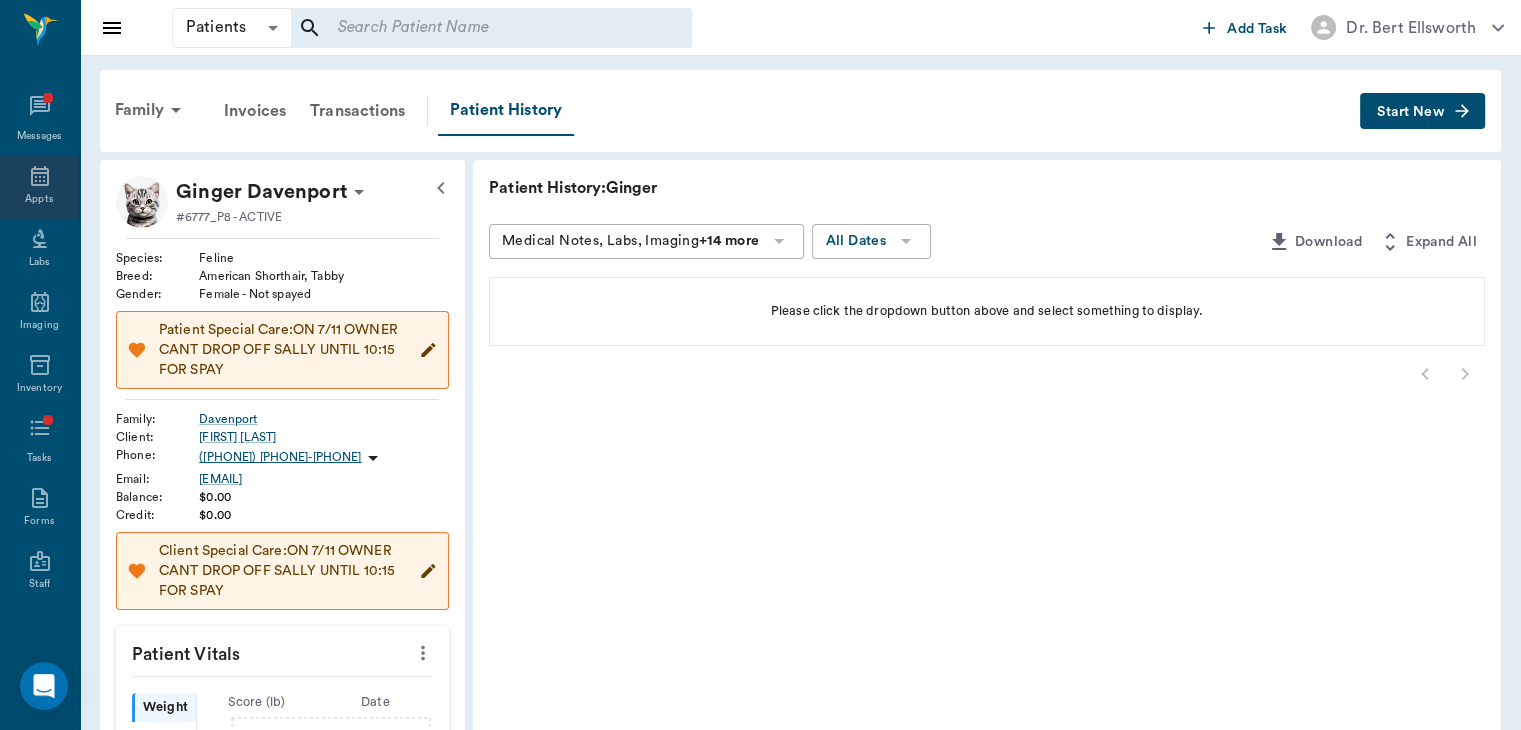 click 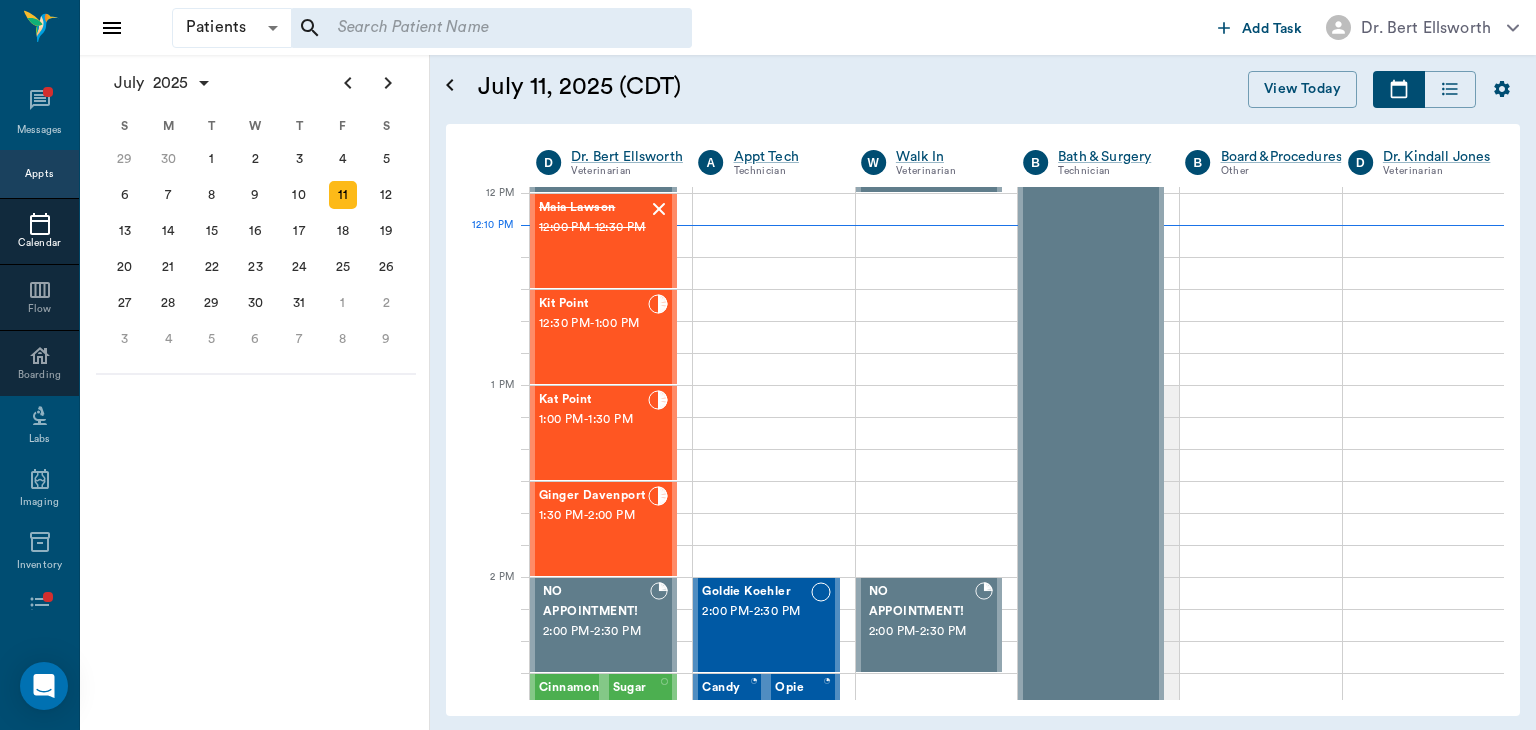 scroll, scrollTop: 770, scrollLeft: 0, axis: vertical 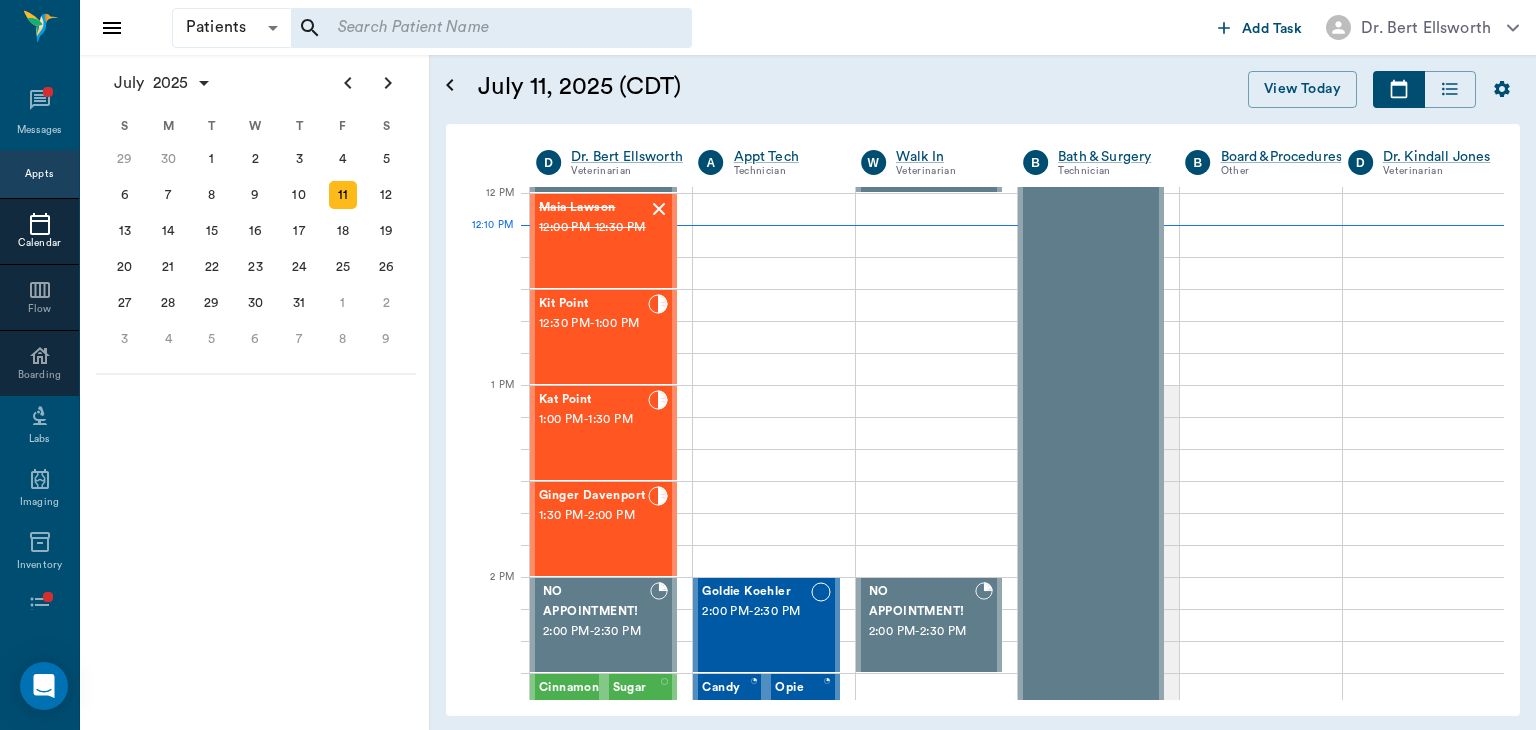 click on "1:30 PM  -  2:00 PM" at bounding box center [593, 516] 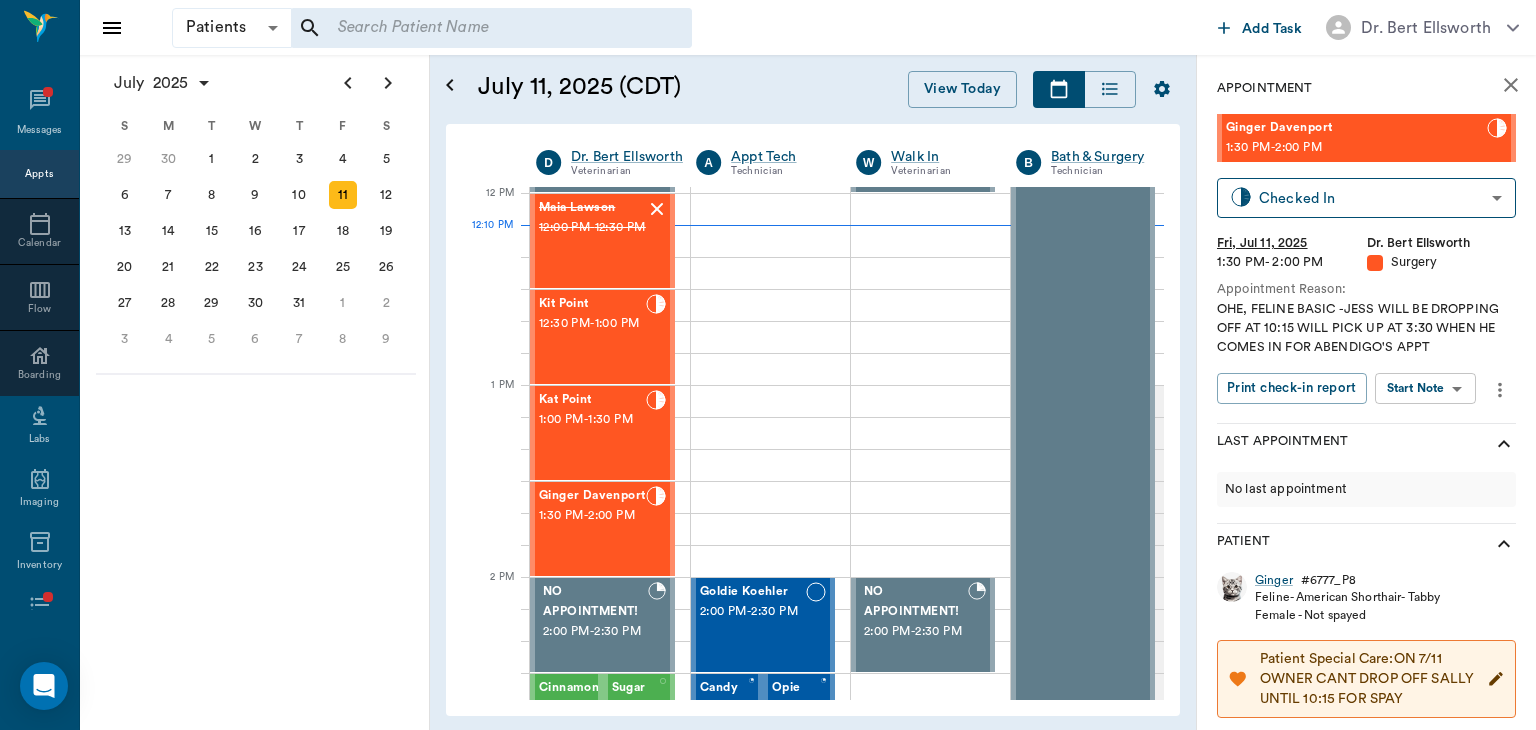 click on "Patients Patients ​ ​ Add Task Dr. Bert Ellsworth Nectar Messages Appts Calendar Flow Boarding Labs Imaging Inventory Tasks Forms Staff Reports Lookup Settings July 2025 S M T W T F S Jun 1 2 3 4 5 6 7 8 9 10 11 12 13 14 15 16 17 18 19 20 21 22 23 24 25 26 27 28 29 30 Jul 1 2 3 4 5 6 7 8 9 10 11 12 S M T W T F S 29 30 Jul 1 2 3 4 5 6 7 8 9 10 11 12 13 14 15 16 17 18 19 20 21 22 23 24 25 26 27 28 29 30 31 Aug 1 2 3 4 5 6 7 8 9 S M T W T F S 27 28 29 30 31 Aug 1 2 3 4 5 6 7 8 9 10 11 12 13 14 15 16 17 18 19 20 21 22 23 24 25 26 27 28 29 30 31 Sep 1 2 3 4 5 6 July 11, 2025 (CDT) View Today July 2025 Today 11 Fri Jul 2025 D Dr. Bert Ellsworth Veterinarian A Appt Tech Technician W Walk In Veterinarian B Bath & Surgery Technician B Board &Procedures Other D Dr. Kindall Jones Veterinarian 8 AM 9 AM 10 AM 11 AM 12 PM 1 PM 2 PM 3 PM 4 PM 5 PM 6 PM 7 PM 8 PM 12:10 PM *Sunny Garner 8:00 AM  -  8:30 AM Bovine Campbell 8:00 AM  -  8:30 AM GLADDEUS Moses 8:00 AM  -  8:30 AM Missy Cullins 8:30 AM  -  9:00 AM 9:00 AM  -" at bounding box center [768, 365] 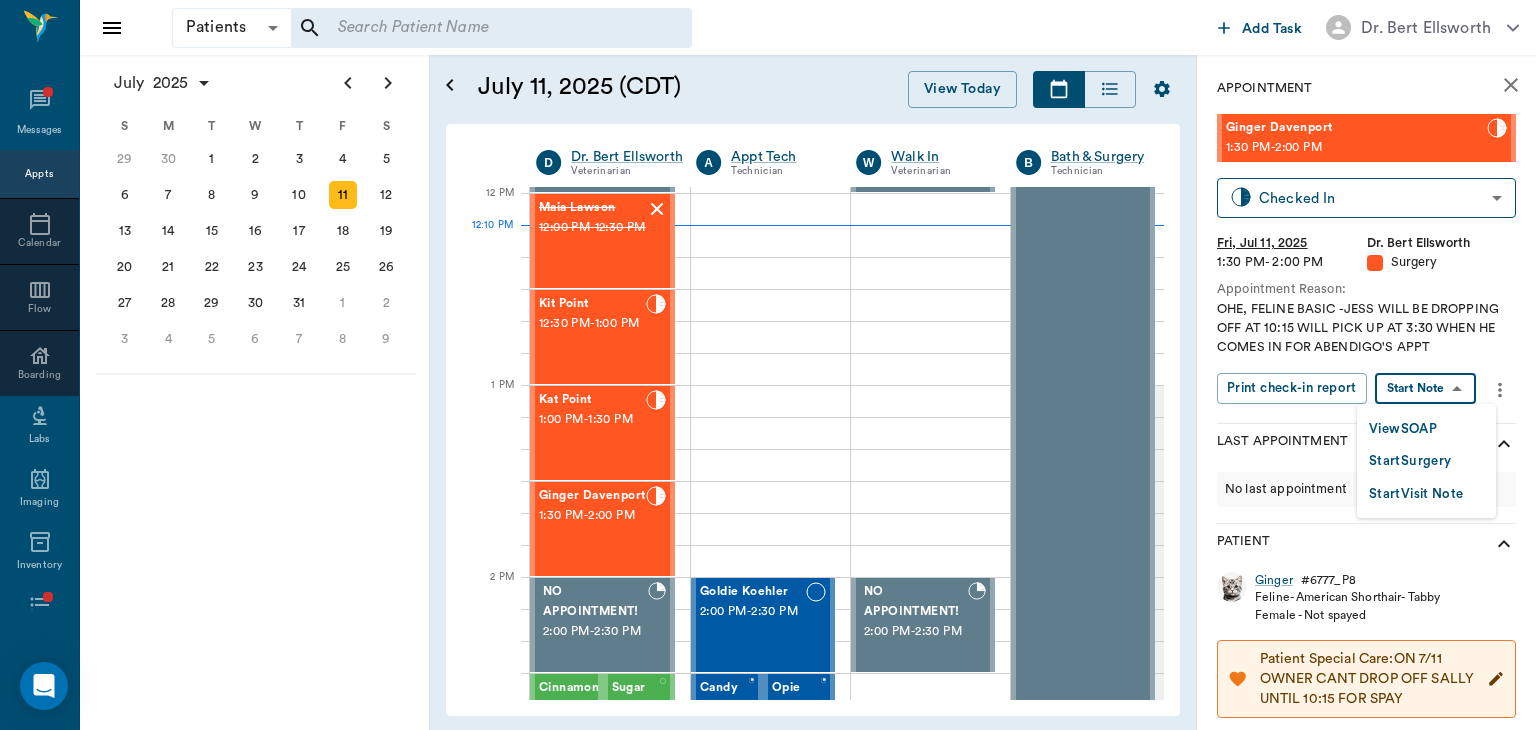 click on "Start  Surgery" at bounding box center [1410, 461] 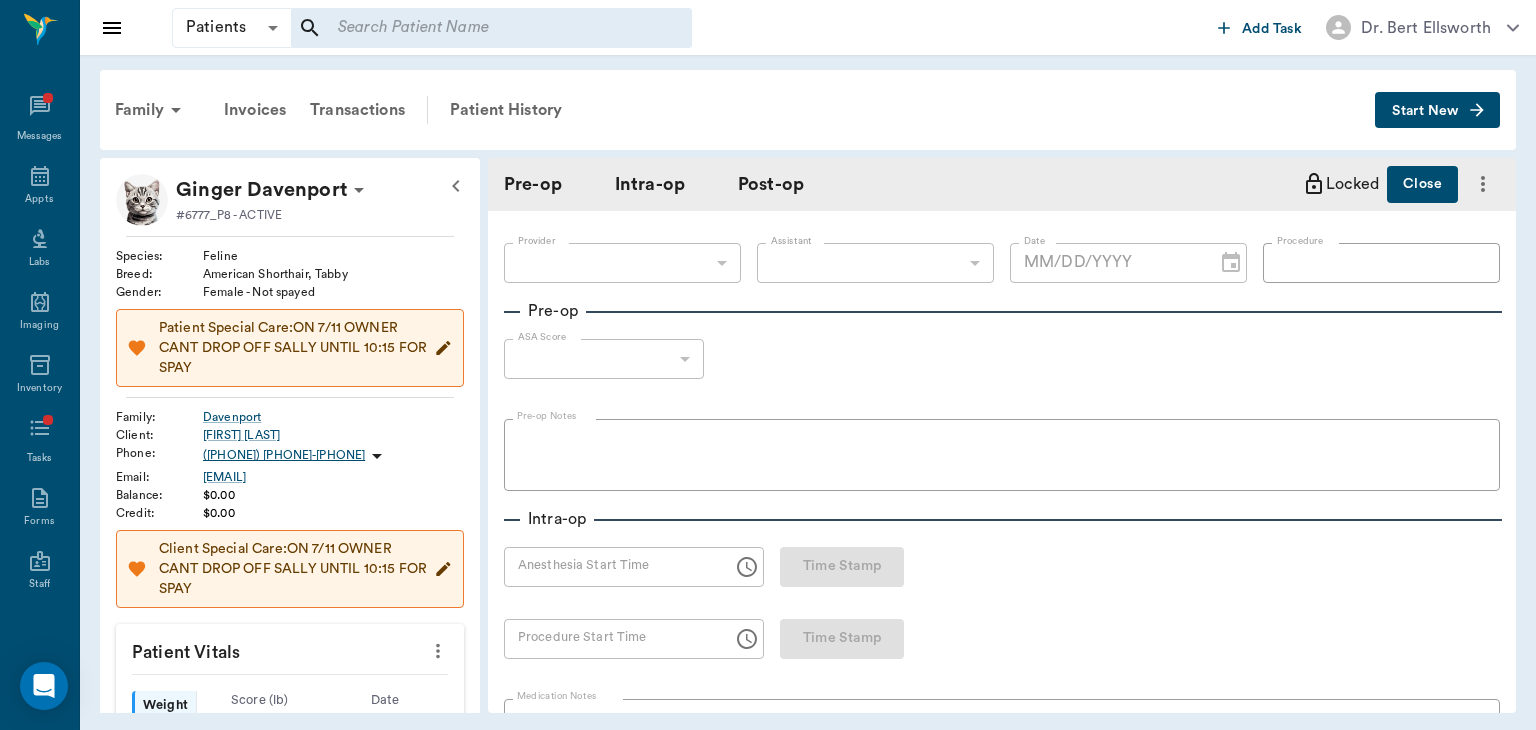 type on "63ec2f075fda476ae8351a4d" 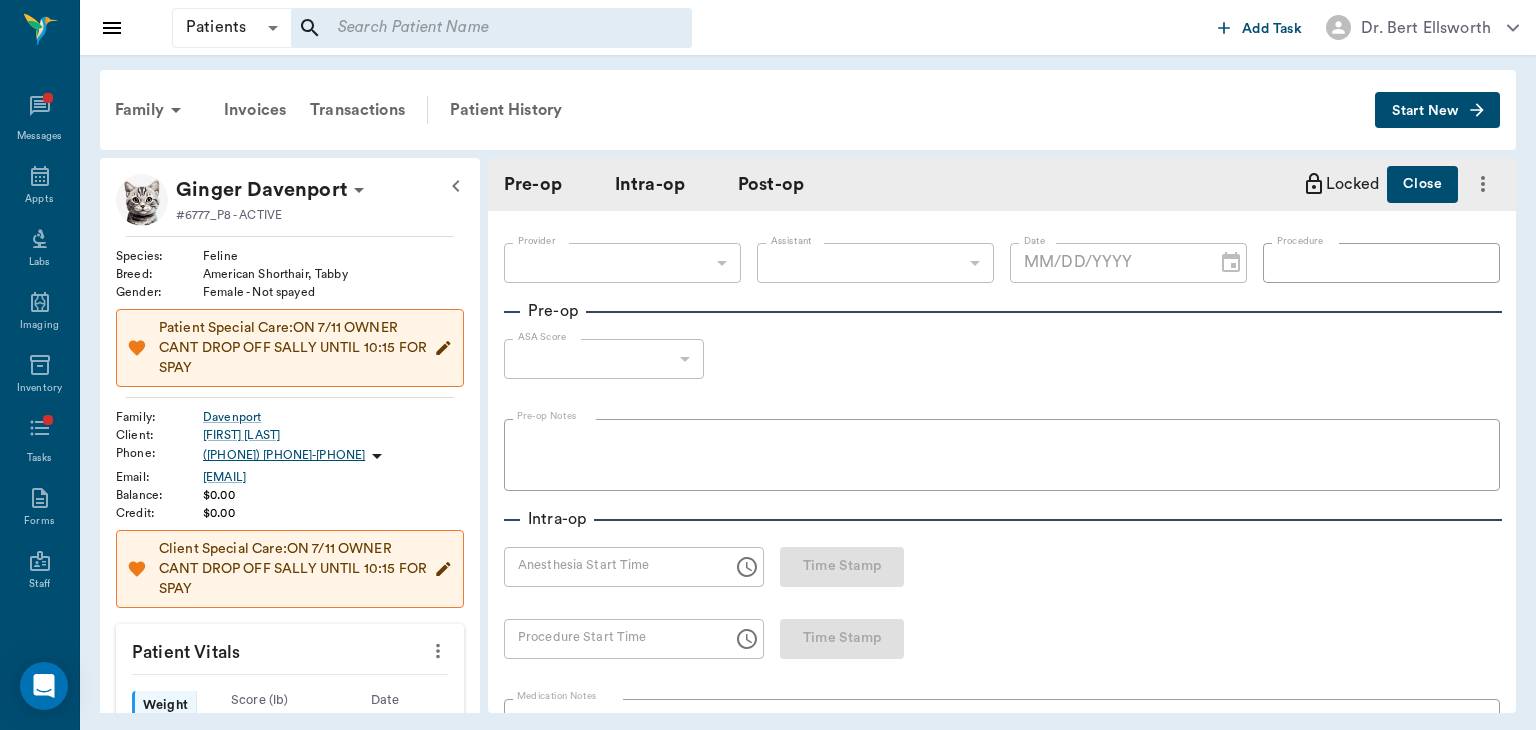 type on "07/11/2025" 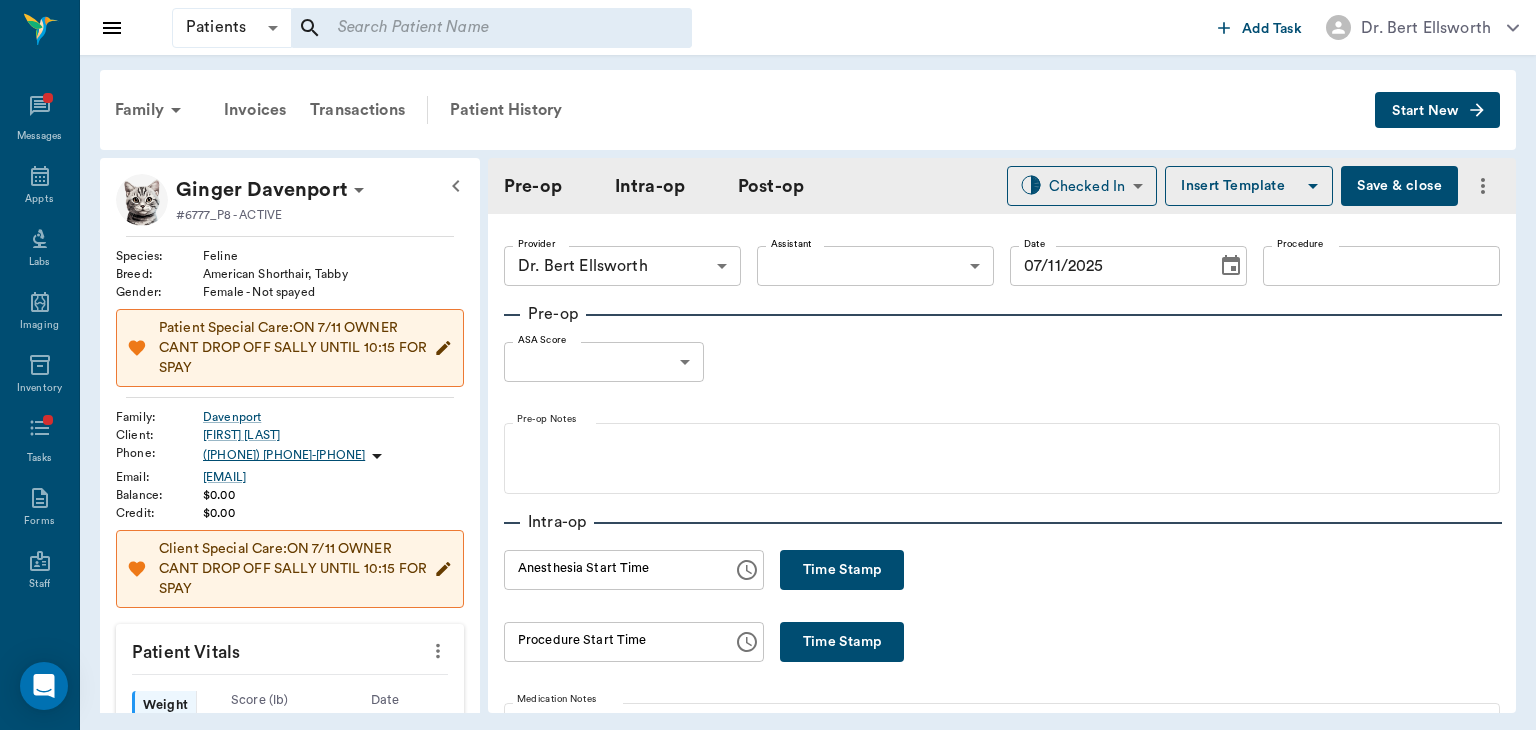 click on "Time Stamp" at bounding box center (842, 570) 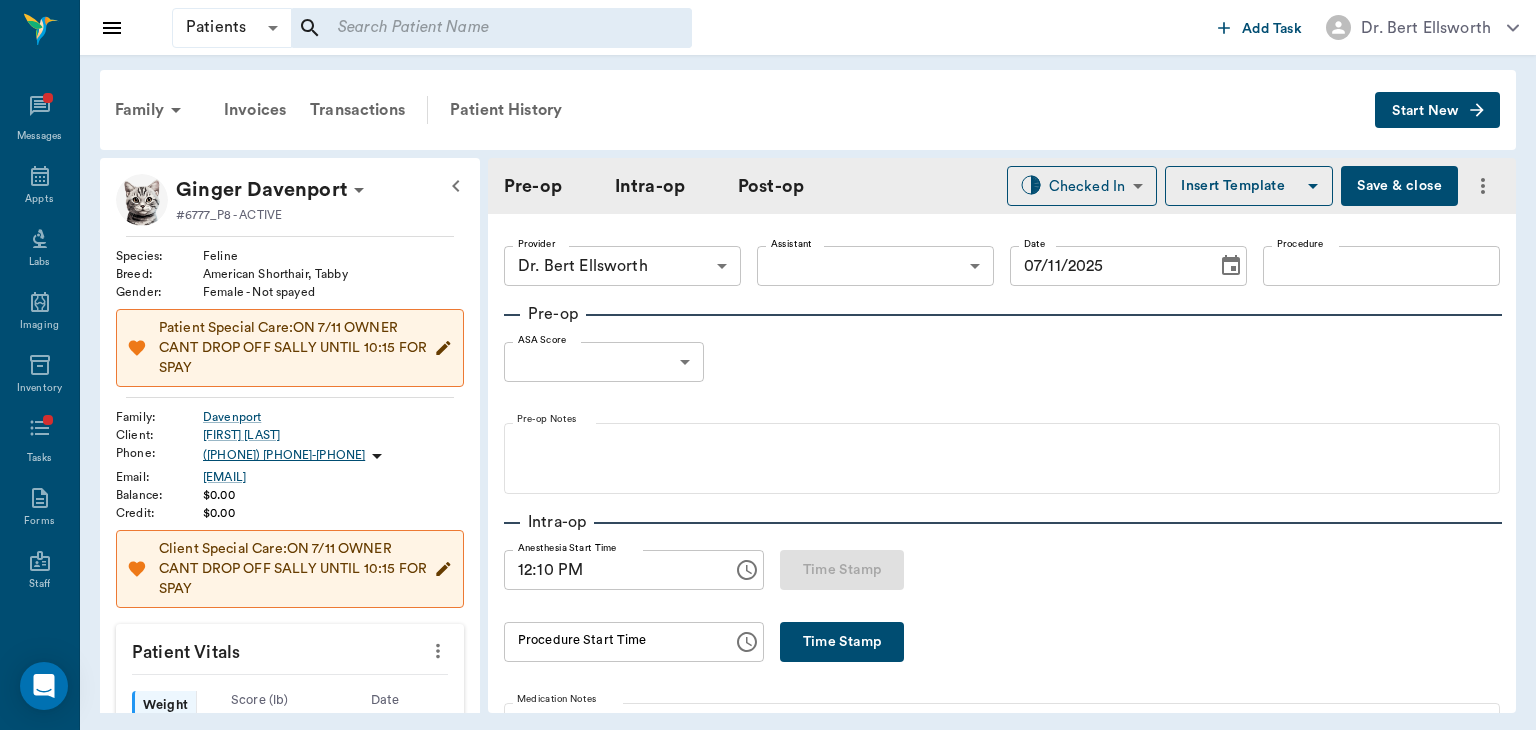 click 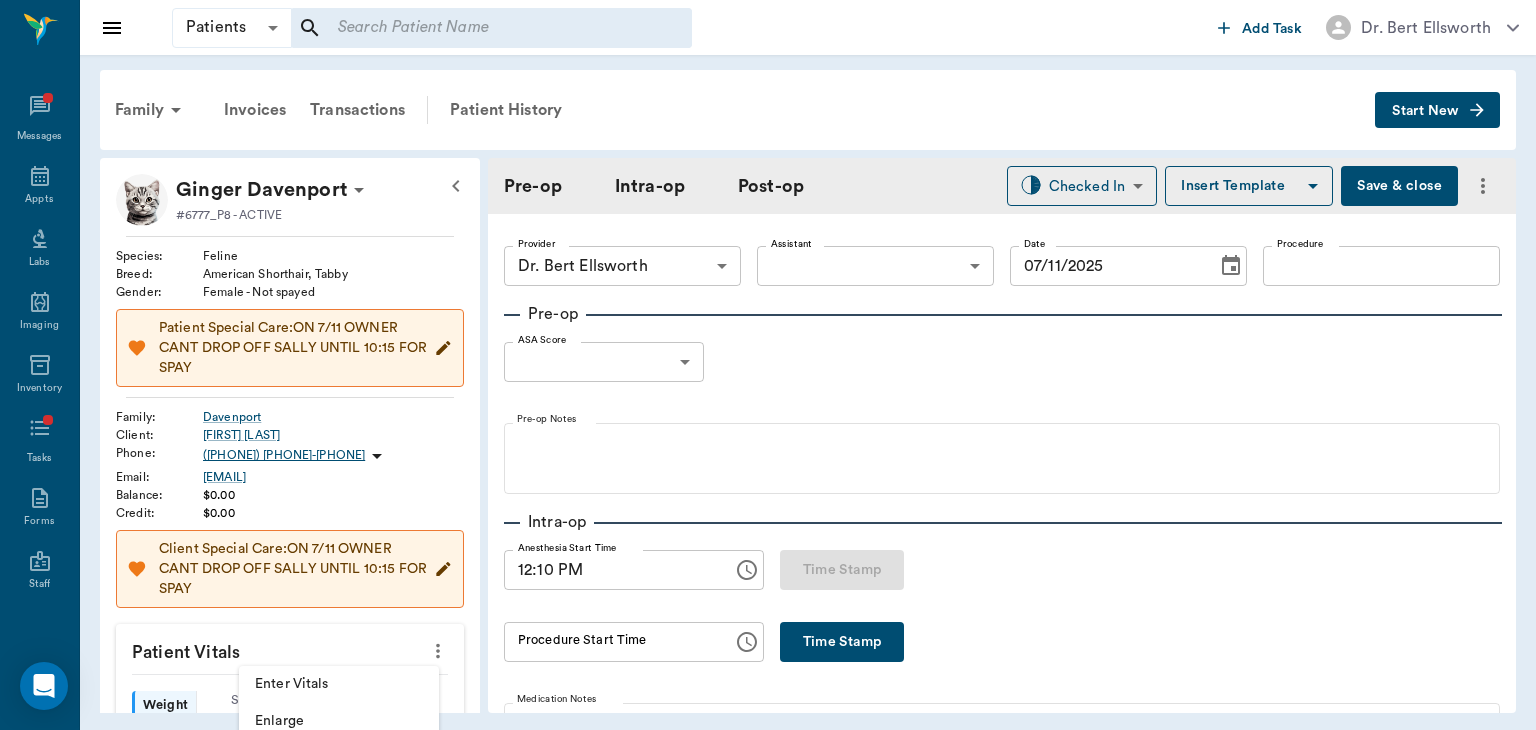 click on "Enter Vitals" at bounding box center [339, 684] 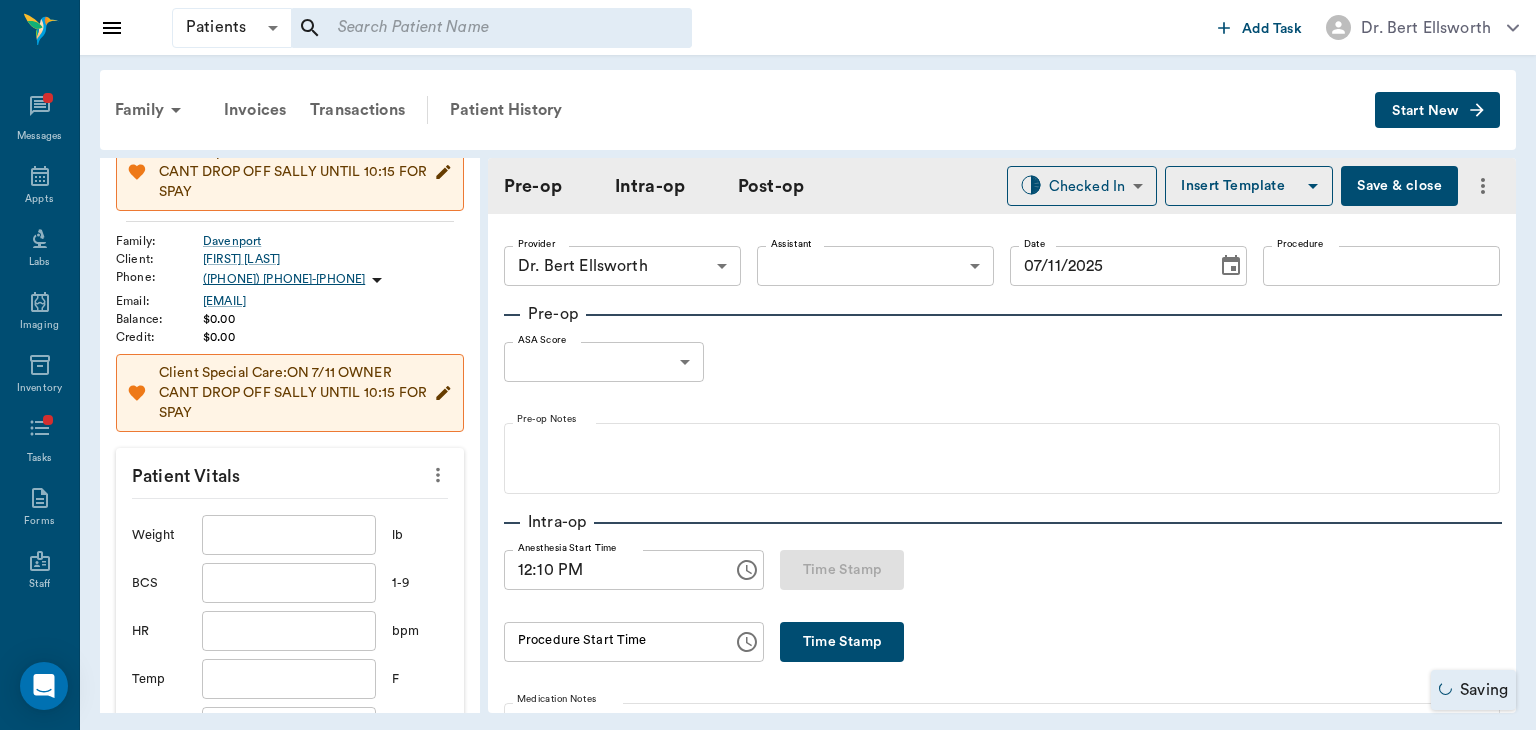 scroll, scrollTop: 237, scrollLeft: 0, axis: vertical 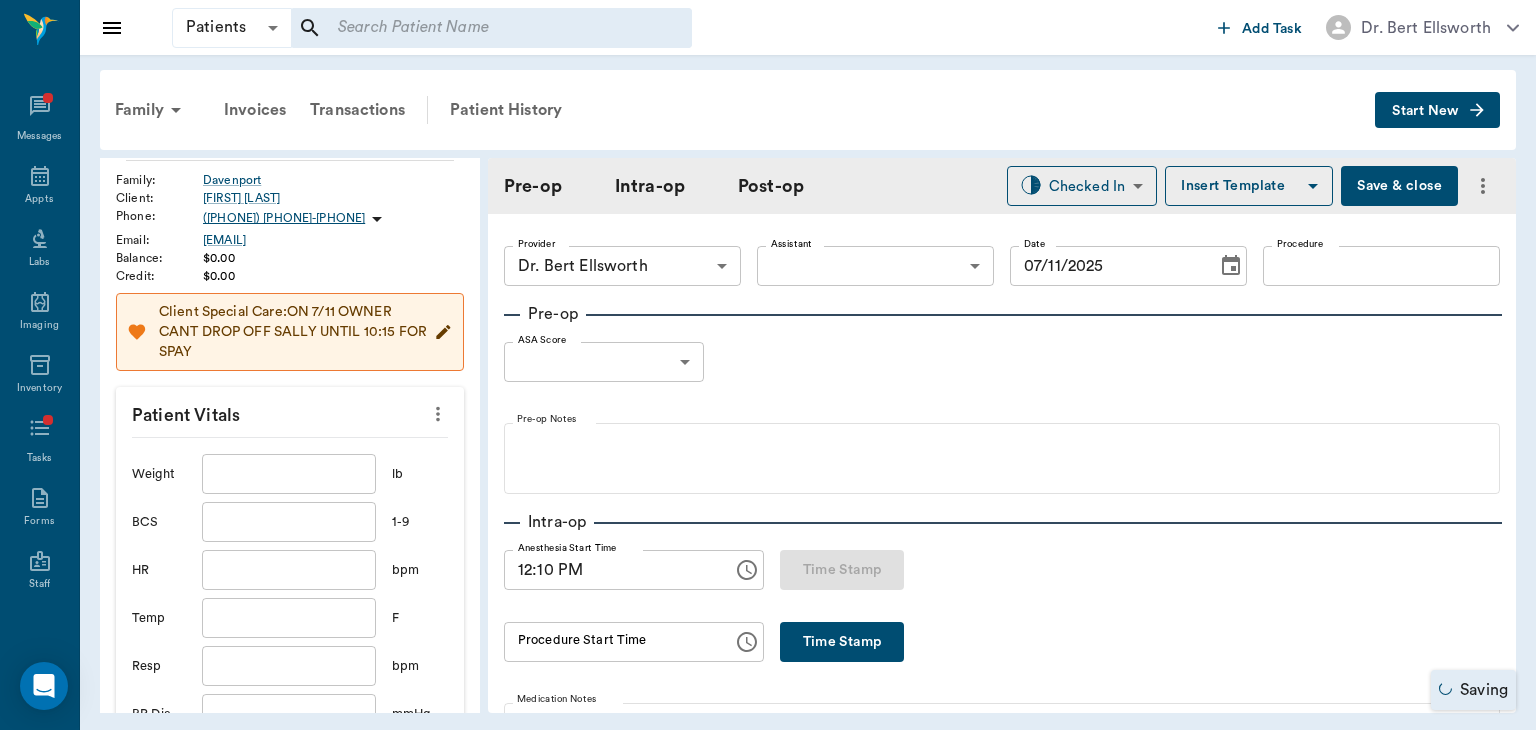 click at bounding box center [289, 474] 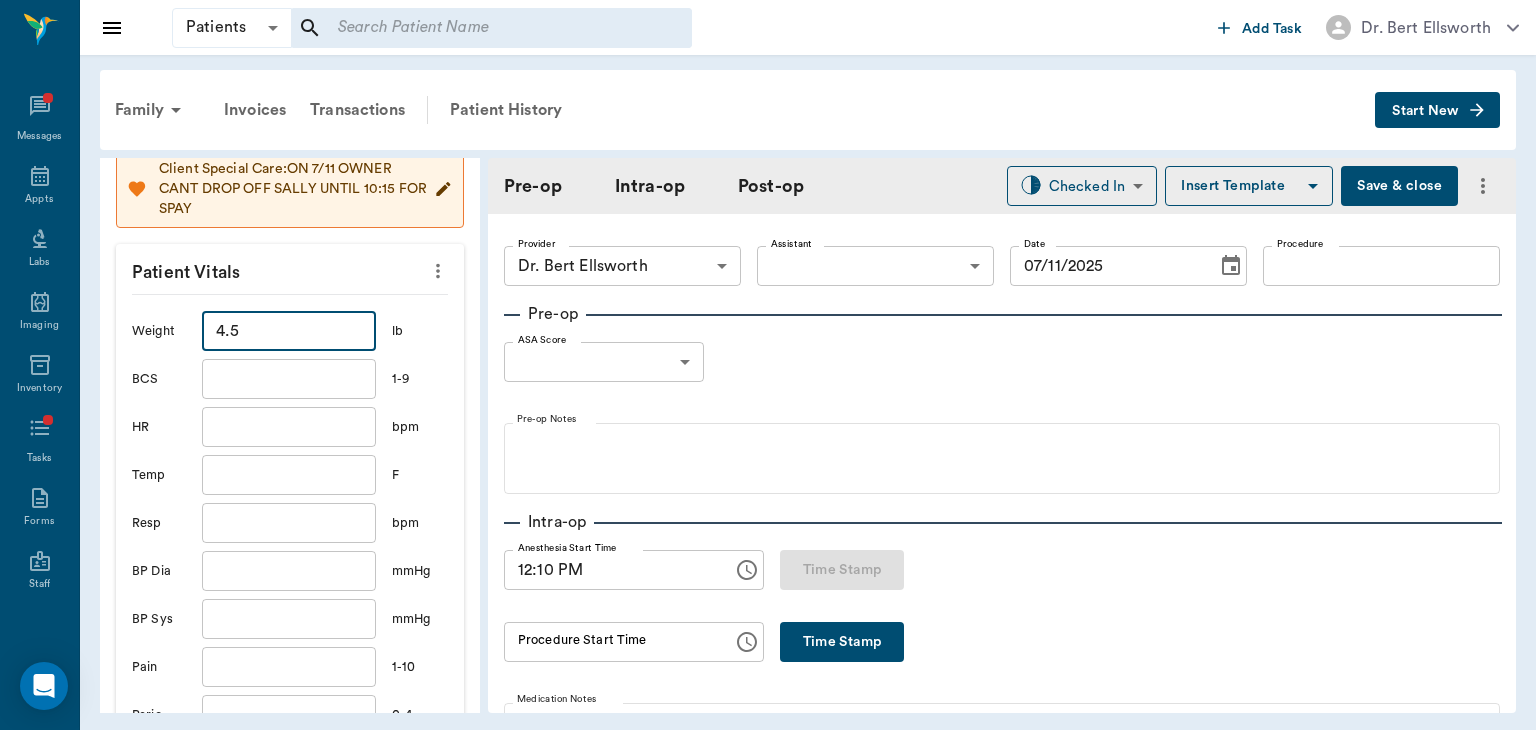 scroll, scrollTop: 568, scrollLeft: 0, axis: vertical 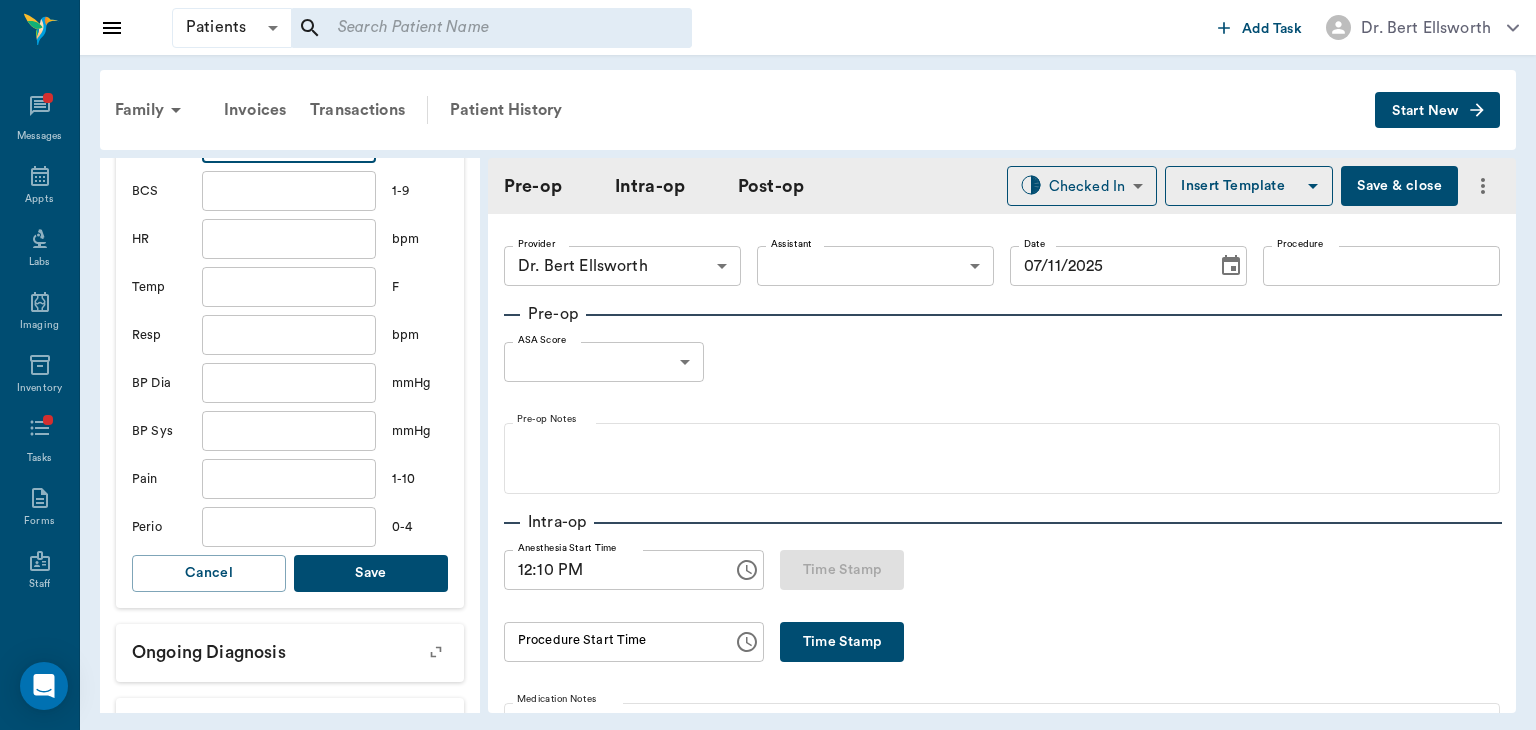 type on "4.5" 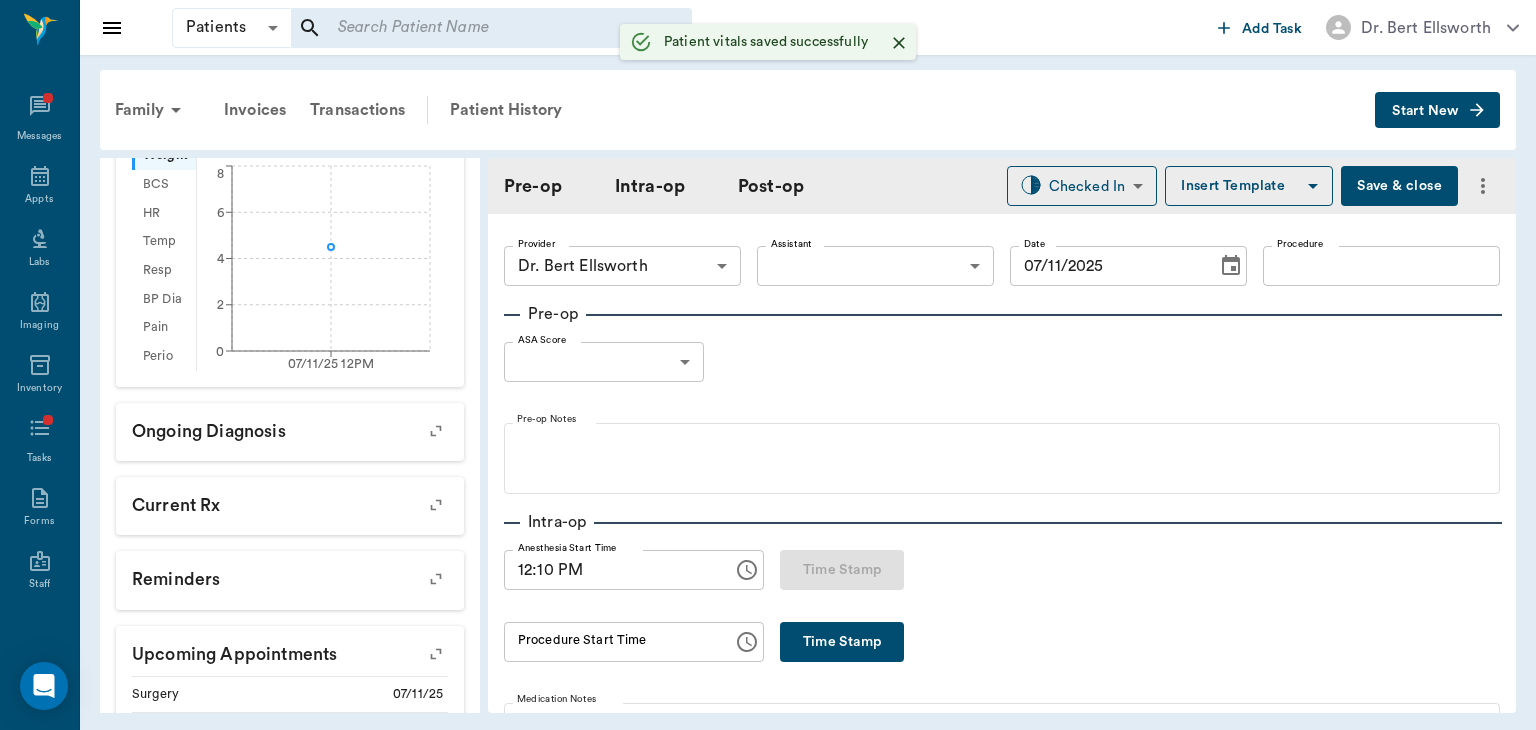 scroll, scrollTop: 587, scrollLeft: 0, axis: vertical 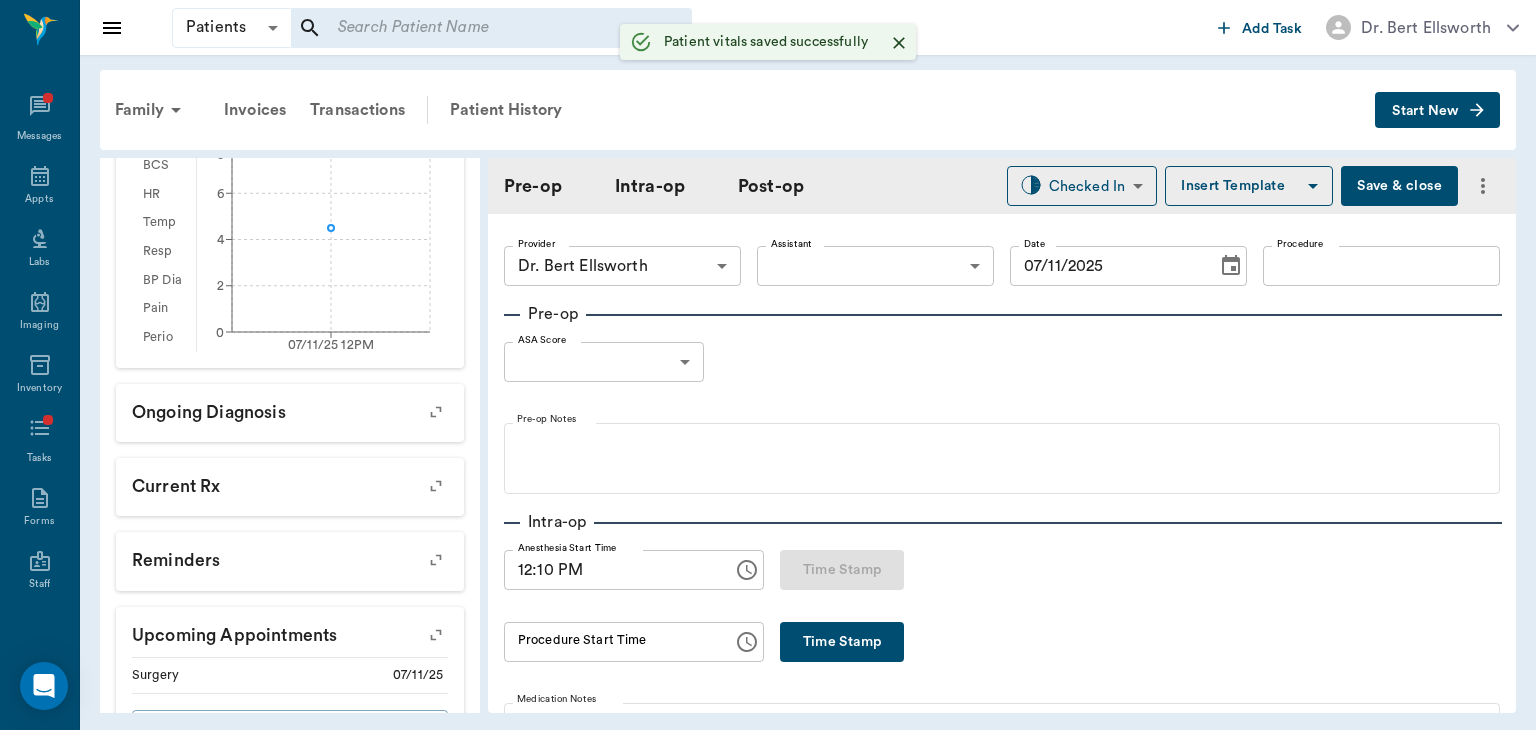 click on "Patients Patients ​ ​ Add Task Dr. Bert Ellsworth Nectar Messages Appts Labs Imaging Inventory Tasks Forms Staff Reports Lookup Settings Family Invoices Transactions Patient History Start New Ginger Davenport #6777_P8    -    ACTIVE   Species : Feline Breed : American Shorthair, Tabby Gender : Female - Not spayed Weight : 4.5 lbs / 2.0412 kg Patient Special Care:  ON 7/11 OWNER CANT DROP OFF SALLY UNTIL 10:15 FOR SPAY Family : Davenport Client : Jim Davenport Phone : (903) 824-7304 Email : JIMCOUCH34@aol.com Balance : $0.00 Credit : $0.00 Client Special Care:  ON 7/11 OWNER CANT DROP OFF SALLY UNTIL 10:15 FOR SPAY Patient Vitals Weight BCS HR Temp Resp BP Dia Pain Perio Score ( lb ) Date 07/11/25 12PM 0 2 4 6 8 Ongoing diagnosis Current Rx Reminders Upcoming appointments Surgery 07/11/25 Schedule Appointment Pre-op Intra-op Post-op Checked In CHECKED_IN ​ Insert Template  Save & close Provider Dr. Bert Ellsworth 63ec2f075fda476ae8351a4d Provider Assistant ​ Assistant Date 07/11/2025 Date Procedure" at bounding box center (768, 365) 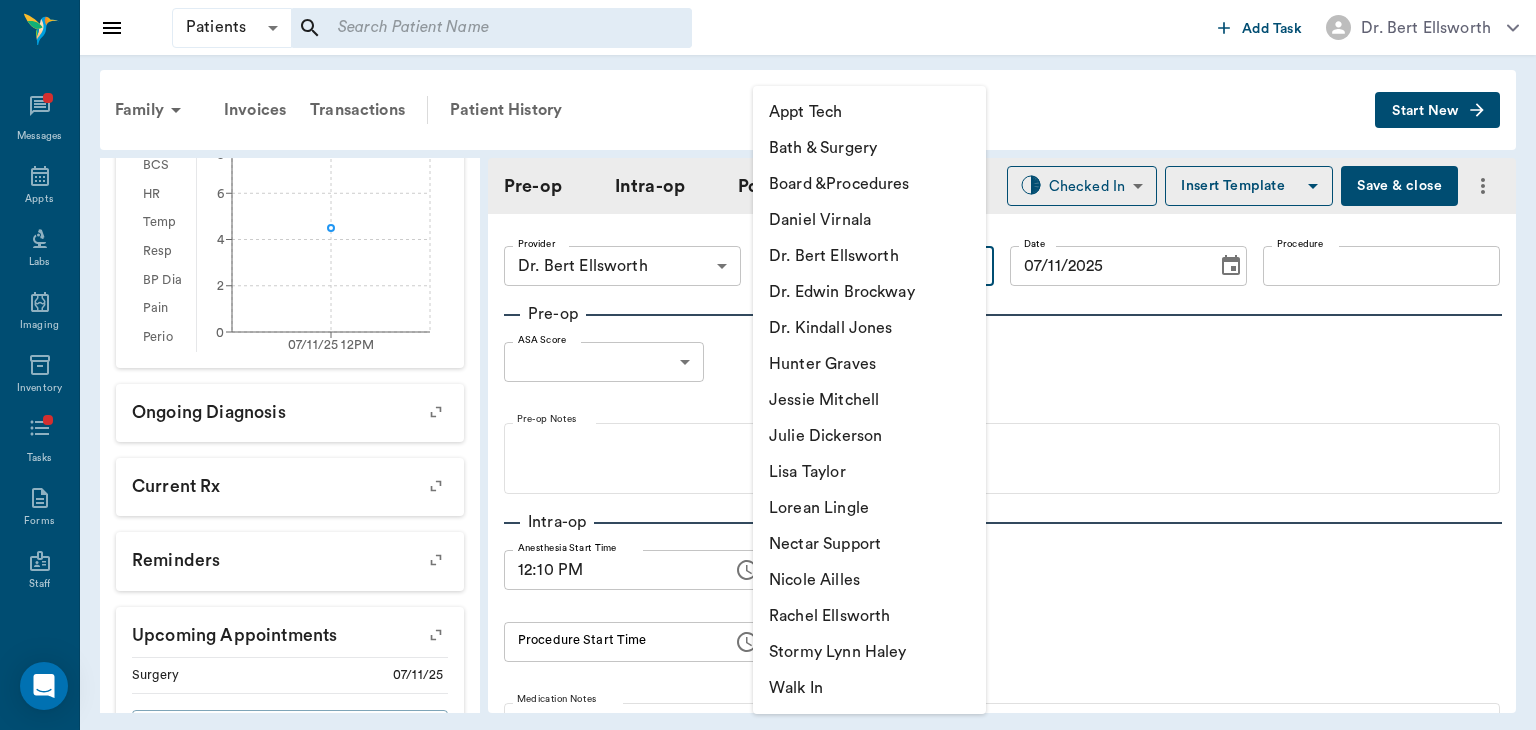click on "Julie Dickerson" at bounding box center (869, 436) 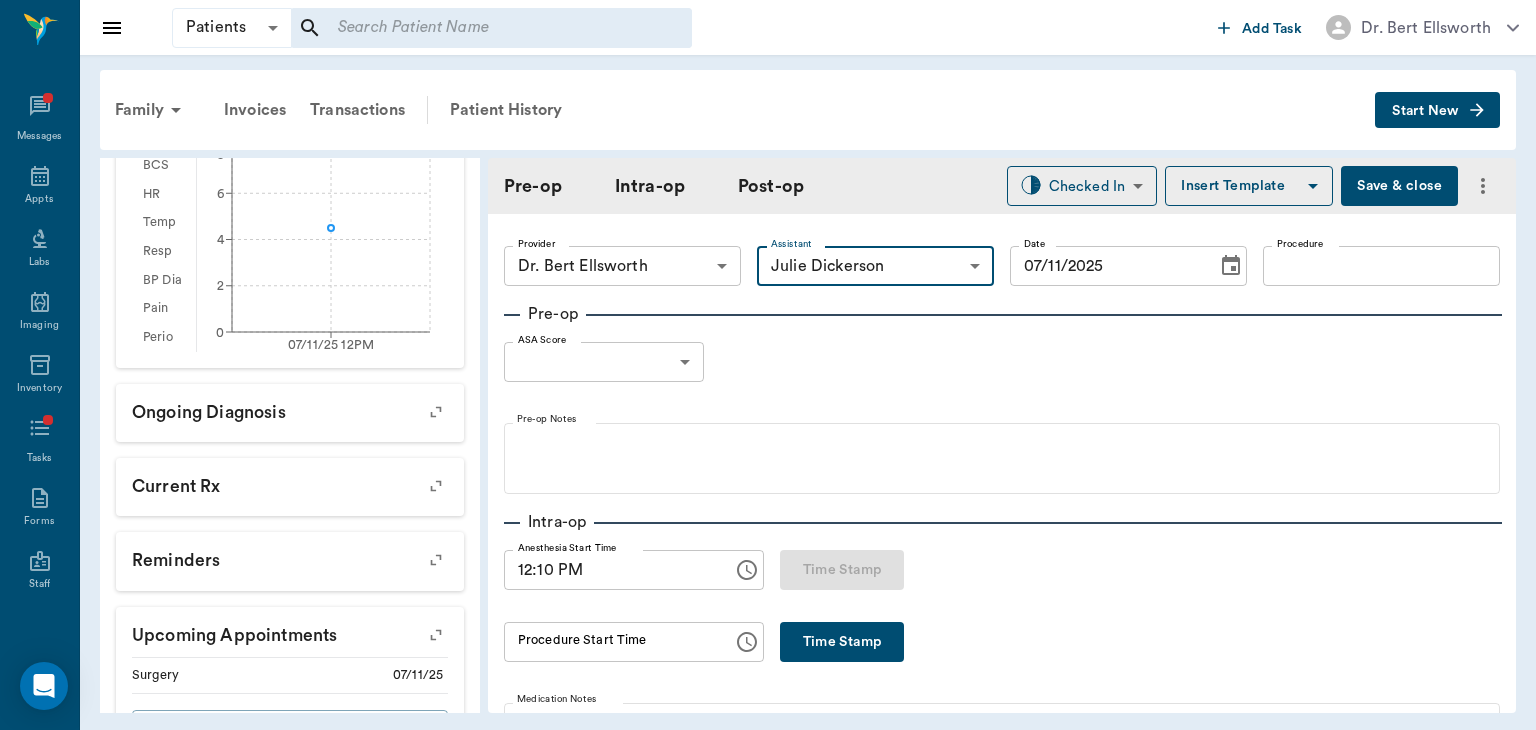 click on "Procedure" at bounding box center (1381, 266) 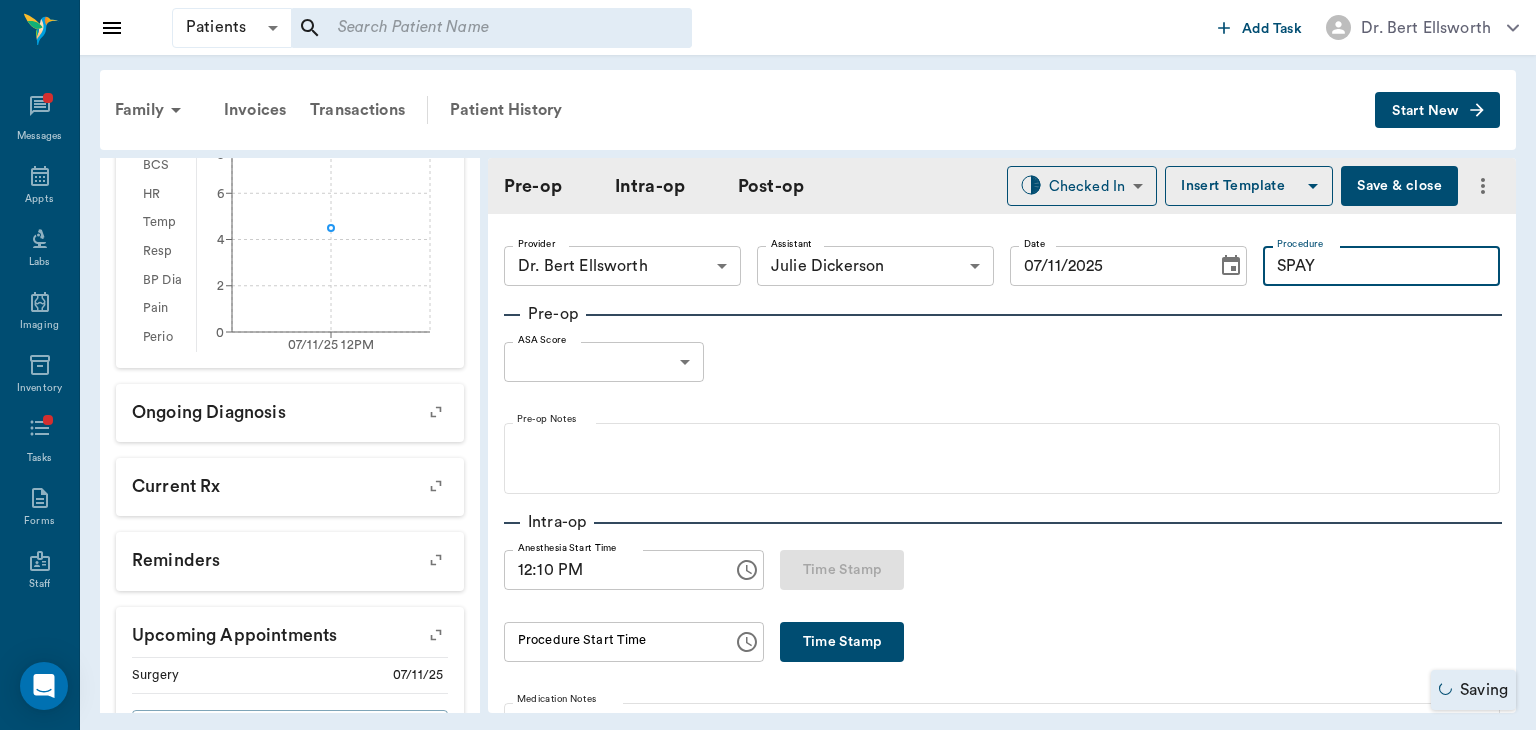 type on "SPAY" 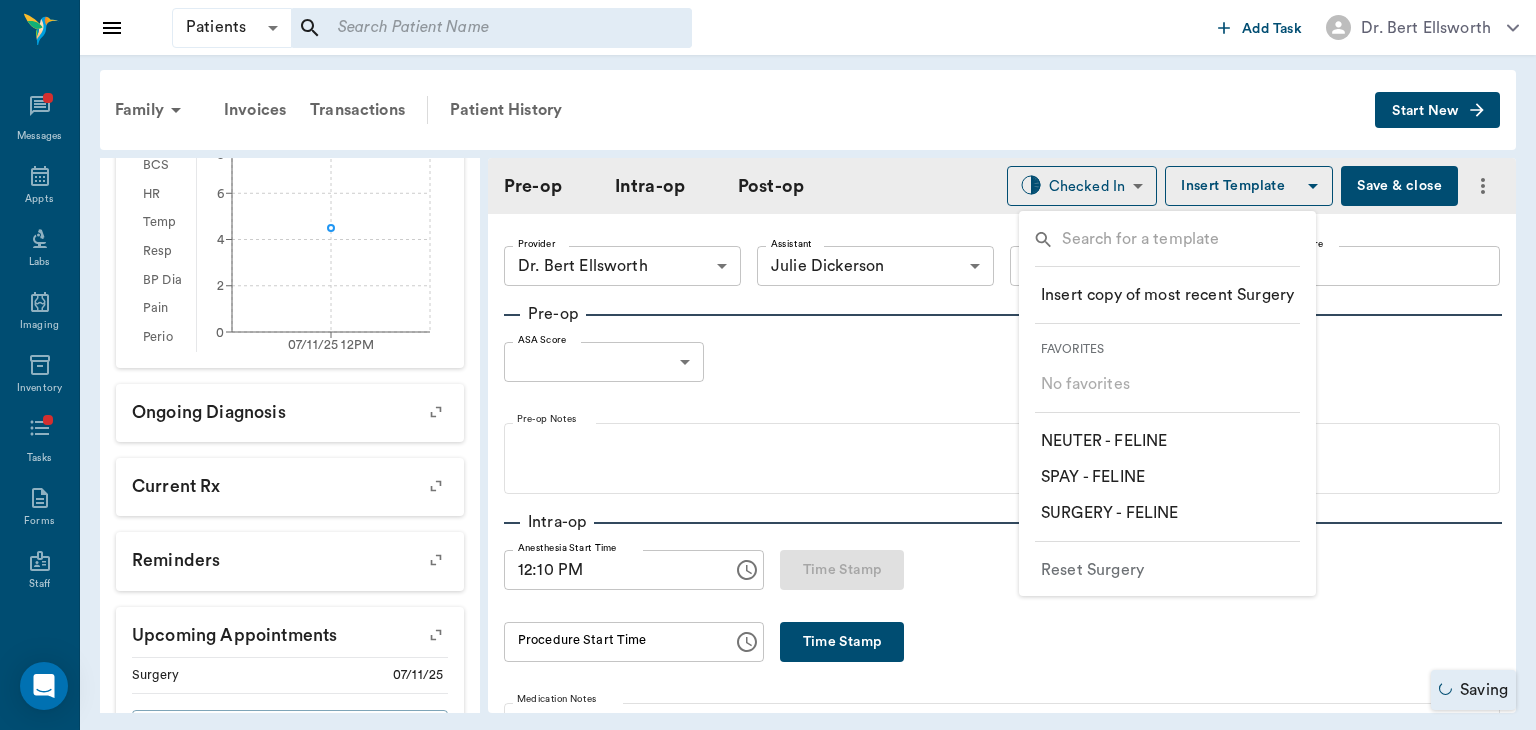 click on "​ SPAY - FELINE" at bounding box center (1093, 477) 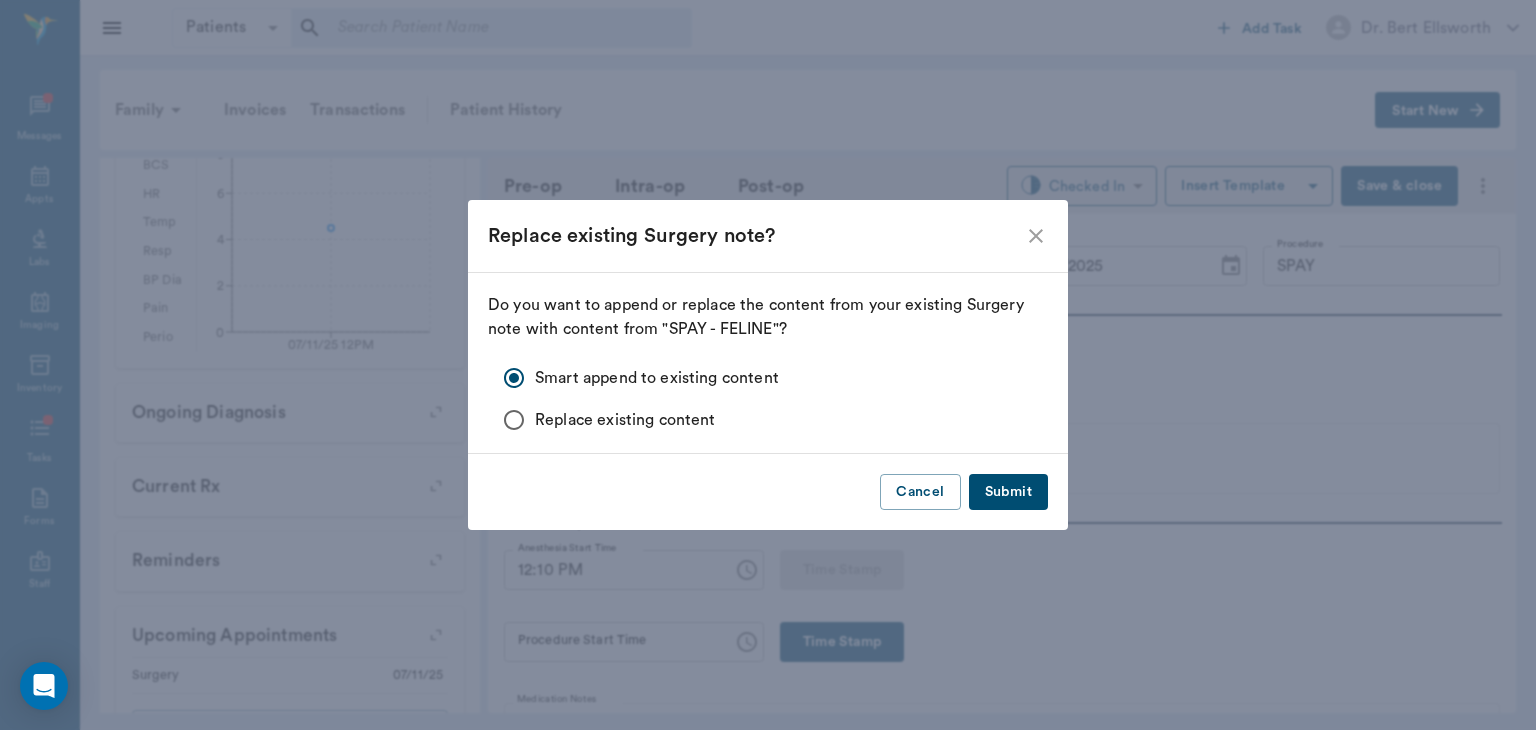 click on "Submit" at bounding box center [1008, 492] 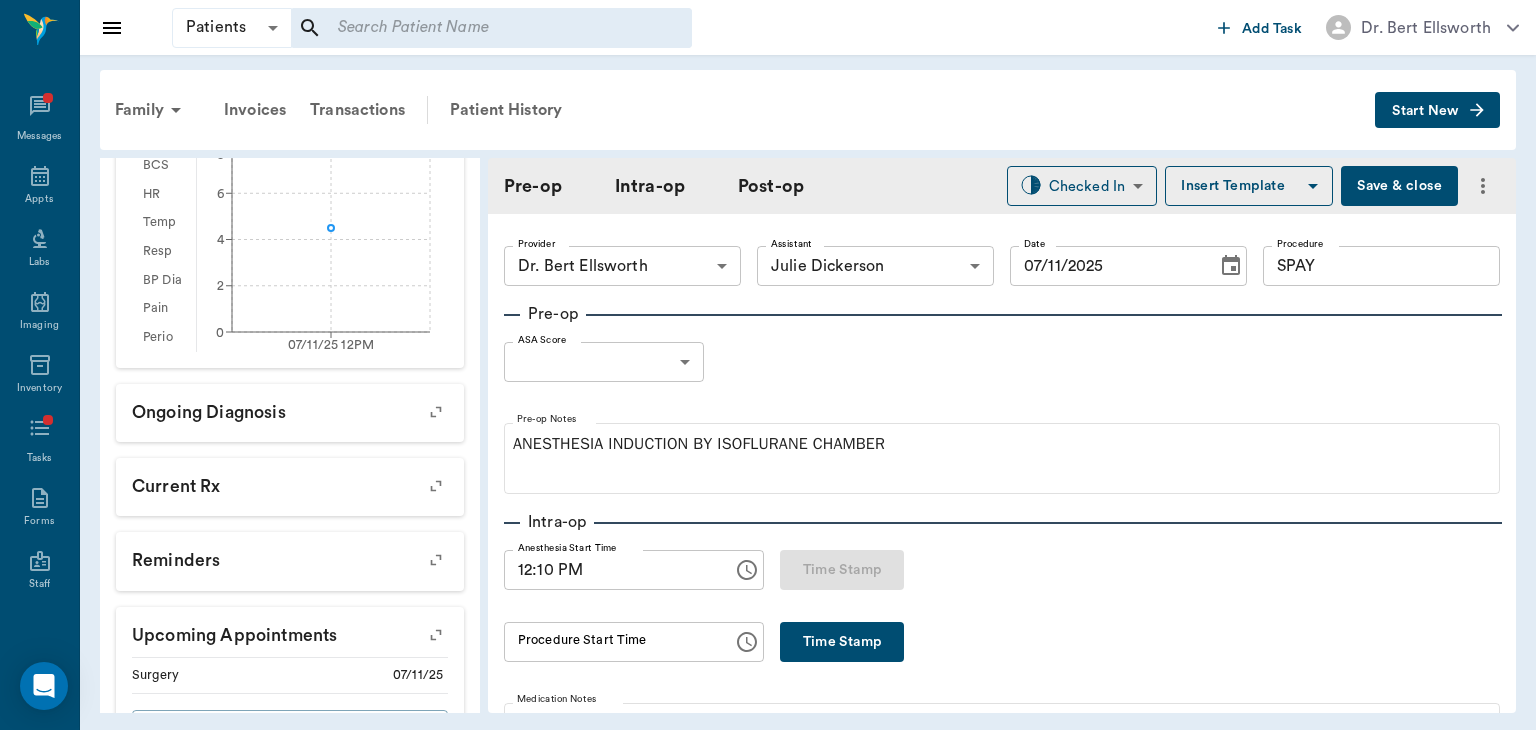 click on "Patients Patients ​ ​ Add Task Dr. Bert Ellsworth Nectar Messages Appts Labs Imaging Inventory Tasks Forms Staff Reports Lookup Settings Family Invoices Transactions Patient History Start New Ginger Davenport #6777_P8    -    ACTIVE   Species : Feline Breed : American Shorthair, Tabby Gender : Female - Not spayed Weight : 4.5 lbs / 2.0412 kg Patient Special Care:  ON 7/11 OWNER CANT DROP OFF SALLY UNTIL 10:15 FOR SPAY Family : Davenport Client : Jim Davenport Phone : (903) 824-7304 Email : JIMCOUCH34@aol.com Balance : $0.00 Credit : $0.00 Client Special Care:  ON 7/11 OWNER CANT DROP OFF SALLY UNTIL 10:15 FOR SPAY Patient Vitals Weight BCS HR Temp Resp BP Dia Pain Perio Score ( lb ) Date 07/11/25 12PM 0 2 4 6 8 Ongoing diagnosis Current Rx Reminders Upcoming appointments Surgery 07/11/25 Schedule Appointment Pre-op Intra-op Post-op Checked In CHECKED_IN ​ Insert Template  Save & close Provider Dr. Bert Ellsworth 63ec2f075fda476ae8351a4d Provider Assistant Julie Dickerson 63ec2e7e52e12b0ba117b124 Date" at bounding box center [768, 365] 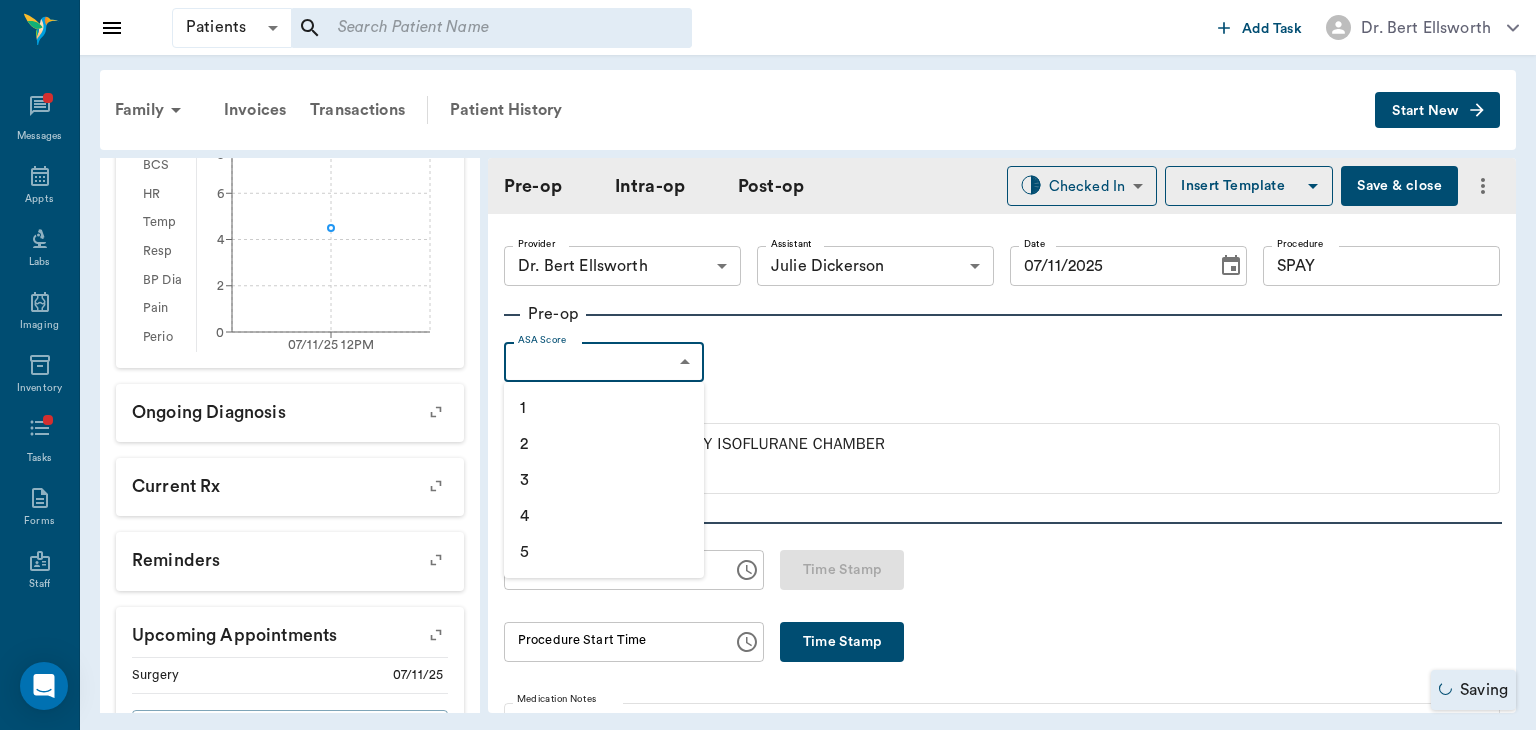 click on "1" at bounding box center (604, 408) 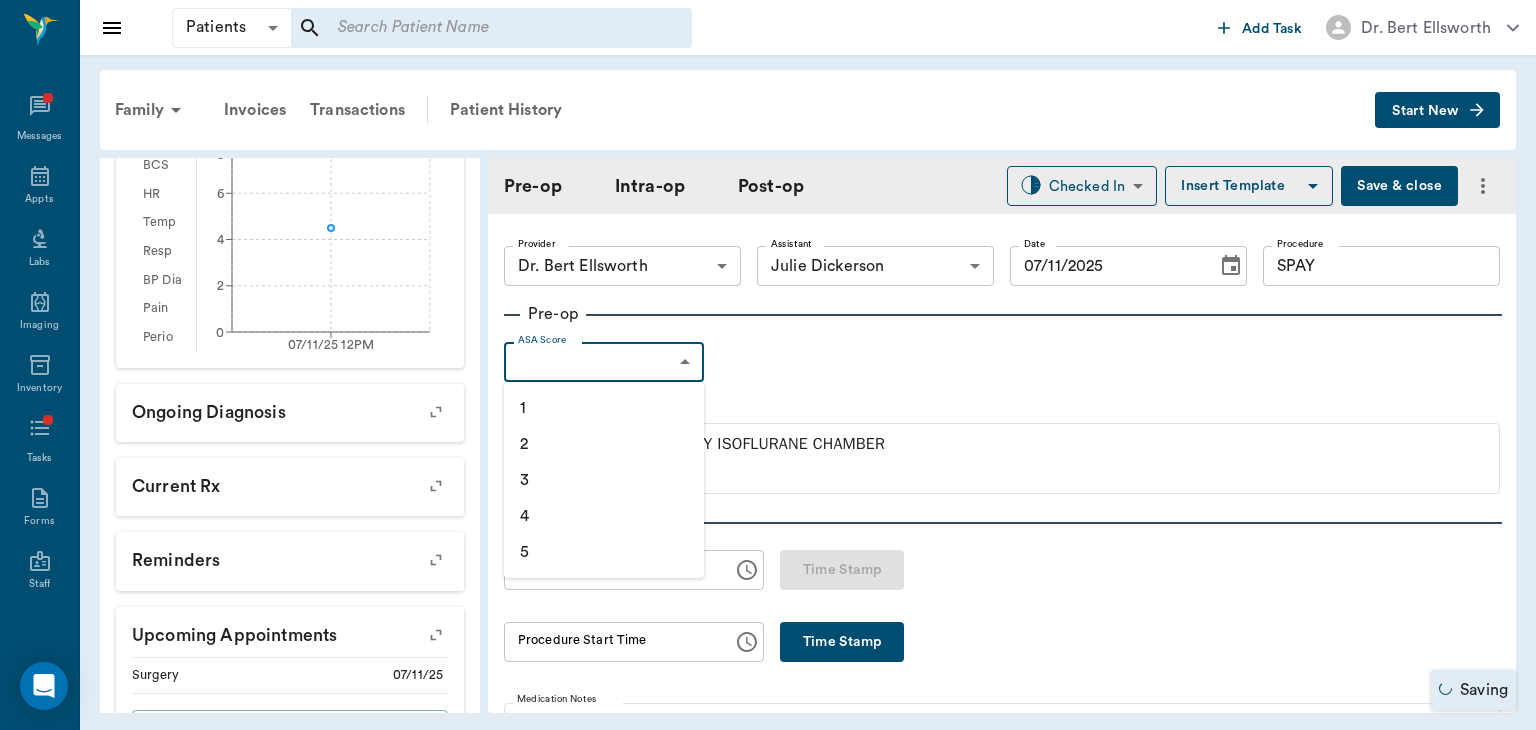 type on "1" 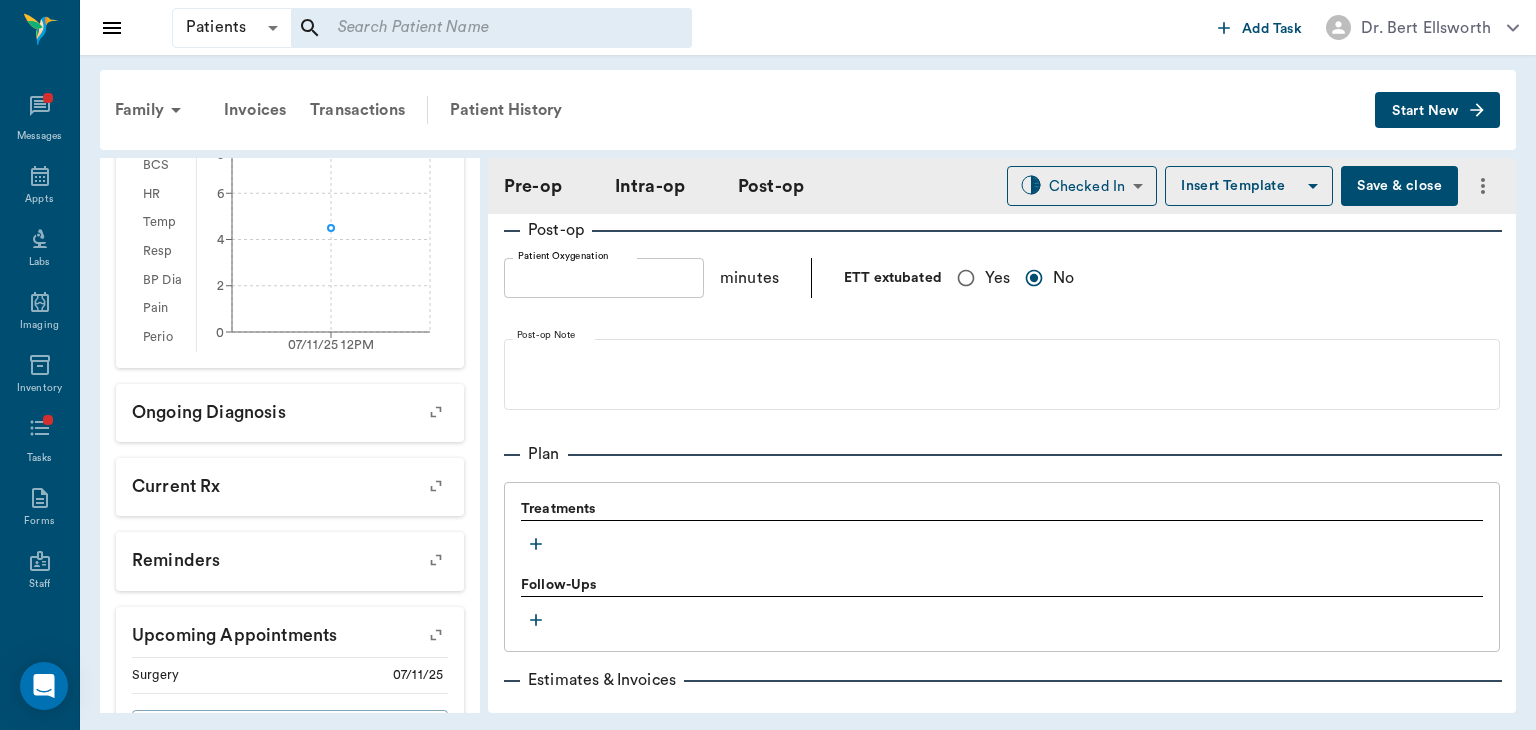 scroll, scrollTop: 1419, scrollLeft: 0, axis: vertical 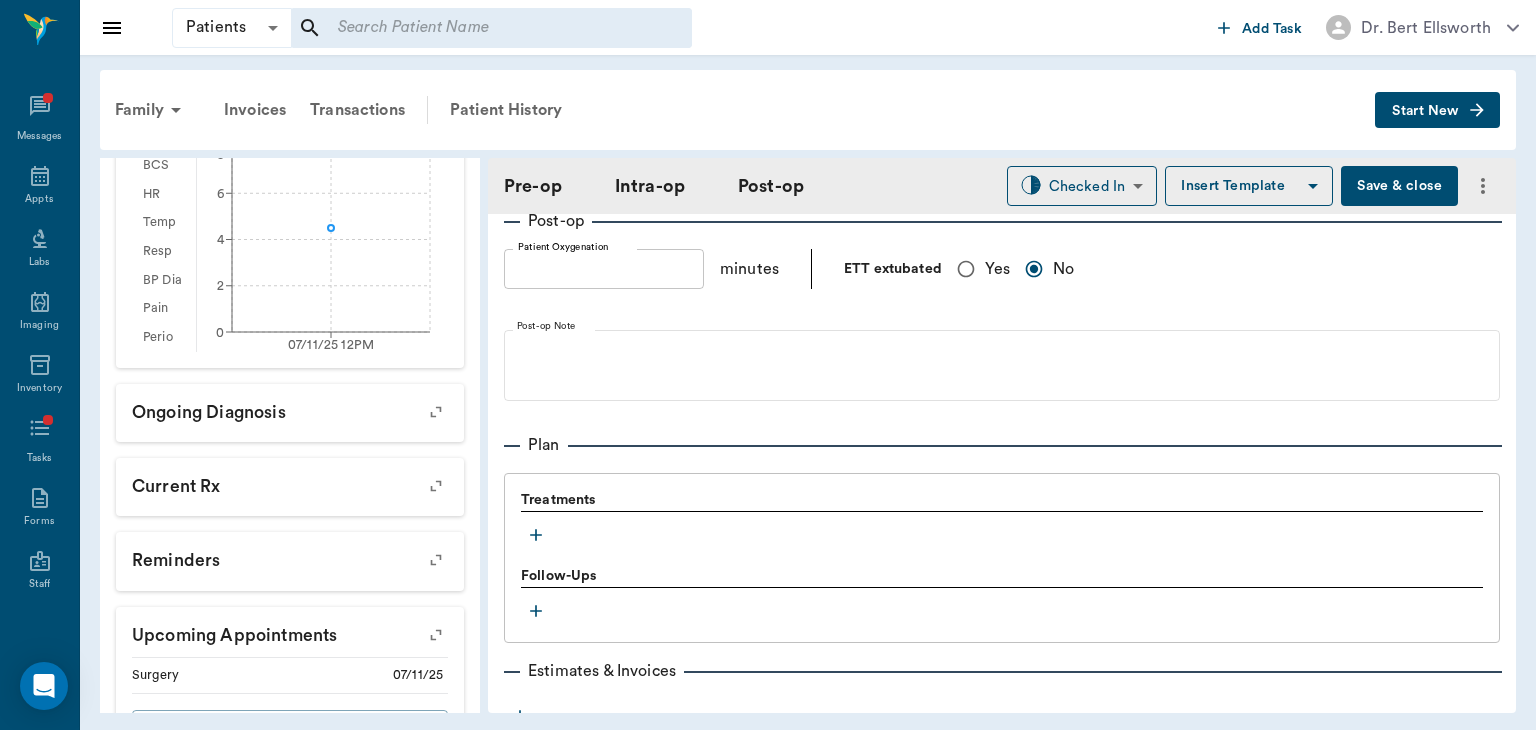 click 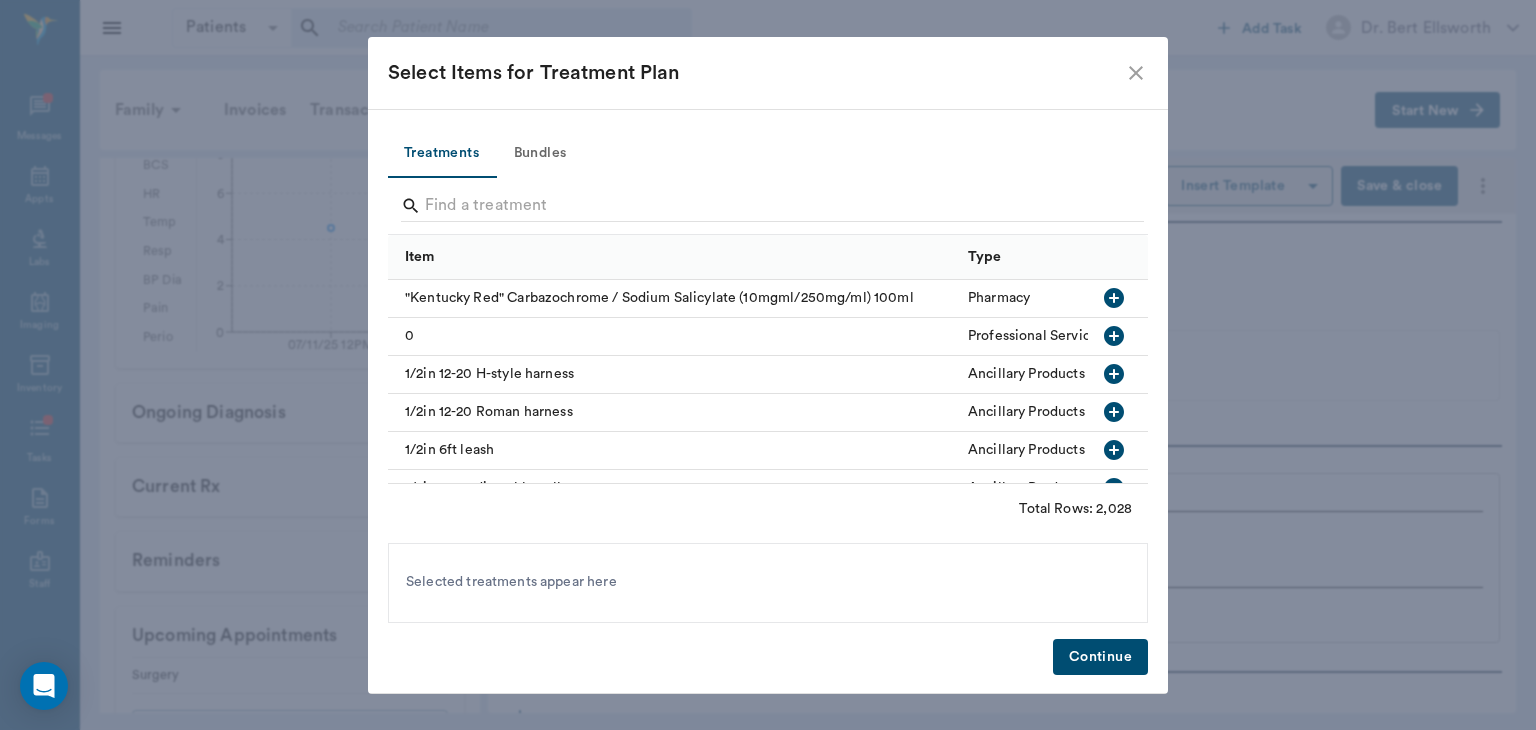 click on "Bundles" at bounding box center (540, 154) 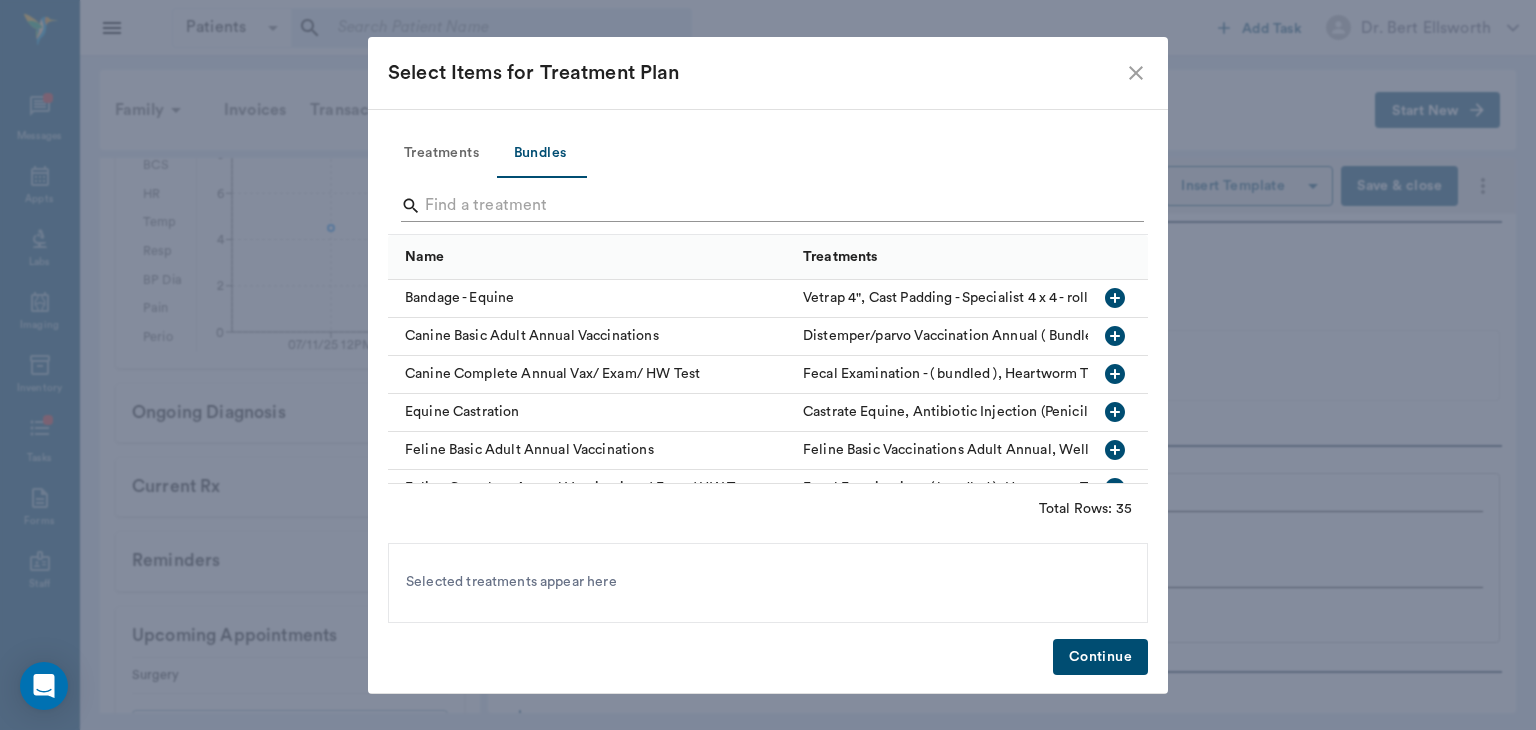 click at bounding box center (769, 206) 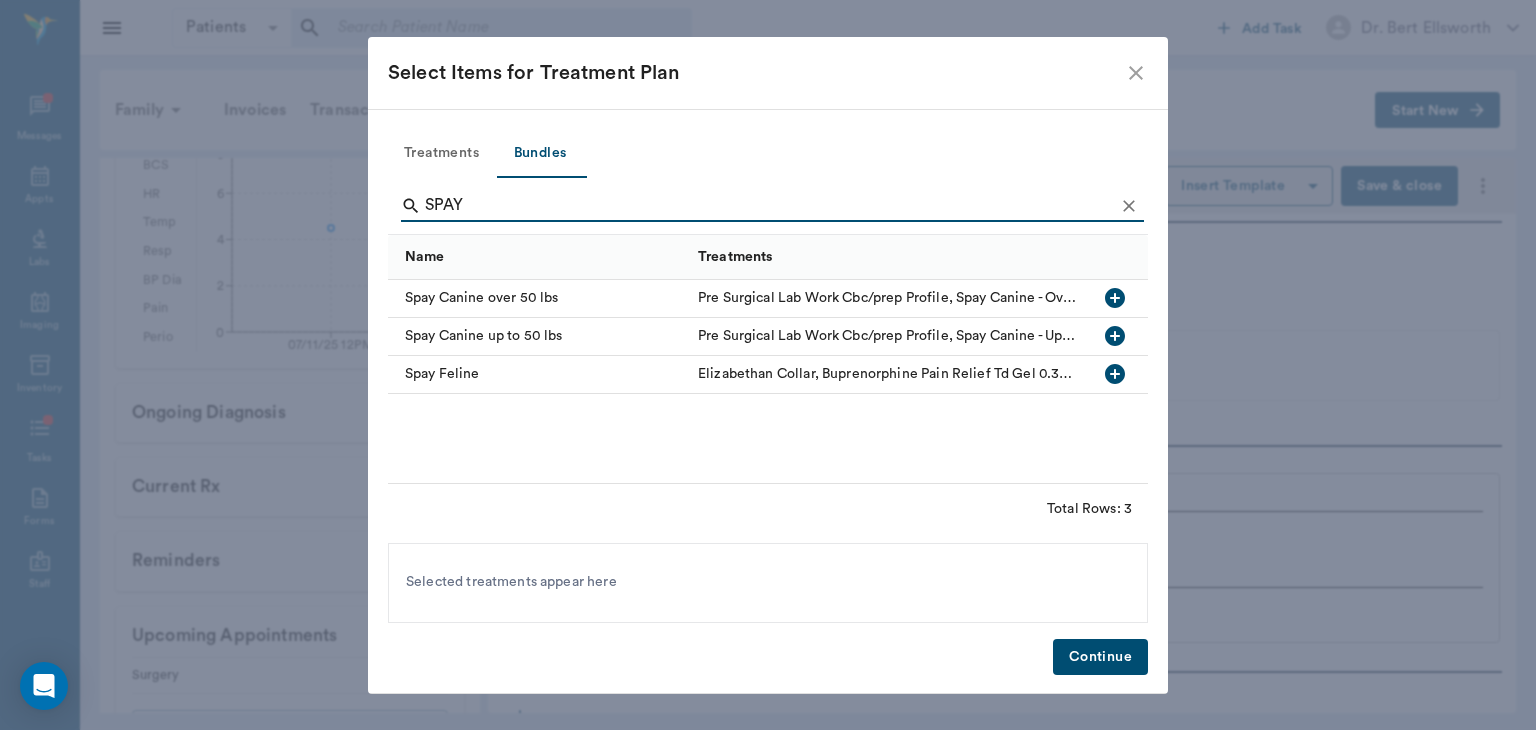 type on "SPAY" 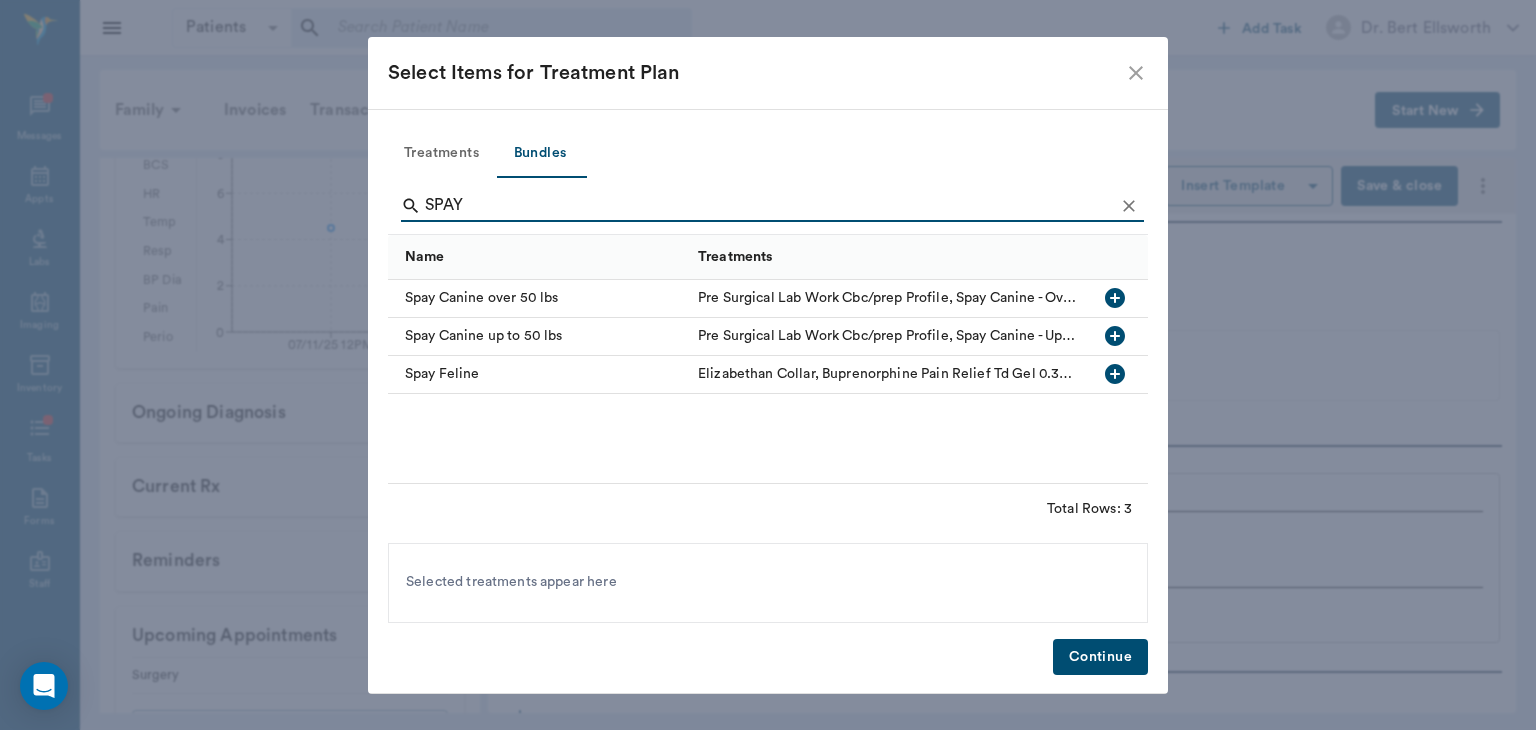 click 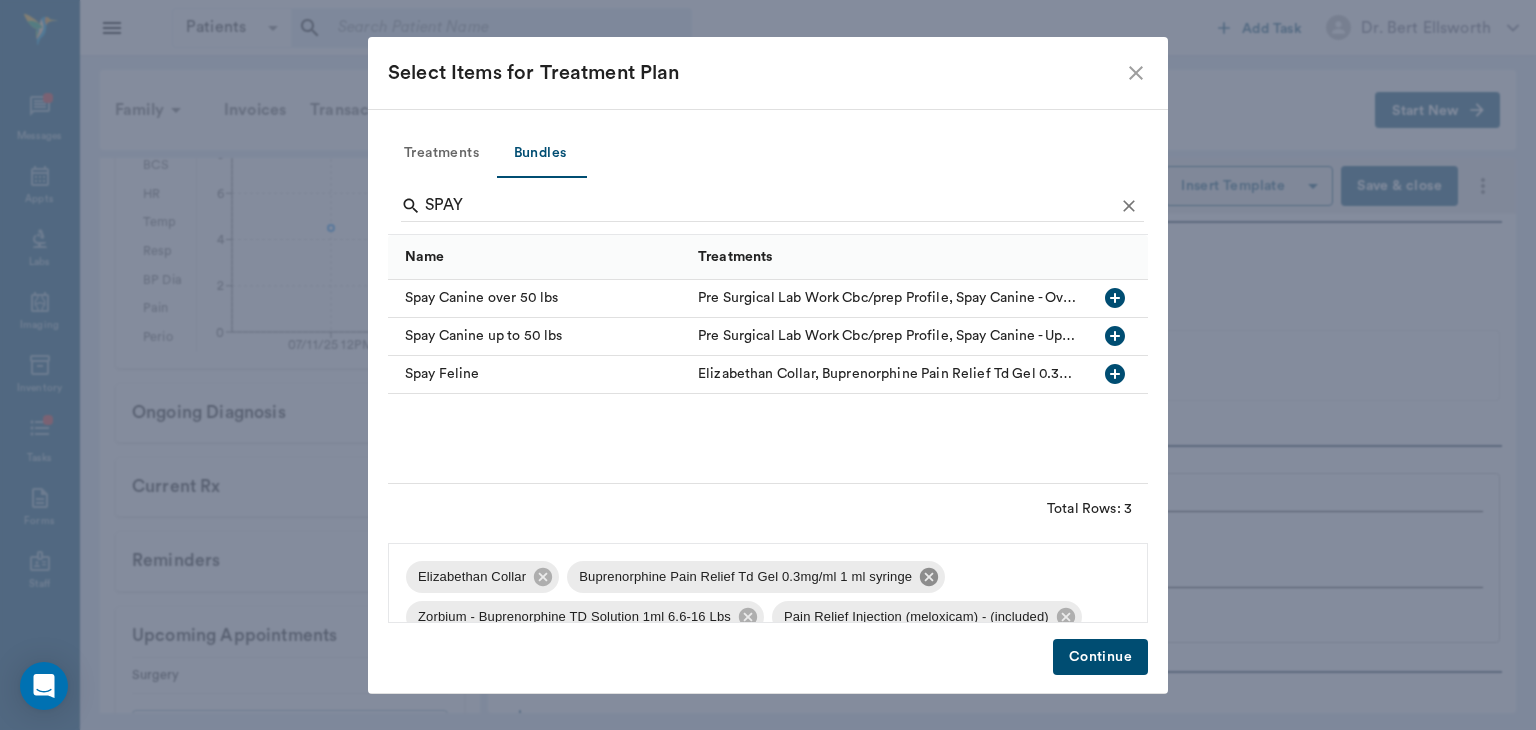 click 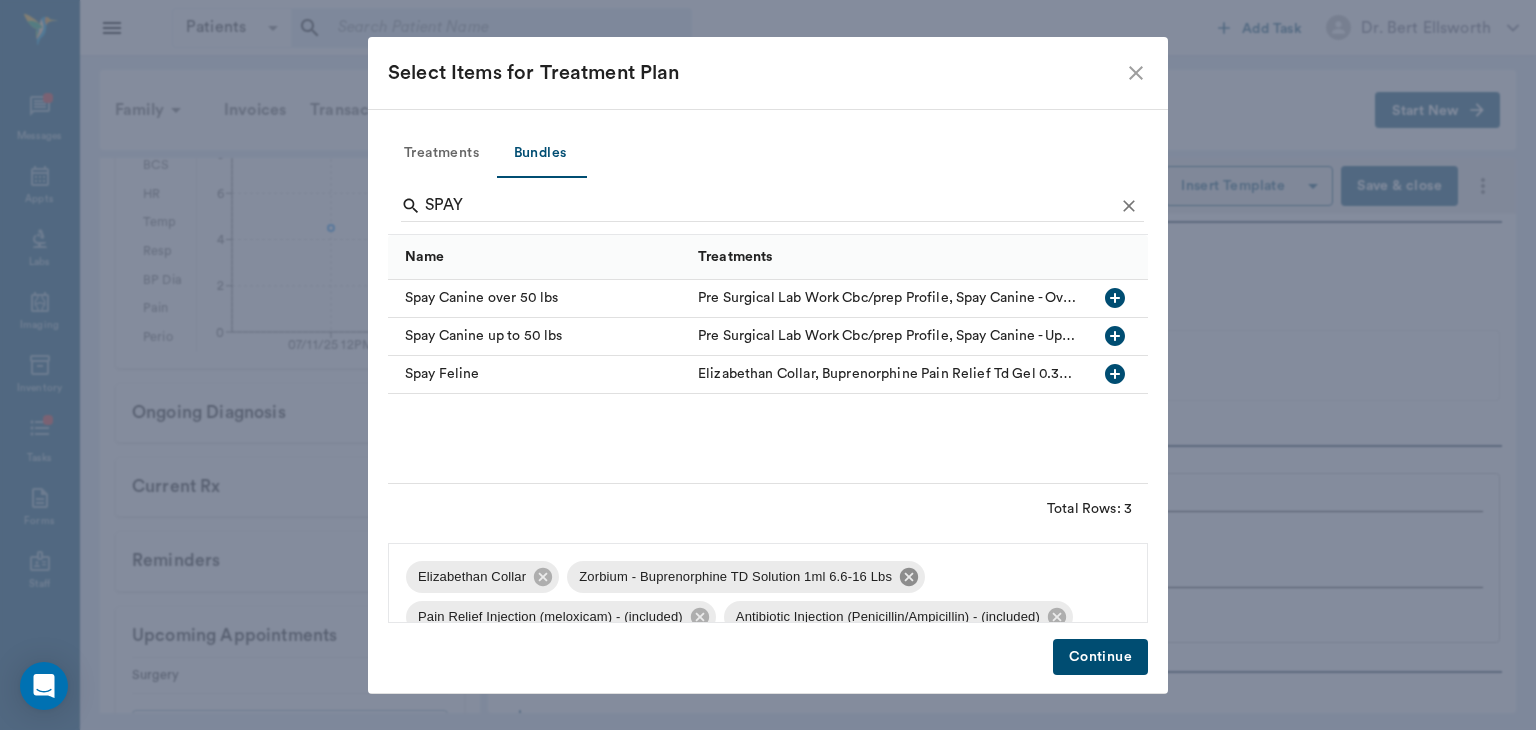 click 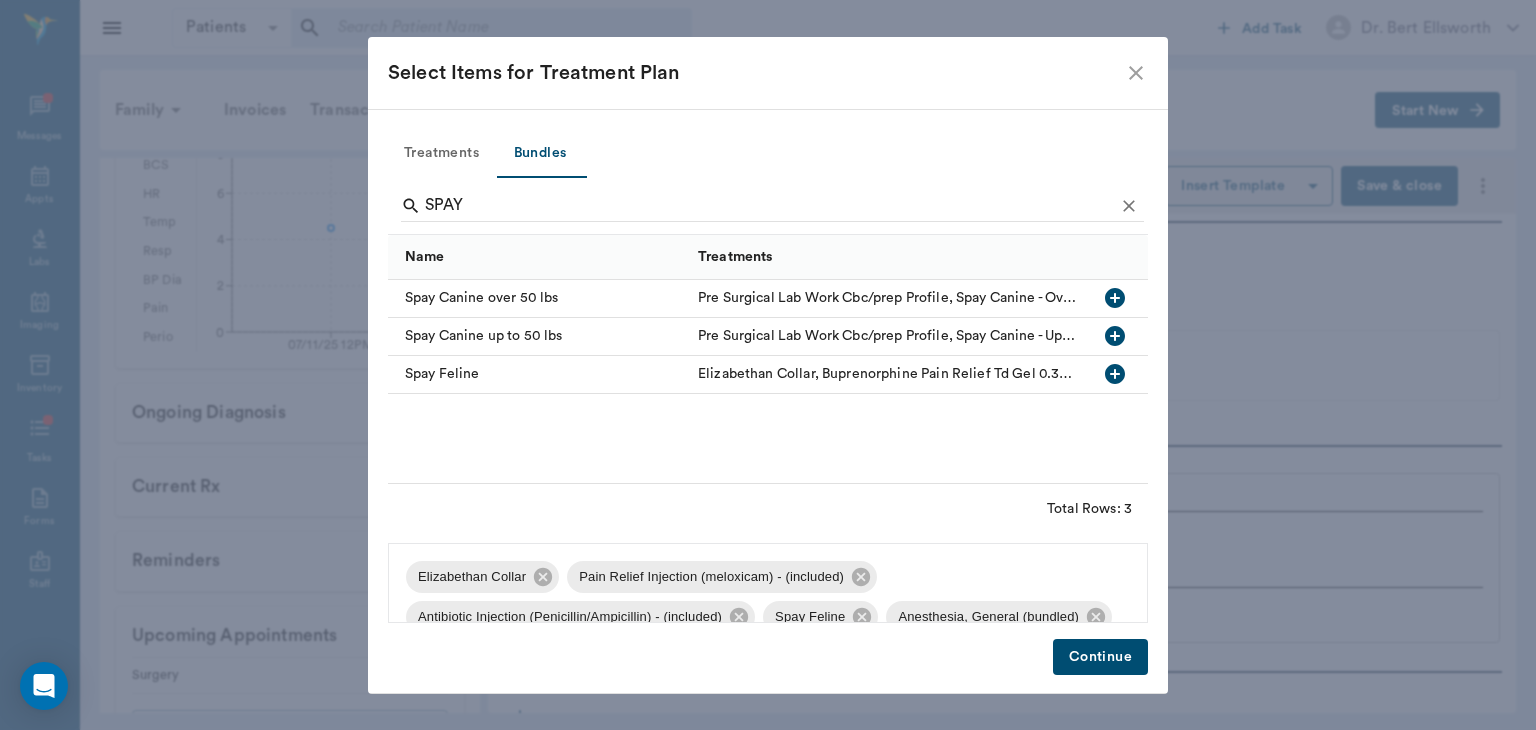 scroll, scrollTop: 27, scrollLeft: 0, axis: vertical 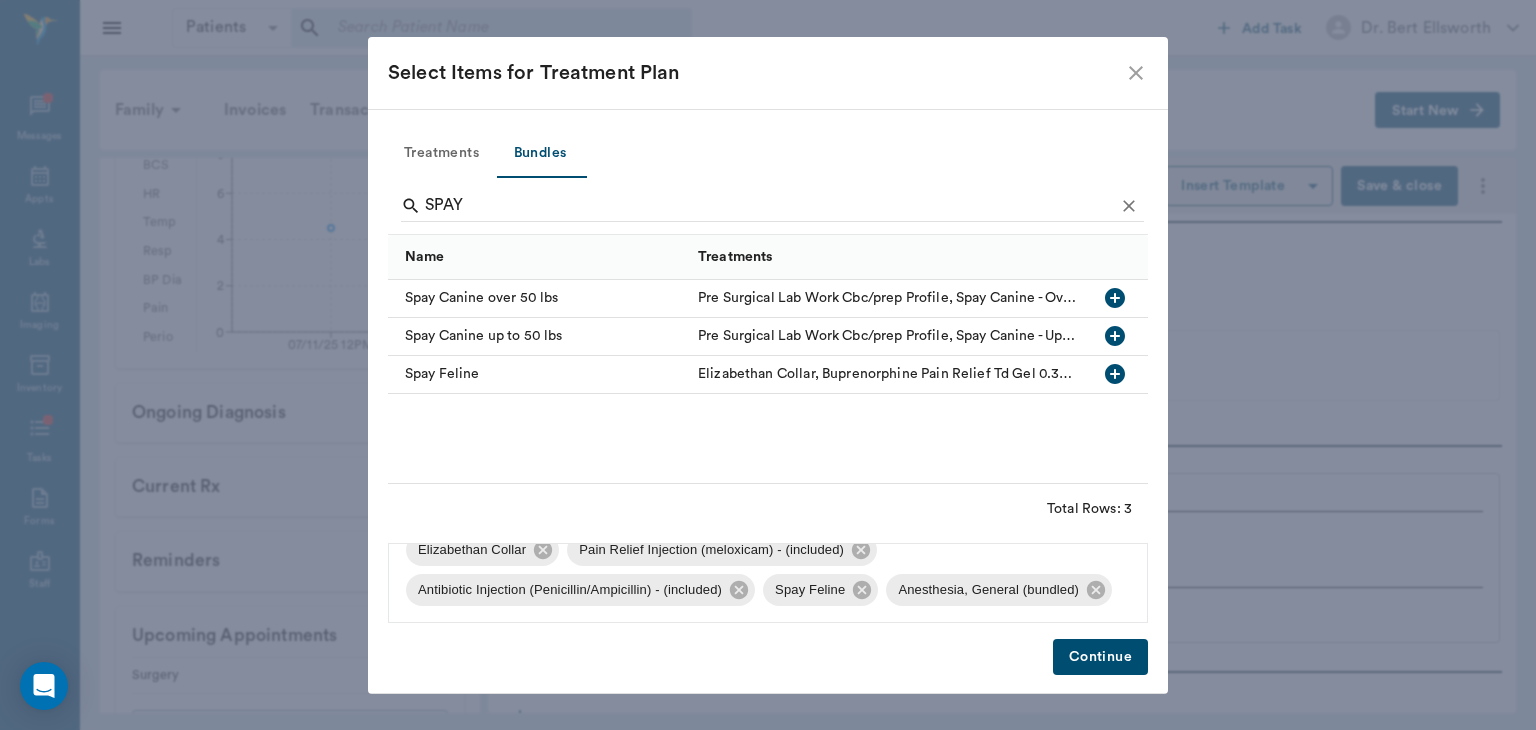 click 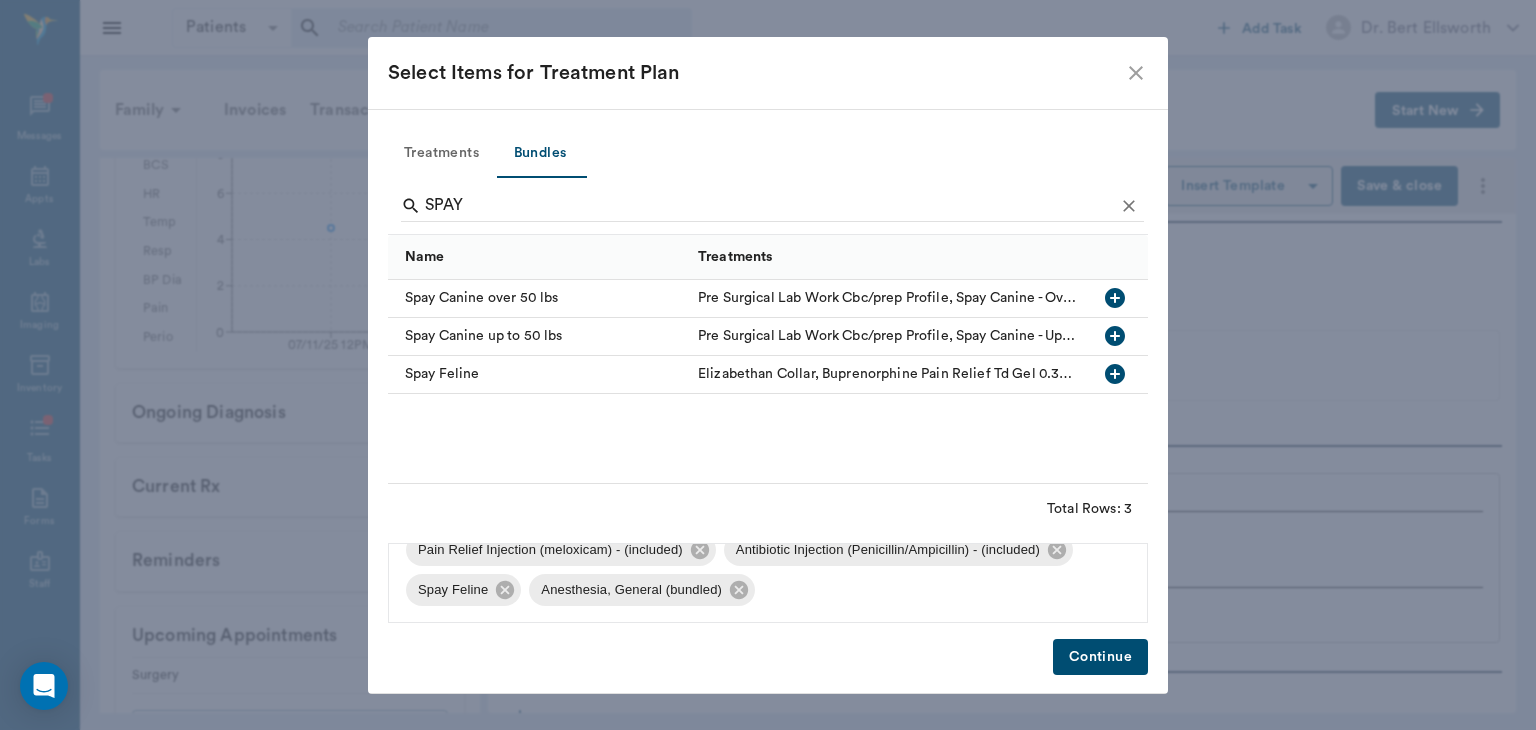 click on "Continue" at bounding box center (1100, 657) 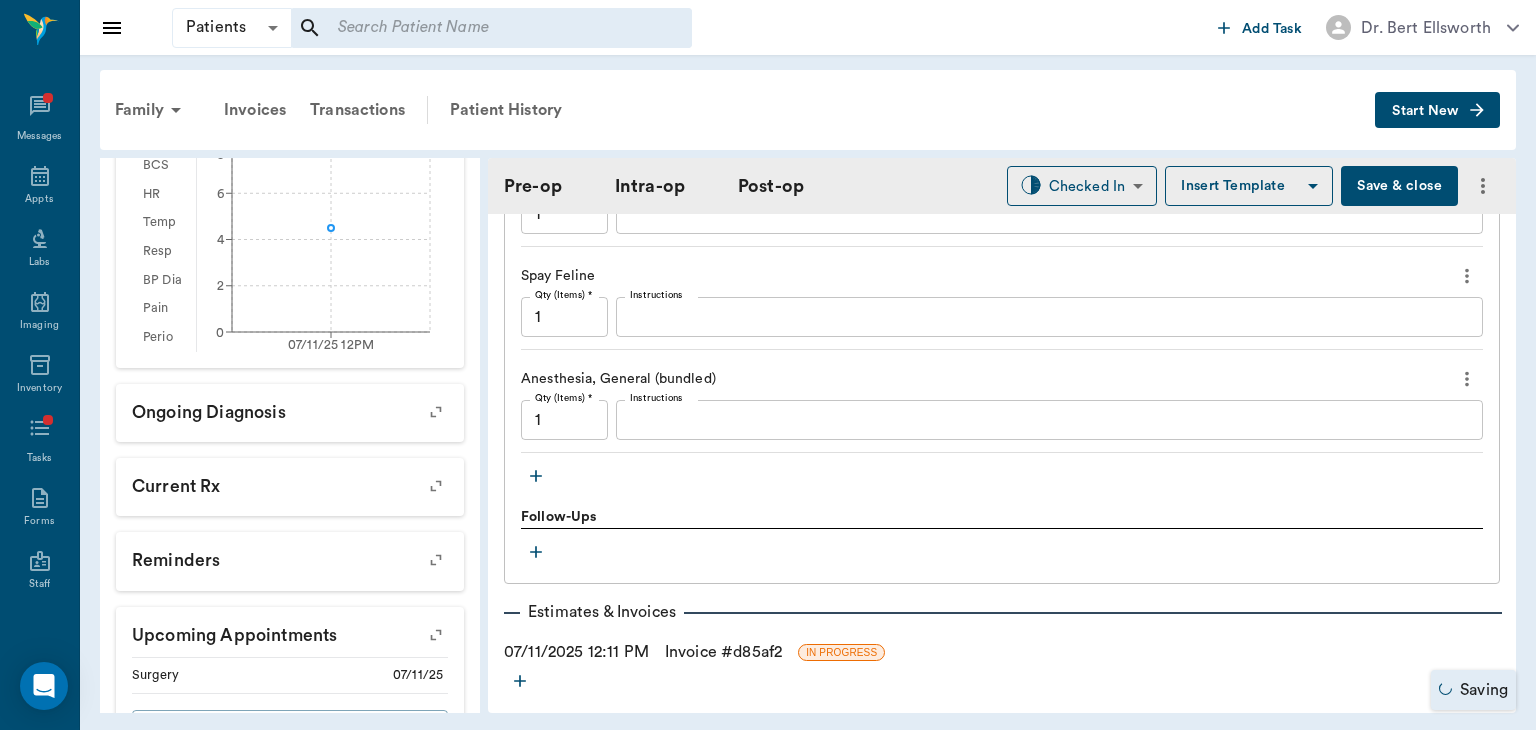 scroll, scrollTop: 1952, scrollLeft: 0, axis: vertical 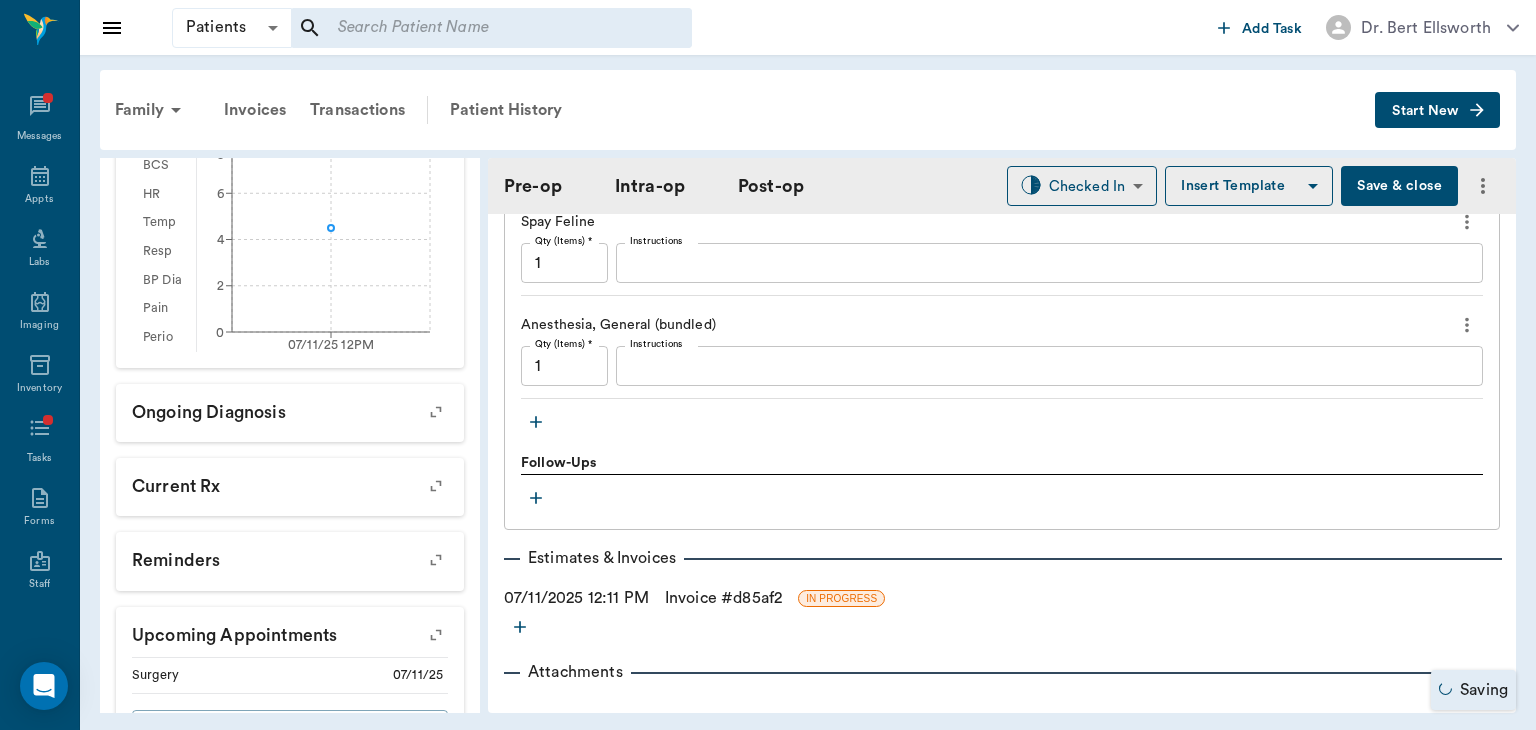click 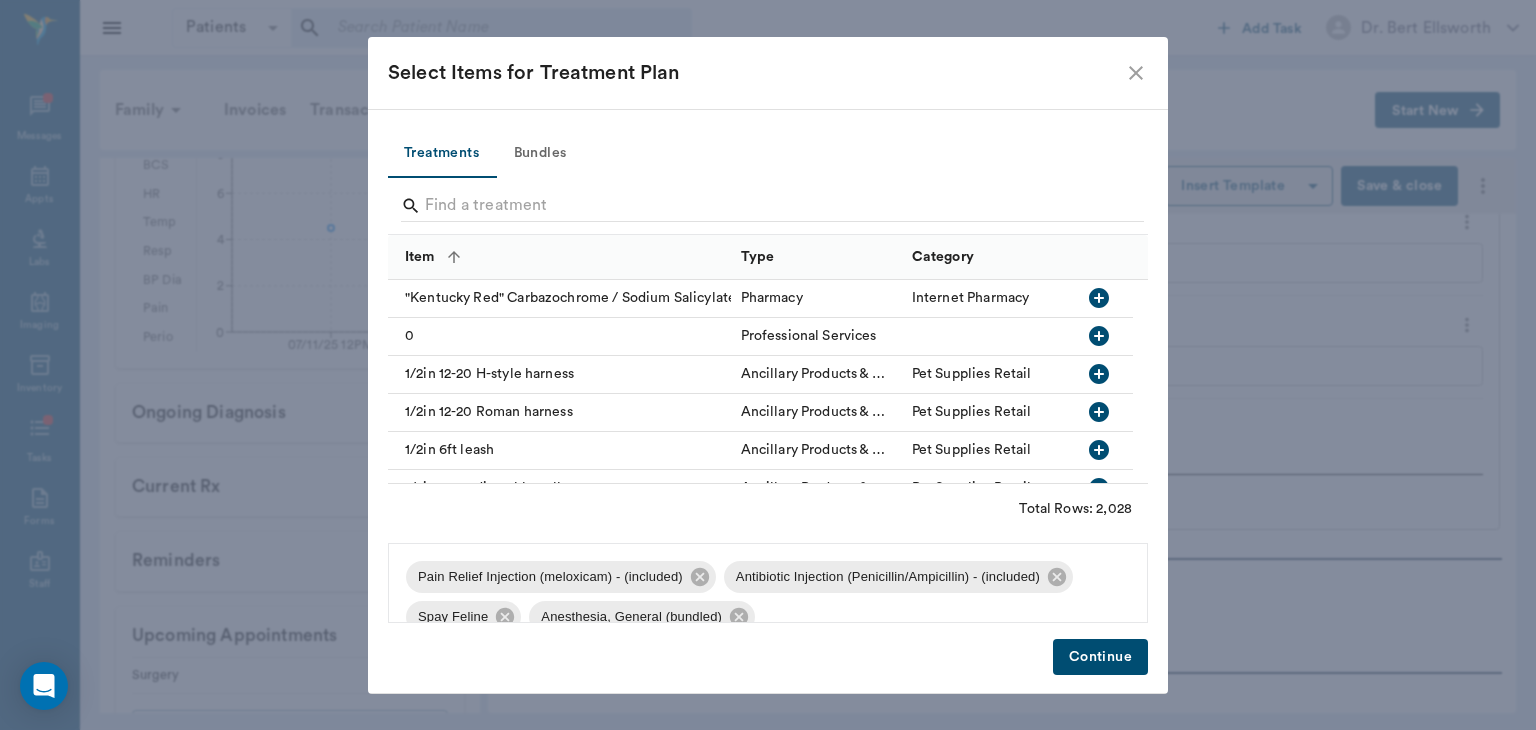 click on "Bundles" at bounding box center [540, 154] 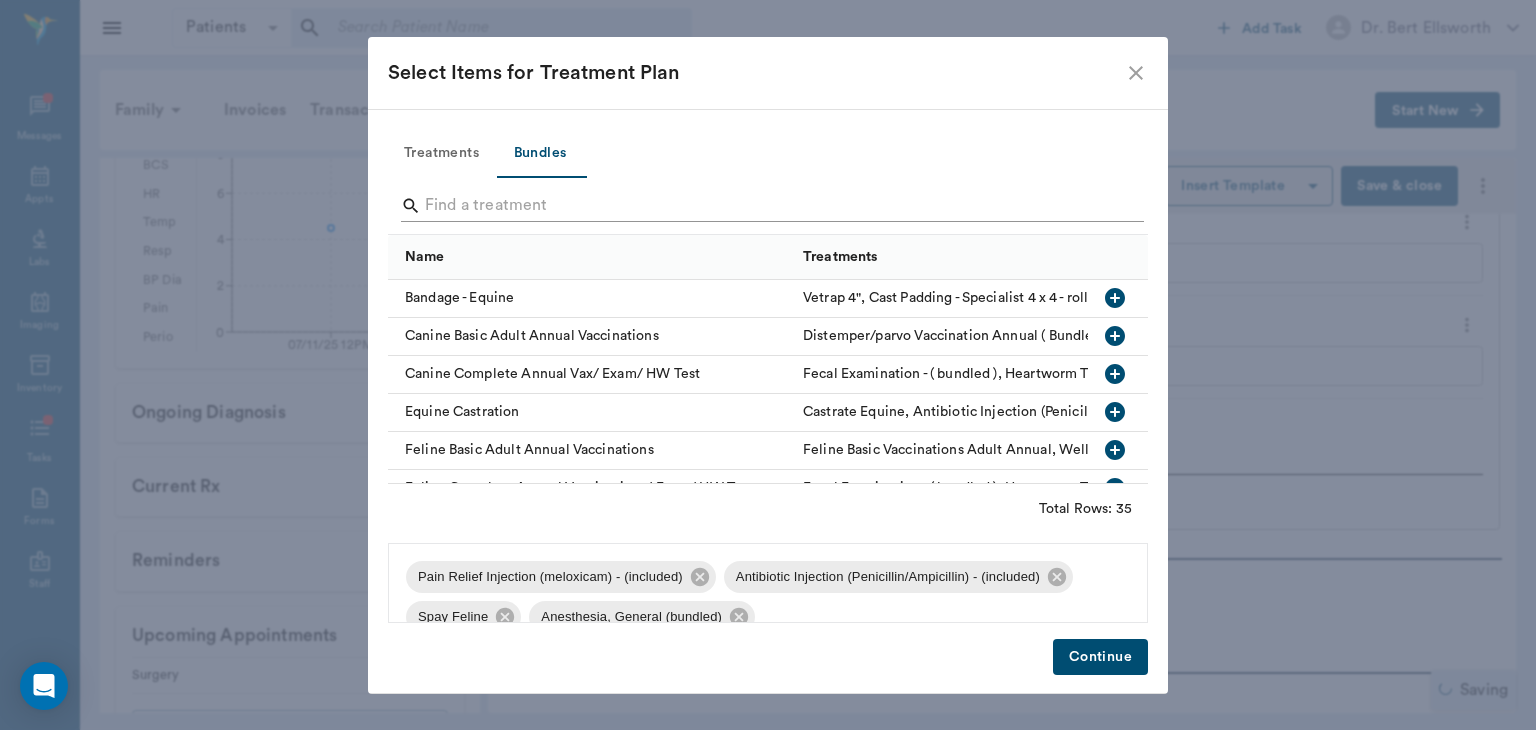 click at bounding box center (769, 206) 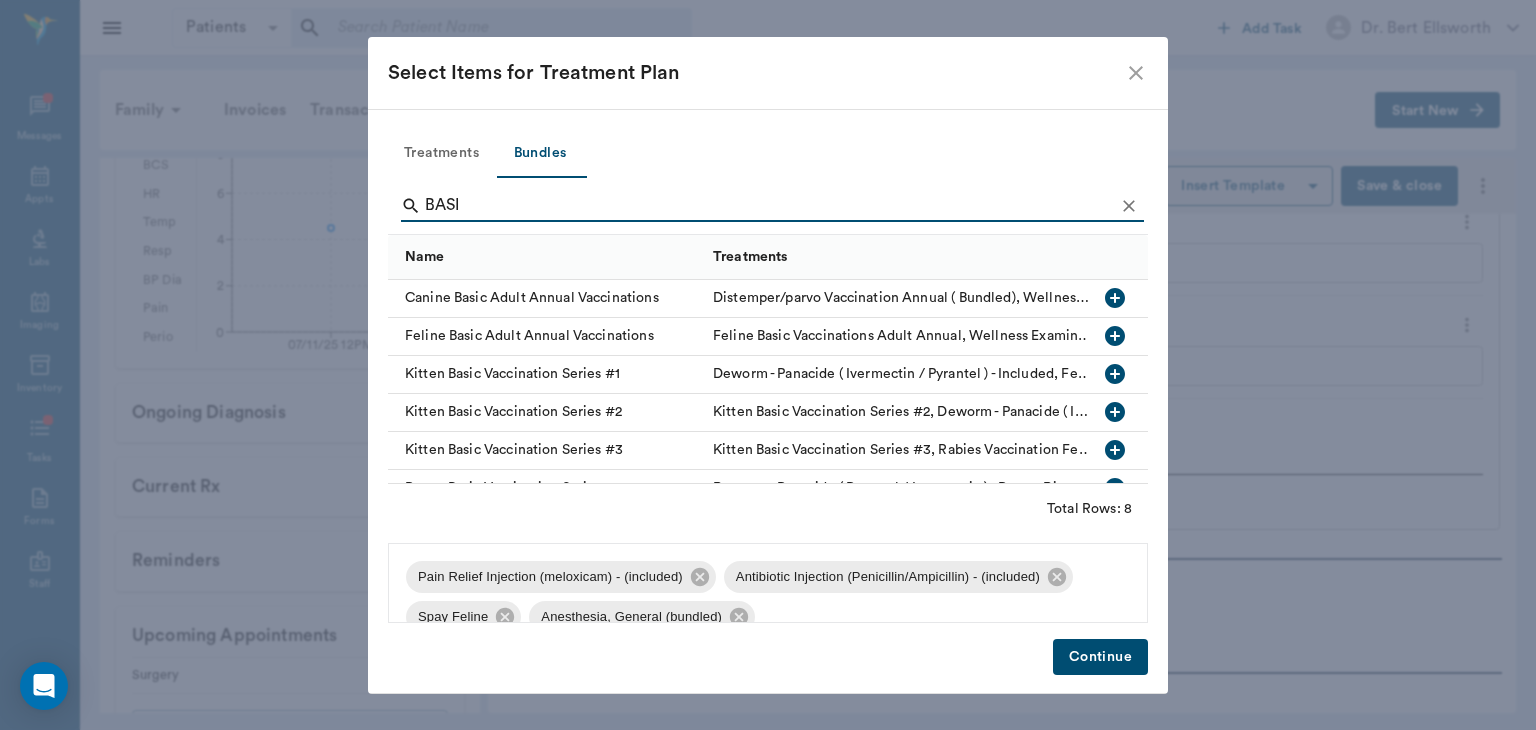 type on "BASI" 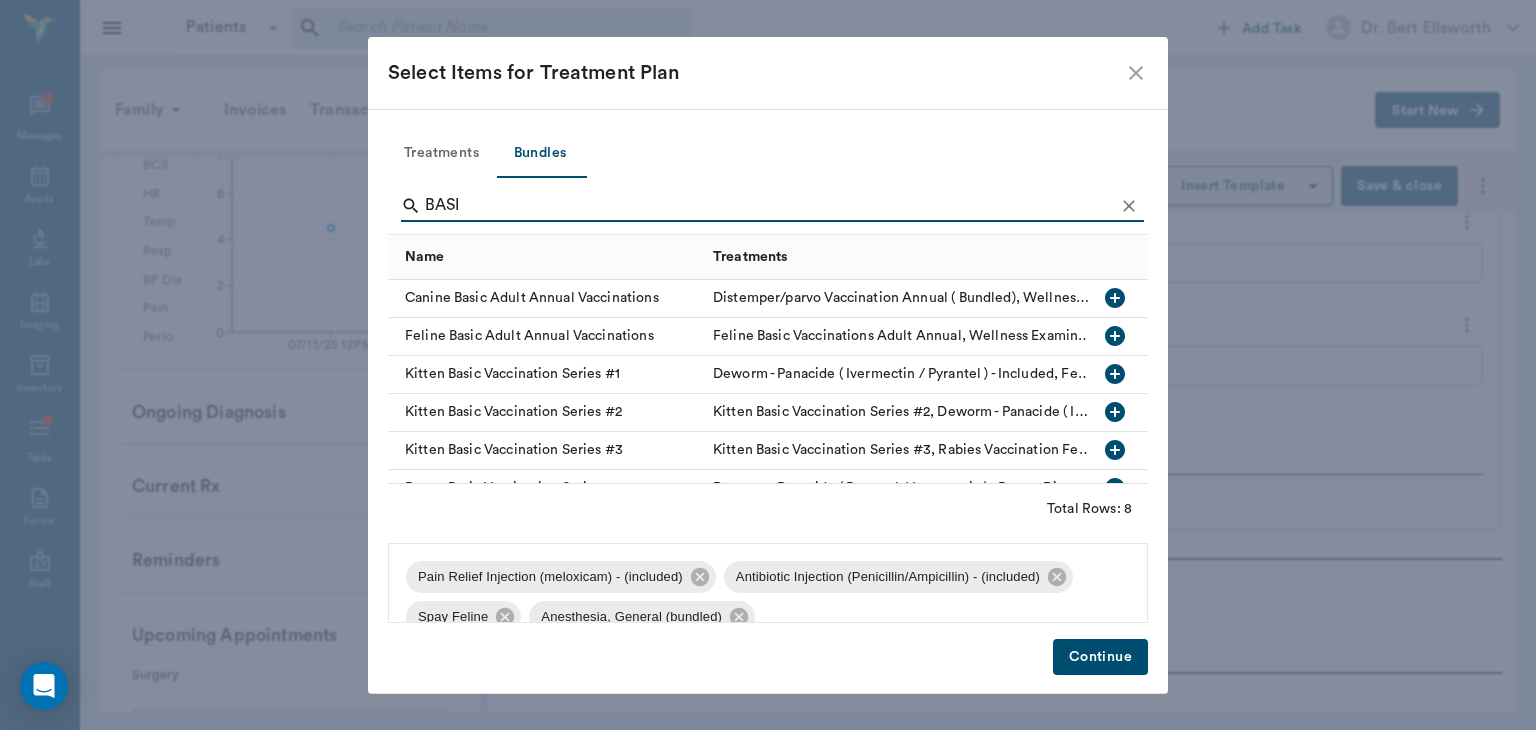 click 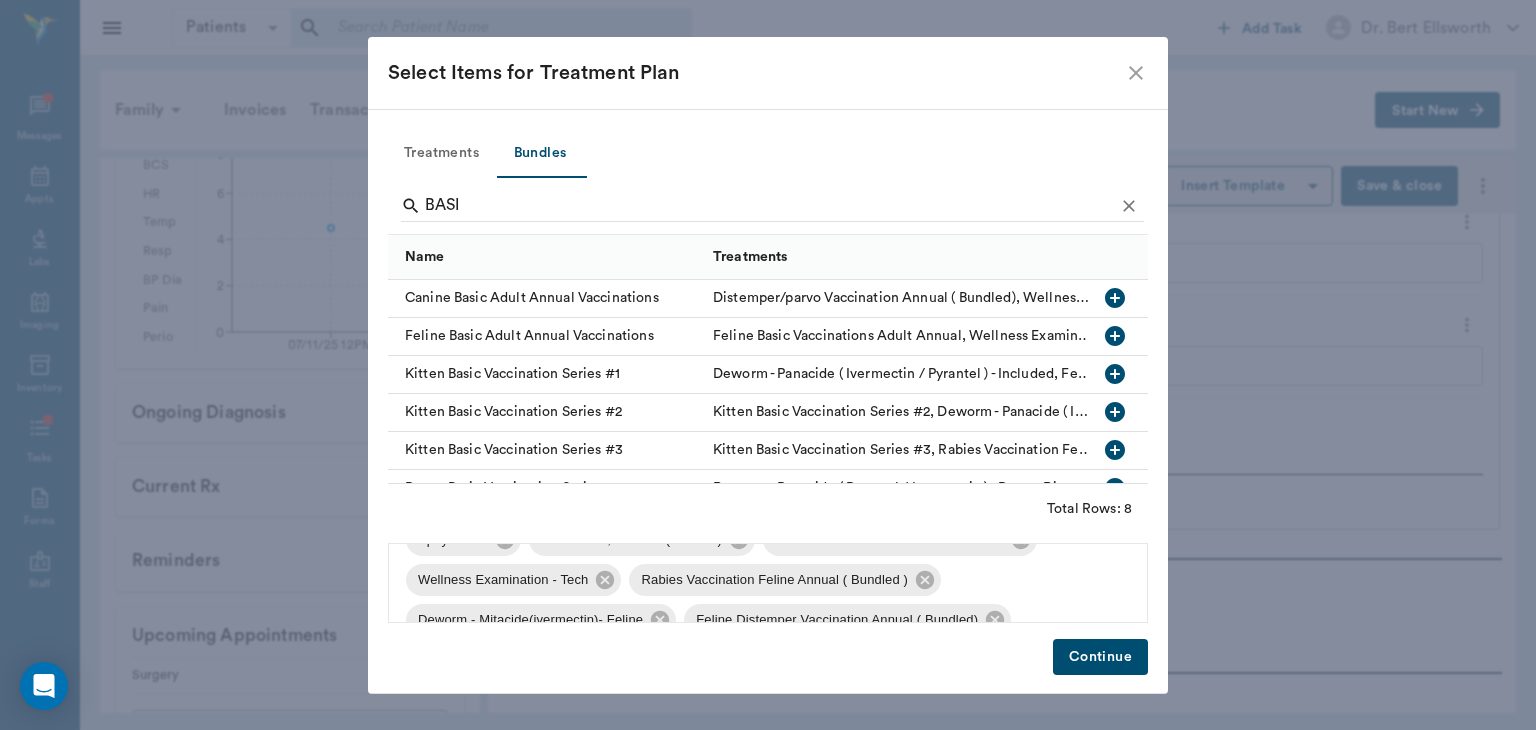 scroll, scrollTop: 87, scrollLeft: 0, axis: vertical 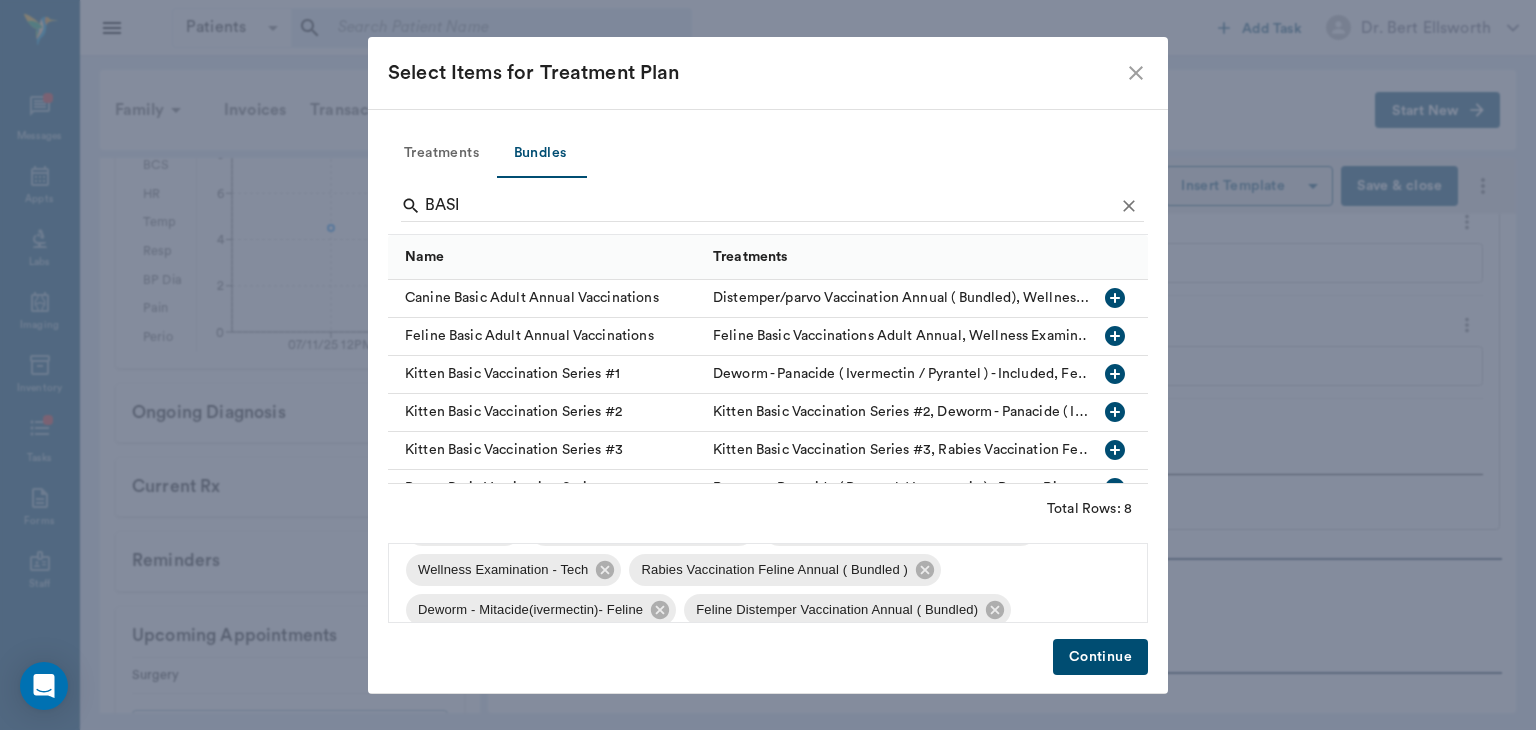 click on "Continue" at bounding box center (1100, 657) 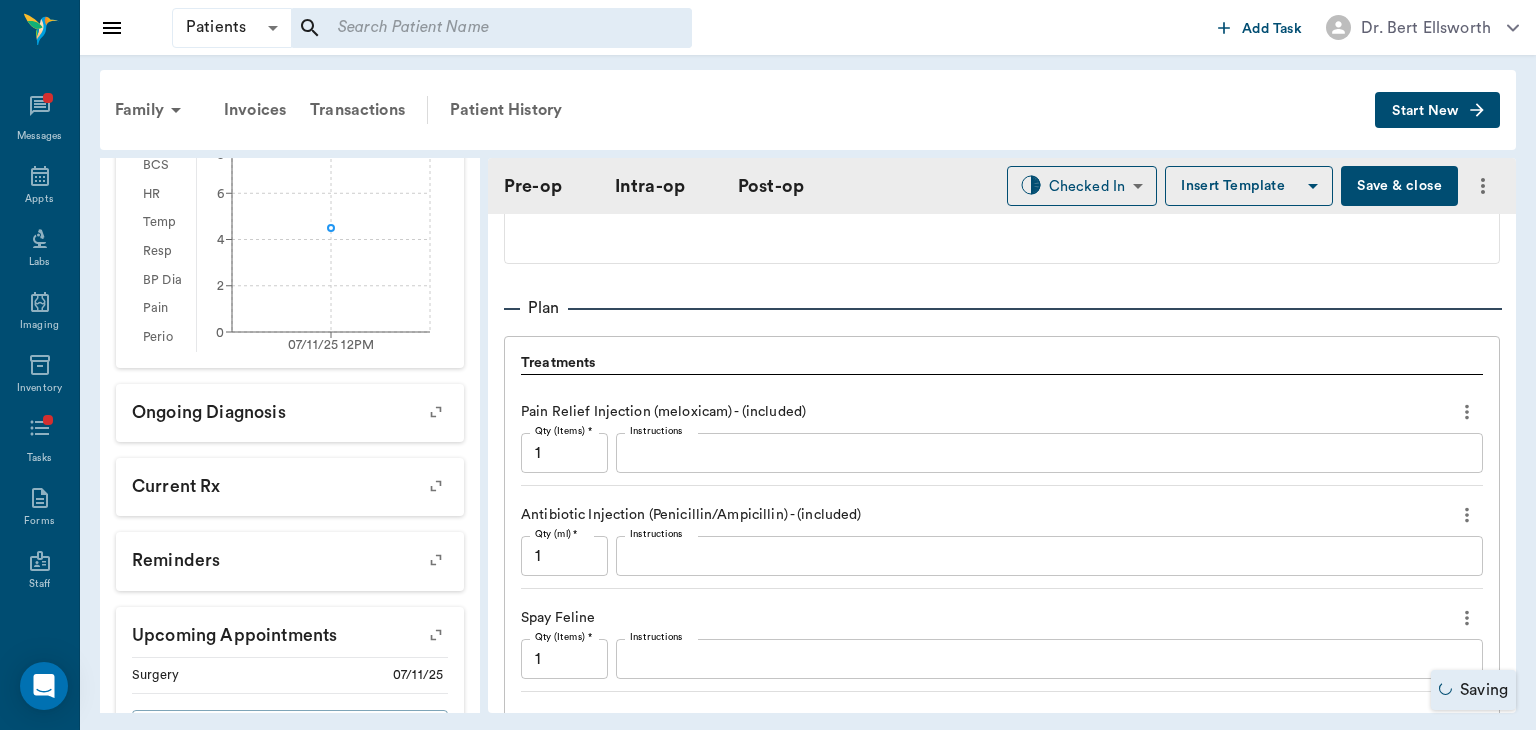scroll, scrollTop: 1556, scrollLeft: 0, axis: vertical 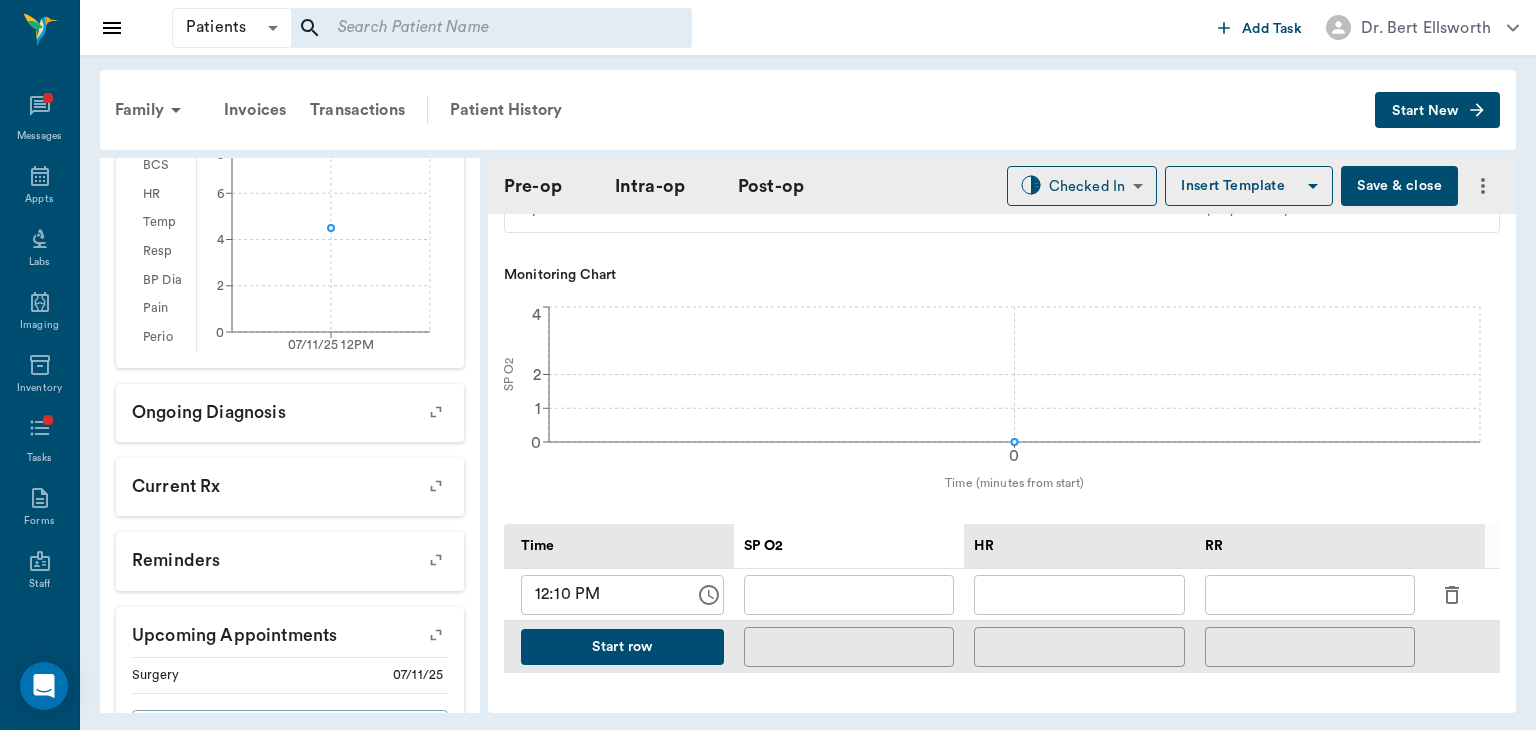 click 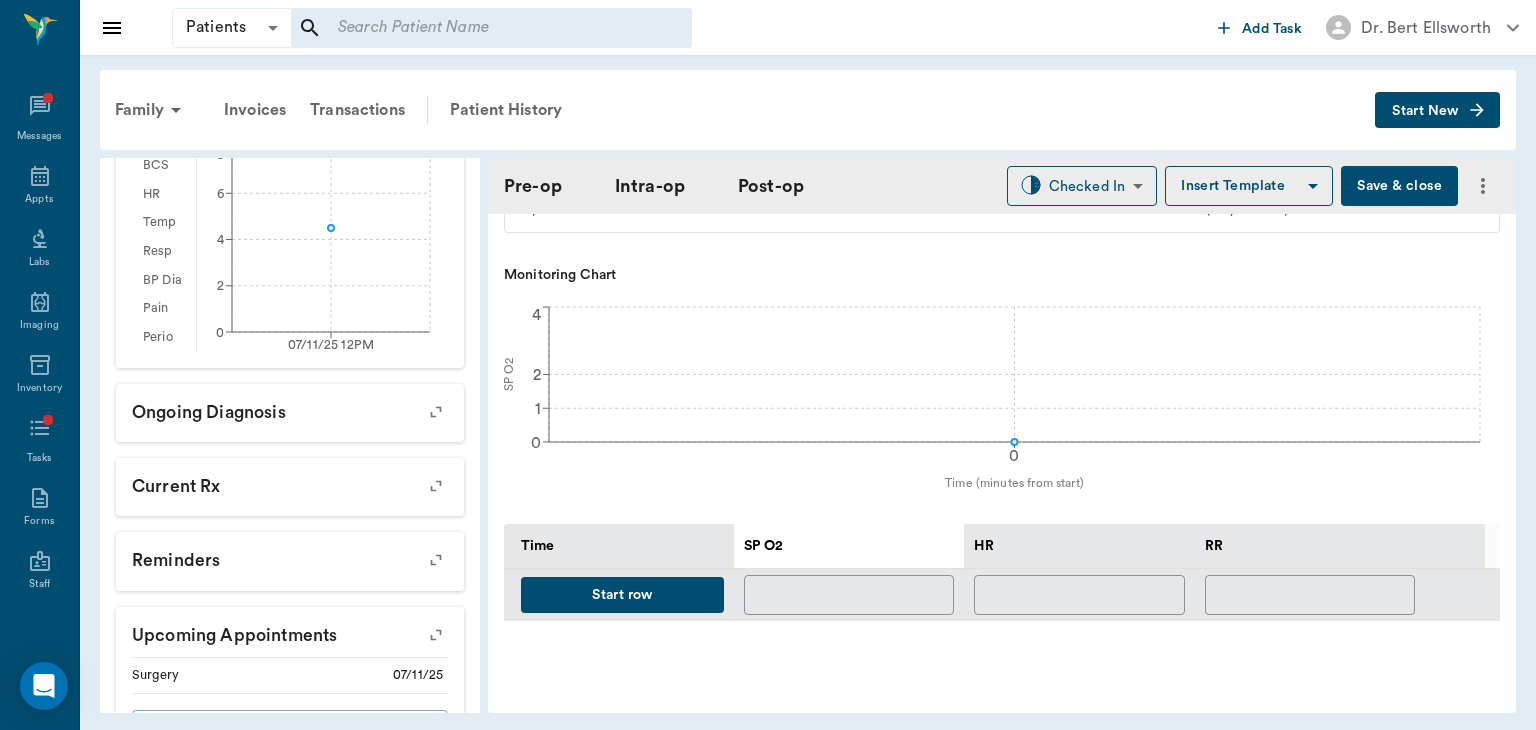 click on "Start row" at bounding box center [622, 595] 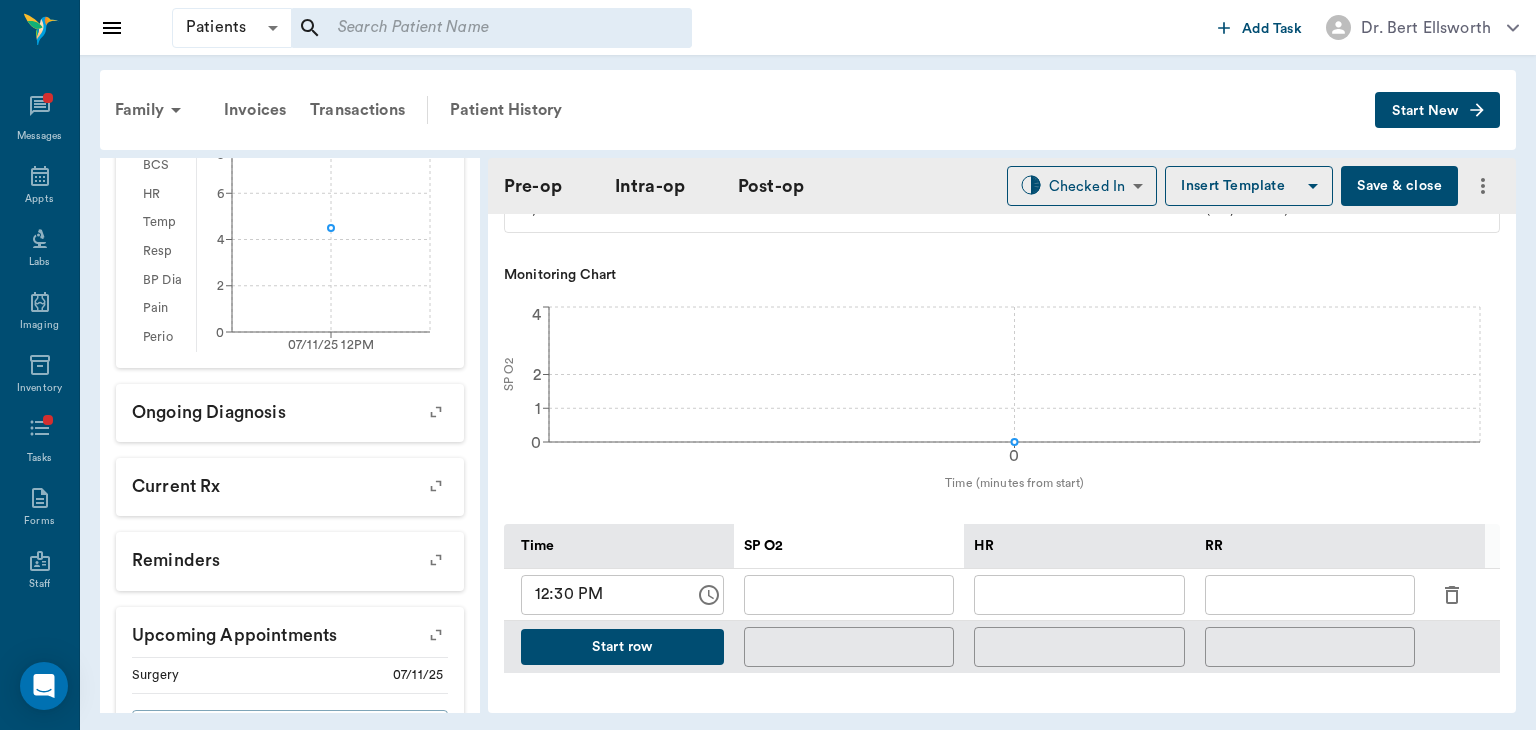 click at bounding box center (1079, 595) 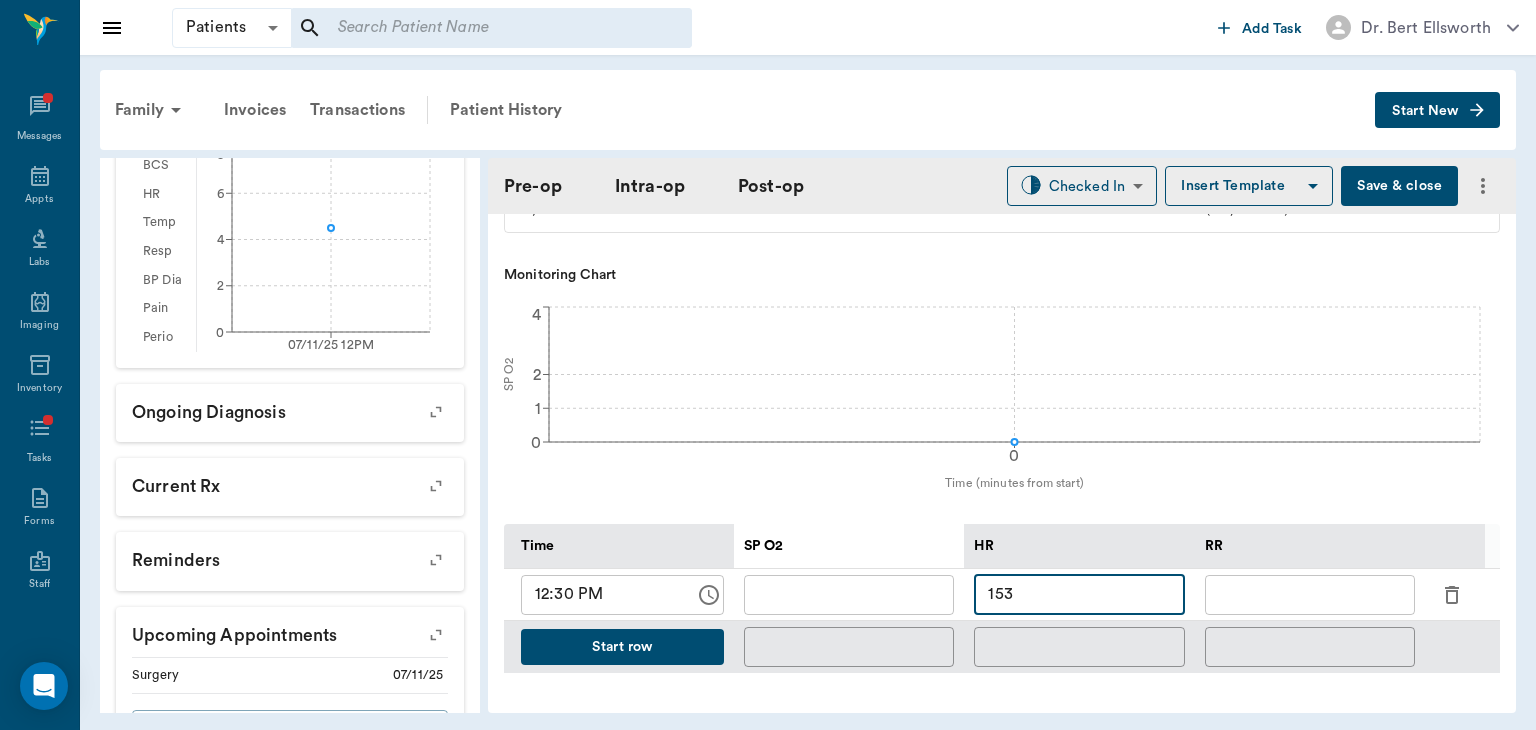 type on "153" 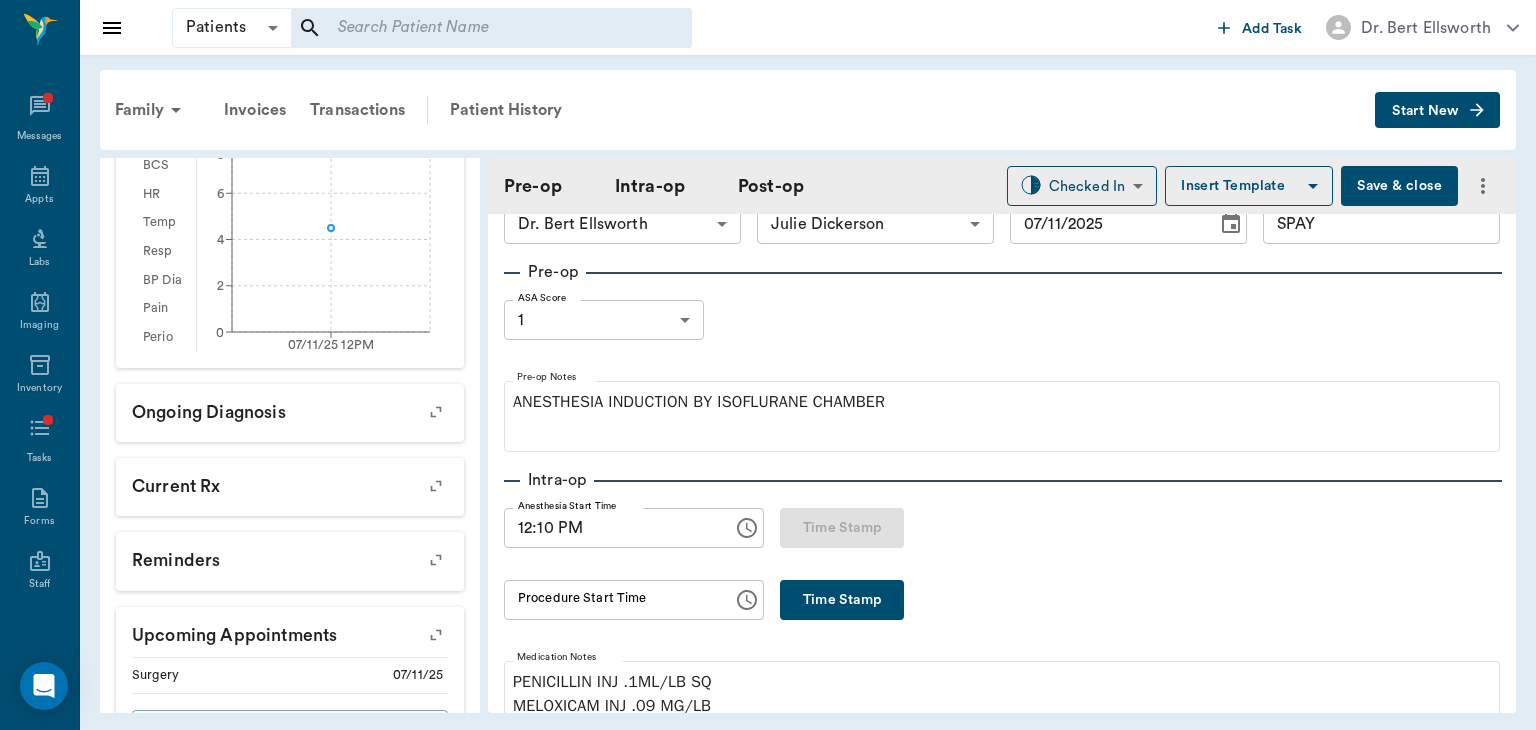 scroll, scrollTop: 64, scrollLeft: 0, axis: vertical 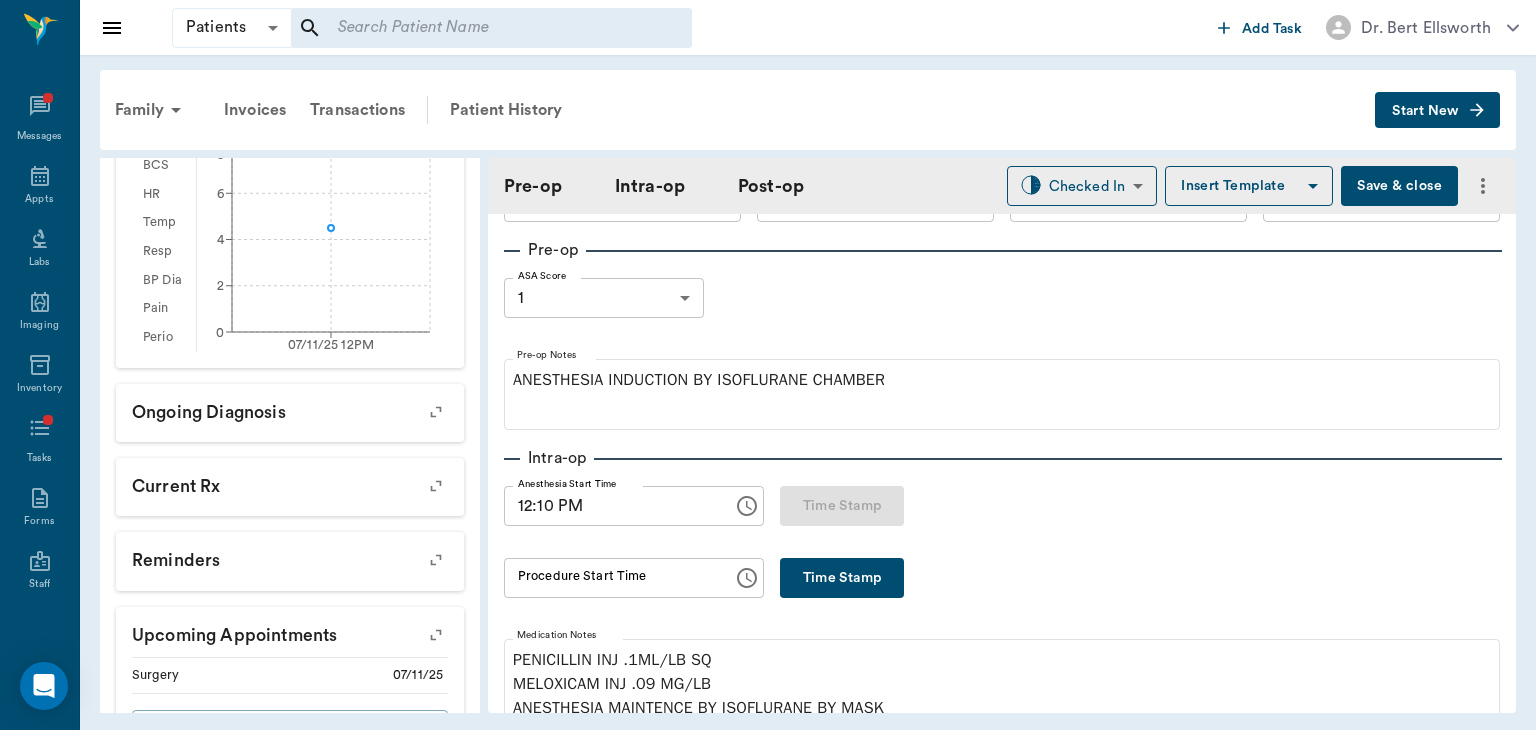 type on "30" 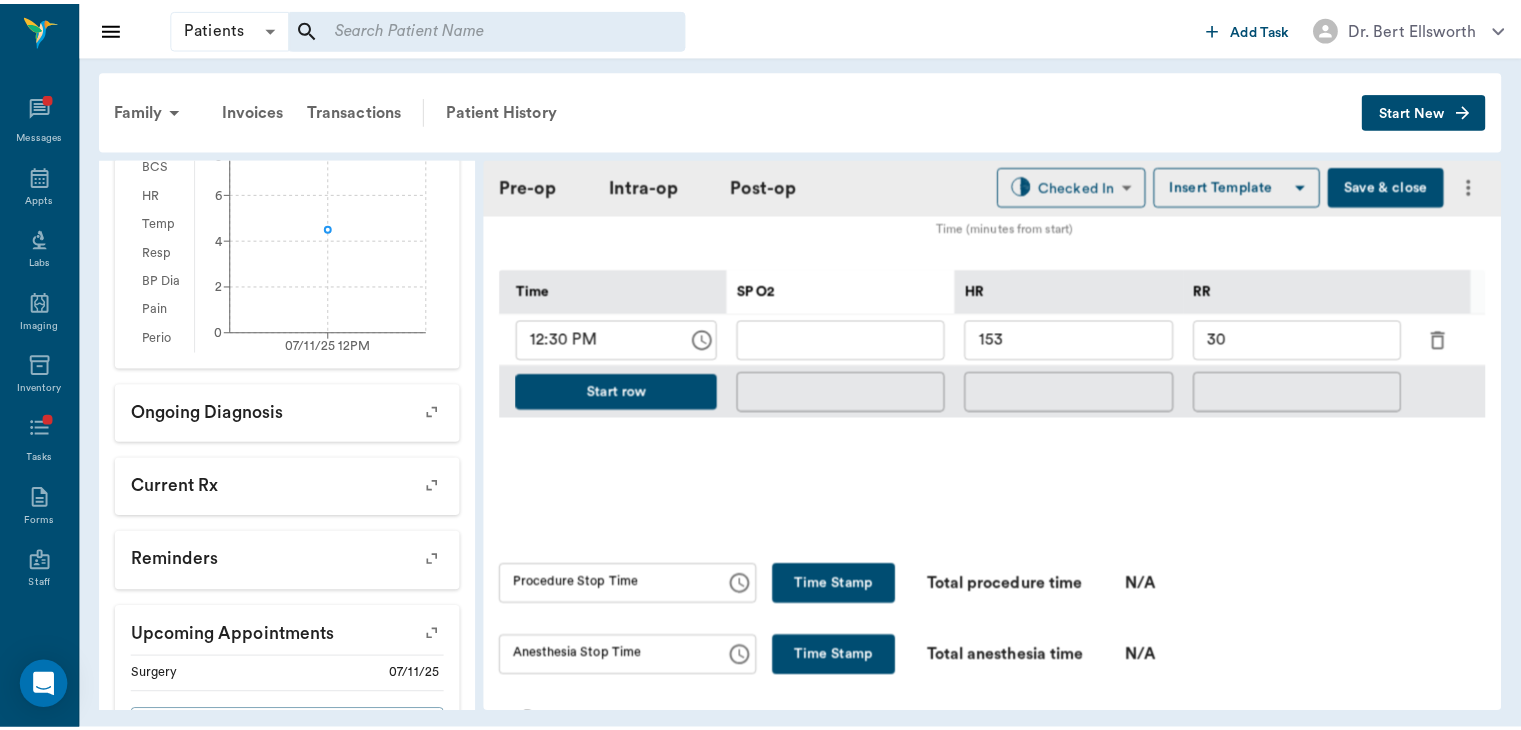 scroll, scrollTop: 910, scrollLeft: 0, axis: vertical 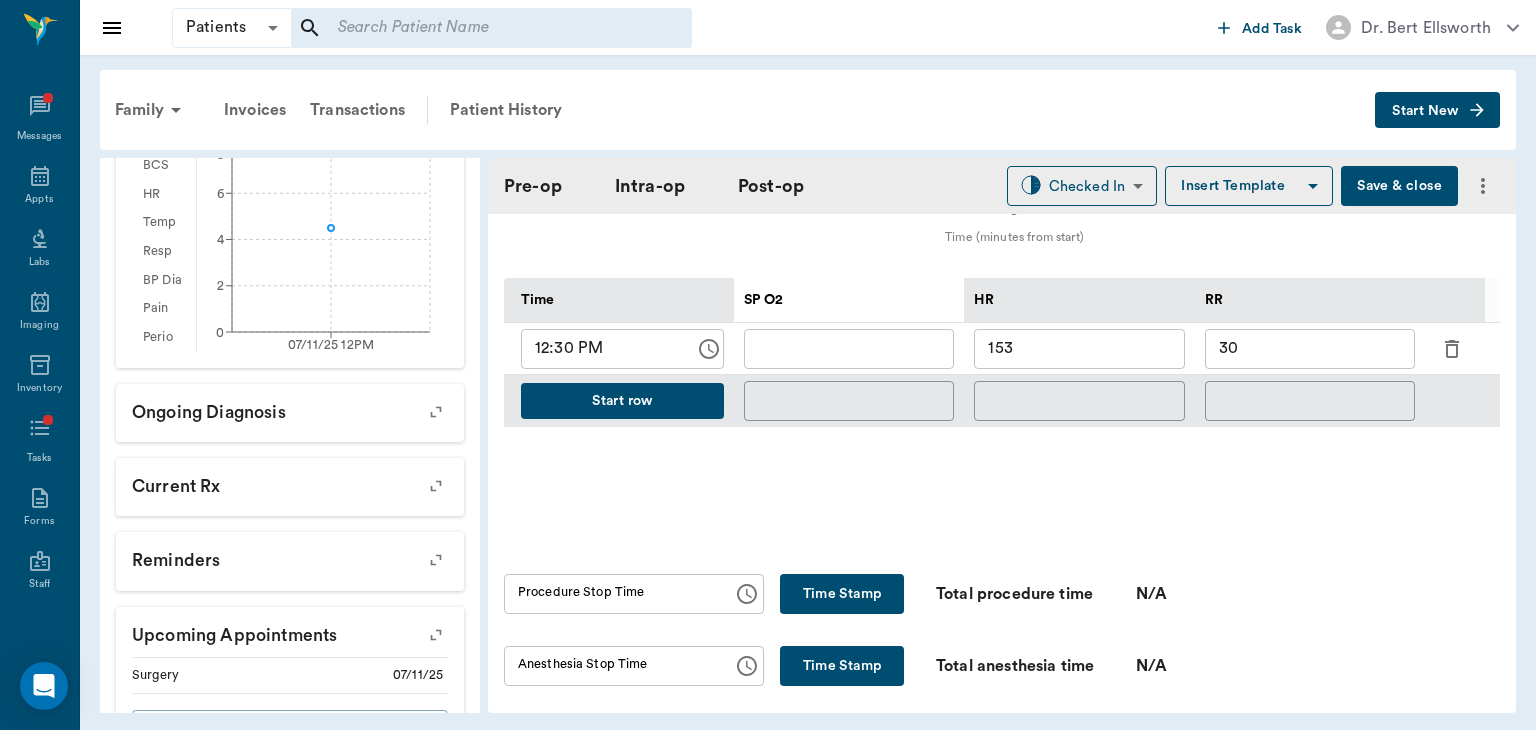 click on "Start row" at bounding box center (622, 401) 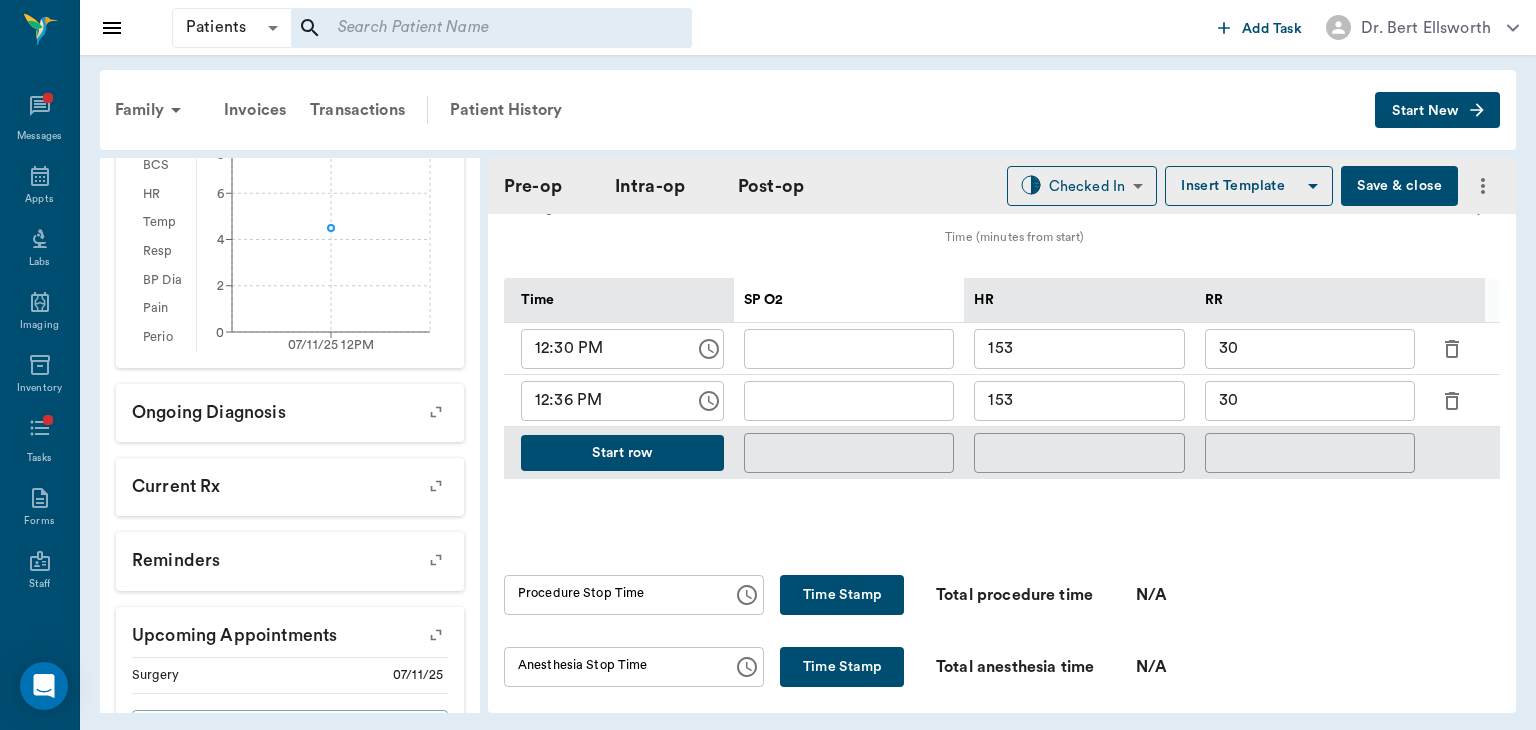 click on "153" at bounding box center (1079, 401) 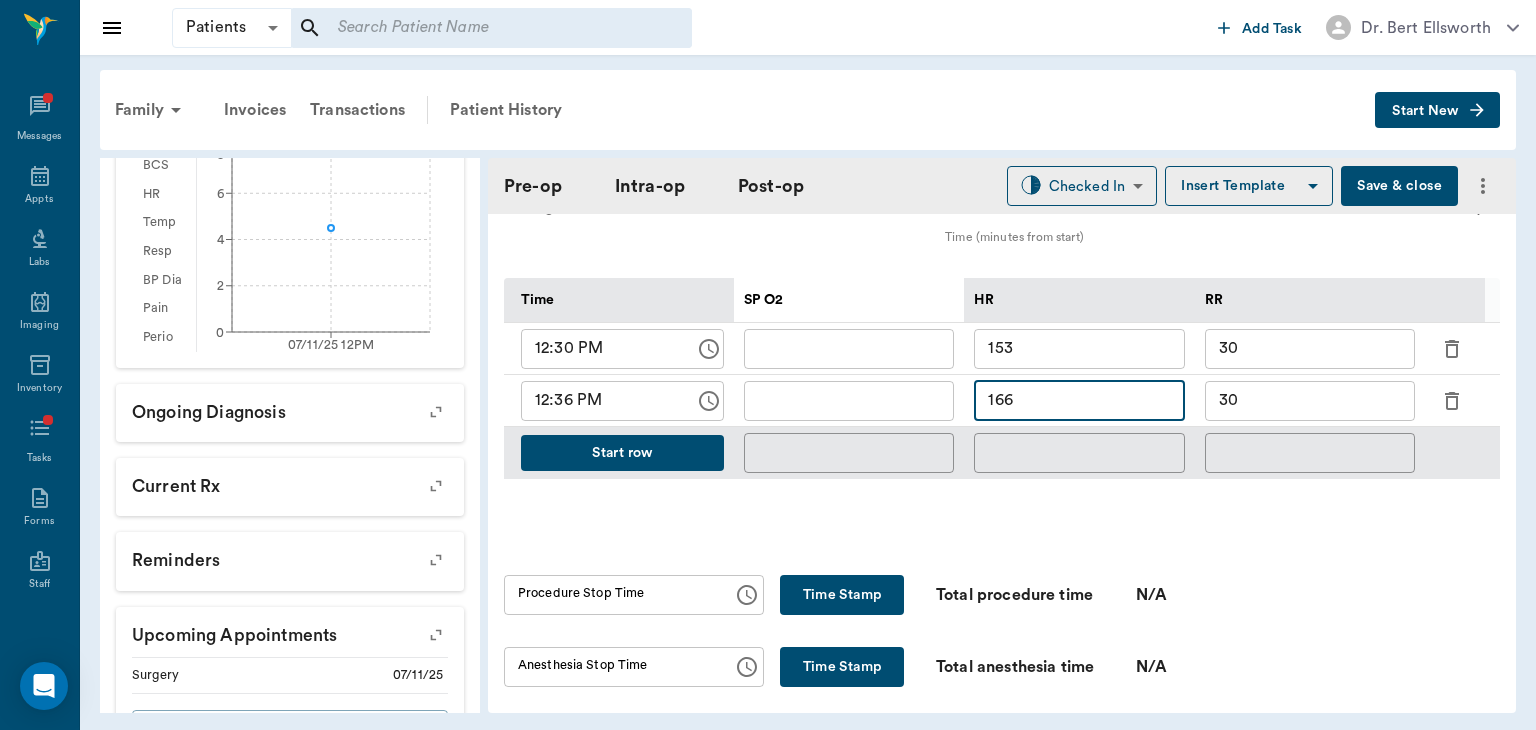 type on "166" 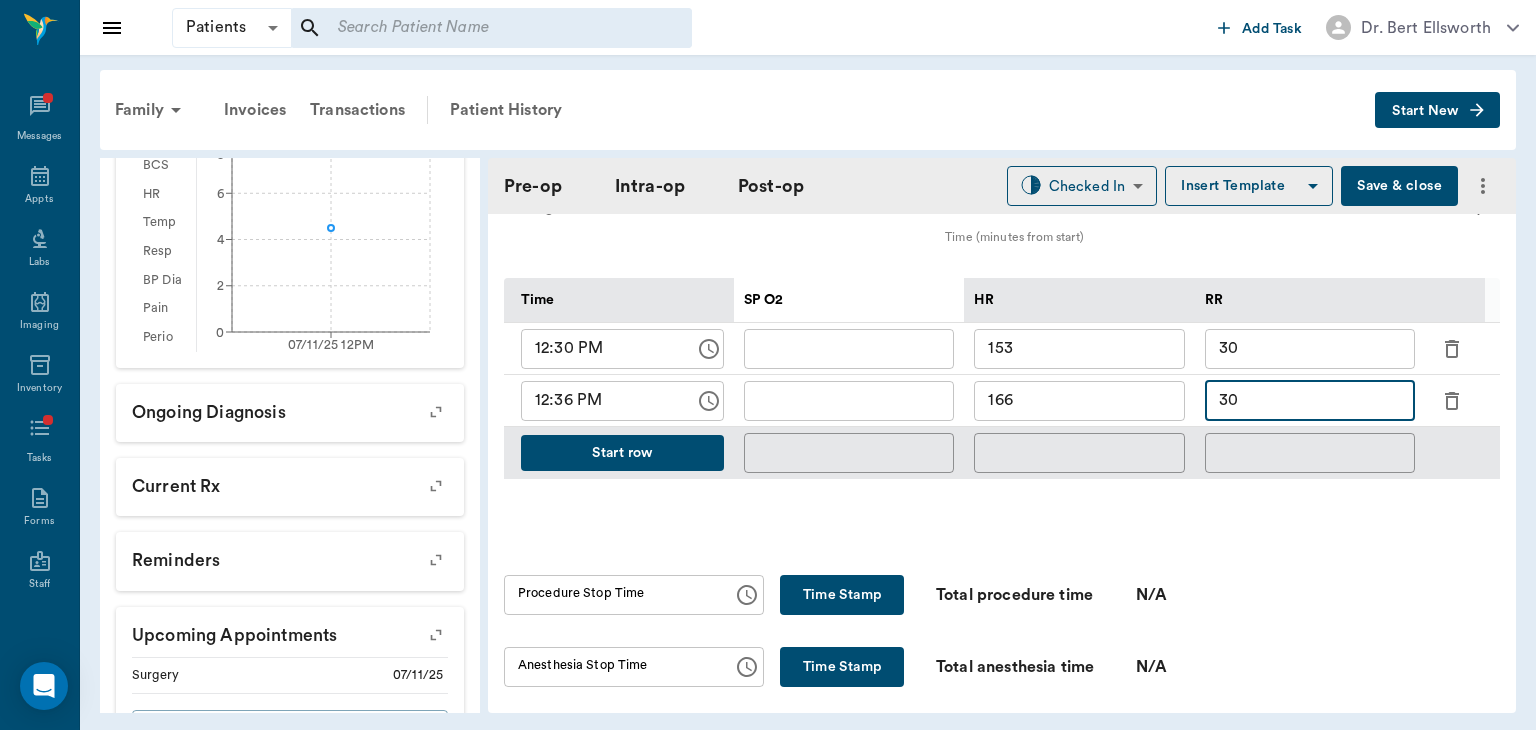 type on "3" 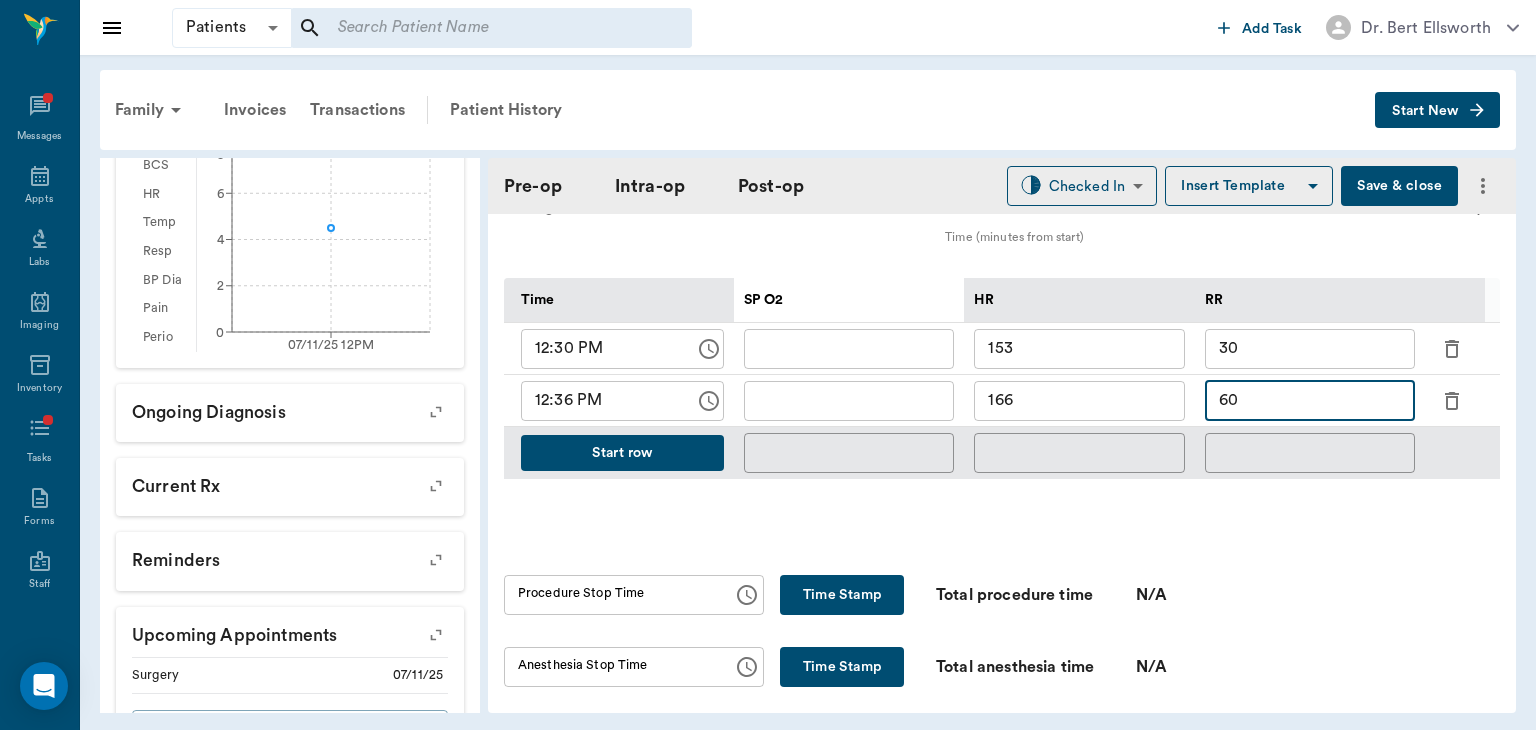 type on "60" 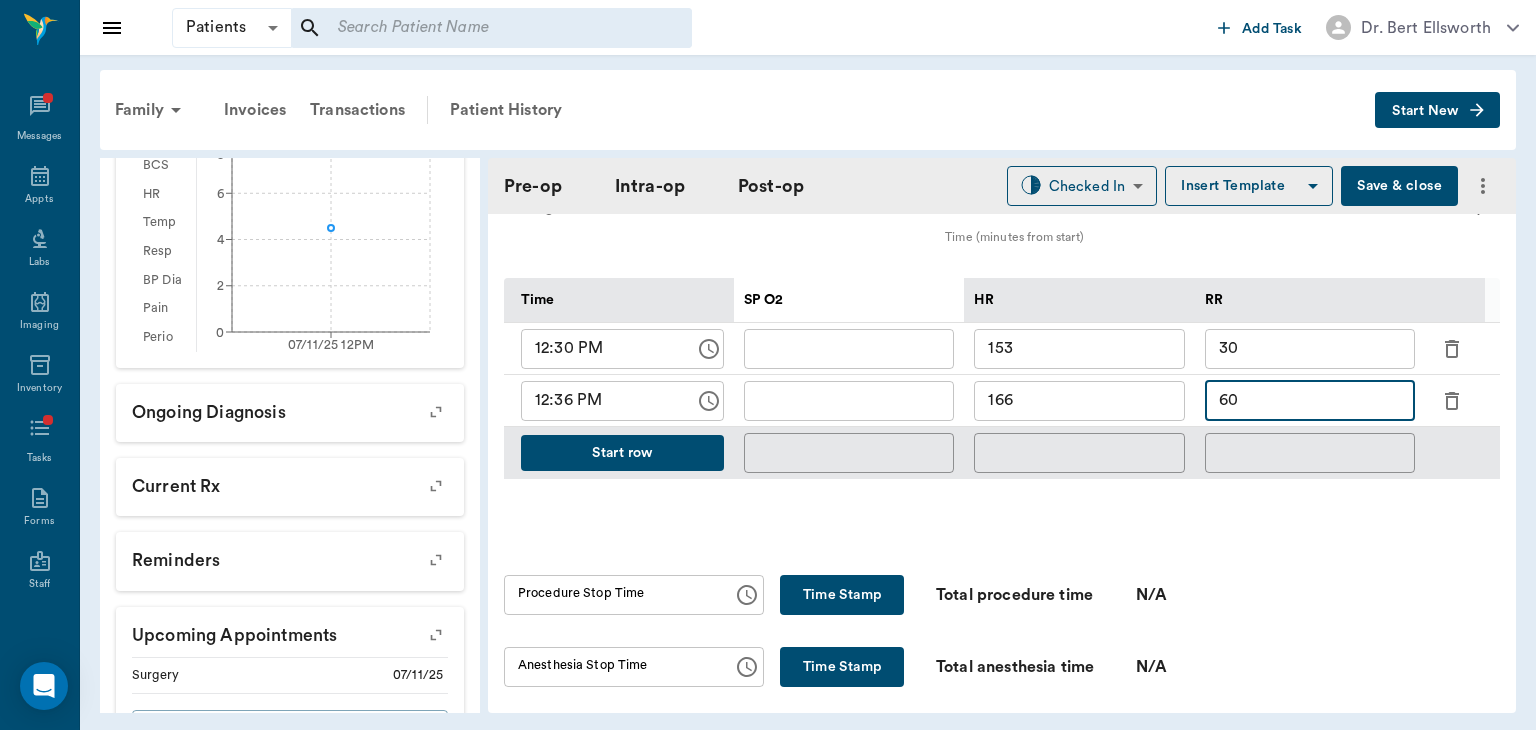 click on "Save & close" at bounding box center [1399, 186] 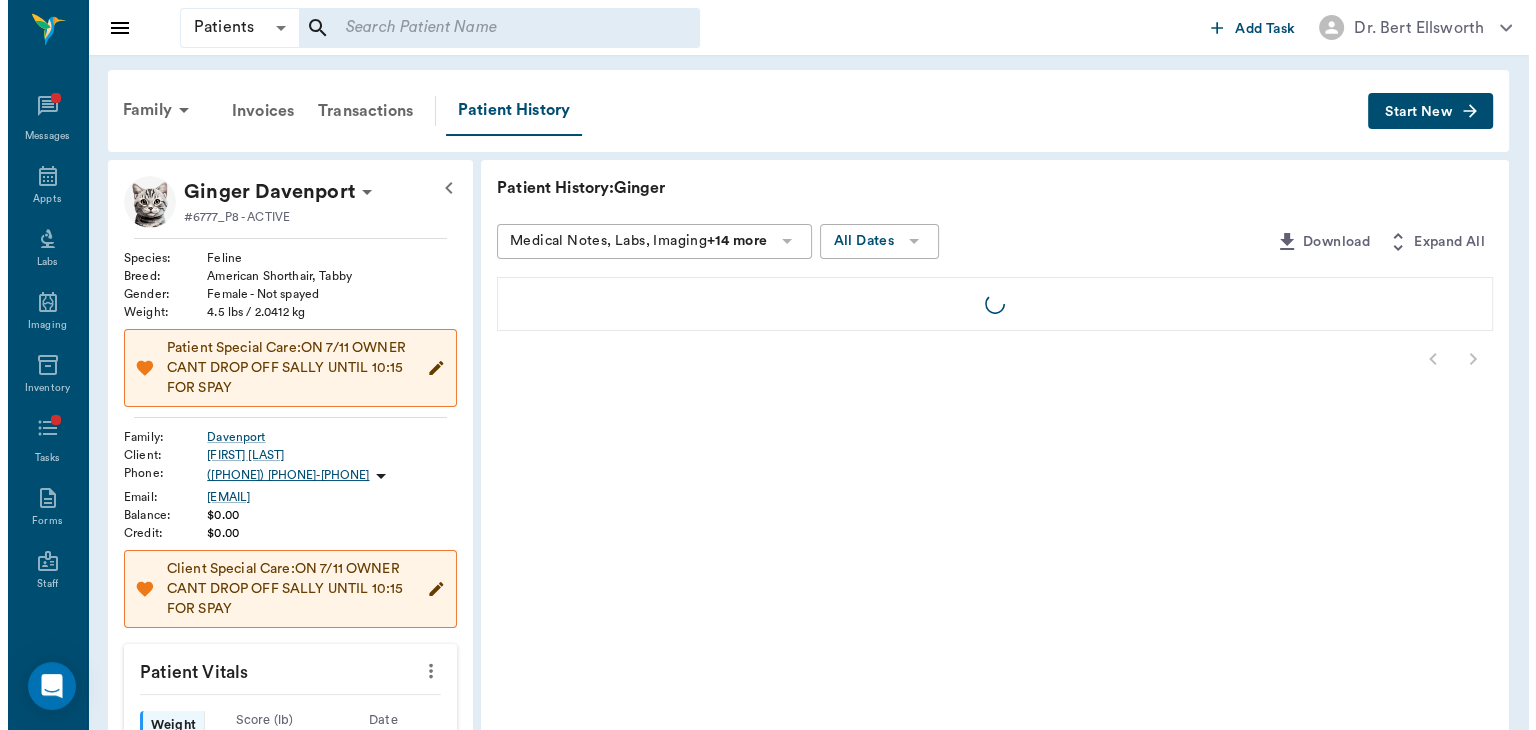 scroll, scrollTop: 0, scrollLeft: 0, axis: both 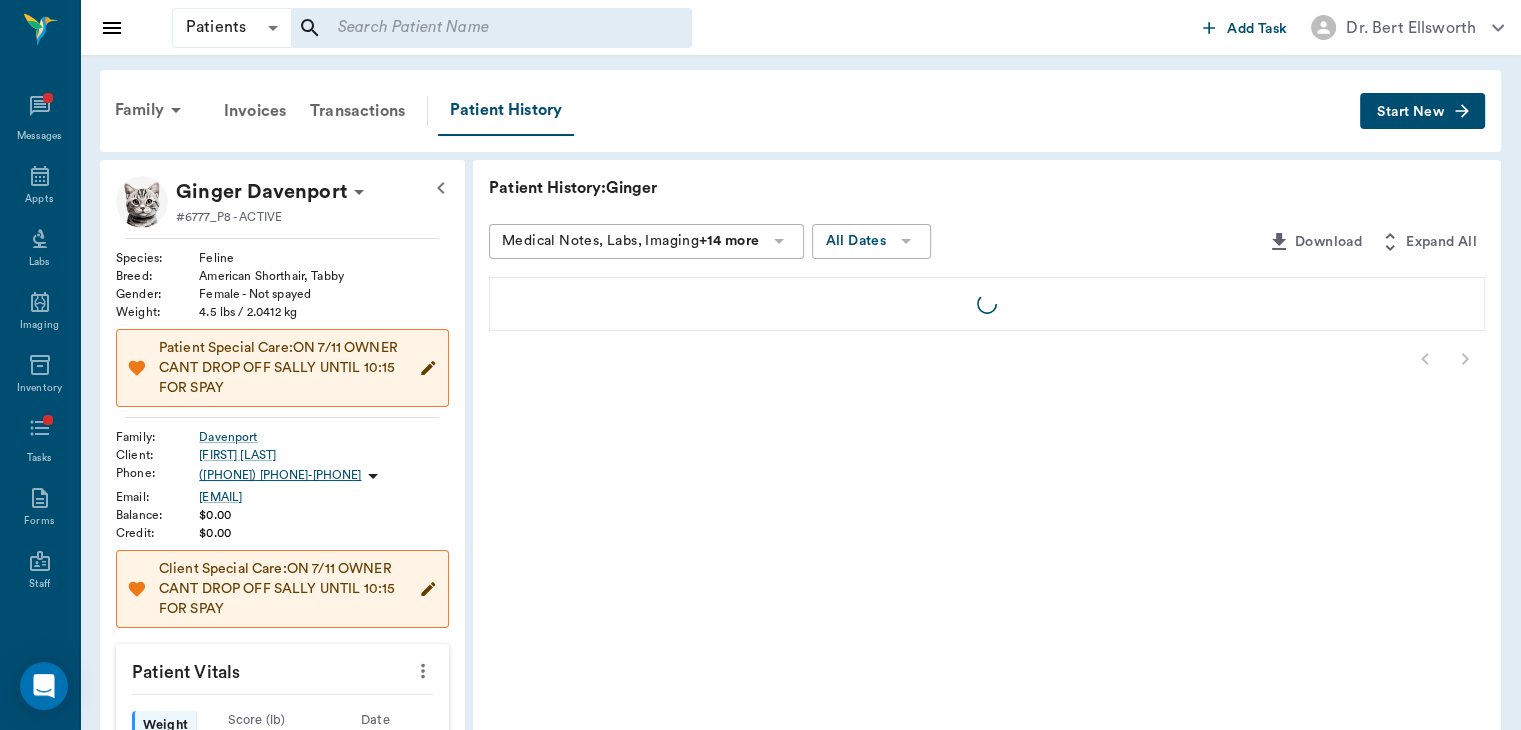 click on "Appts" at bounding box center [39, 199] 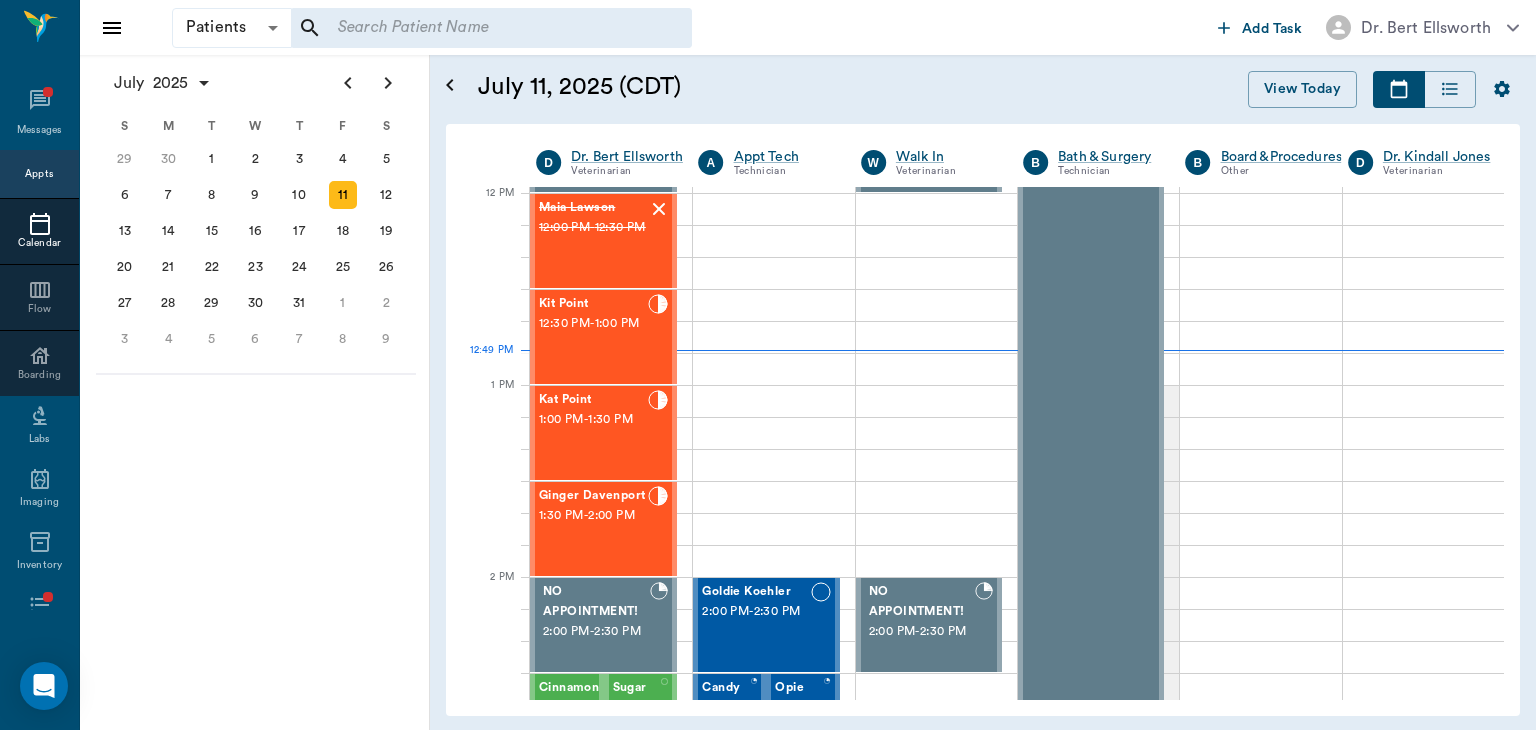 scroll, scrollTop: 770, scrollLeft: 0, axis: vertical 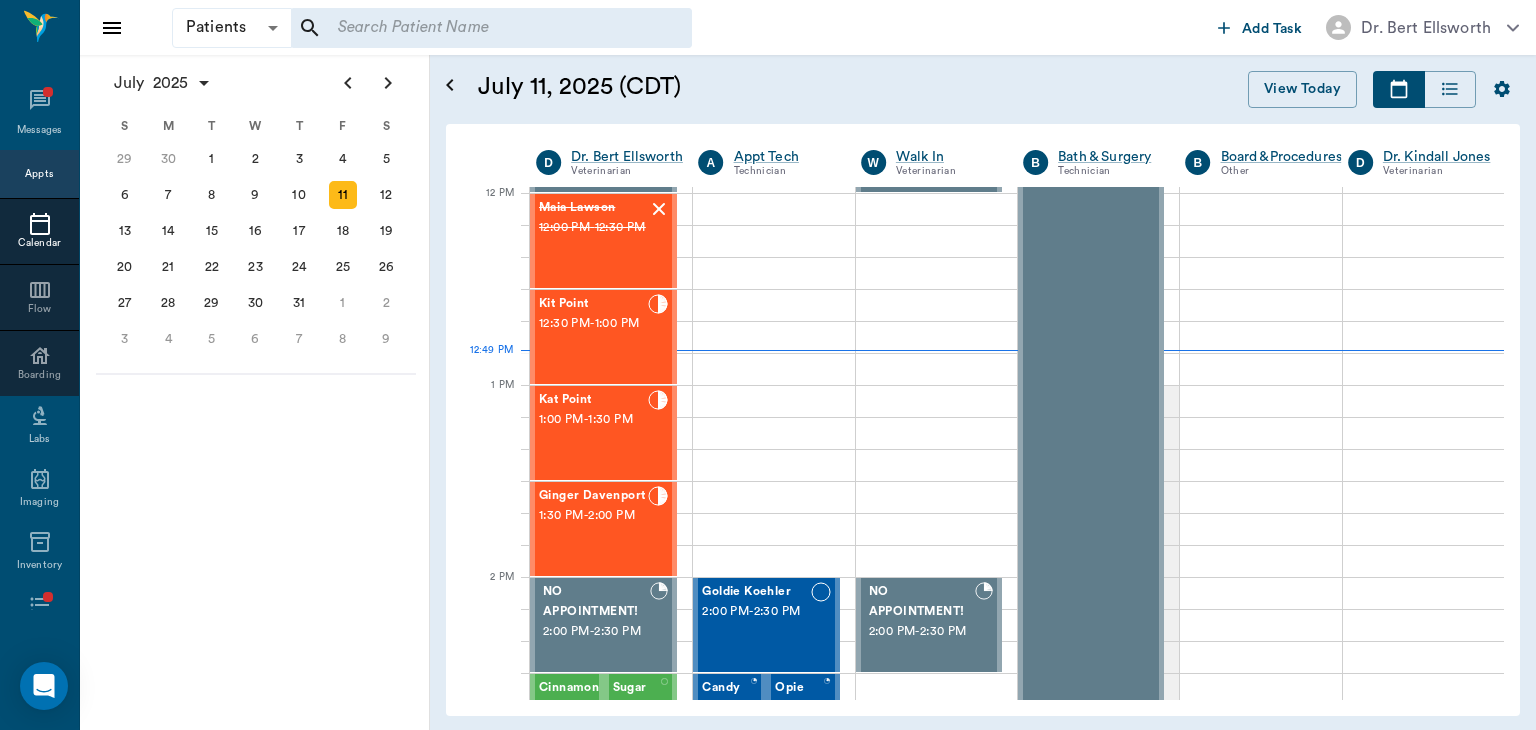 click on "1:00 PM  -  1:30 PM" at bounding box center [593, 420] 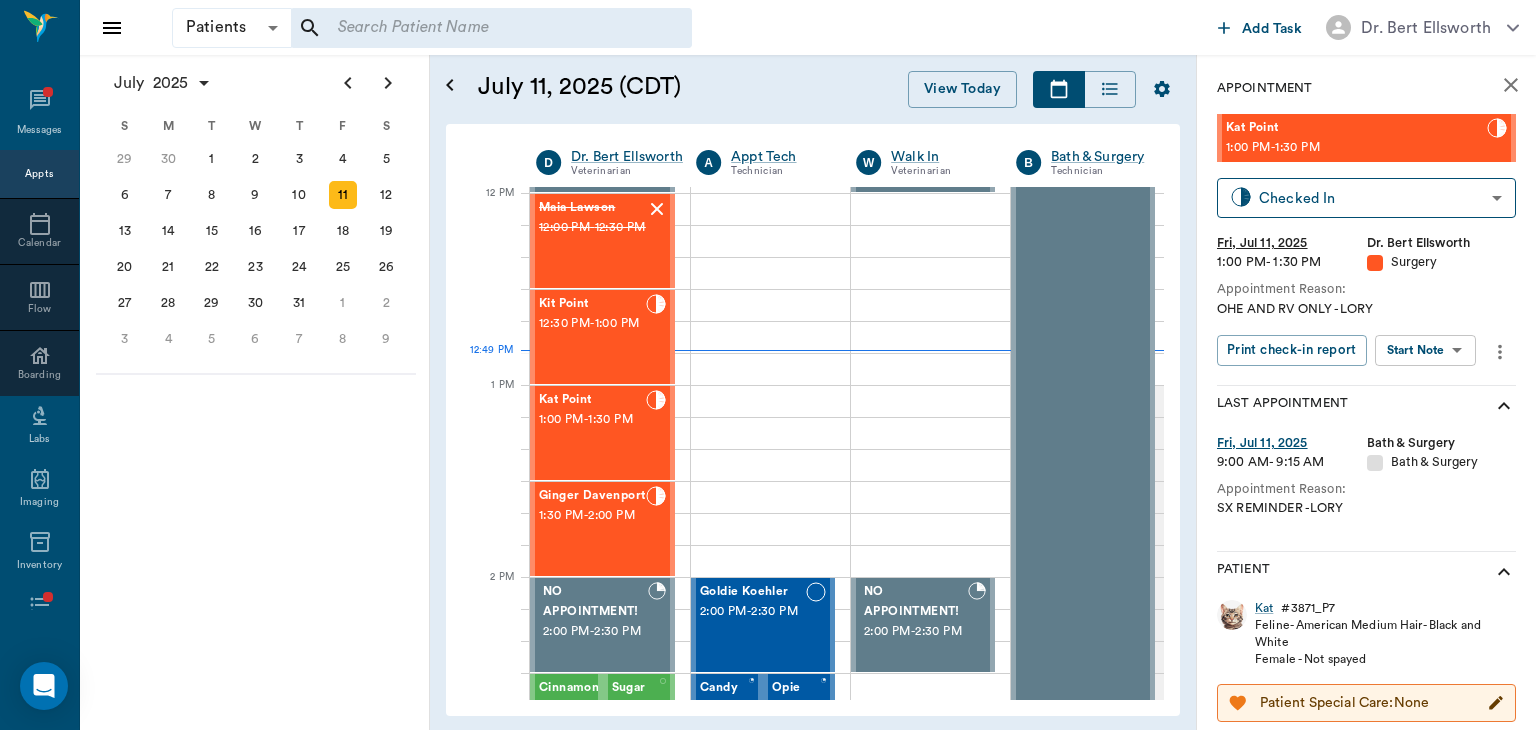 click on "Patients Patients ​ ​ Add Task Dr. Bert Ellsworth Nectar Messages Appts Calendar Flow Boarding Labs Imaging Inventory Tasks Forms Staff Reports Lookup Settings July 2025 S M T W T F S Jun 1 2 3 4 5 6 7 8 9 10 11 12 13 14 15 16 17 18 19 20 21 22 23 24 25 26 27 28 29 30 Jul 1 2 3 4 5 6 7 8 9 10 11 12 S M T W T F S 29 30 Jul 1 2 3 4 5 6 7 8 9 10 11 12 13 14 15 16 17 18 19 20 21 22 23 24 25 26 27 28 29 30 31 Aug 1 2 3 4 5 6 7 8 9 S M T W T F S 27 28 29 30 31 Aug 1 2 3 4 5 6 7 8 9 10 11 12 13 14 15 16 17 18 19 20 21 22 23 24 25 26 27 28 29 30 31 Sep 1 2 3 4 5 6 July 11, 2025 (CDT) View Today July 2025 Today 11 Fri Jul 2025 D Dr. Bert Ellsworth Veterinarian A Appt Tech Technician W Walk In Veterinarian B Bath & Surgery Technician B Board &Procedures Other D Dr. Kindall Jones Veterinarian 8 AM 9 AM 10 AM 11 AM 12 PM 1 PM 2 PM 3 PM 4 PM 5 PM 6 PM 7 PM 8 PM 12:49 PM *Sunny Garner 8:00 AM  -  8:30 AM Bovine Campbell 8:00 AM  -  8:30 AM GLADDEUS Moses 8:00 AM  -  8:30 AM Missy Cullins 8:30 AM  -  9:00 AM 9:00 AM  -" at bounding box center [768, 365] 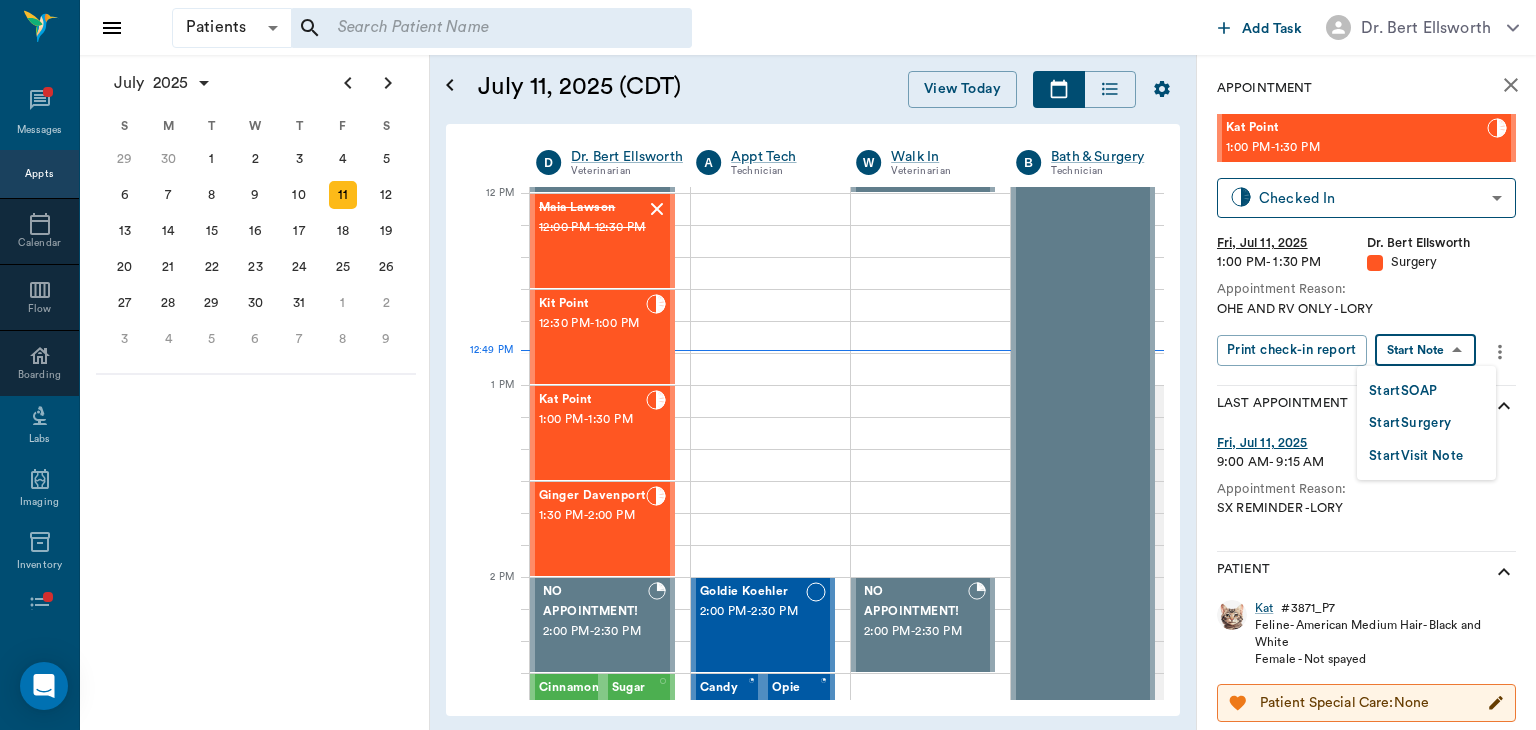 click on "Start  SOAP" at bounding box center (1403, 391) 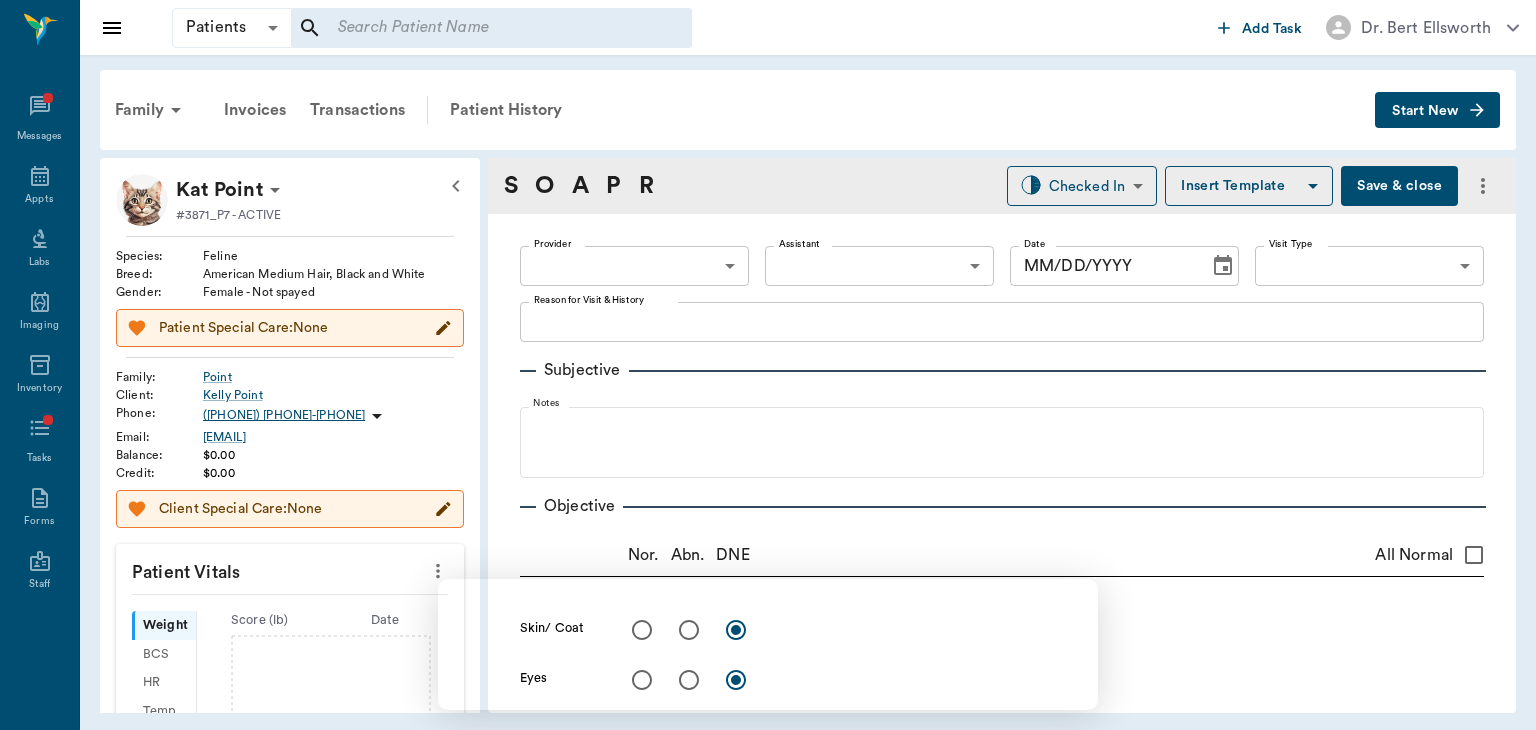 type on "63ec2f075fda476ae8351a4d" 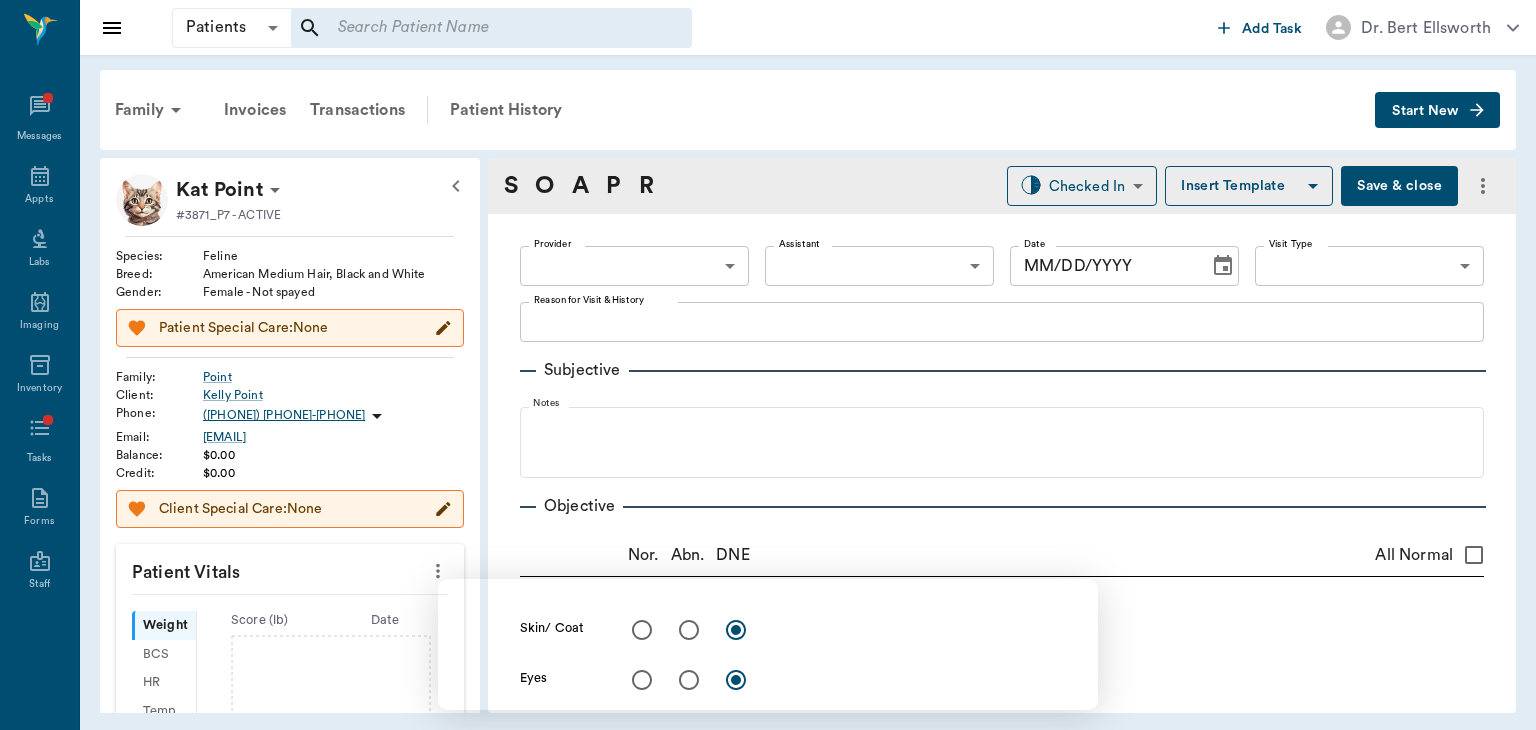type on "65d2be4f46e3a538d89b8c18" 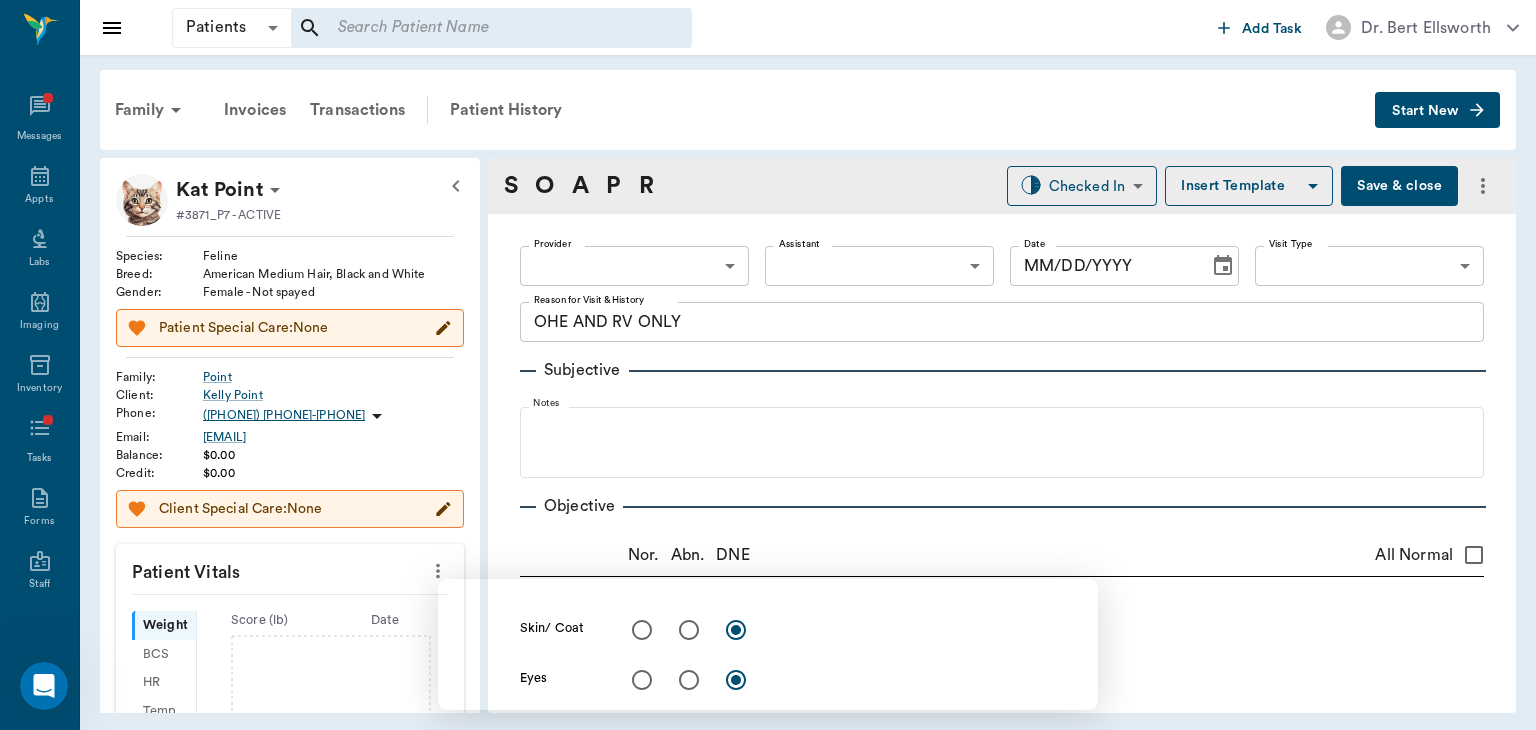 type on "07/11/2025" 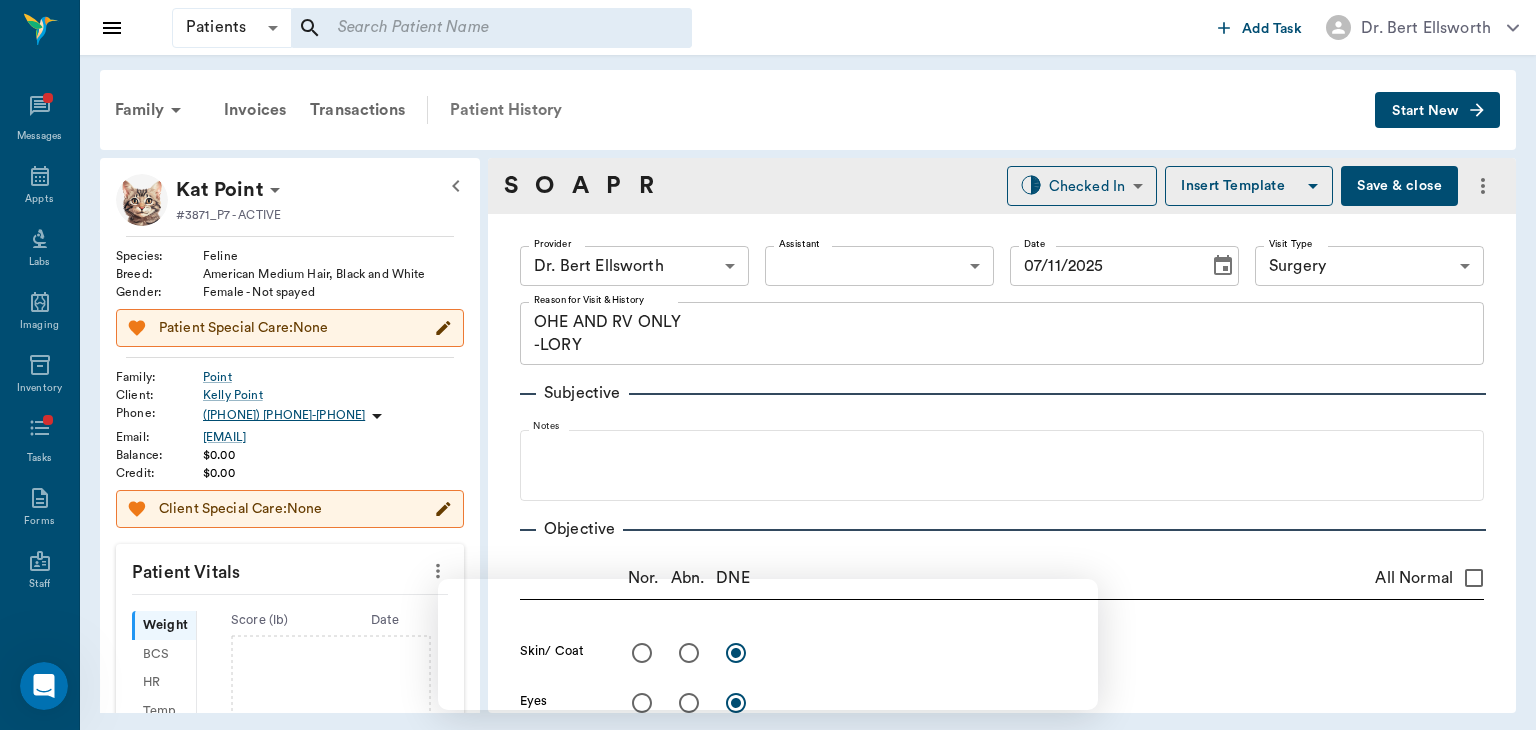 click on "Patient History" at bounding box center (506, 110) 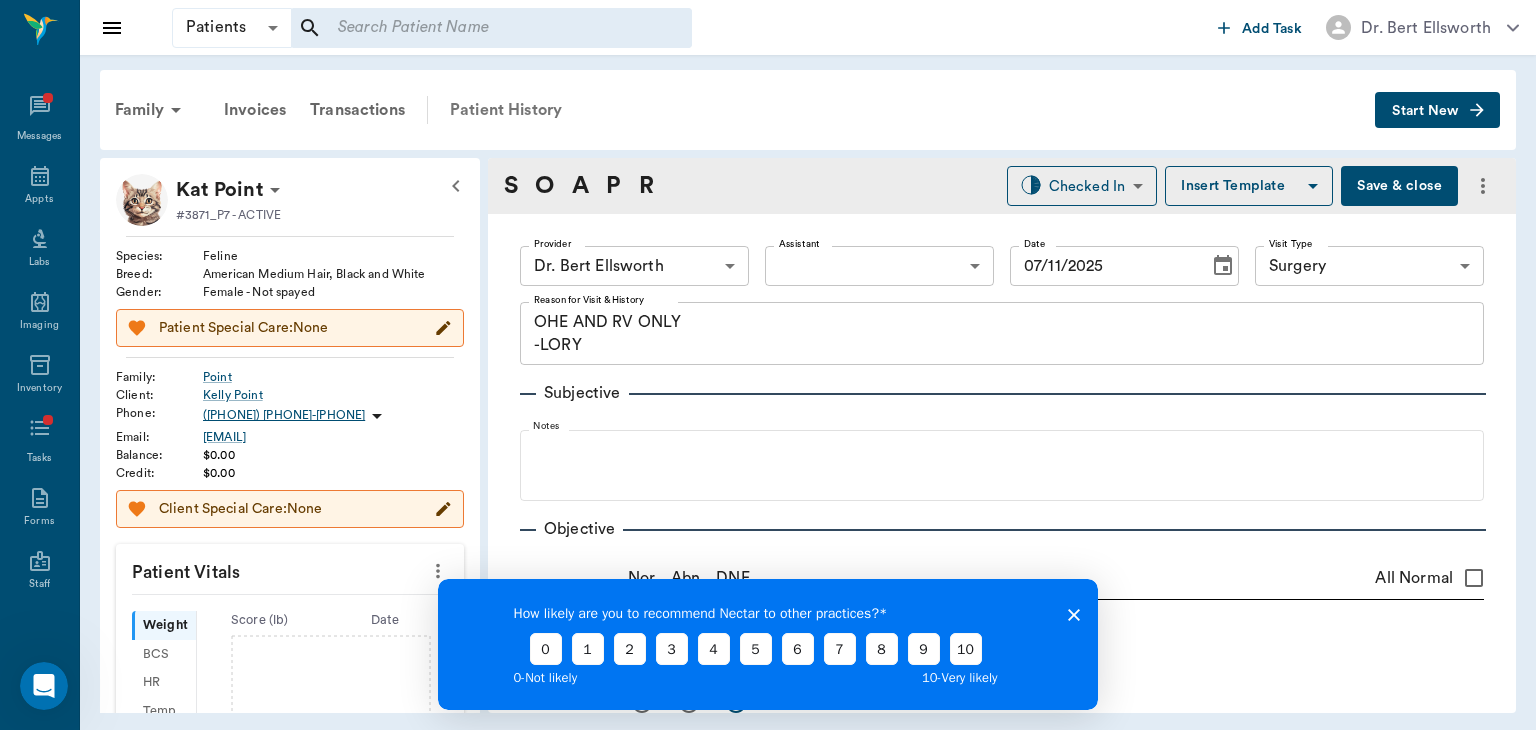 scroll, scrollTop: 0, scrollLeft: 0, axis: both 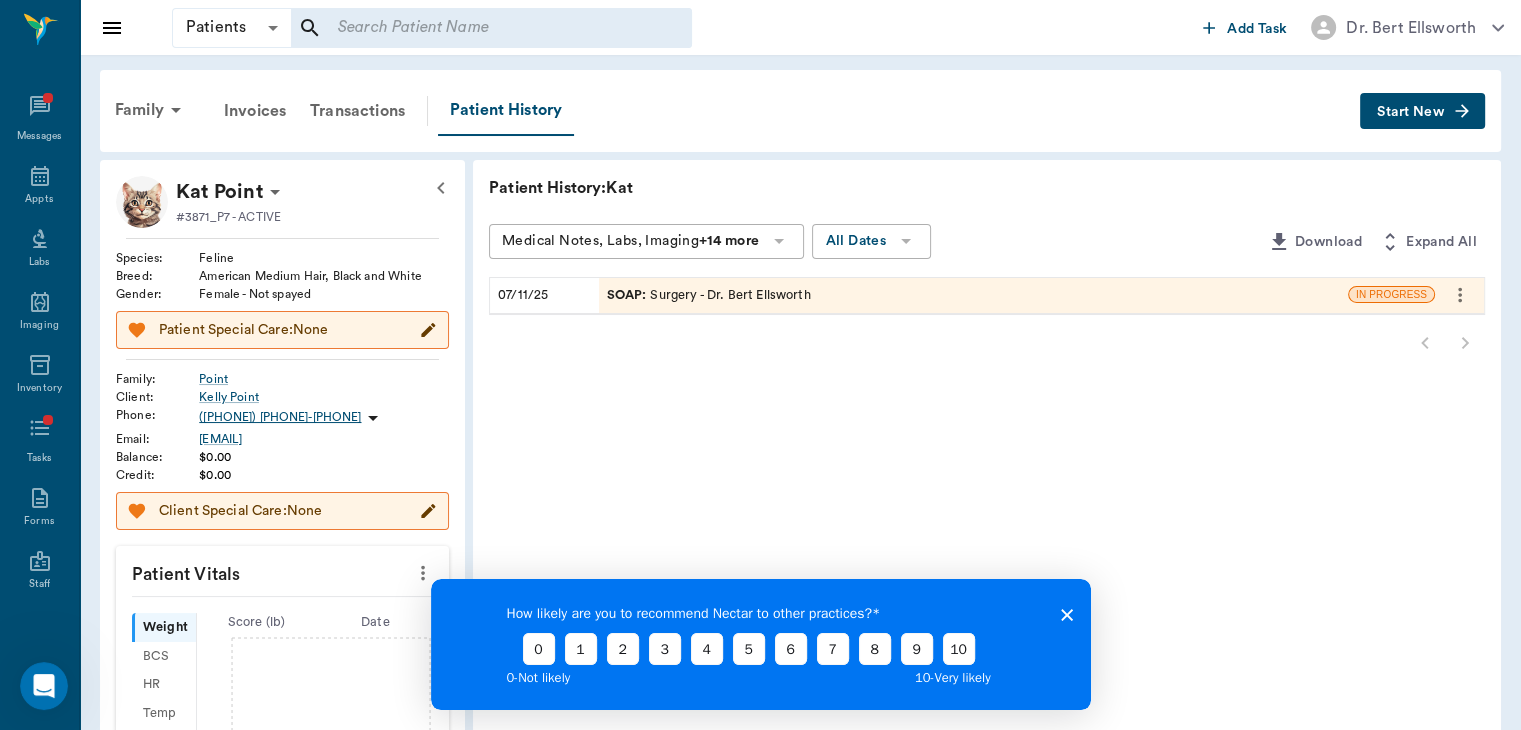 click 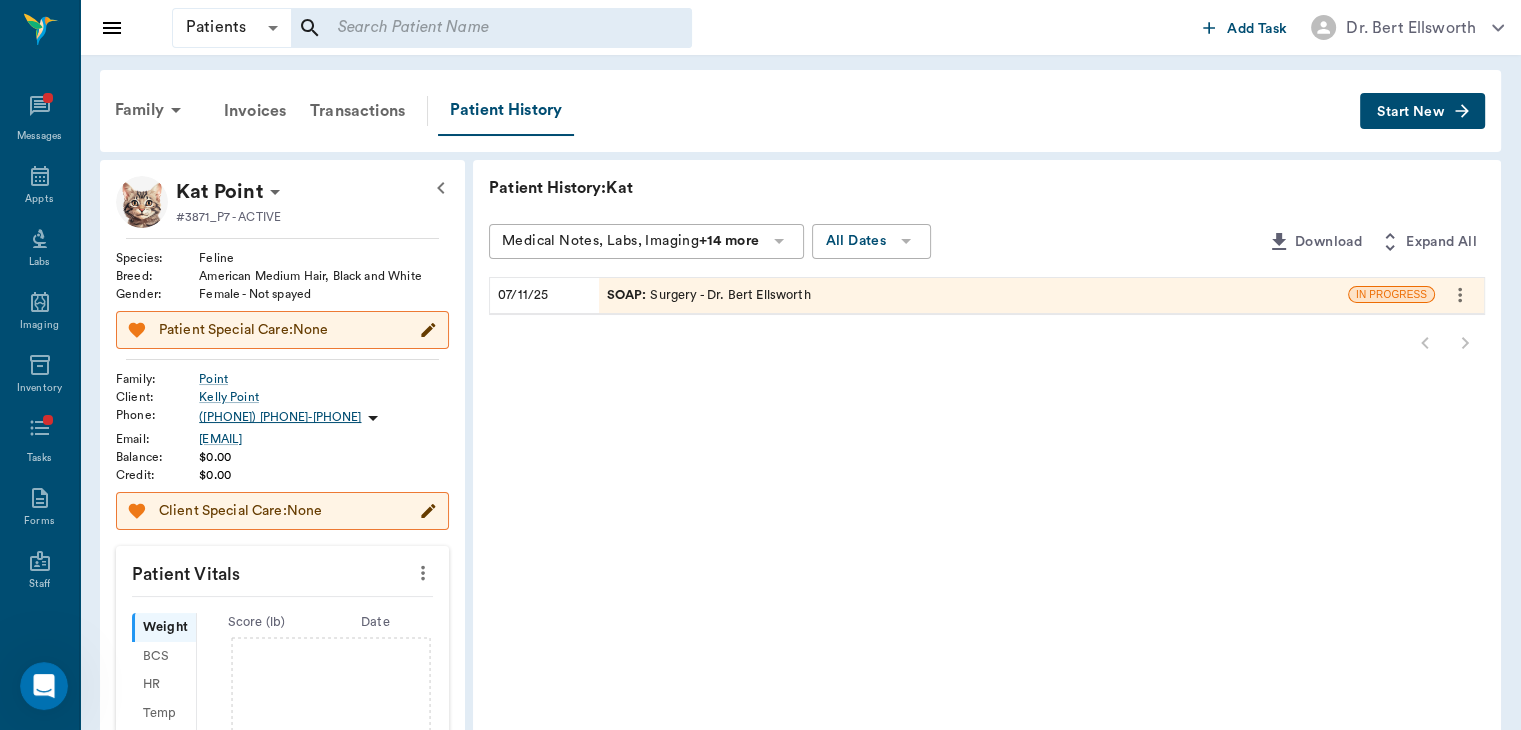 click 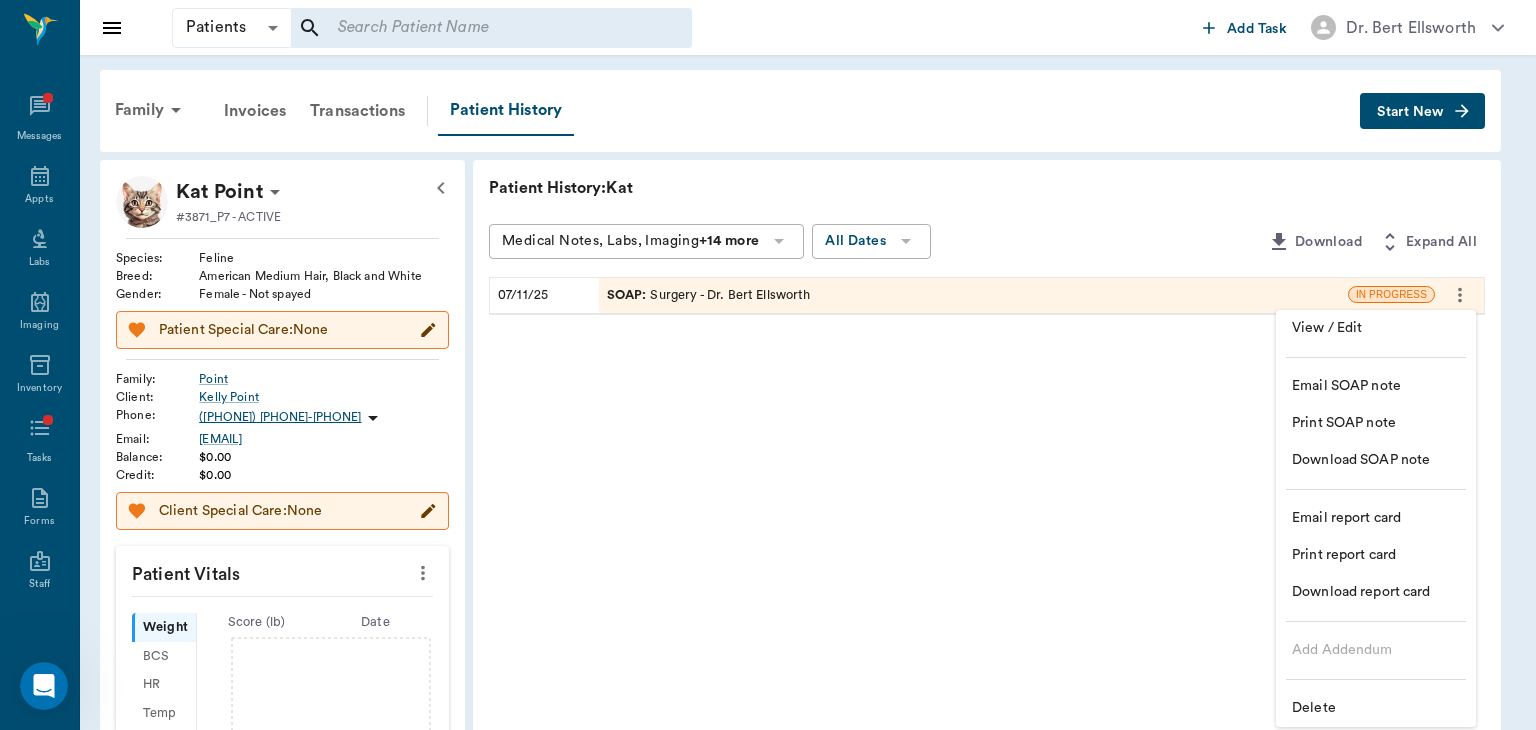 click on "Delete" at bounding box center (1376, 708) 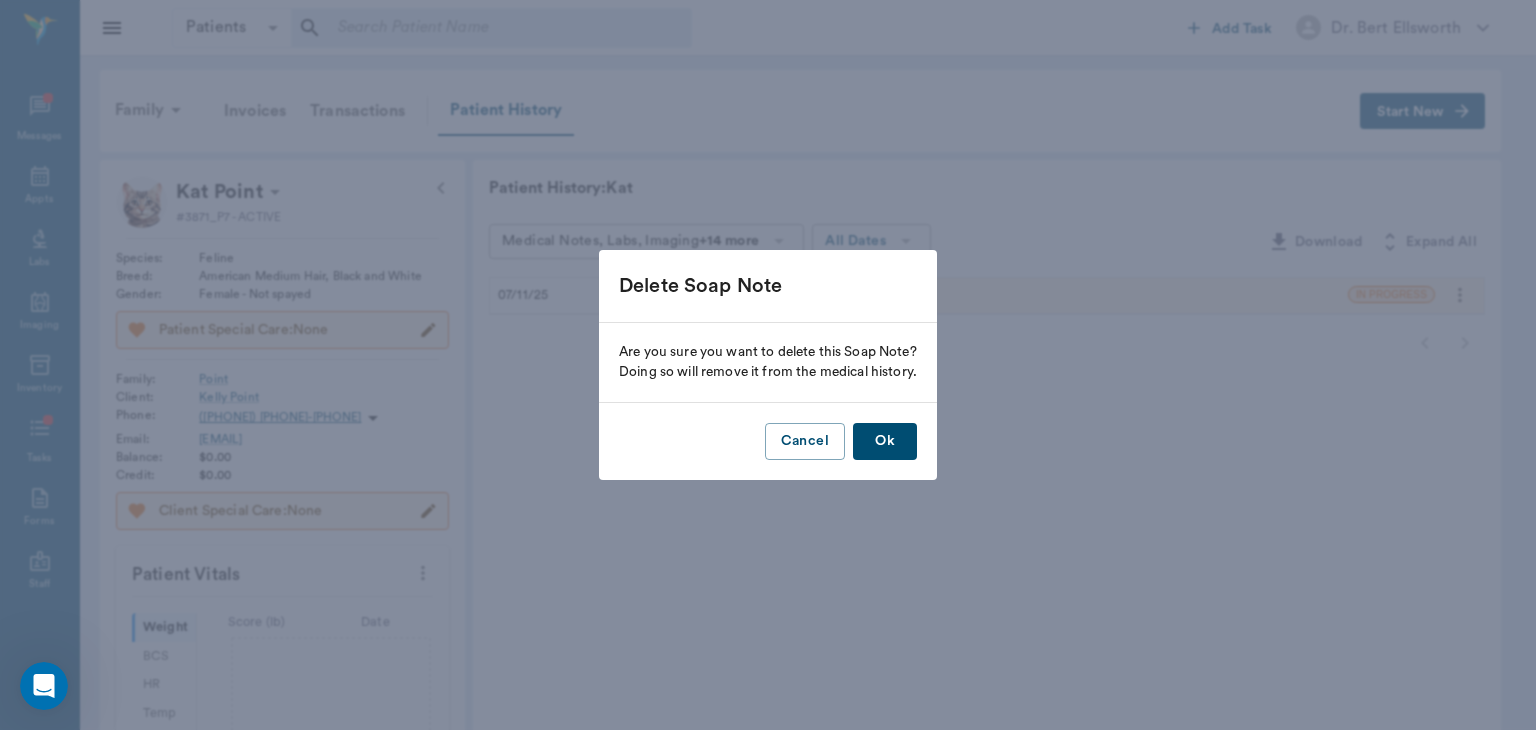 click on "Ok" at bounding box center (885, 441) 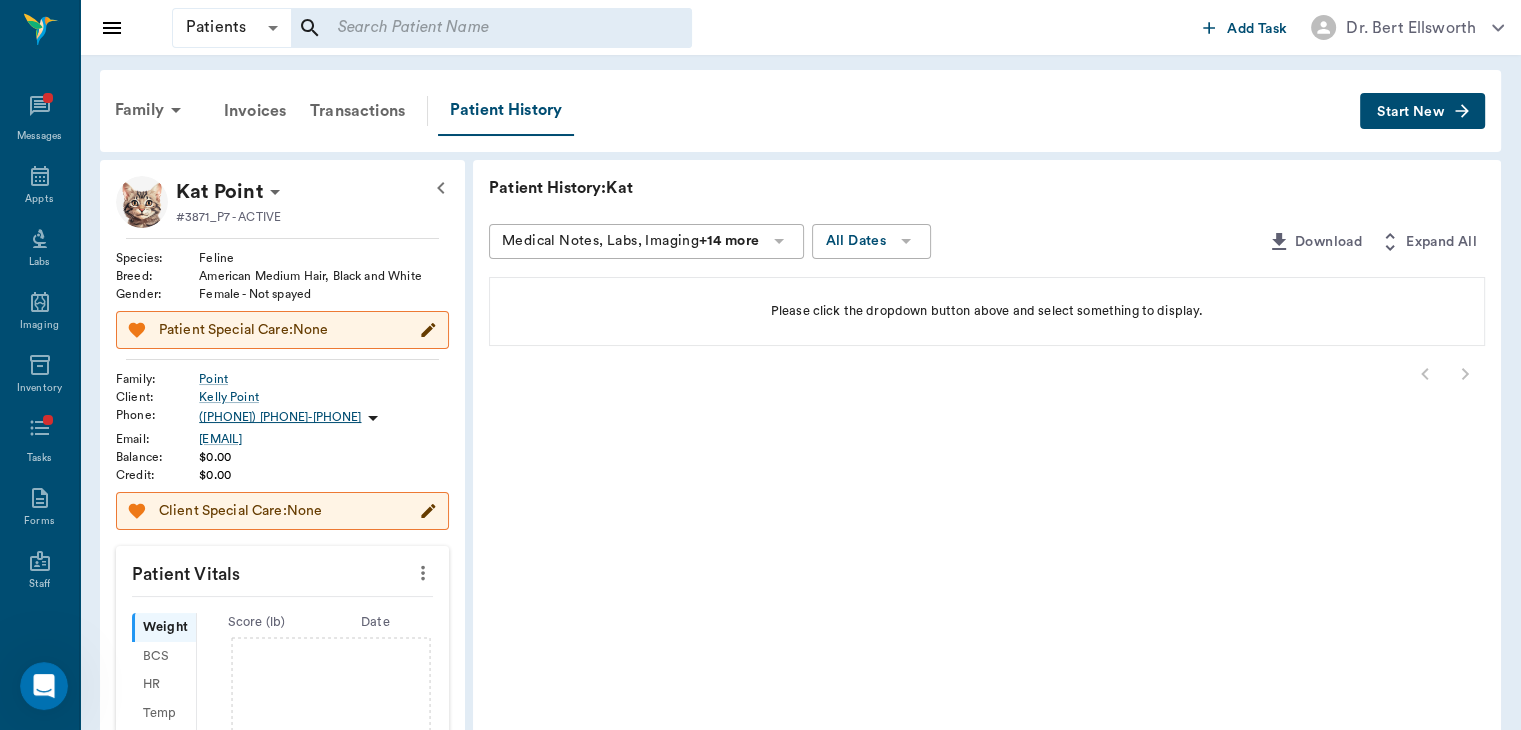 click 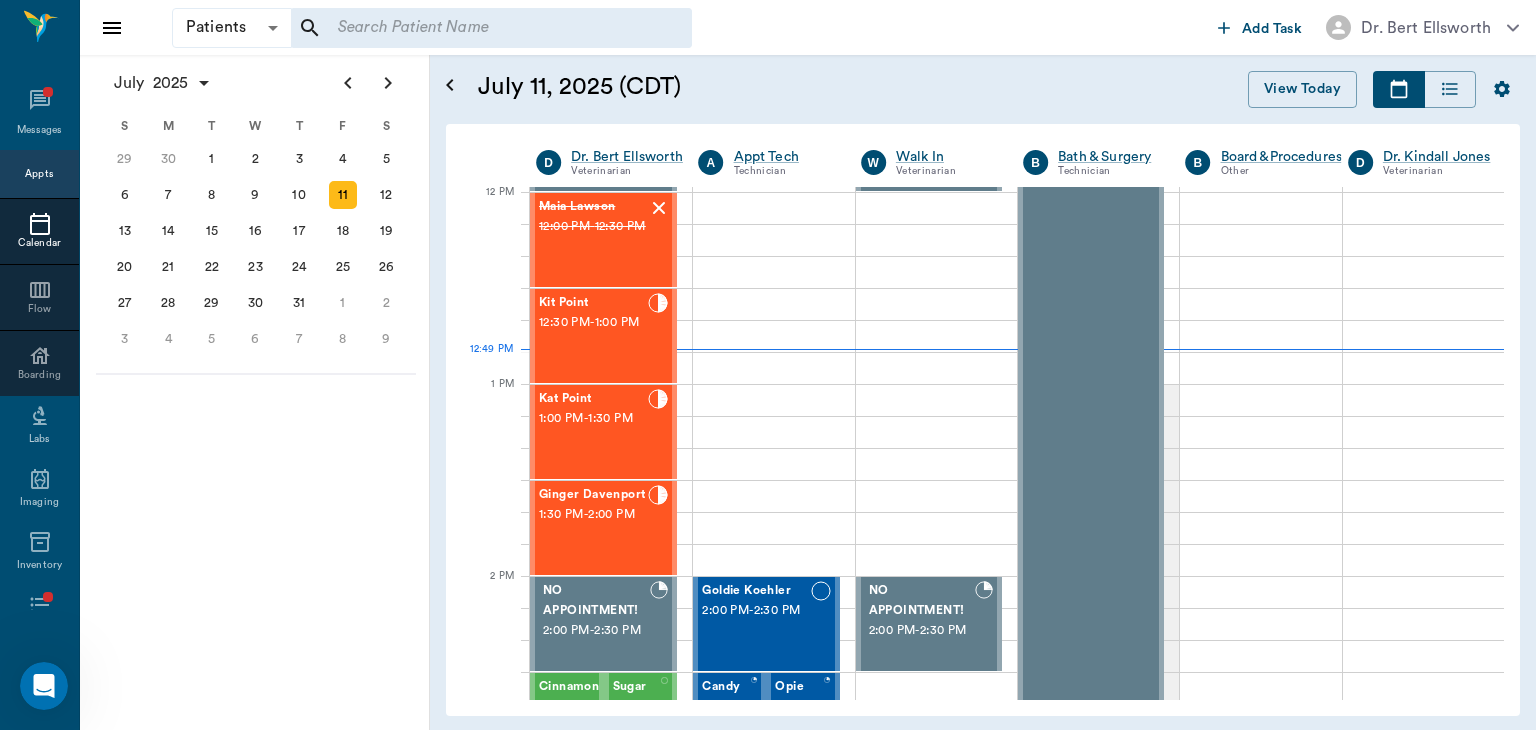 scroll, scrollTop: 771, scrollLeft: 0, axis: vertical 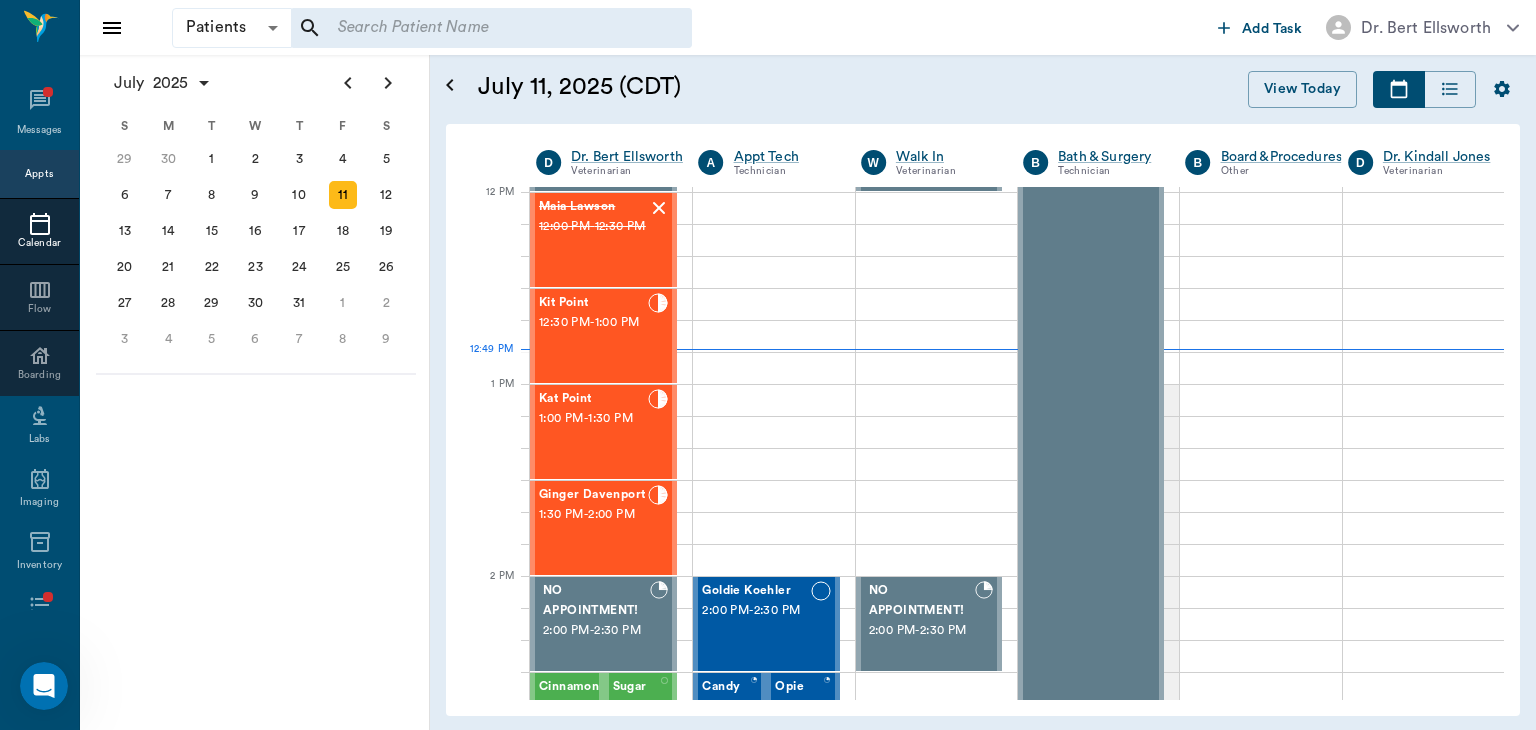 click on "1:00 PM  -  1:30 PM" at bounding box center (593, 419) 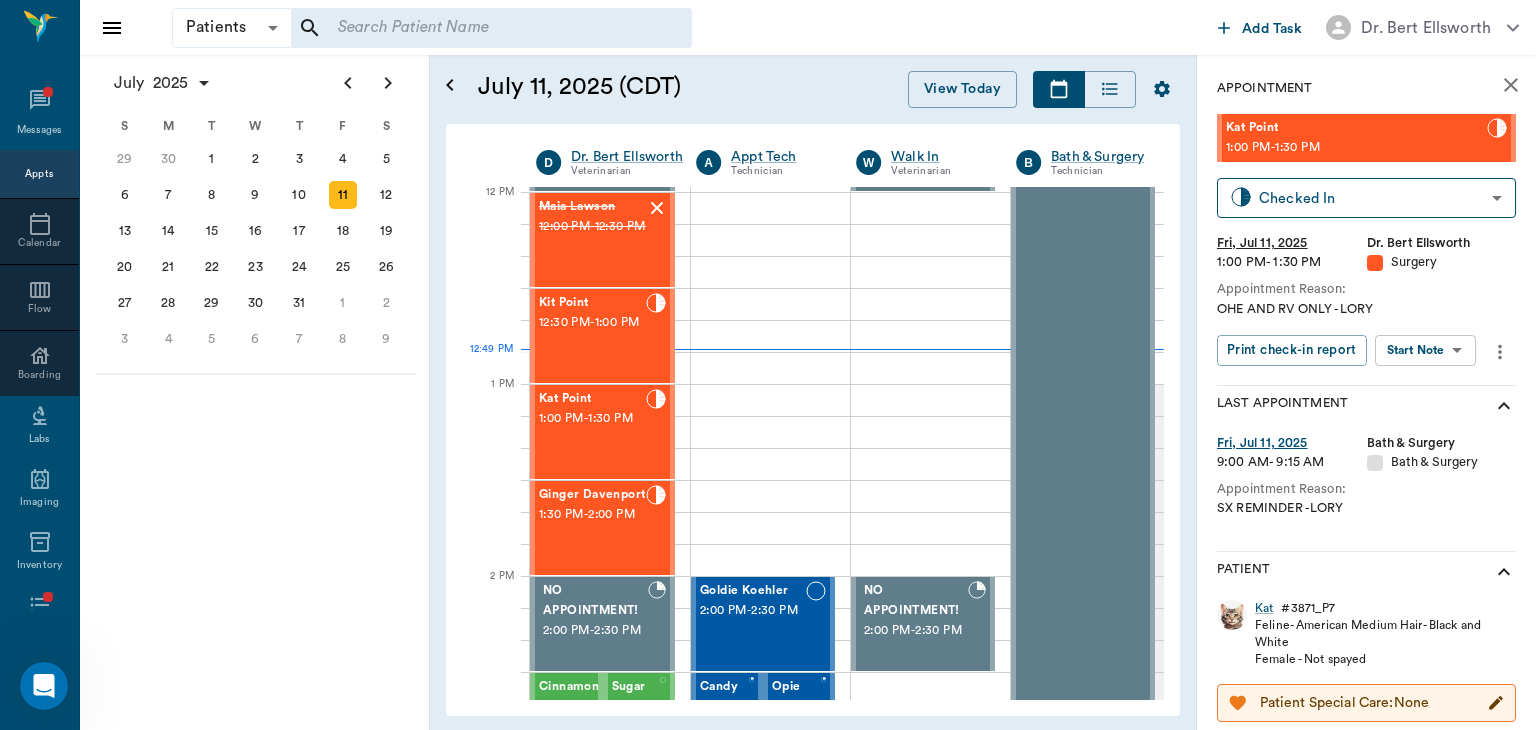 click on "Patients Patients ​ ​ Add Task Dr. Bert Ellsworth Nectar Messages Appts Calendar Flow Boarding Labs Imaging Inventory Tasks Forms Staff Reports Lookup Settings July 2025 S M T W T F S Jun 1 2 3 4 5 6 7 8 9 10 11 12 13 14 15 16 17 18 19 20 21 22 23 24 25 26 27 28 29 30 Jul 1 2 3 4 5 6 7 8 9 10 11 12 S M T W T F S 29 30 Jul 1 2 3 4 5 6 7 8 9 10 11 12 13 14 15 16 17 18 19 20 21 22 23 24 25 26 27 28 29 30 31 Aug 1 2 3 4 5 6 7 8 9 S M T W T F S 27 28 29 30 31 Aug 1 2 3 4 5 6 7 8 9 10 11 12 13 14 15 16 17 18 19 20 21 22 23 24 25 26 27 28 29 30 31 Sep 1 2 3 4 5 6 July 11, 2025 (CDT) View Today July 2025 Today 11 Fri Jul 2025 D Dr. Bert Ellsworth Veterinarian A Appt Tech Technician W Walk In Veterinarian B Bath & Surgery Technician B Board &Procedures Other D Dr. Kindall Jones Veterinarian 8 AM 9 AM 10 AM 11 AM 12 PM 1 PM 2 PM 3 PM 4 PM 5 PM 6 PM 7 PM 8 PM 12:49 PM *Sunny Garner 8:00 AM  -  8:30 AM Bovine Campbell 8:00 AM  -  8:30 AM GLADDEUS Moses 8:00 AM  -  8:30 AM Missy Cullins 8:30 AM  -  9:00 AM 9:00 AM  -" at bounding box center [768, 365] 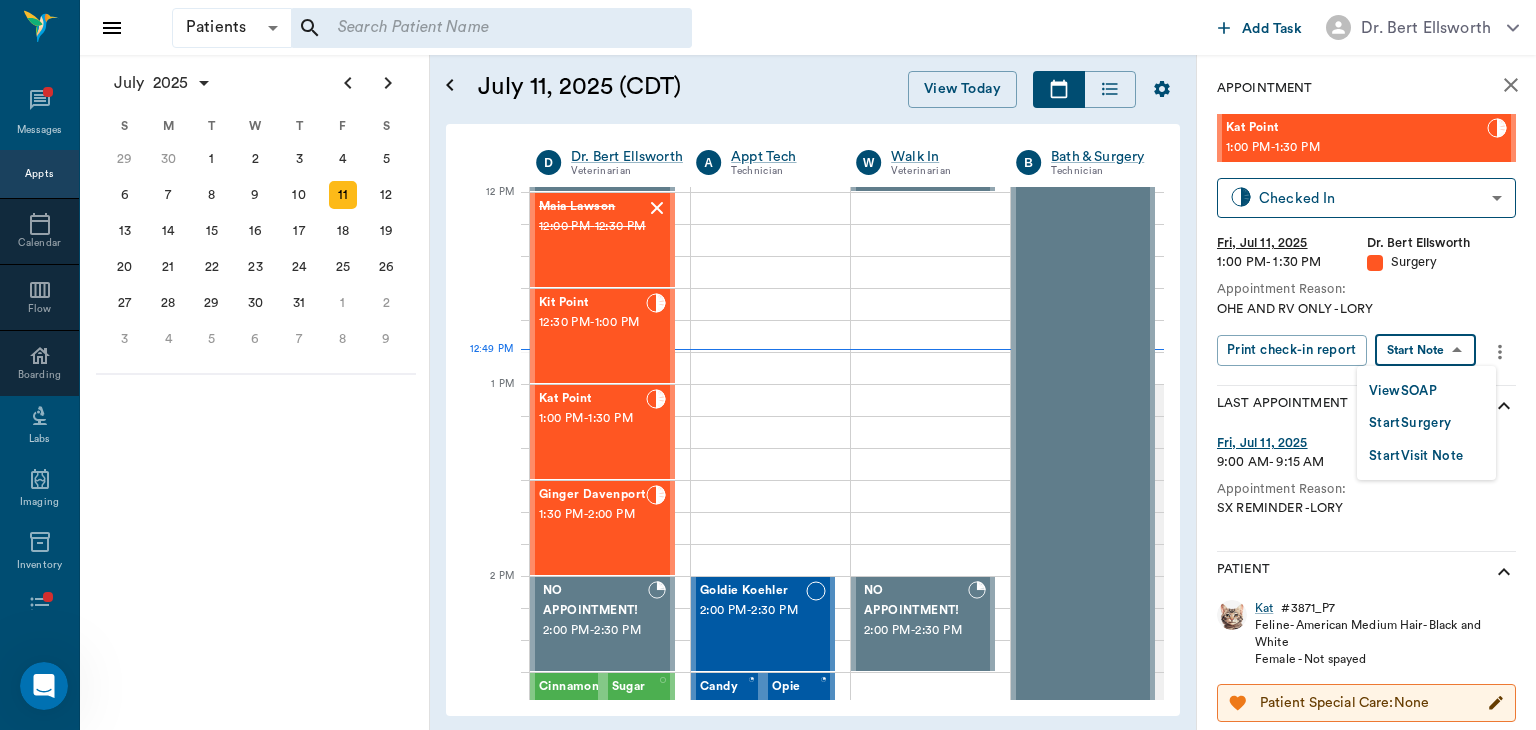 click on "Start  Surgery" at bounding box center (1410, 423) 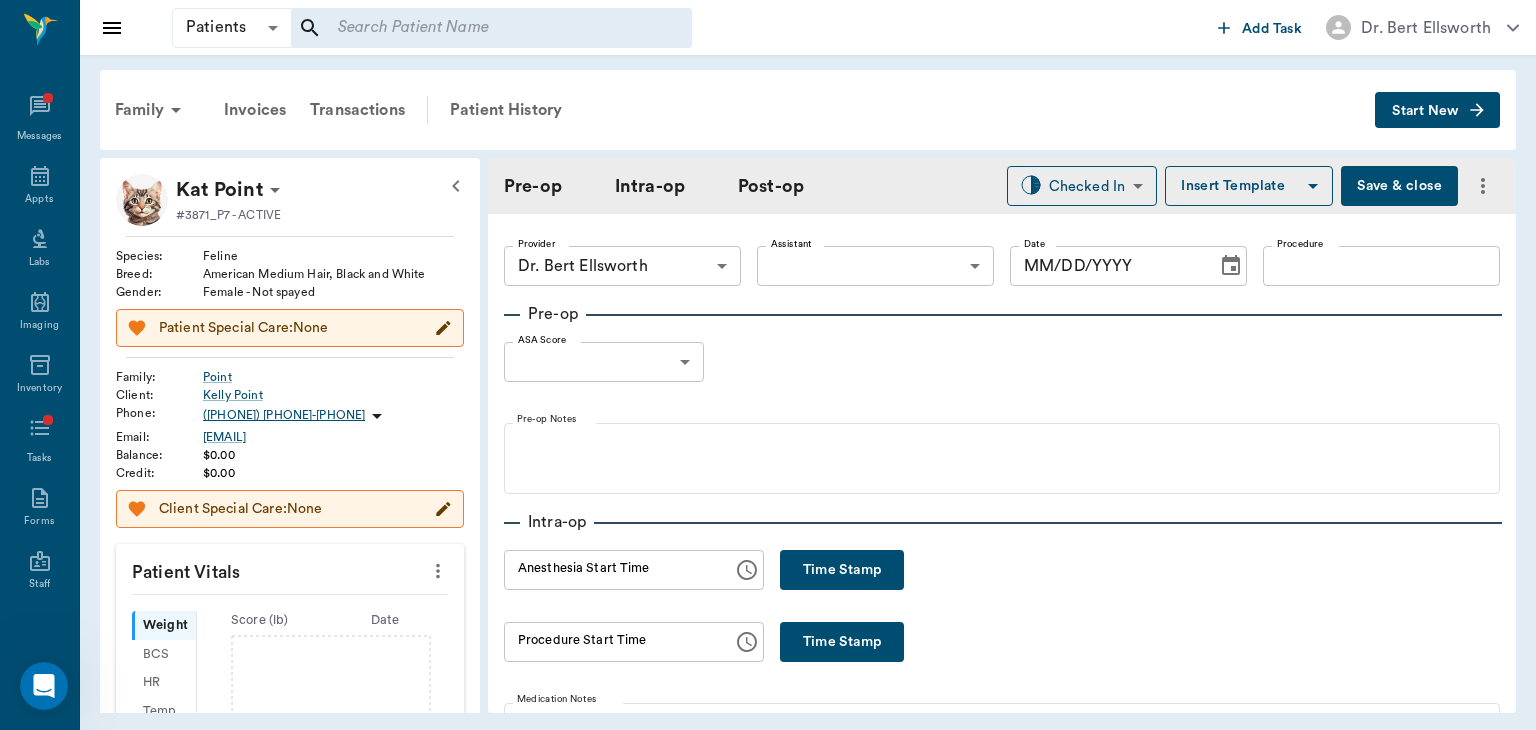 type on "63ec2f075fda476ae8351a4d" 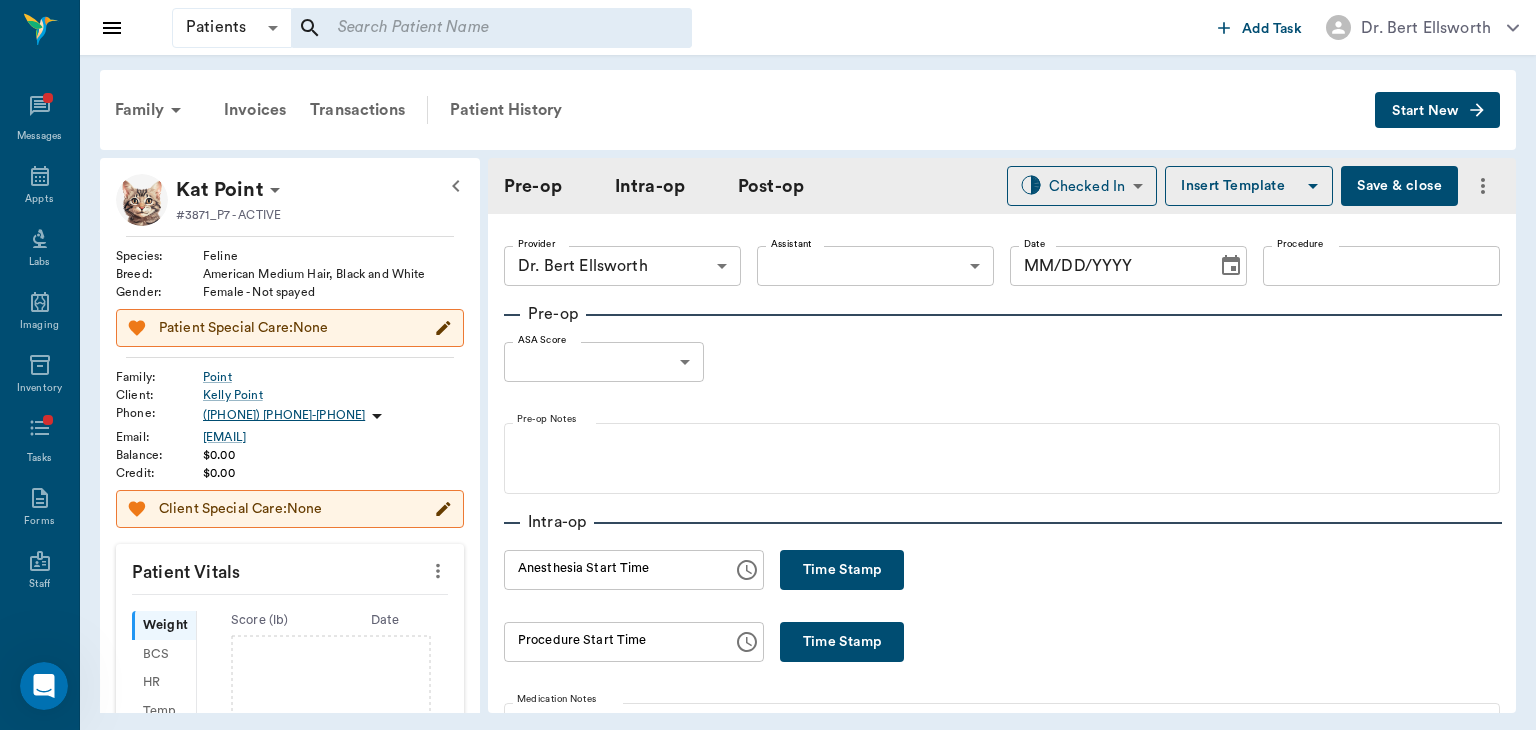 type on "07/11/2025" 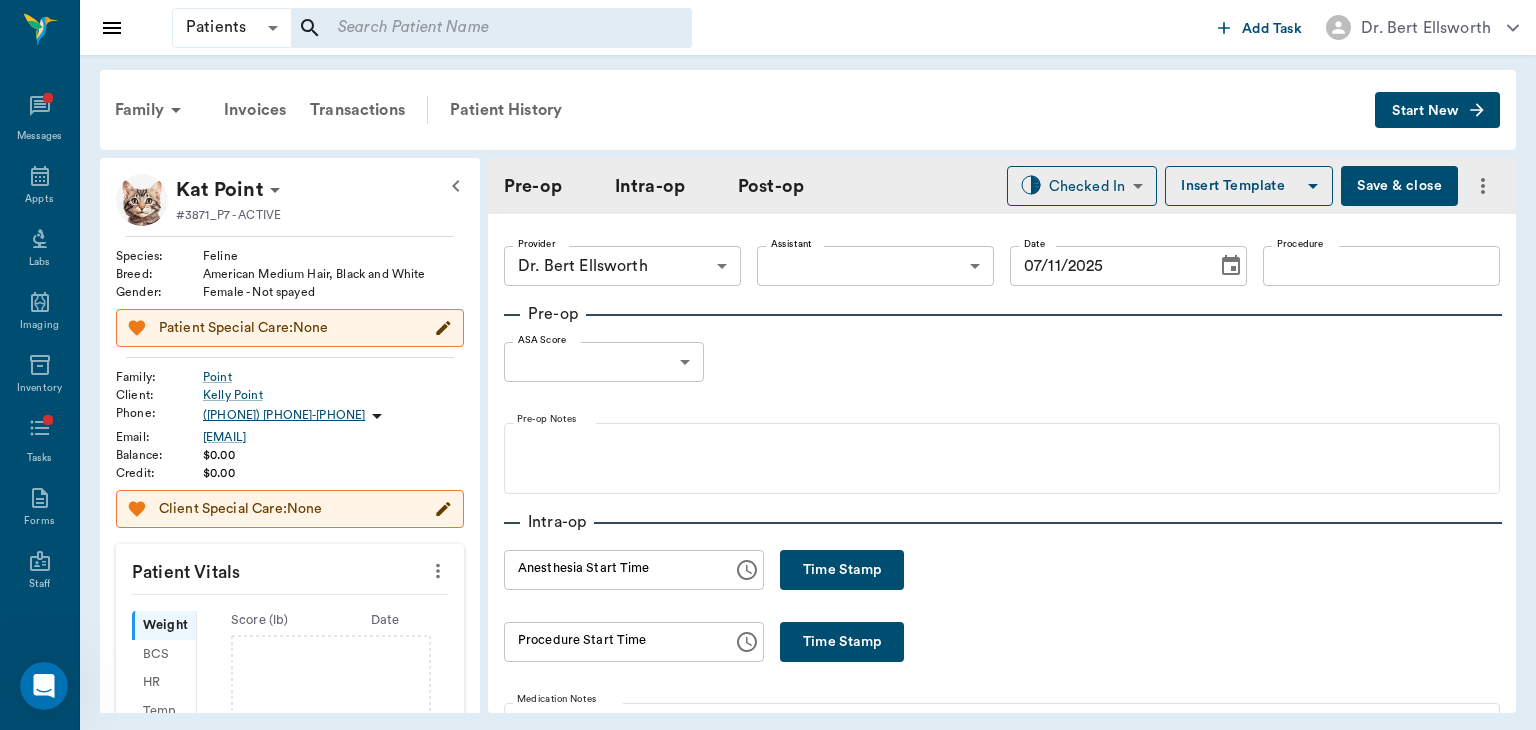 click on "Time Stamp" at bounding box center (842, 570) 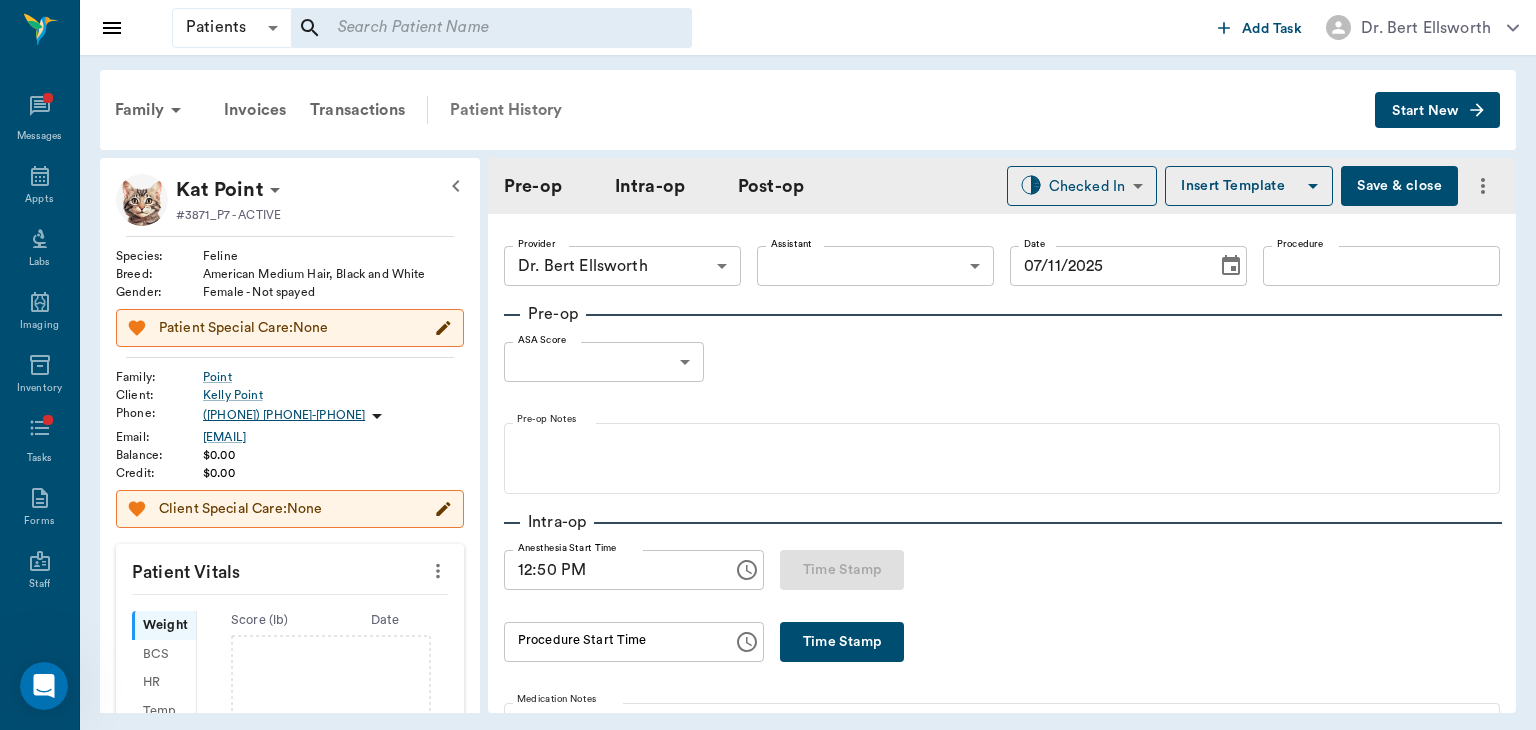 click on "Patient History" at bounding box center (506, 110) 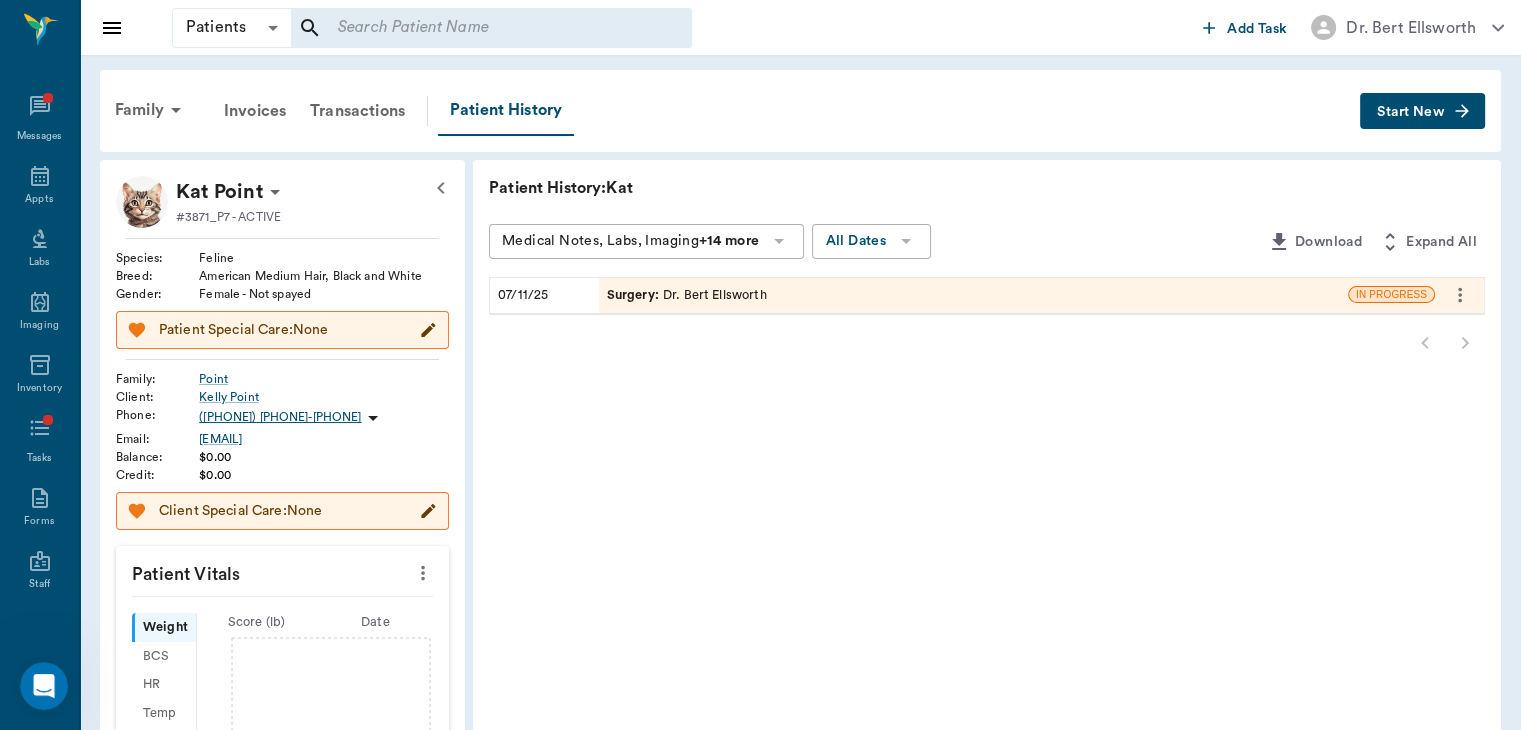 click on "Surgery :" at bounding box center [635, 295] 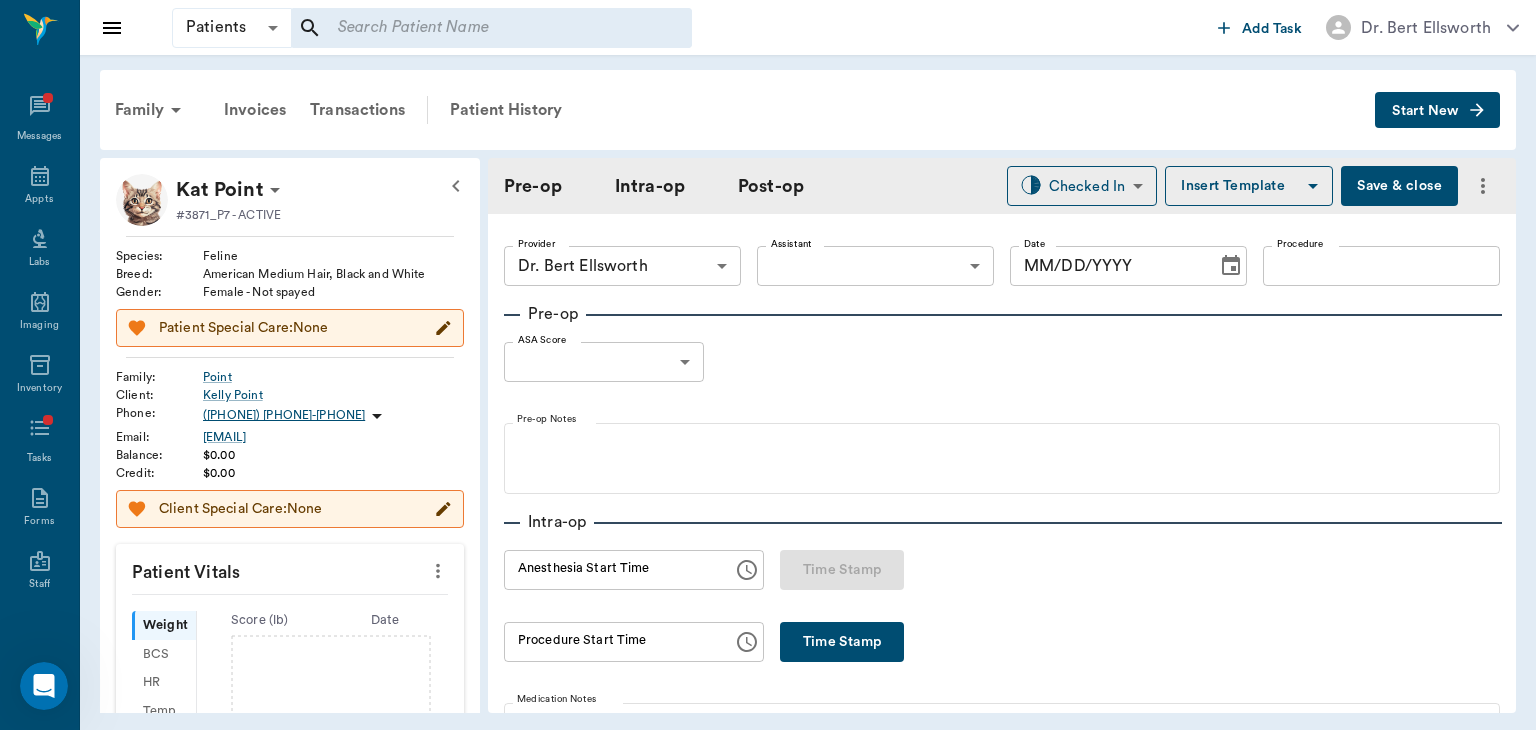 type on "63ec2f075fda476ae8351a4d" 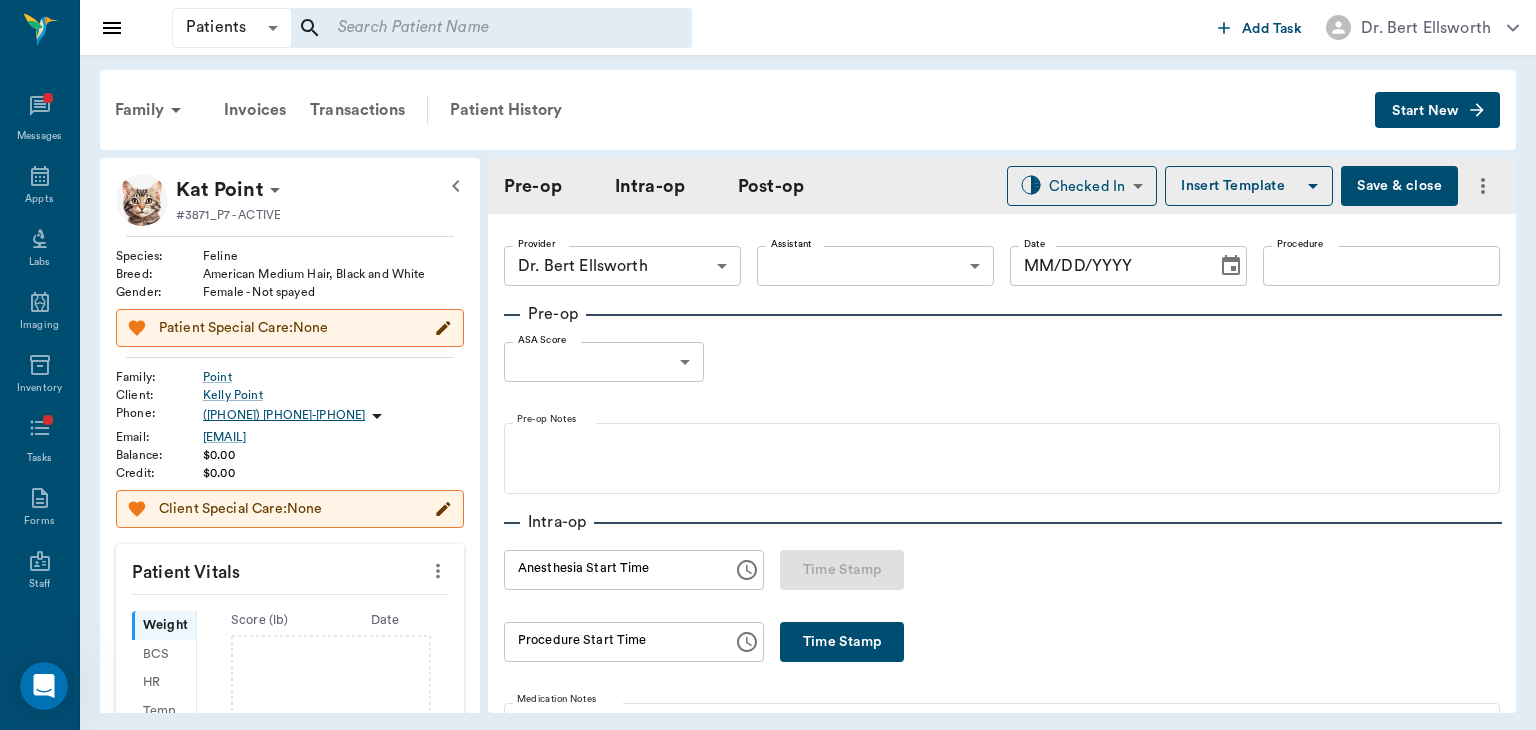 type on "07/11/2025" 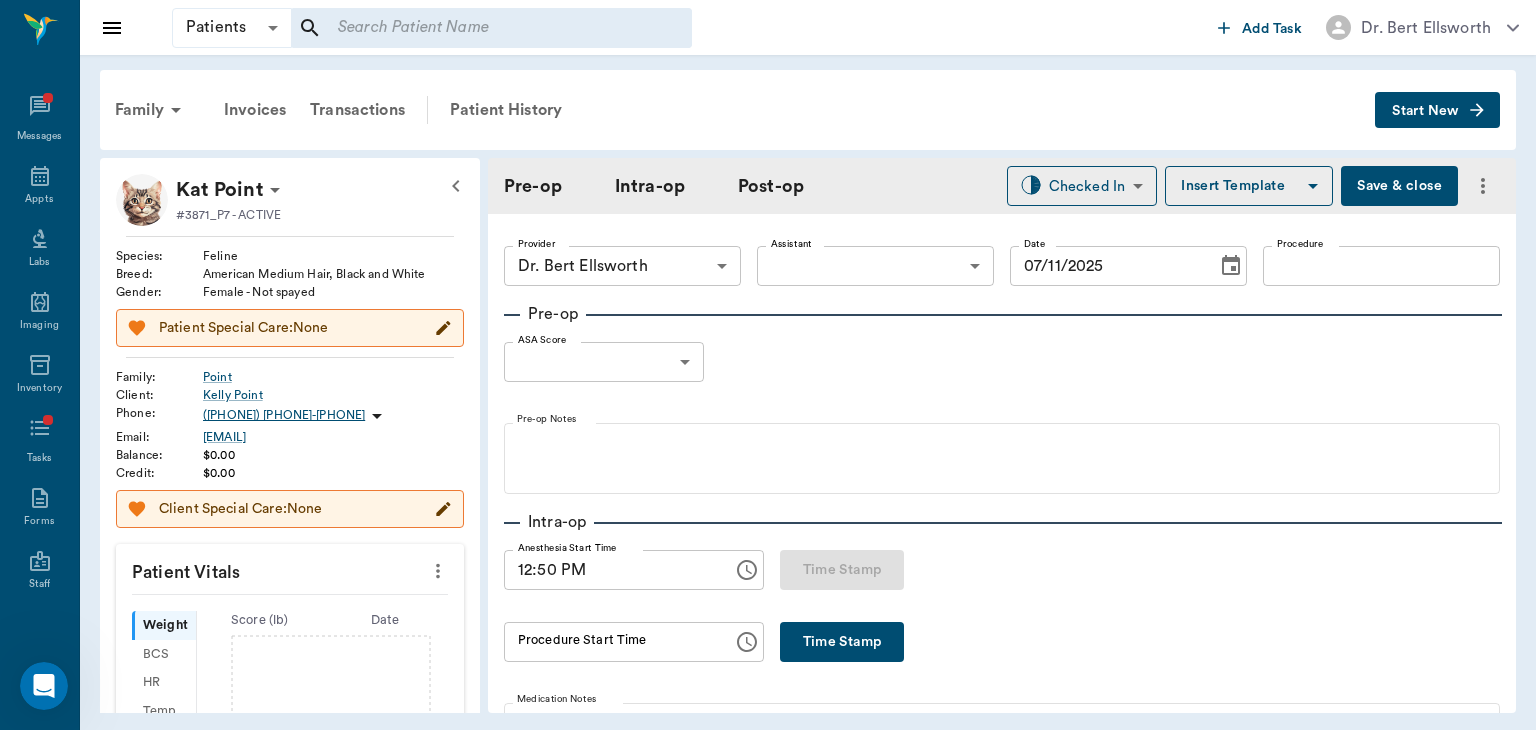click on "Patients Patients ​ ​ Add Task Dr. Bert Ellsworth Nectar Messages Appts Labs Imaging Inventory Tasks Forms Staff Reports Lookup Settings Family Invoices Transactions Patient History Start New Kat Point #3871_P7    -    ACTIVE   Species : Feline Breed : American Medium Hair, Black and White Gender : Female - Not spayed Patient Special Care:  None Family : Point Client : Kelly Point Phone : (903) 824-9966 Email : alf16poi@gmail.com Balance : $0.00 Credit : $0.00 Client Special Care:  None Patient Vitals Weight BCS HR Temp Resp BP Dia Pain Perio Score ( lb ) Date Ongoing diagnosis Current Rx Reminders Upcoming appointments Surgery 07/11/25 Schedule Appointment Pre-op Intra-op Post-op Checked In CHECKED_IN ​ Insert Template  Save & close Provider Dr. Bert Ellsworth 63ec2f075fda476ae8351a4d Provider Assistant ​ Assistant Date 07/11/2025 Date Procedure Procedure Pre-op ASA Score ​ null ASA Score Pre-op Notes Intra-op Anesthesia Start Time 12:50 PM Anesthesia Start Time Time Stamp Procedure Start Time 7" at bounding box center (768, 365) 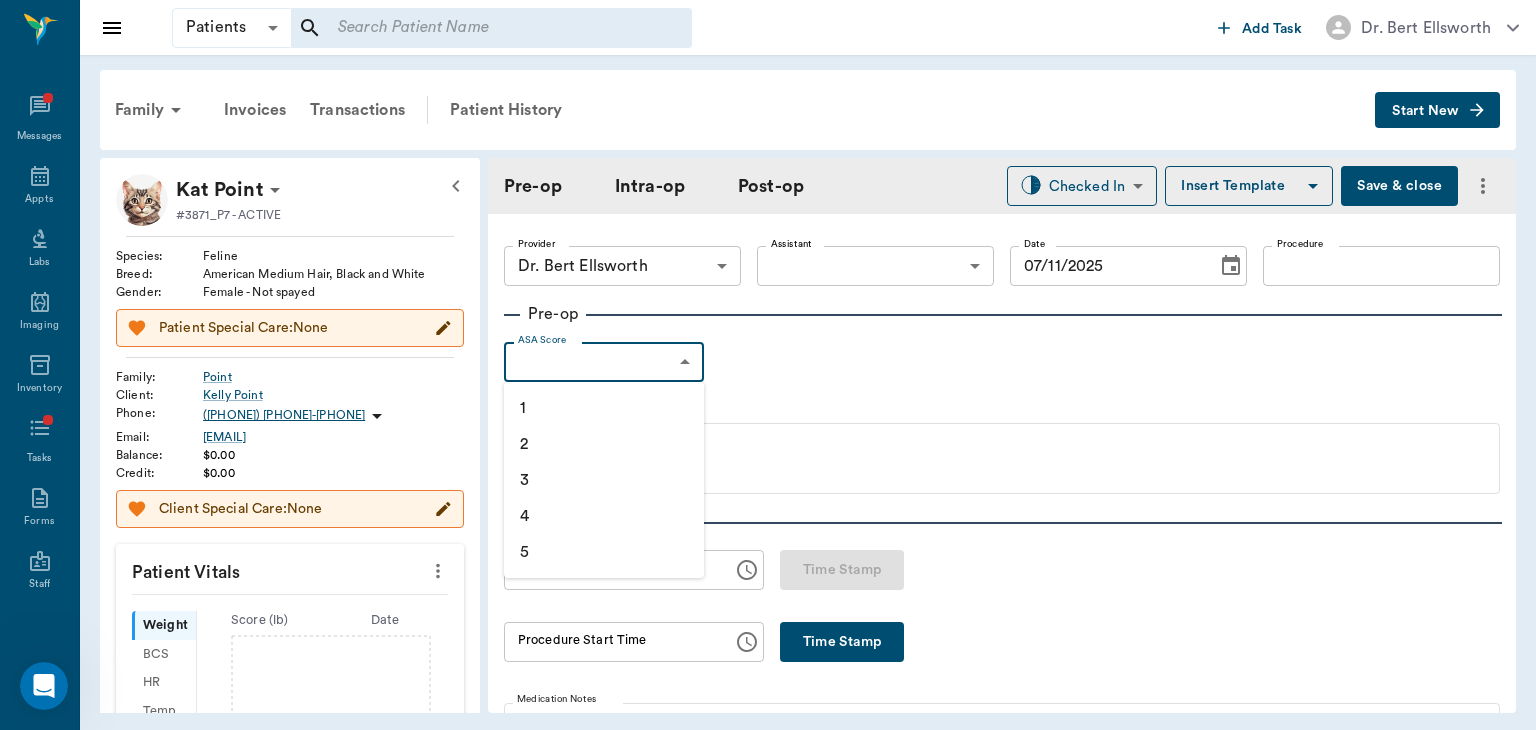 click on "1" at bounding box center [604, 408] 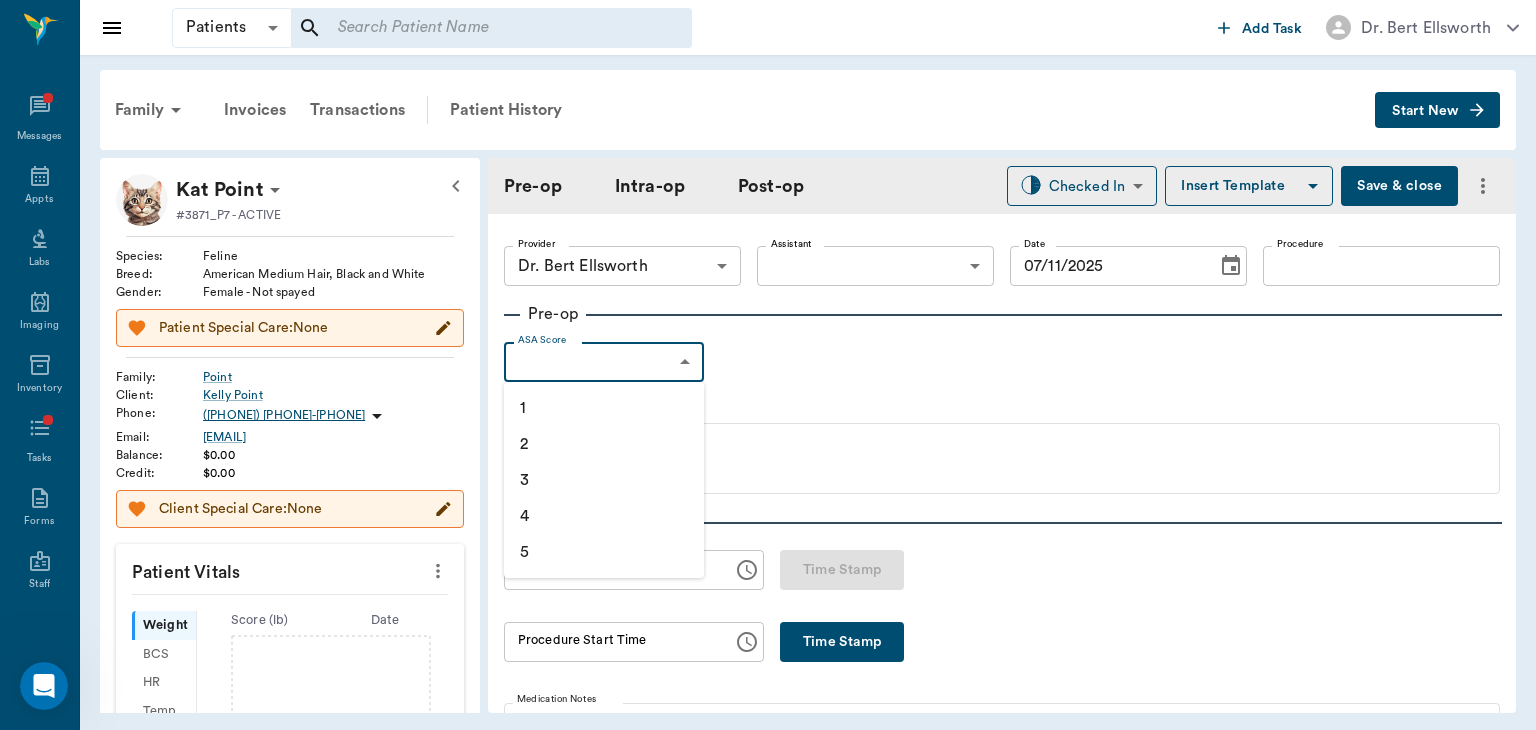 type on "1" 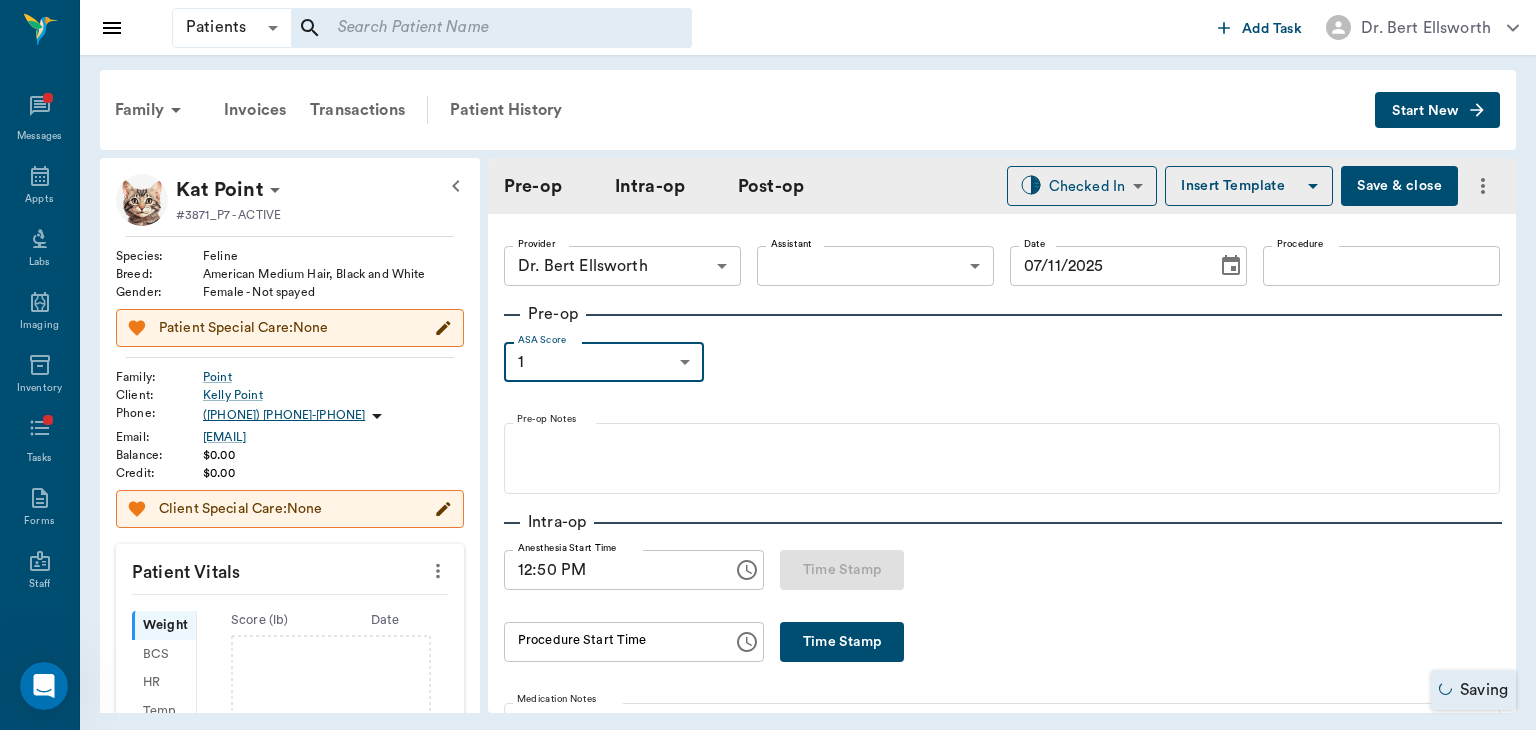 click on "Procedure" at bounding box center (1381, 266) 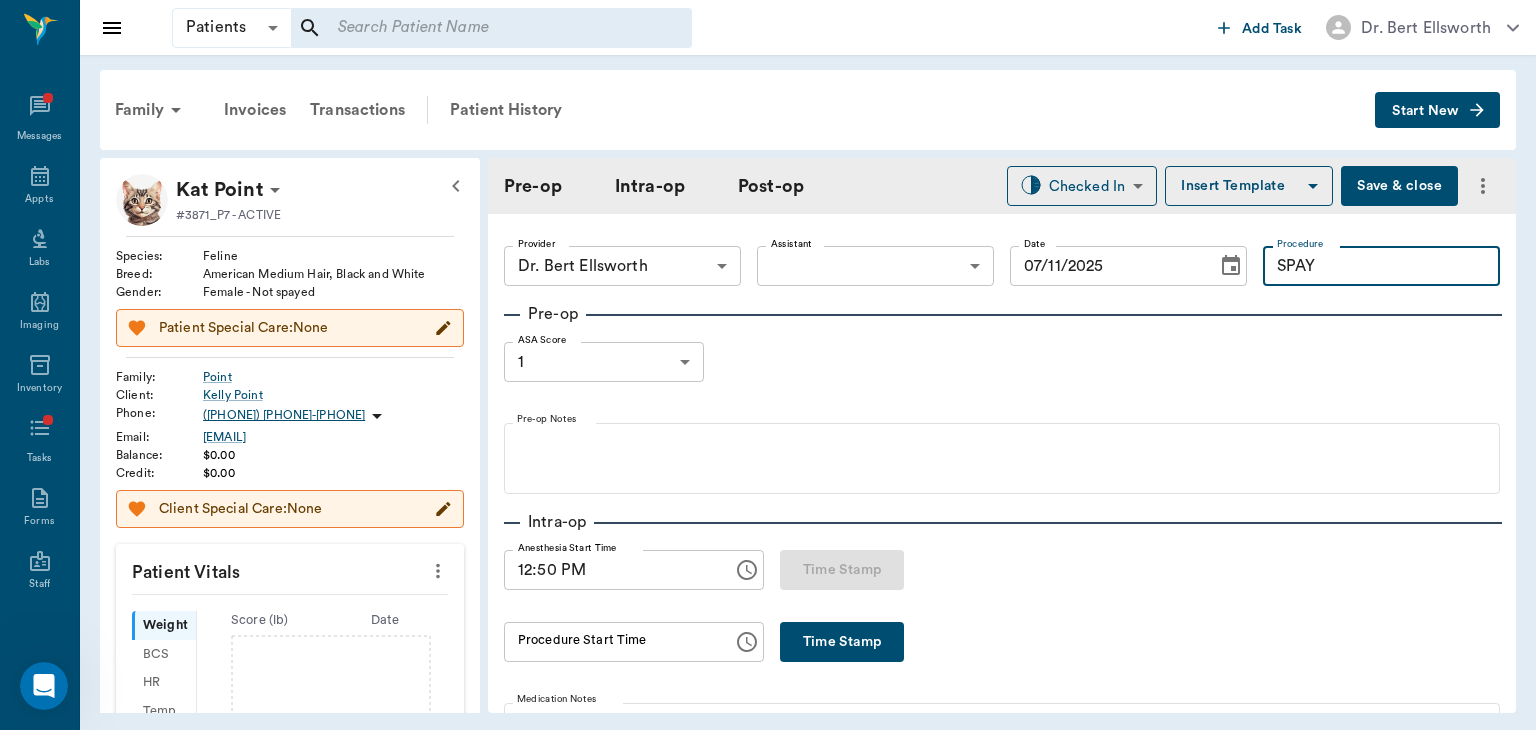 type on "SPAY" 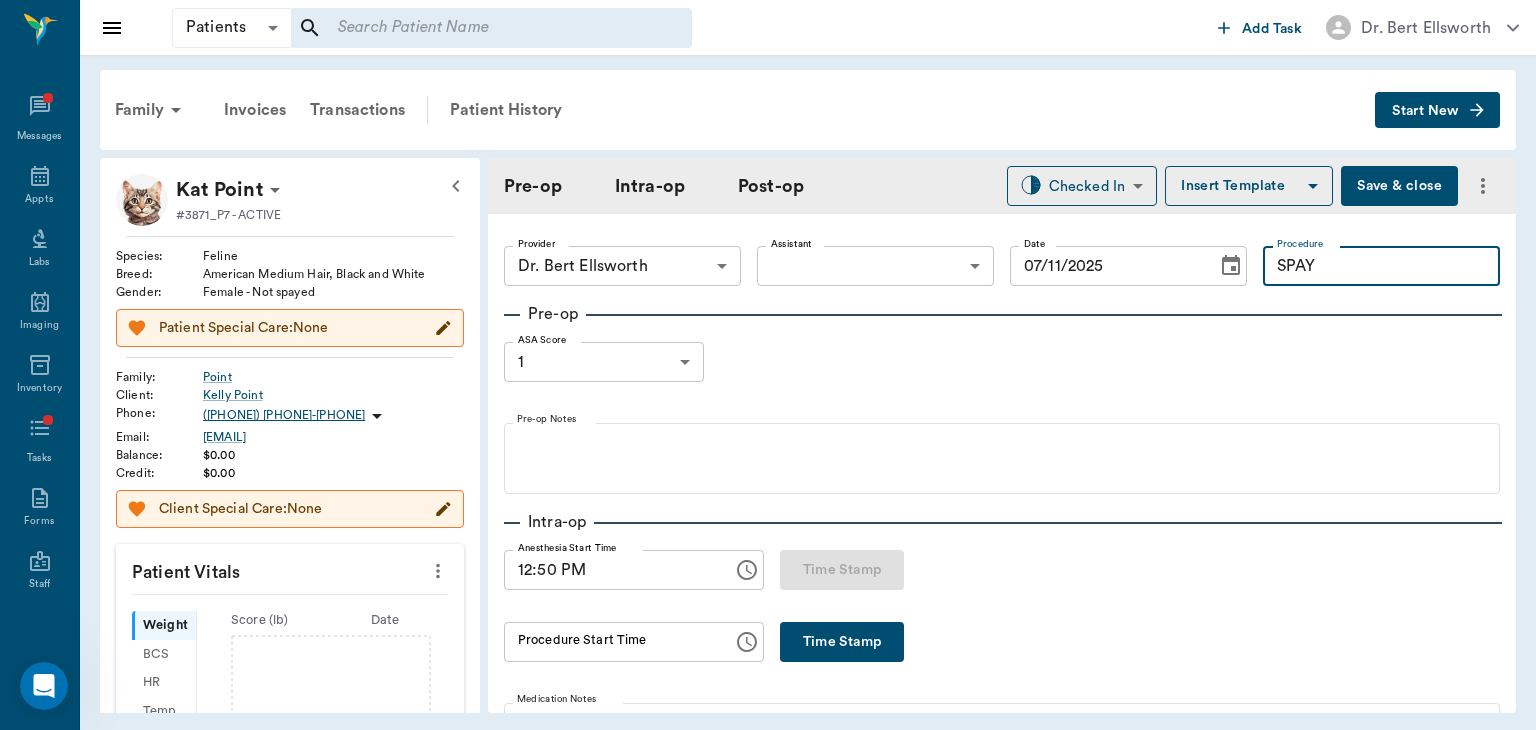 click on "Insert Template" at bounding box center [1249, 186] 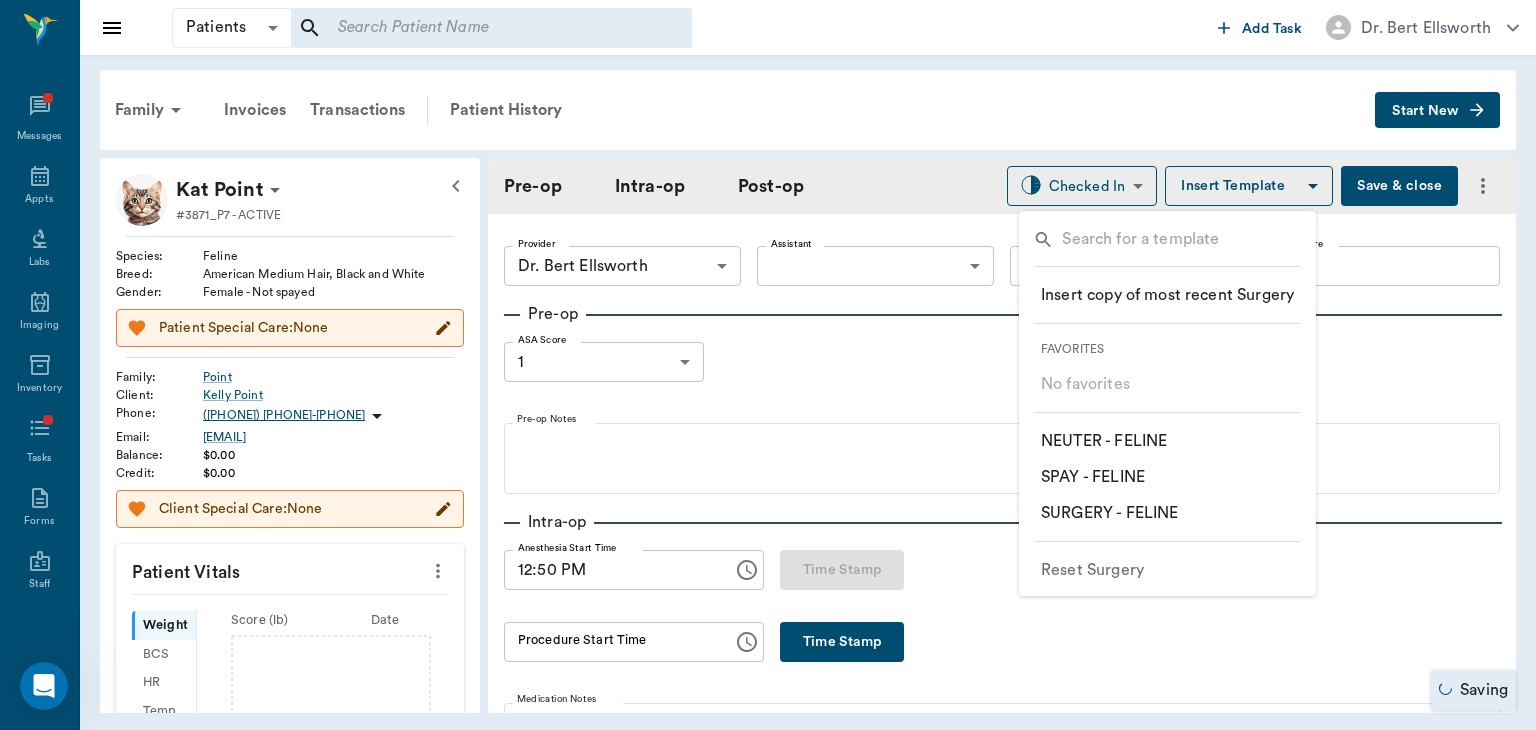 click on "​ SPAY - FELINE" at bounding box center (1093, 477) 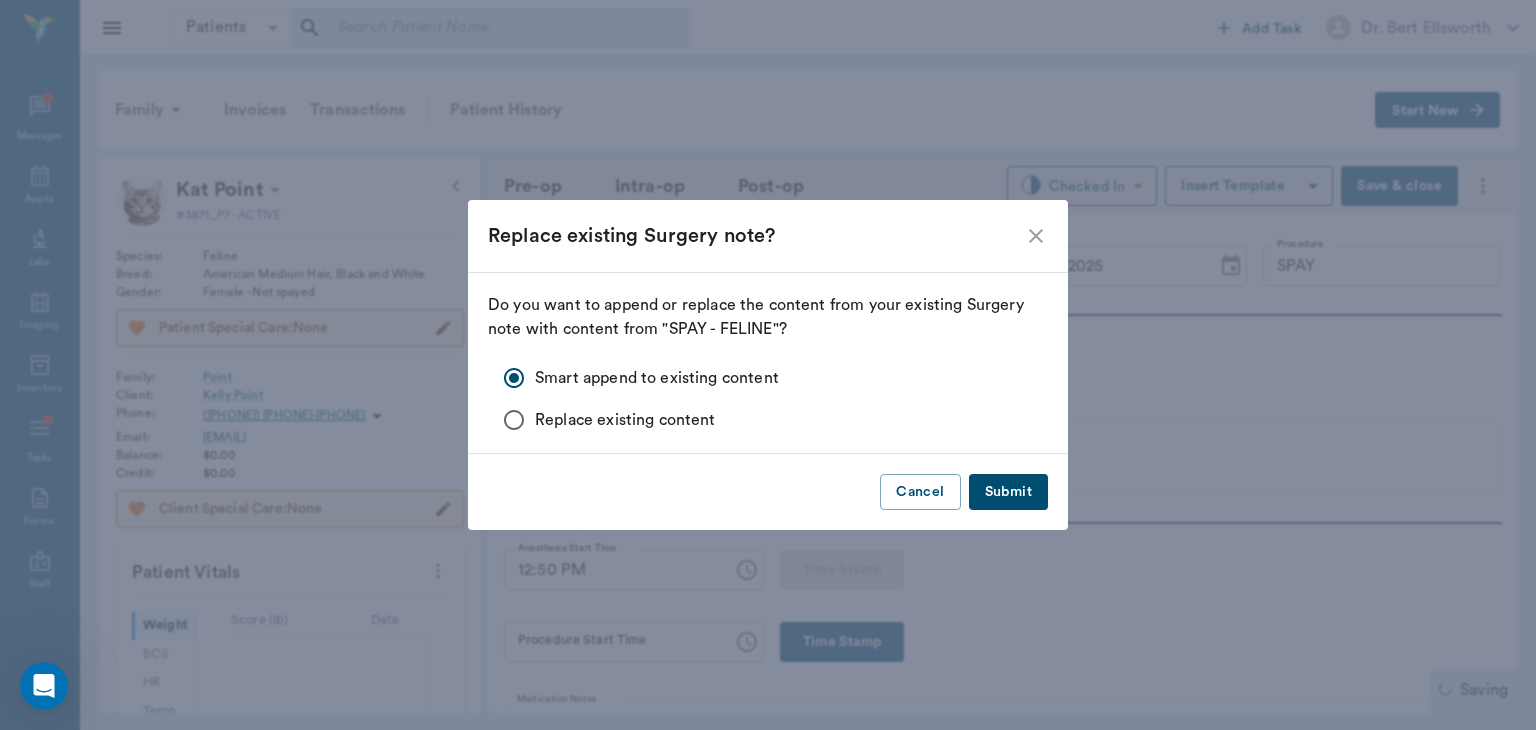click on "Submit" at bounding box center [1008, 492] 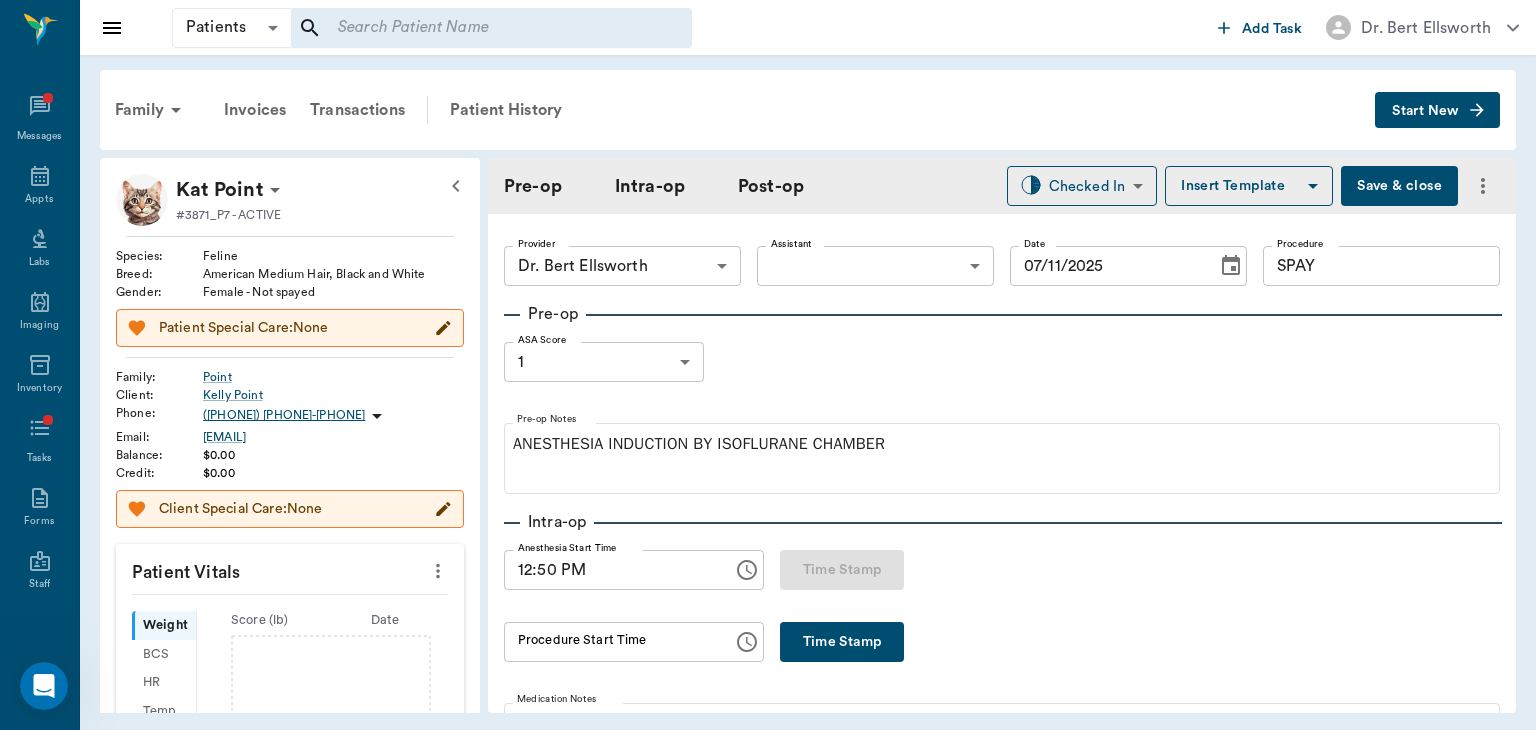 click on "Patients Patients ​ ​ Add Task Dr. Bert Ellsworth Nectar Messages Appts Labs Imaging Inventory Tasks Forms Staff Reports Lookup Settings Family Invoices Transactions Patient History Start New Kat Point #3871_P7    -    ACTIVE   Species : Feline Breed : American Medium Hair, Black and White Gender : Female - Not spayed Patient Special Care:  None Family : Point Client : Kelly Point Phone : (903) 824-9966 Email : alf16poi@gmail.com Balance : $0.00 Credit : $0.00 Client Special Care:  None Patient Vitals Weight BCS HR Temp Resp BP Dia Pain Perio Score ( lb ) Date Ongoing diagnosis Current Rx Reminders Upcoming appointments Surgery 07/11/25 Schedule Appointment Pre-op Intra-op Post-op Checked In CHECKED_IN ​ Insert Template  Save & close Provider Dr. Bert Ellsworth 63ec2f075fda476ae8351a4d Provider Assistant ​ Assistant Date 07/11/2025 Date Procedure SPAY Procedure Pre-op ASA Score 1 1 ASA Score Pre-op Notes ANESTHESIA INDUCTION BY ISOFLURANE CHAMBER Intra-op Anesthesia Start Time 12:50 PM Time Stamp 0" at bounding box center (768, 365) 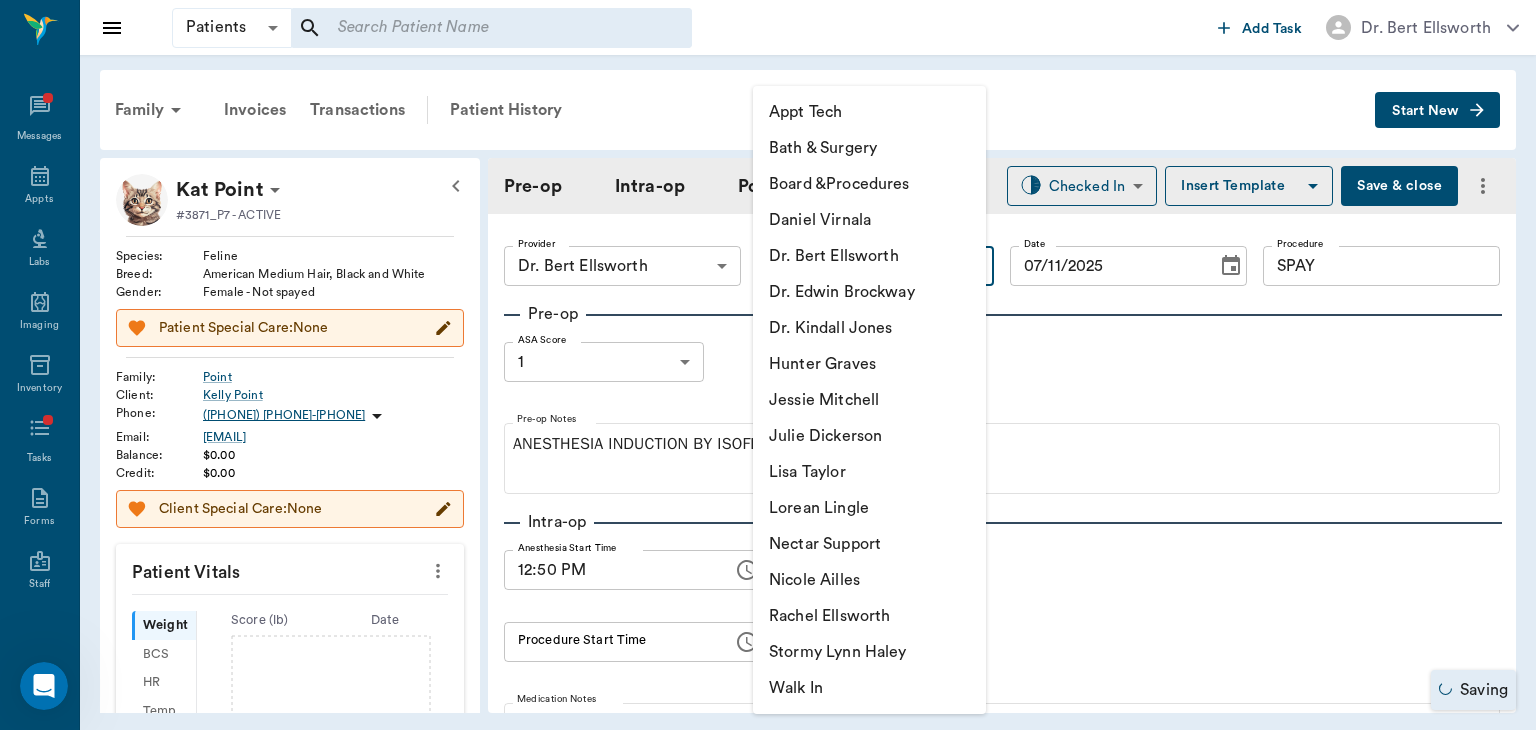 click on "Julie Dickerson" at bounding box center (869, 436) 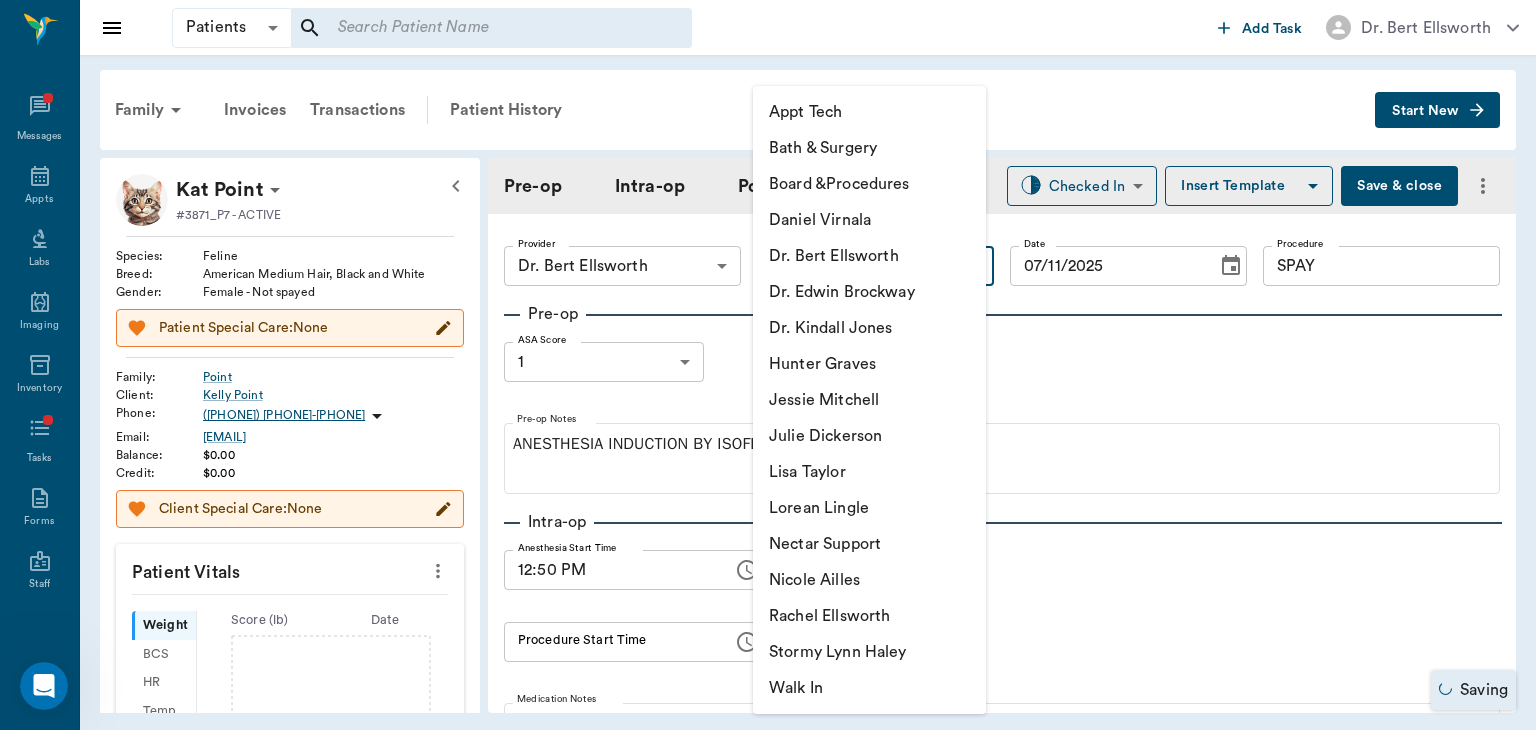 type on "63ec2e7e52e12b0ba117b124" 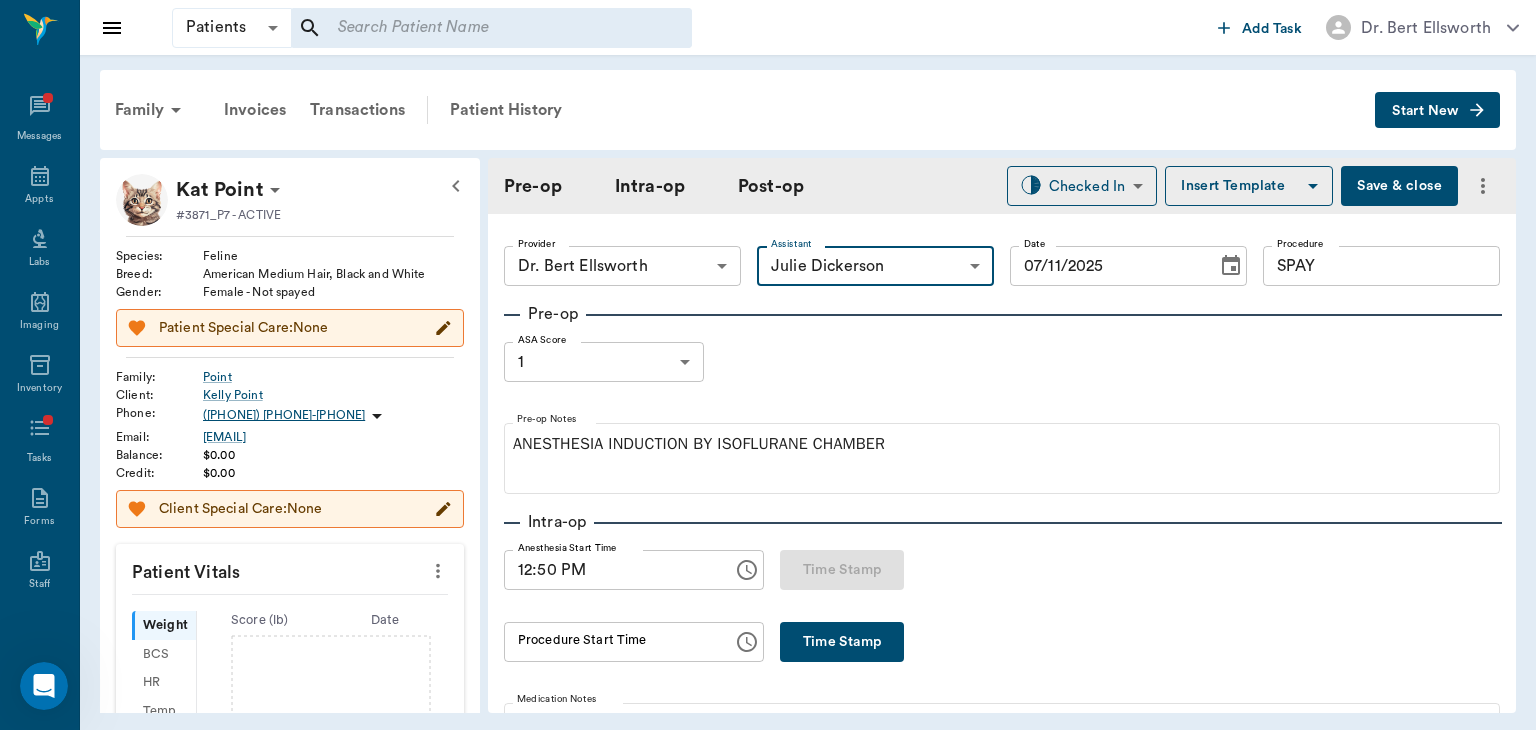 click at bounding box center (438, 571) 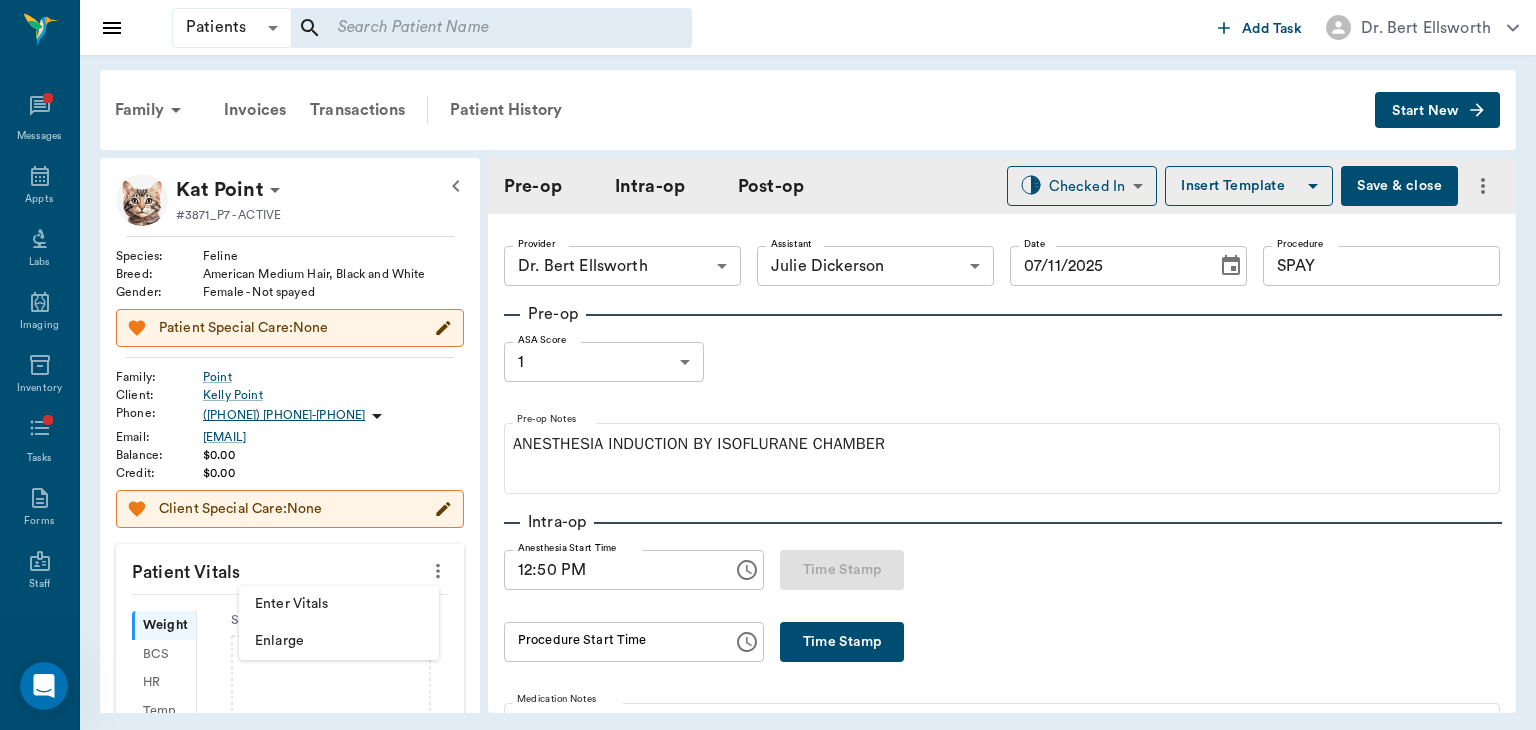 click on "Enter Vitals" at bounding box center [339, 604] 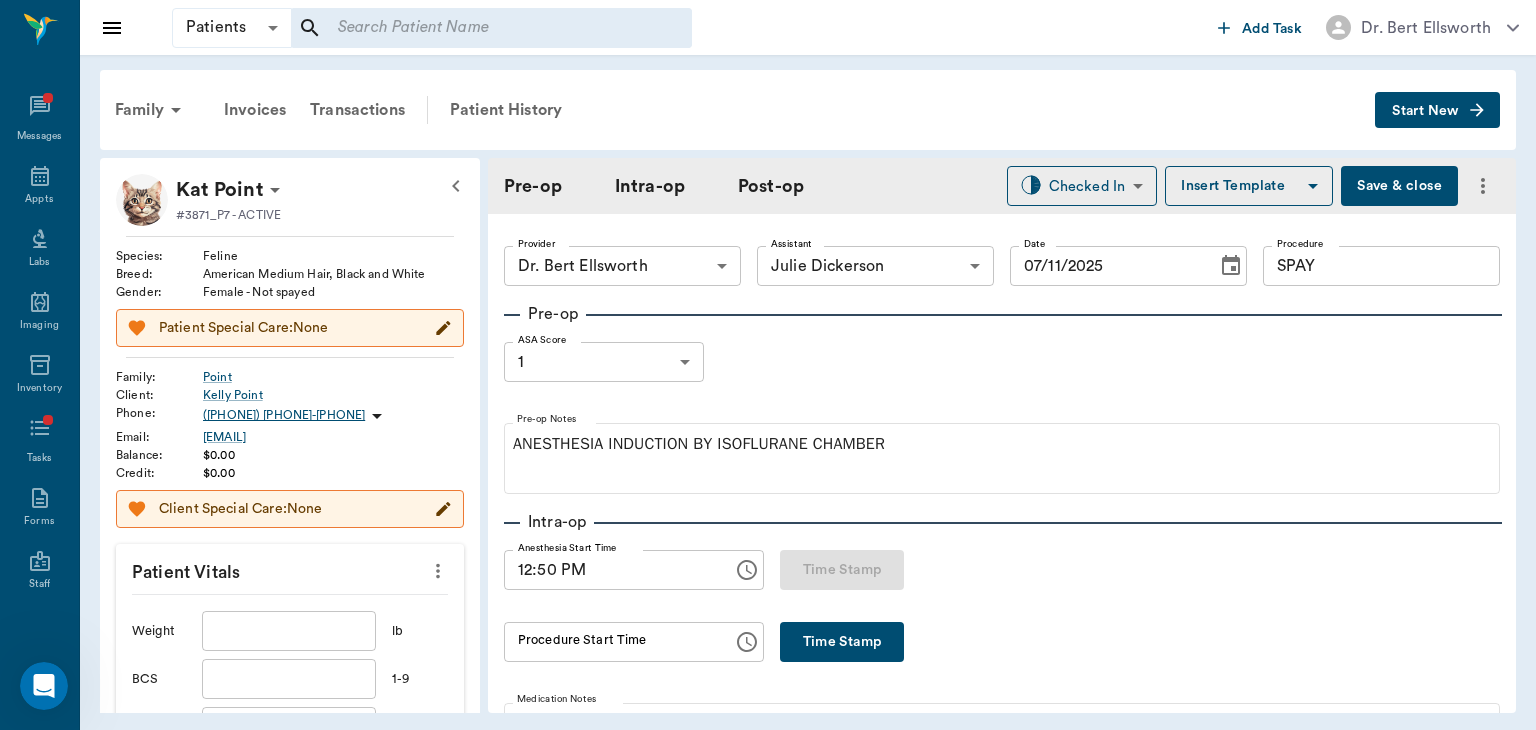 click at bounding box center (289, 631) 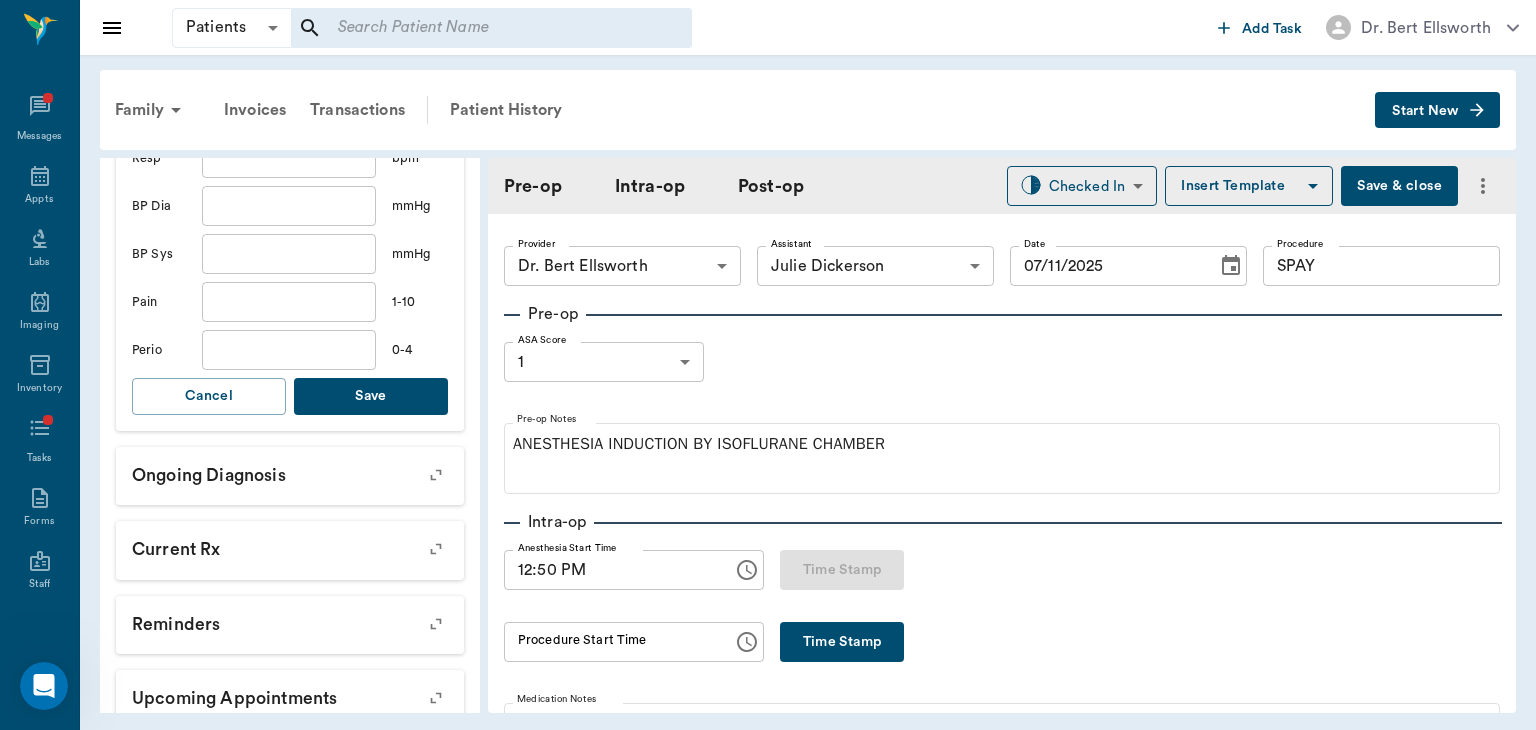 type on "7.4" 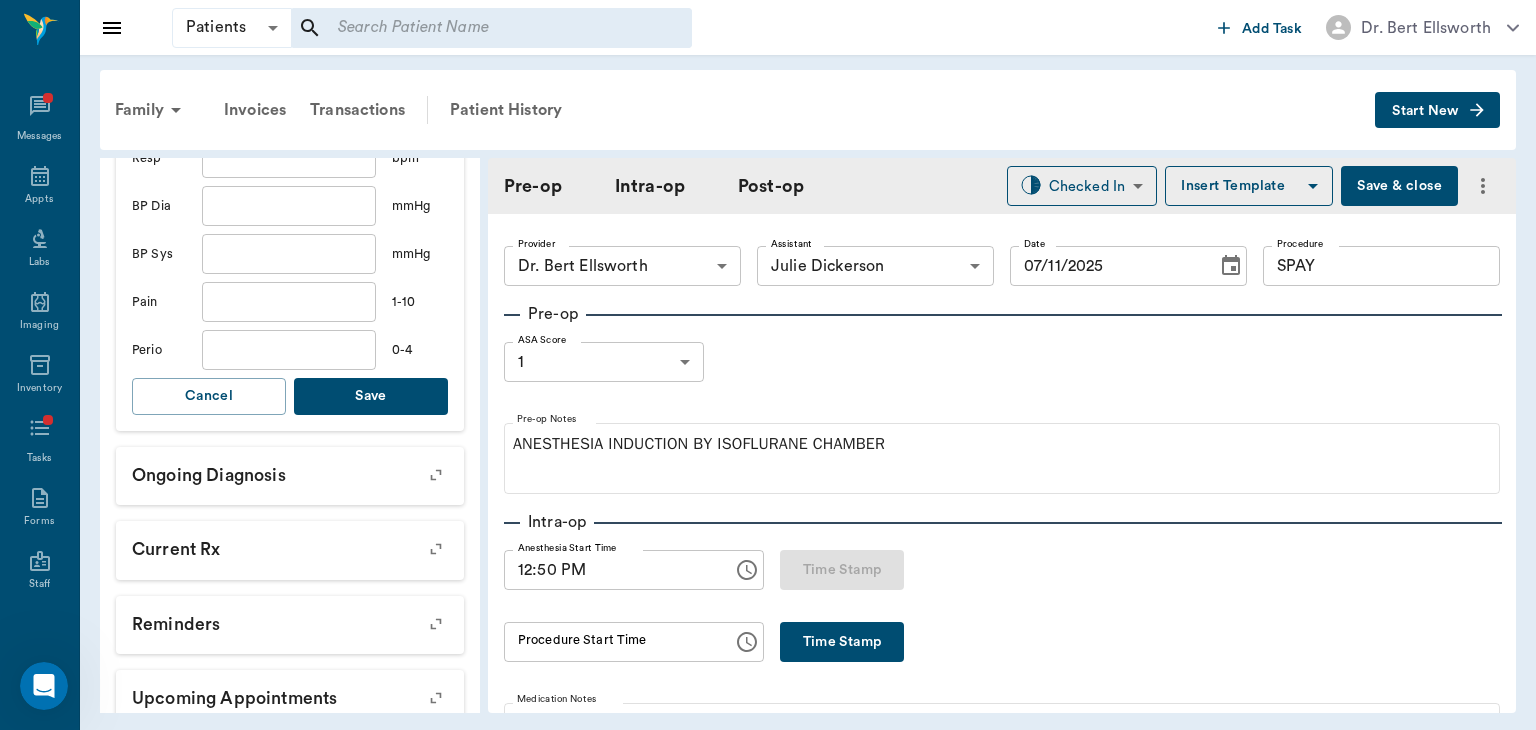 click on "Save" at bounding box center (371, 396) 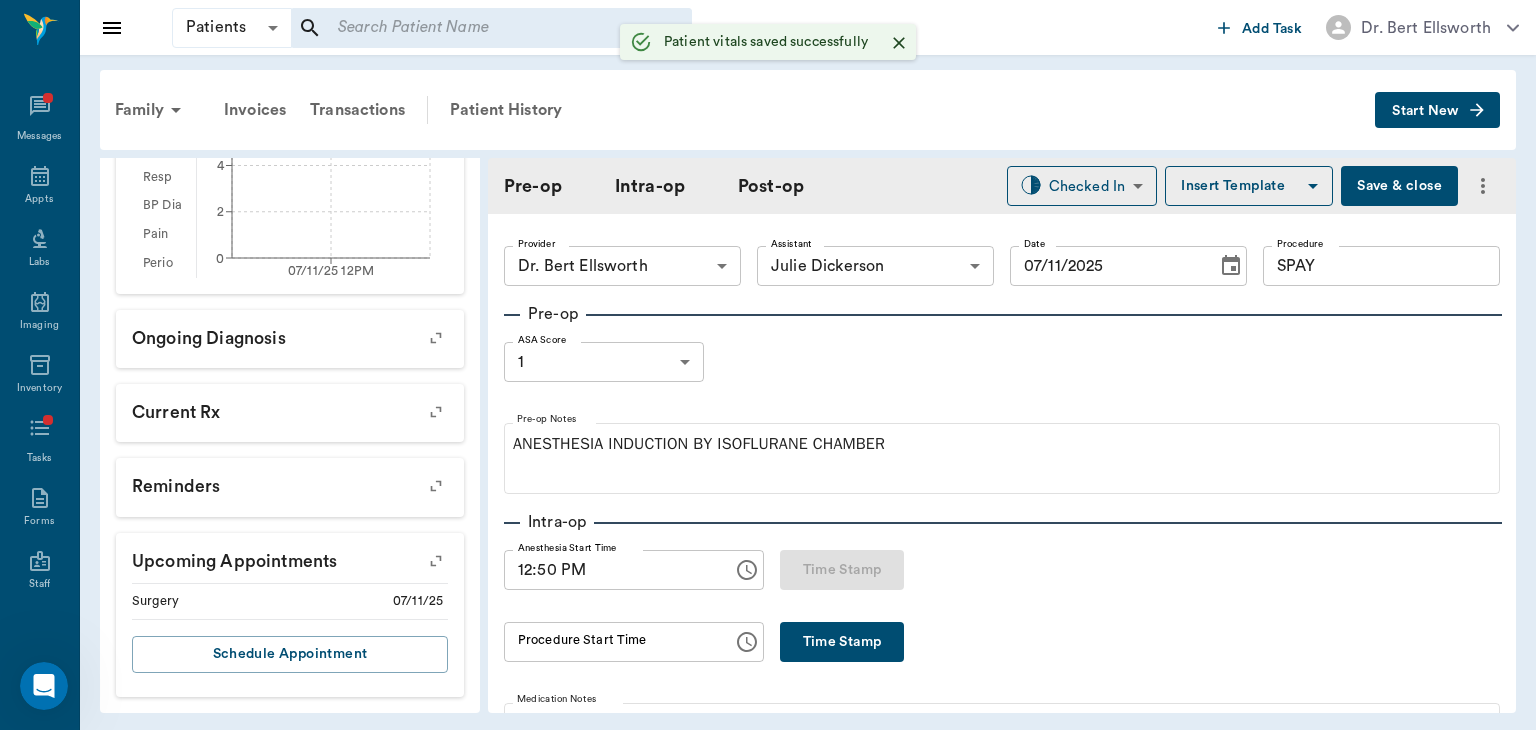 scroll, scrollTop: 579, scrollLeft: 0, axis: vertical 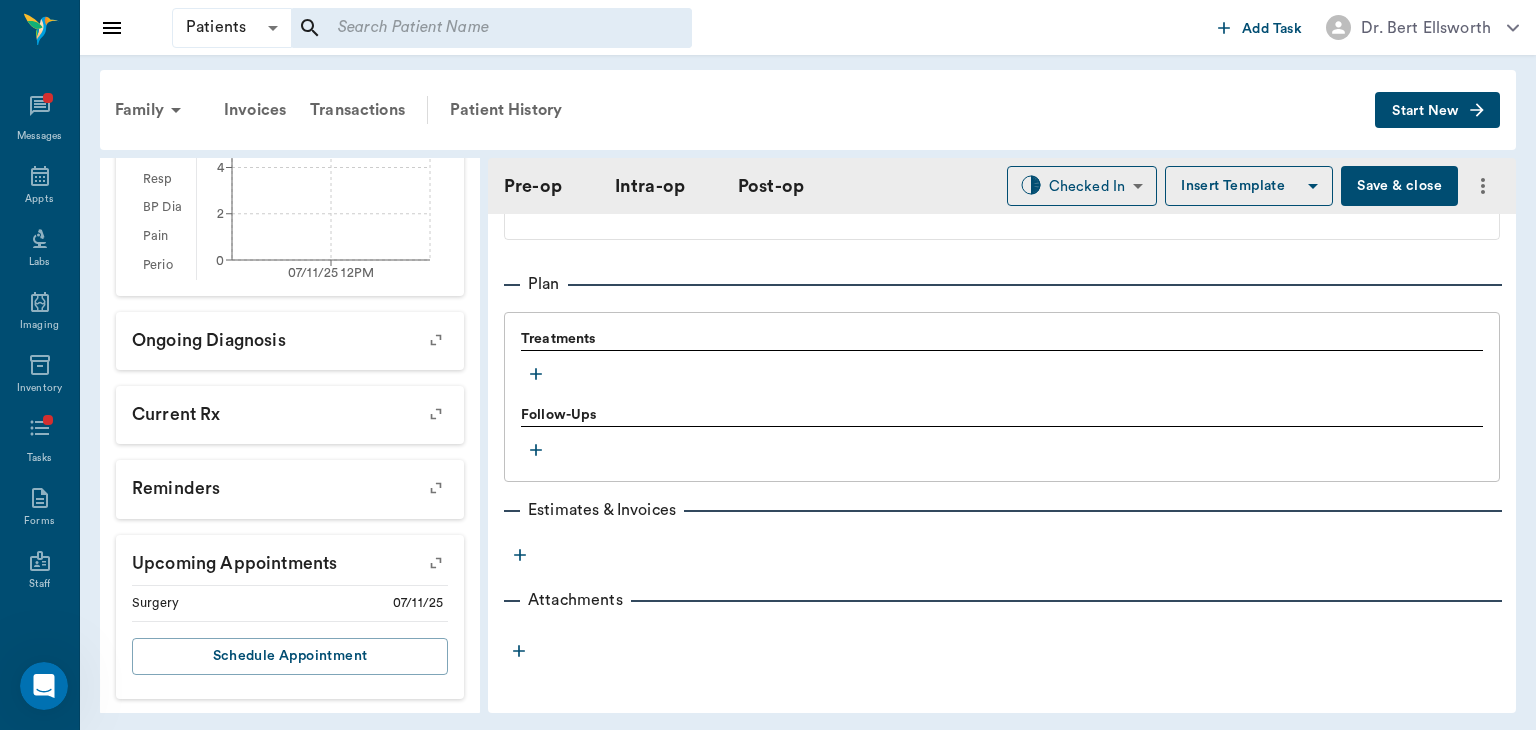 click 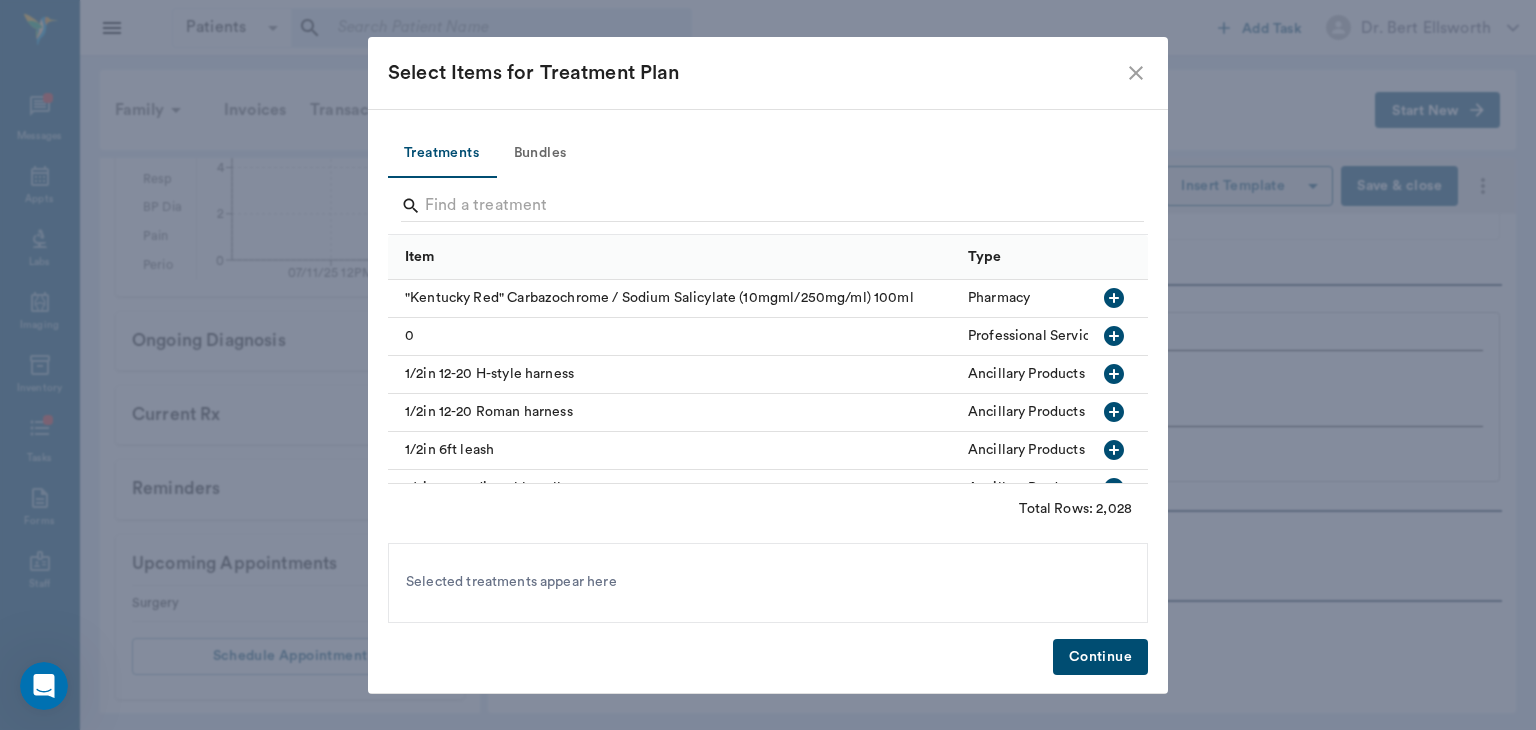 click on "Bundles" at bounding box center (540, 154) 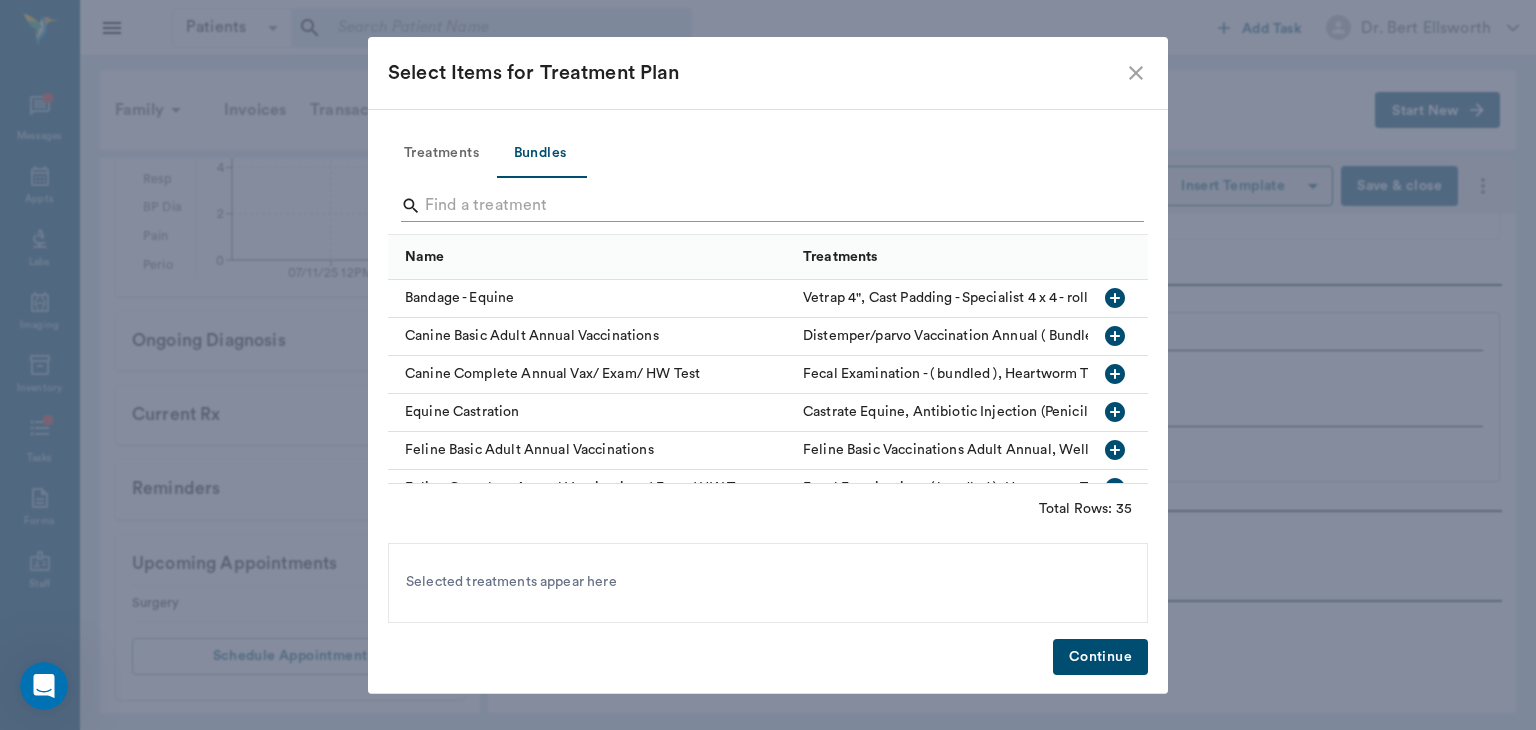 click at bounding box center (769, 206) 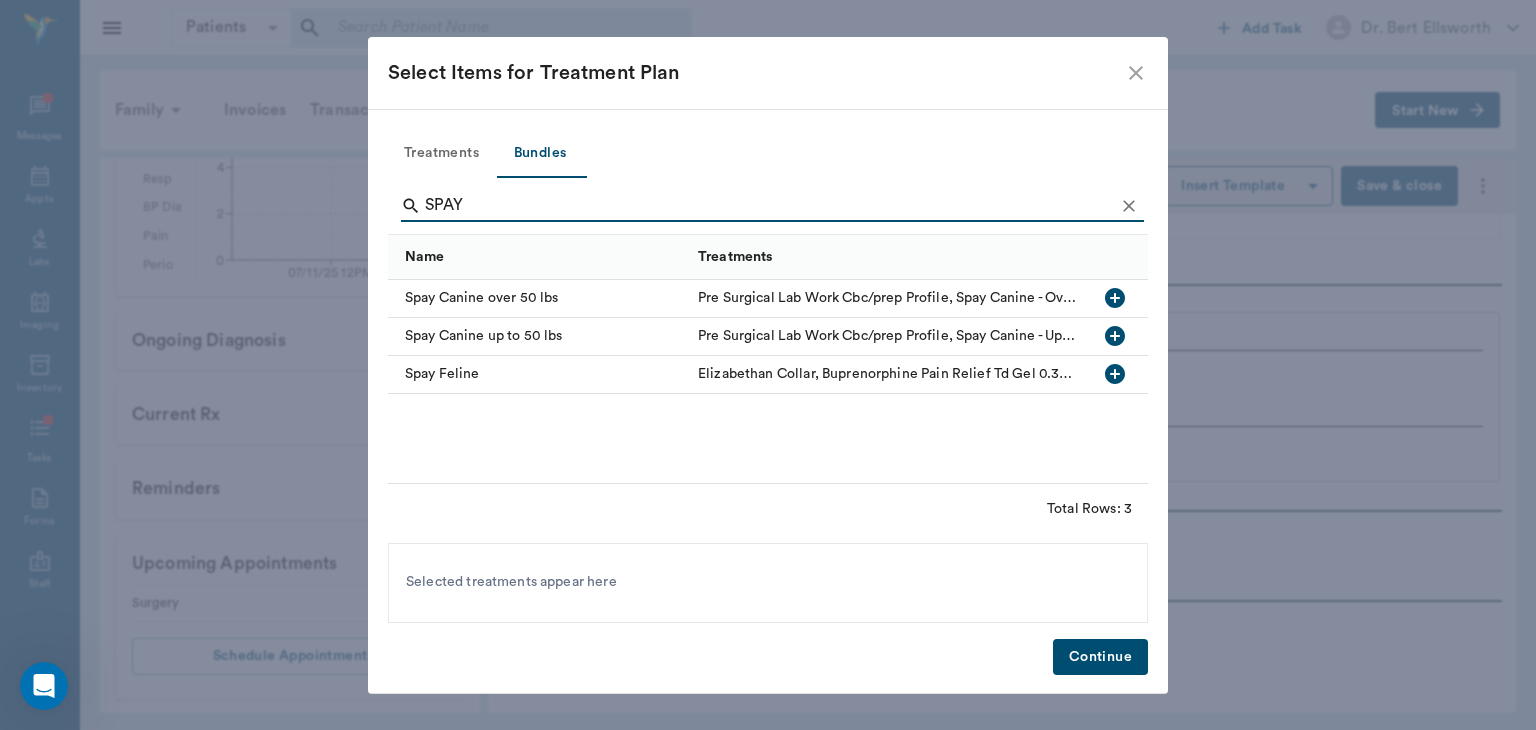 type on "SPAY" 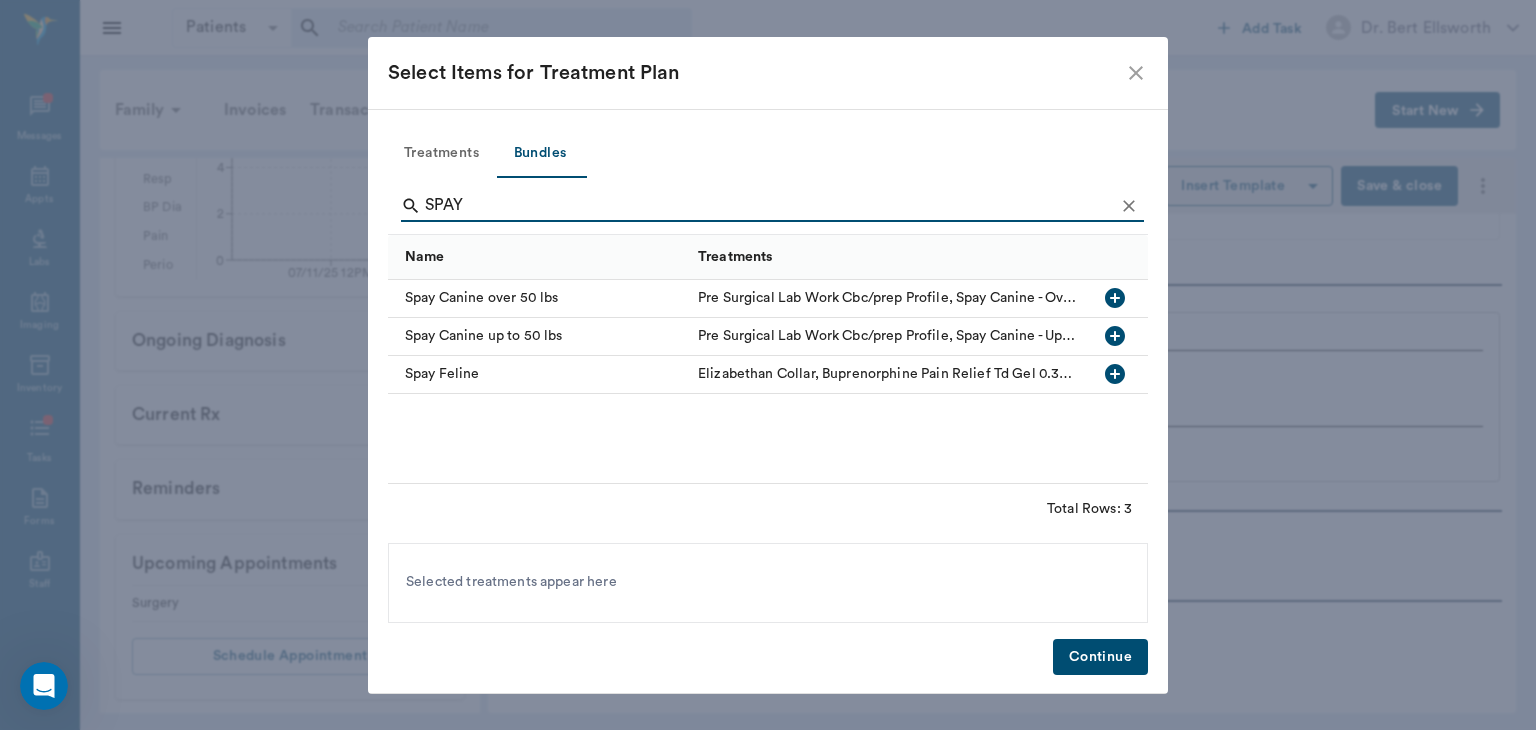 click 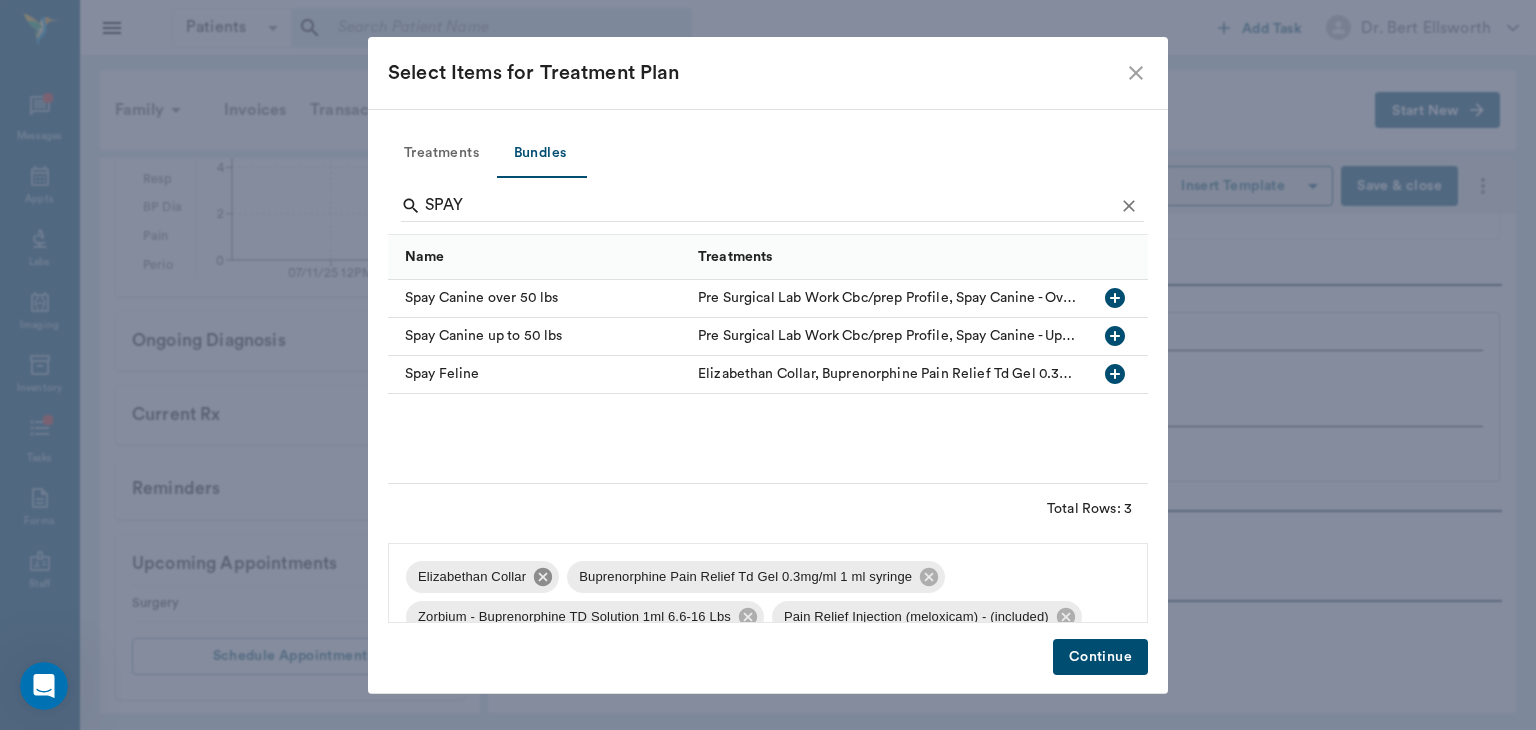 click 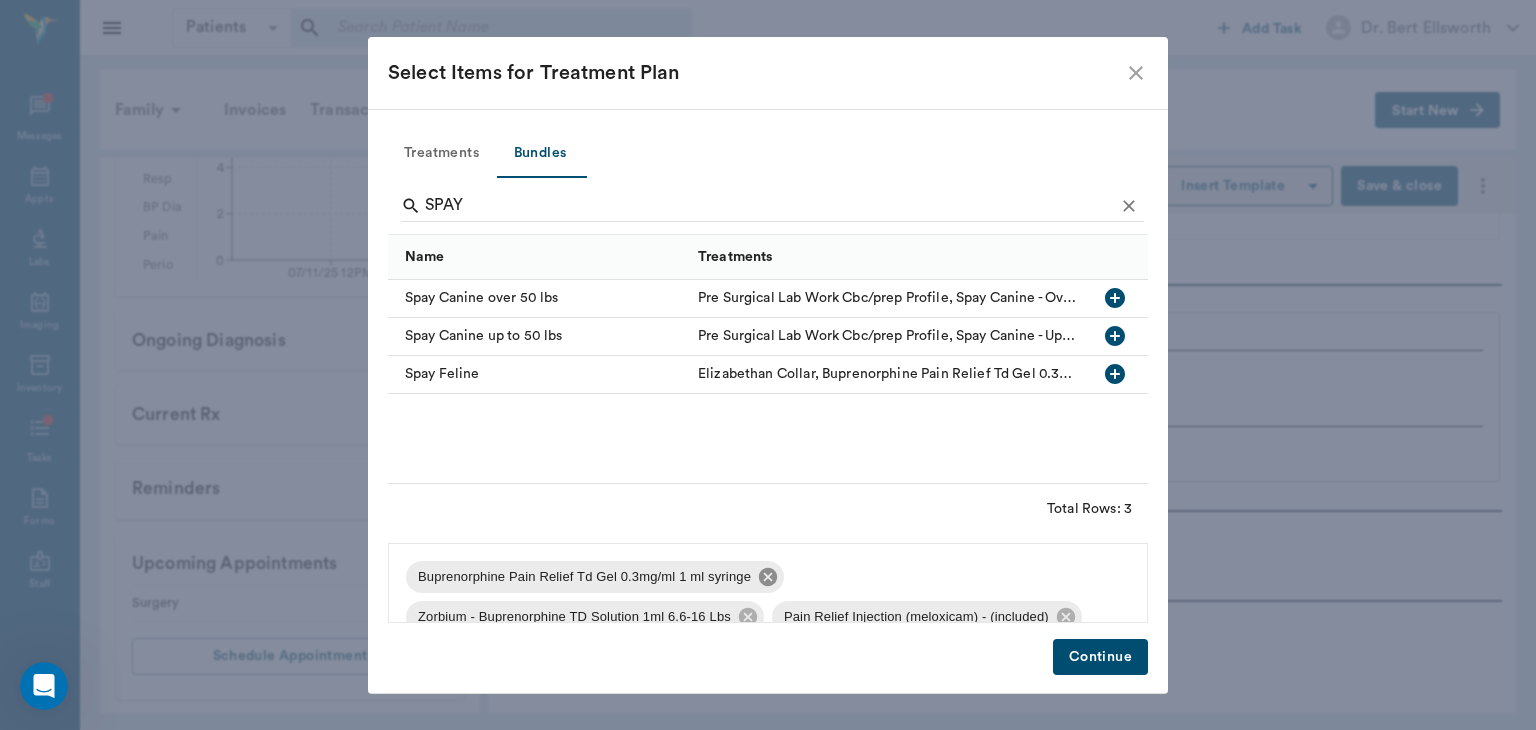 click 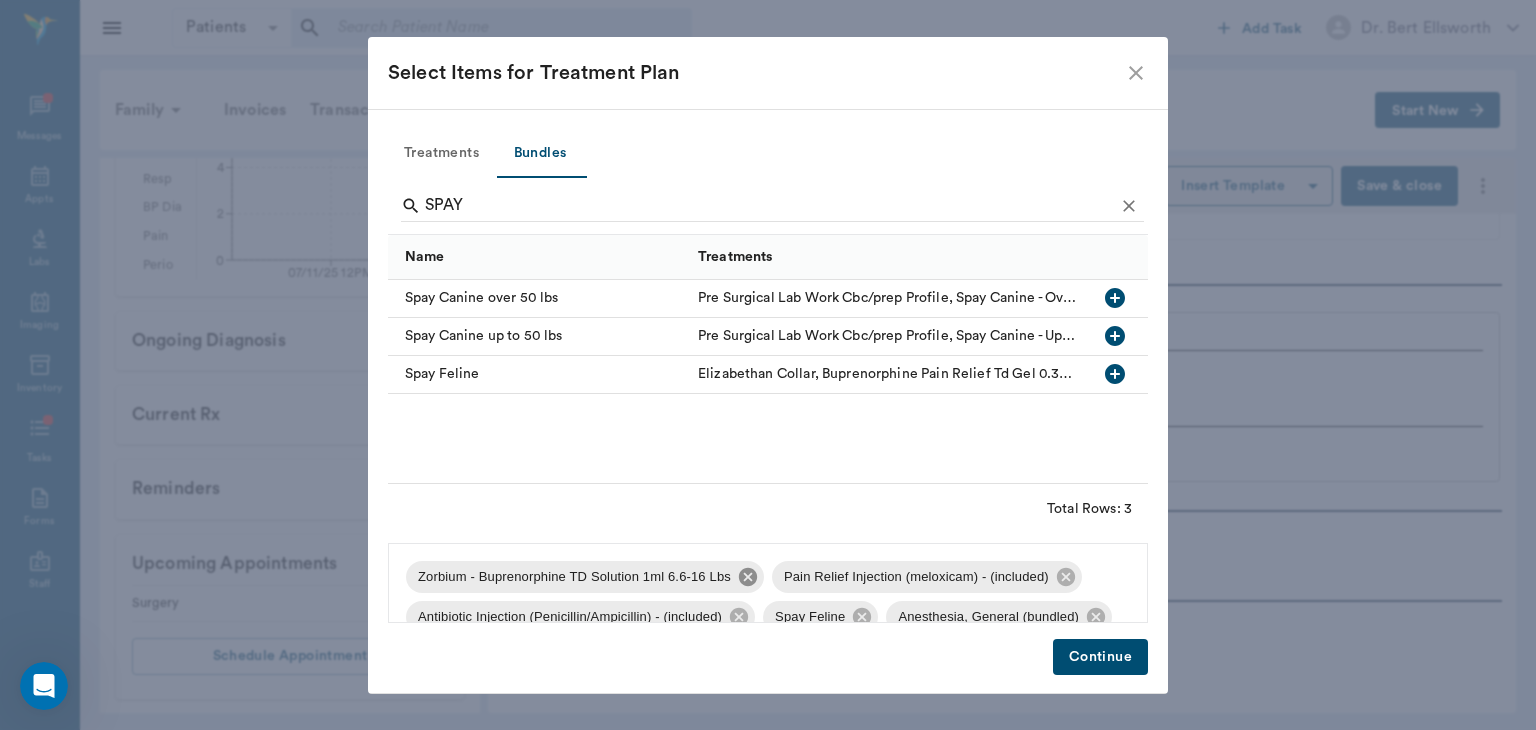 click 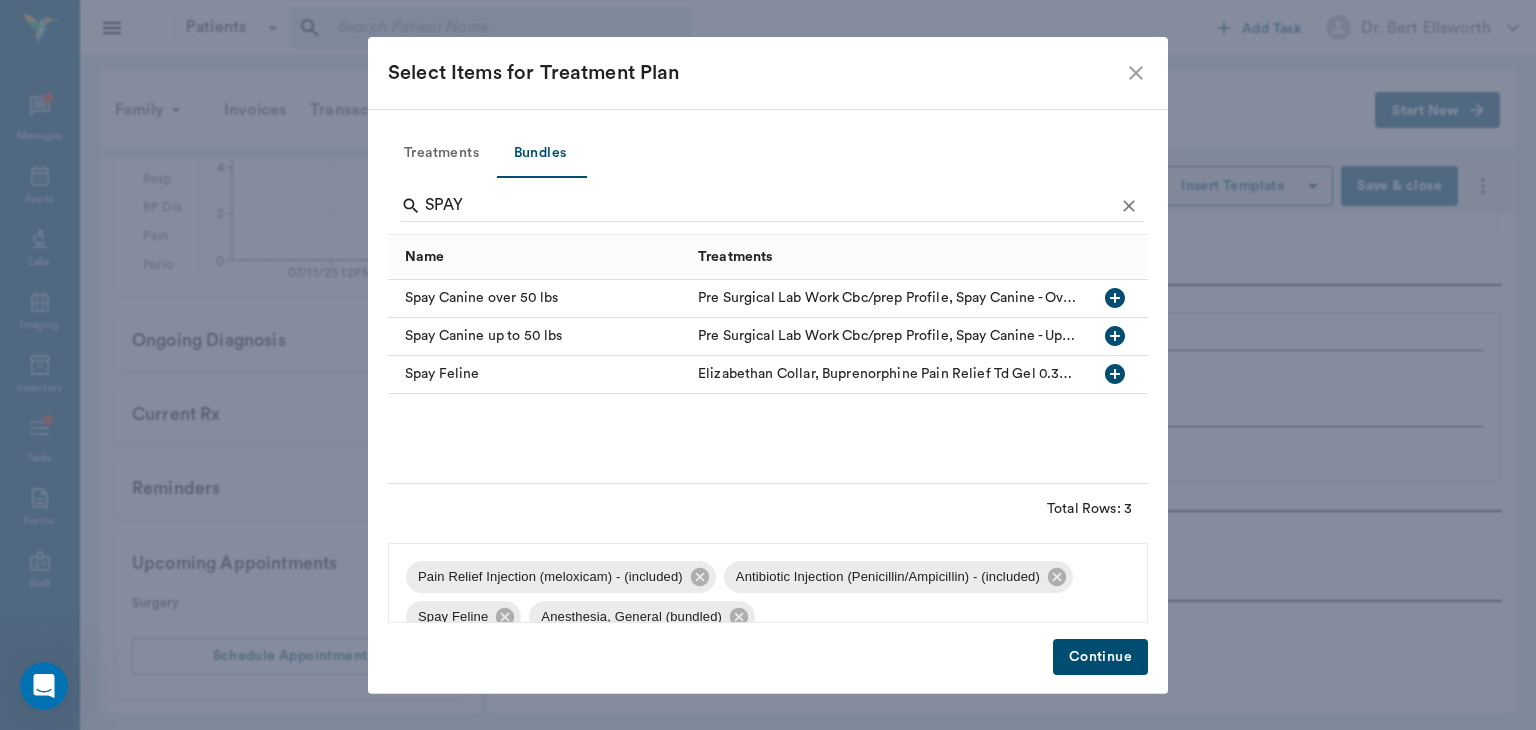 scroll, scrollTop: 26, scrollLeft: 0, axis: vertical 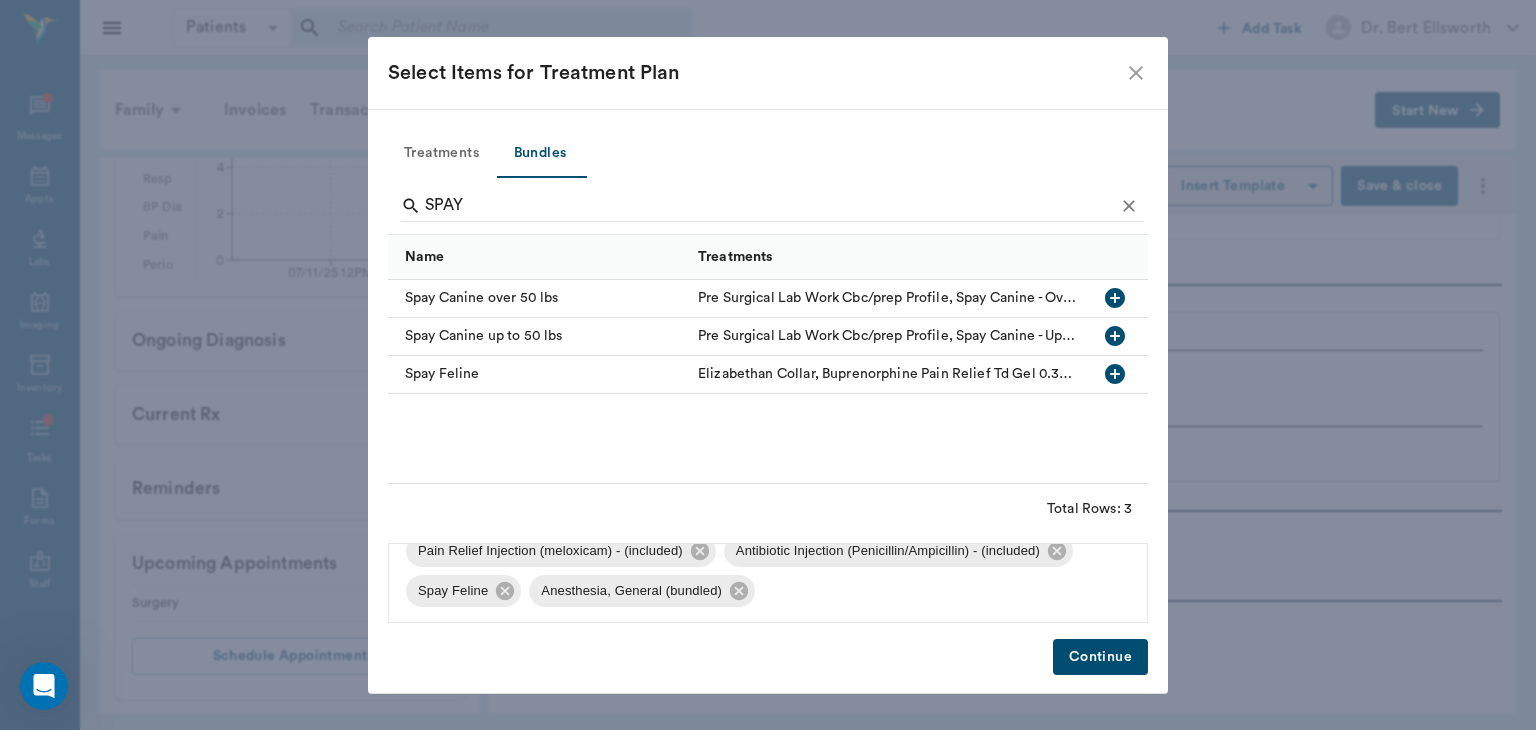 click on "Continue" at bounding box center (1100, 657) 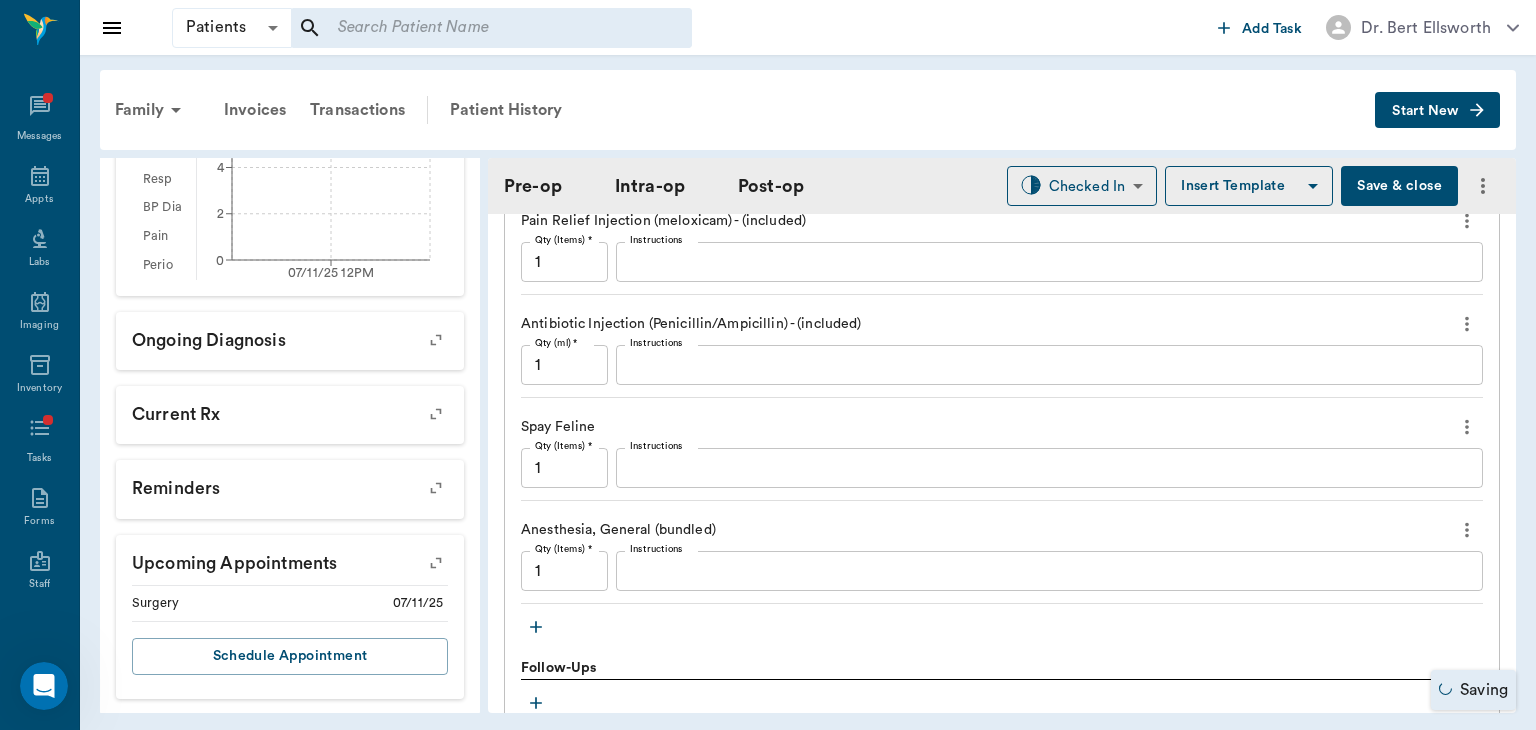 scroll, scrollTop: 1784, scrollLeft: 0, axis: vertical 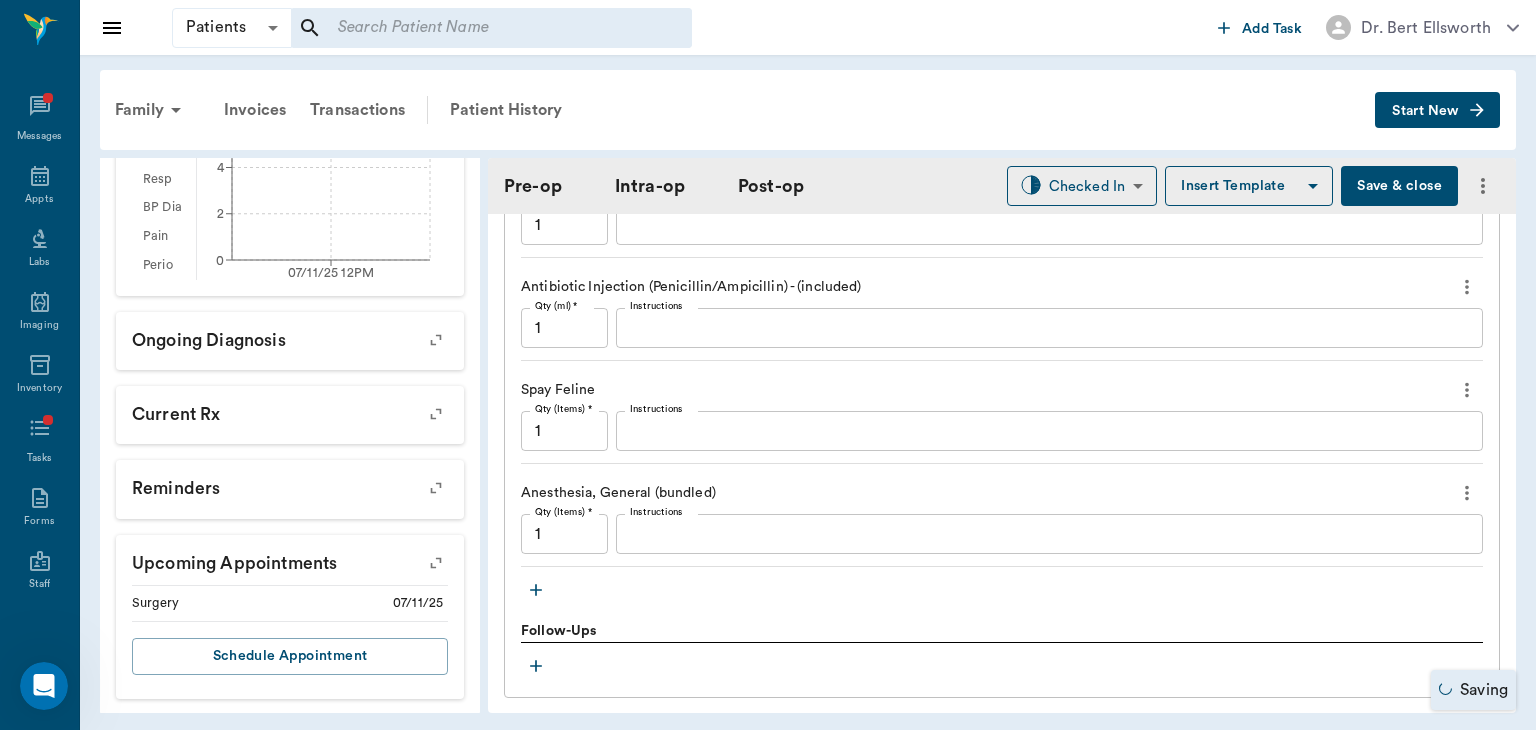 click 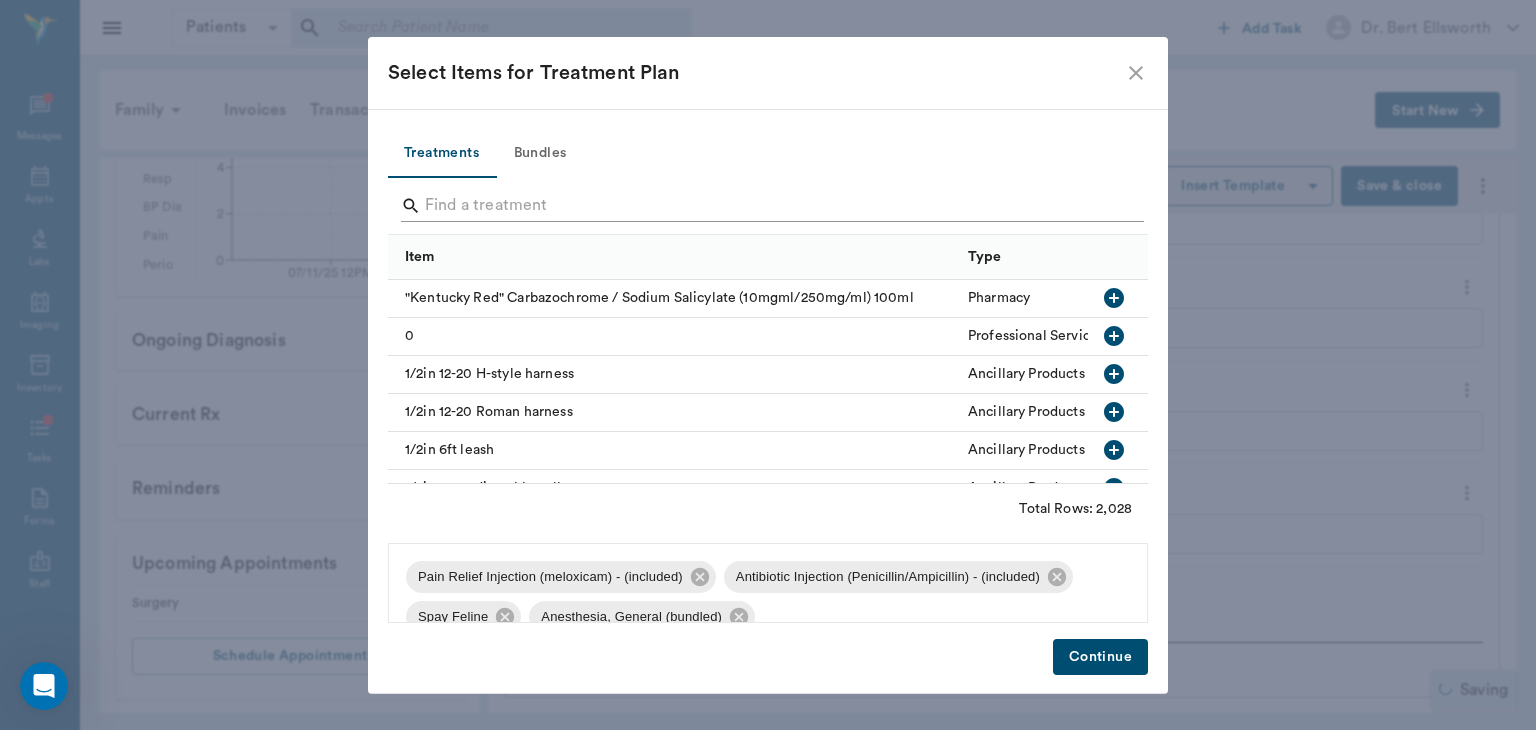 click at bounding box center (769, 206) 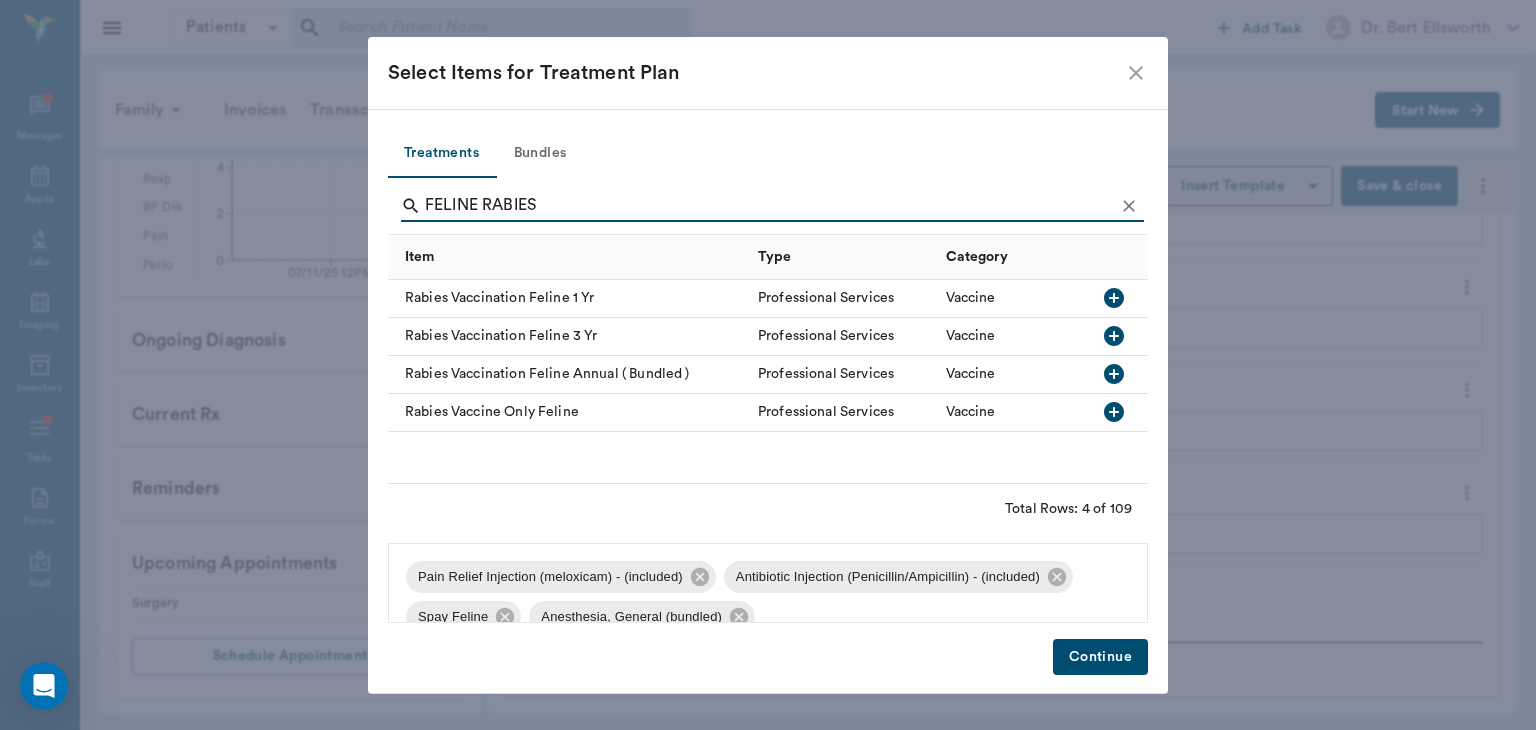 type on "FELINE RABIES" 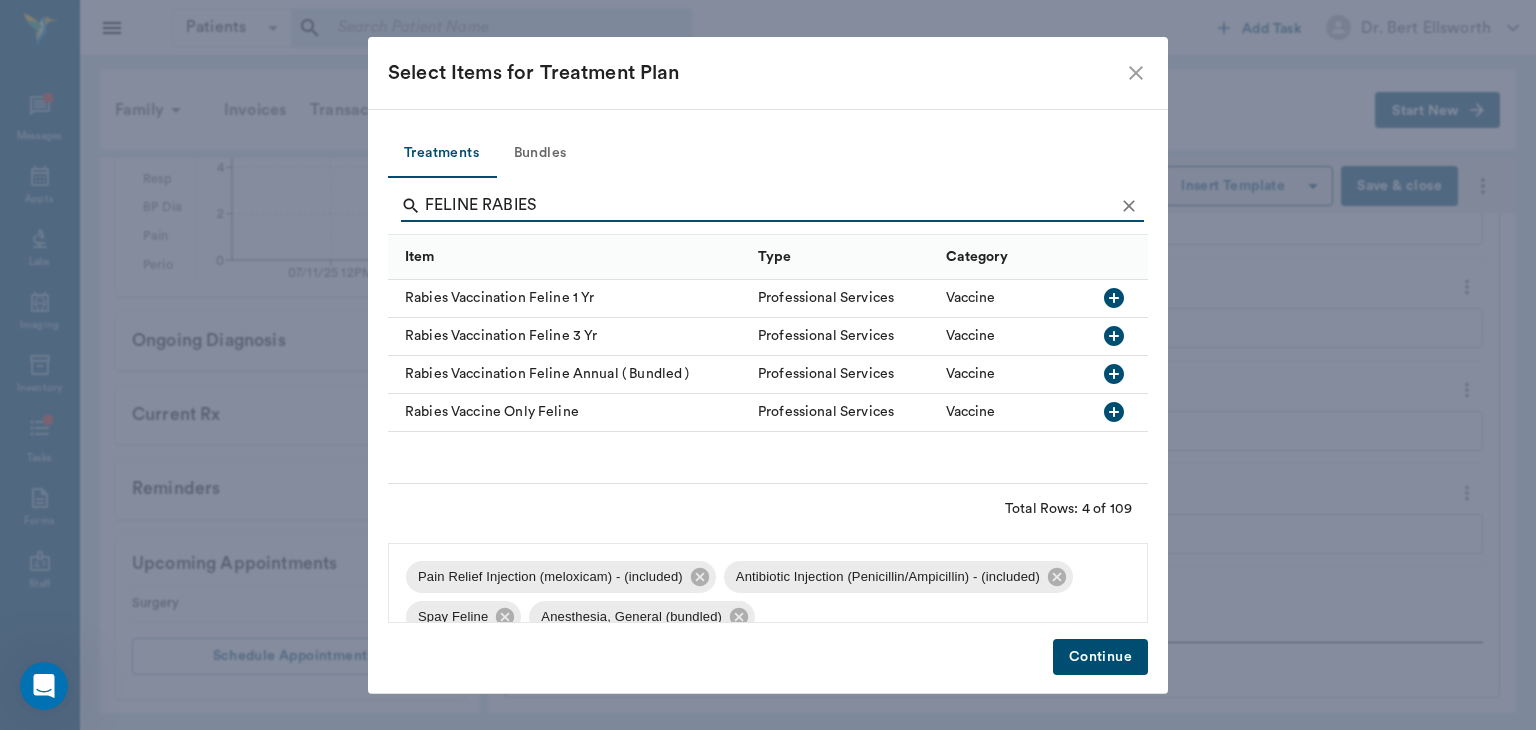 click 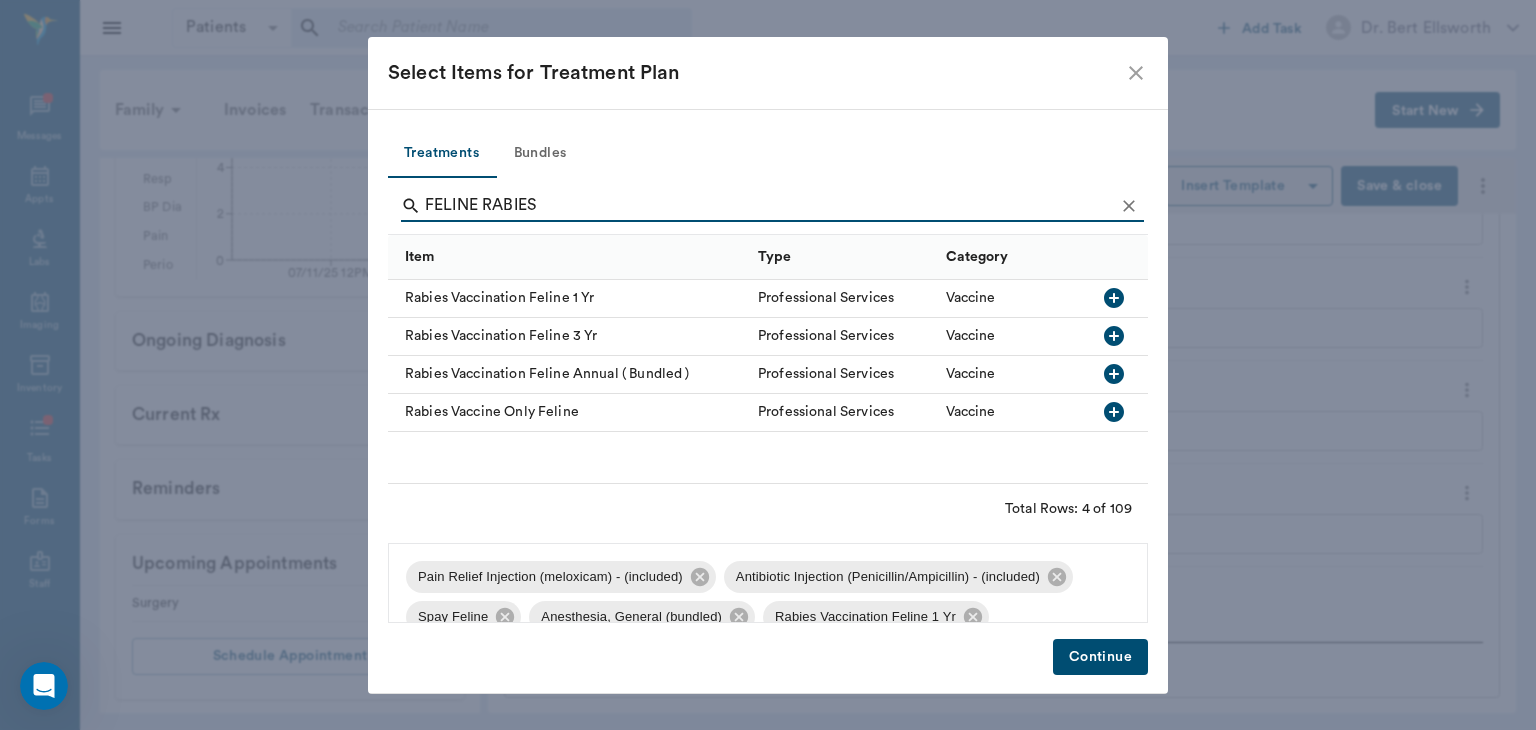 click on "Continue" at bounding box center [1100, 657] 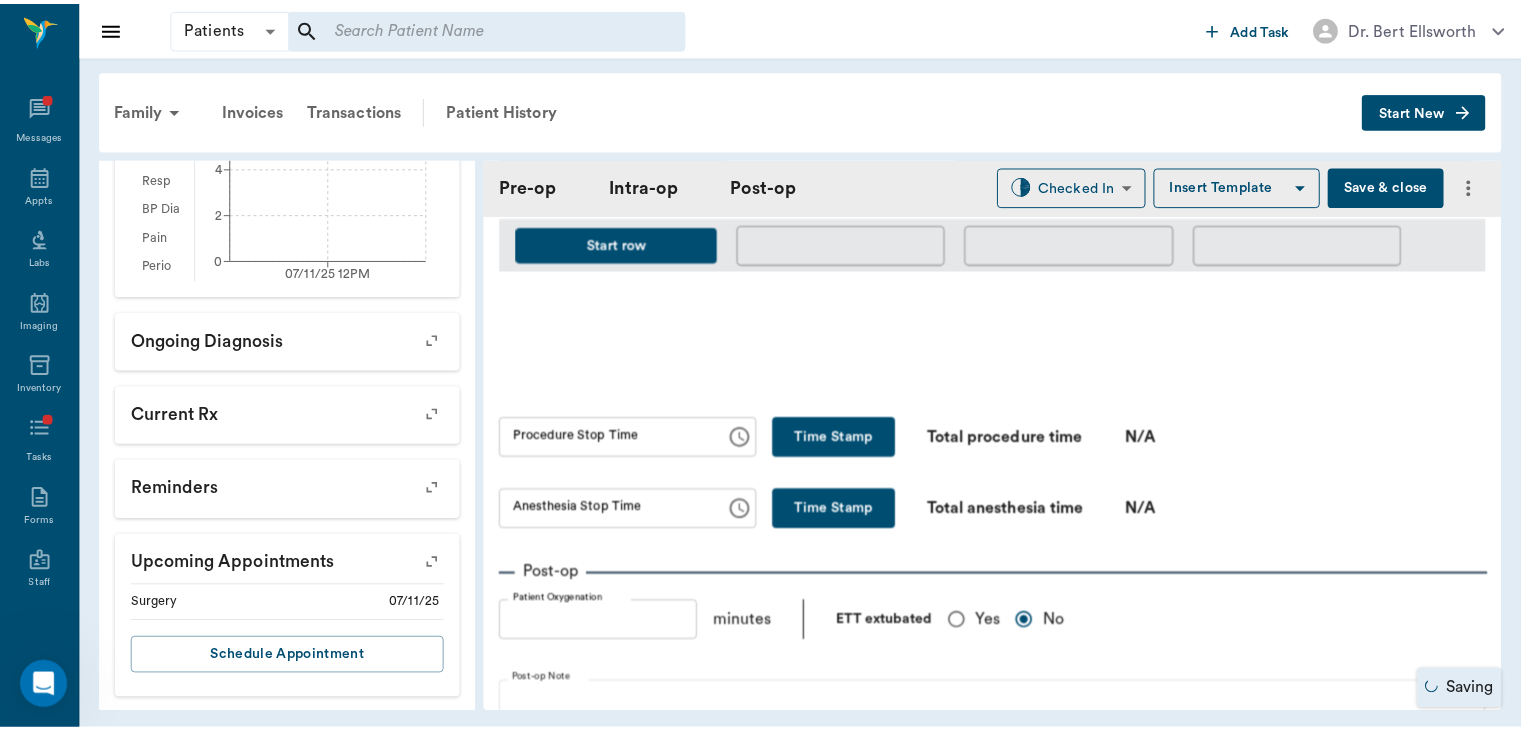 scroll, scrollTop: 1052, scrollLeft: 0, axis: vertical 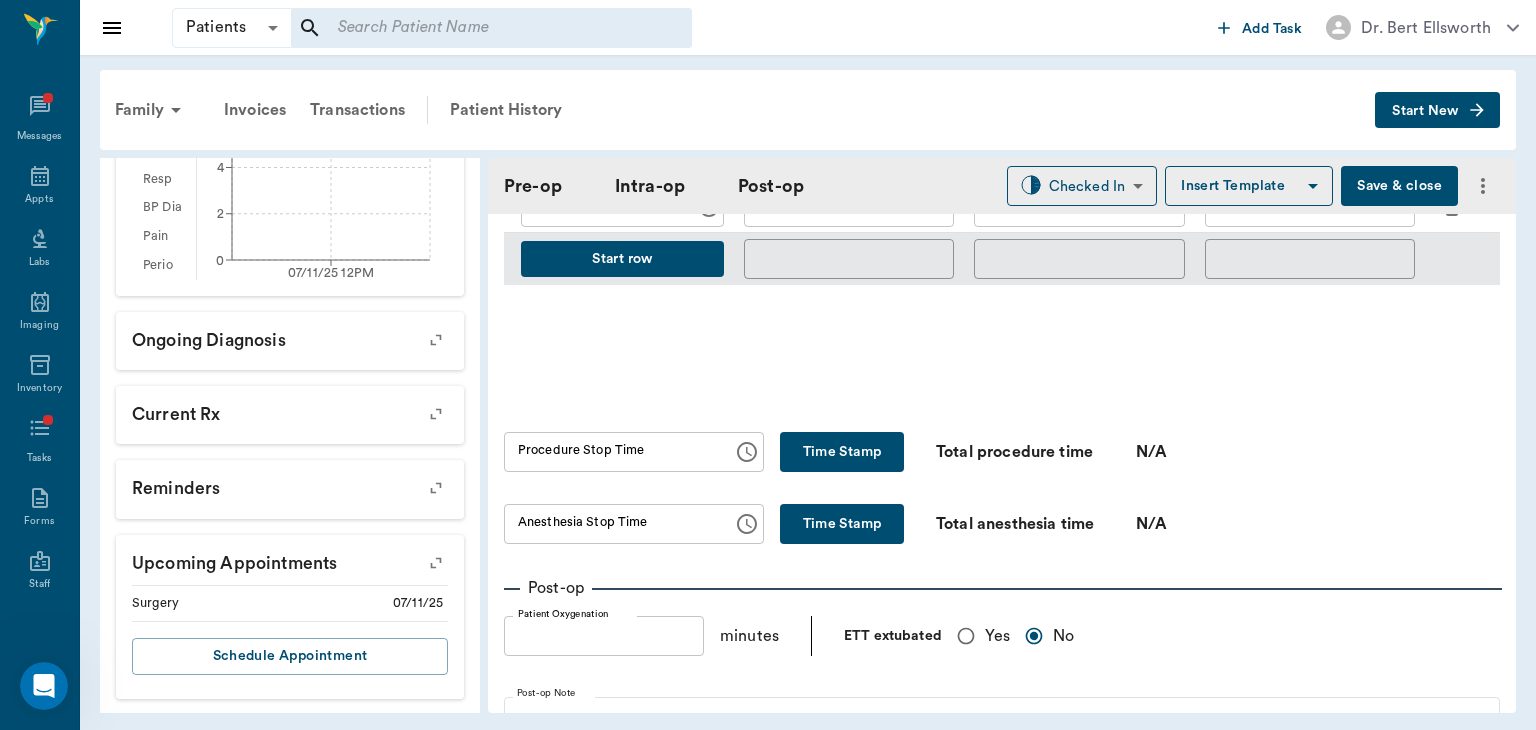 click on "Save & close" at bounding box center (1399, 186) 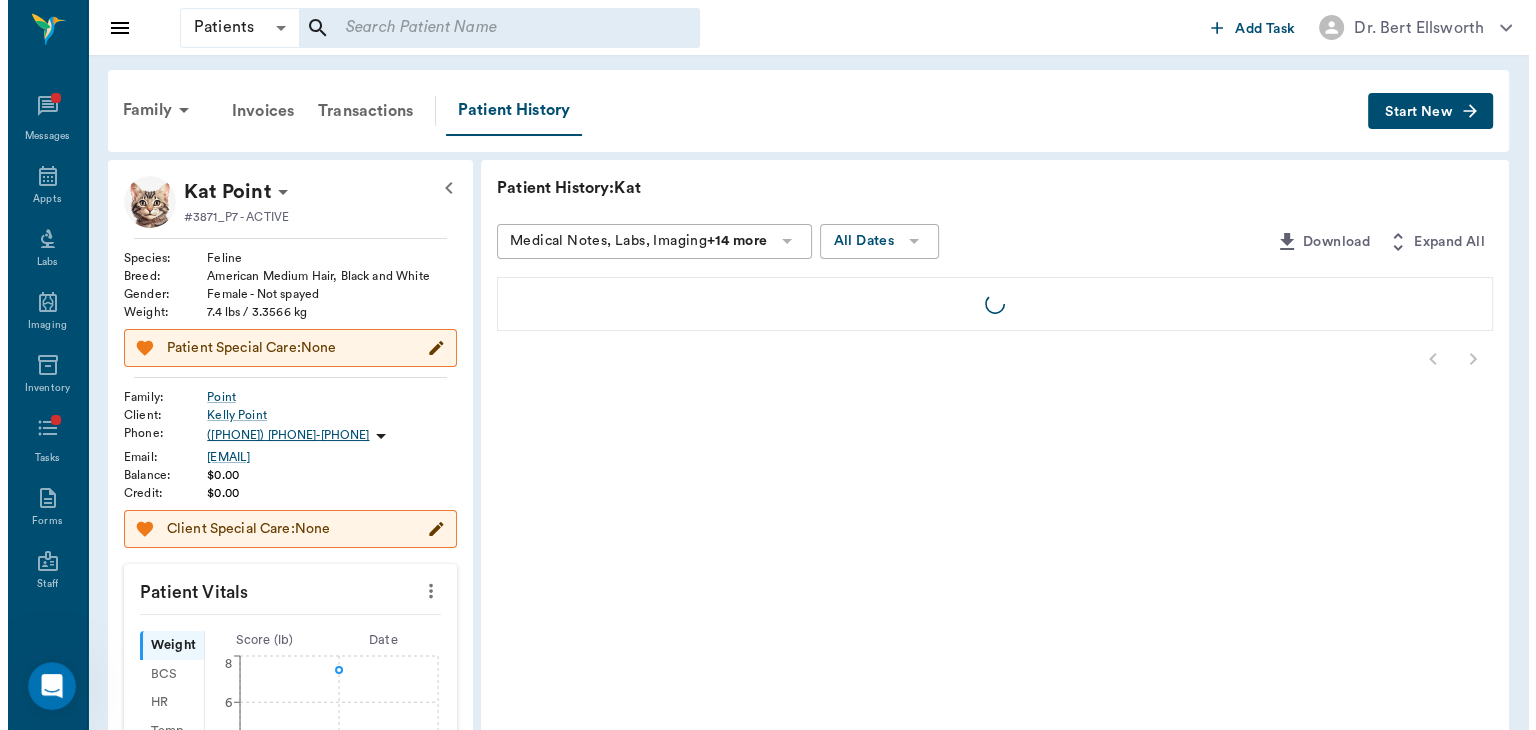 scroll, scrollTop: 0, scrollLeft: 0, axis: both 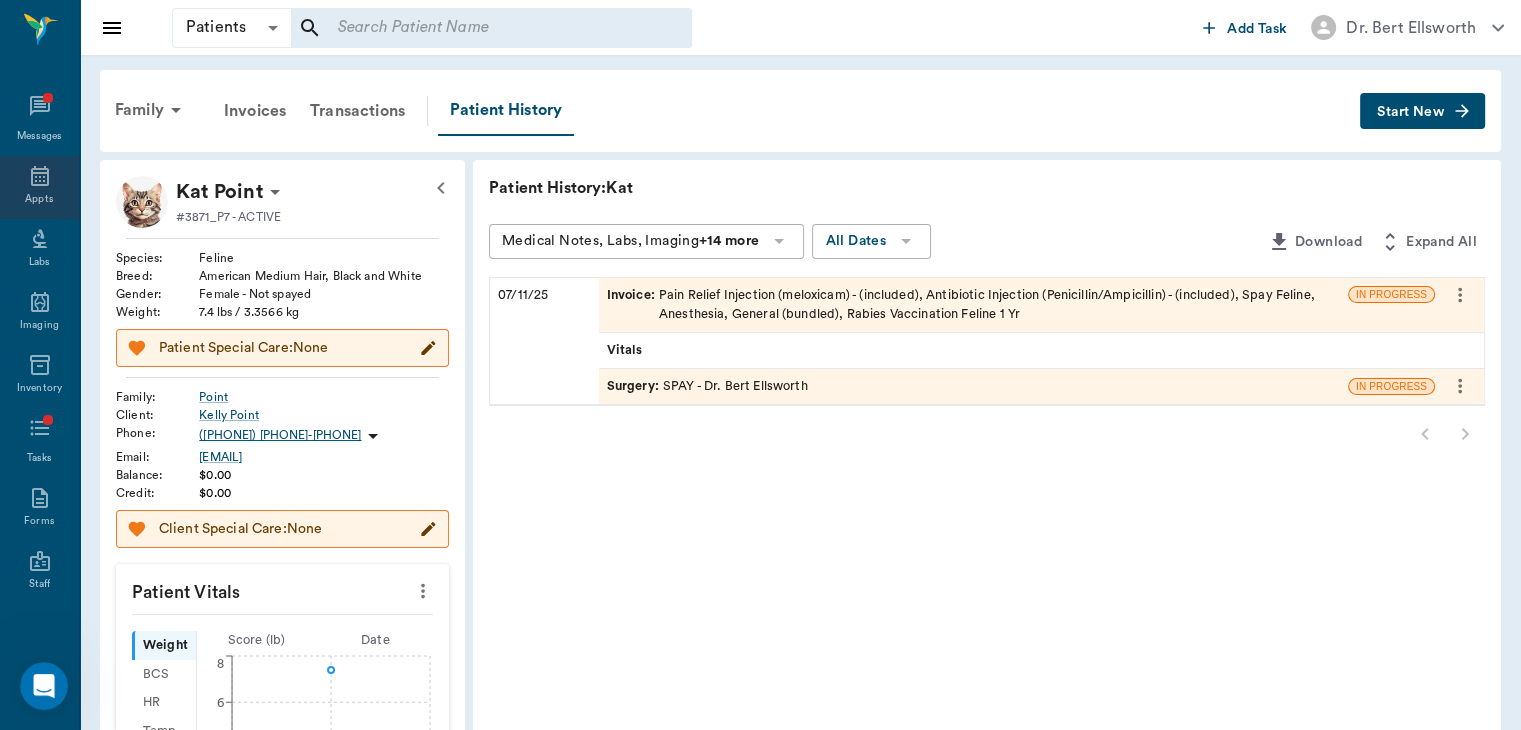 click 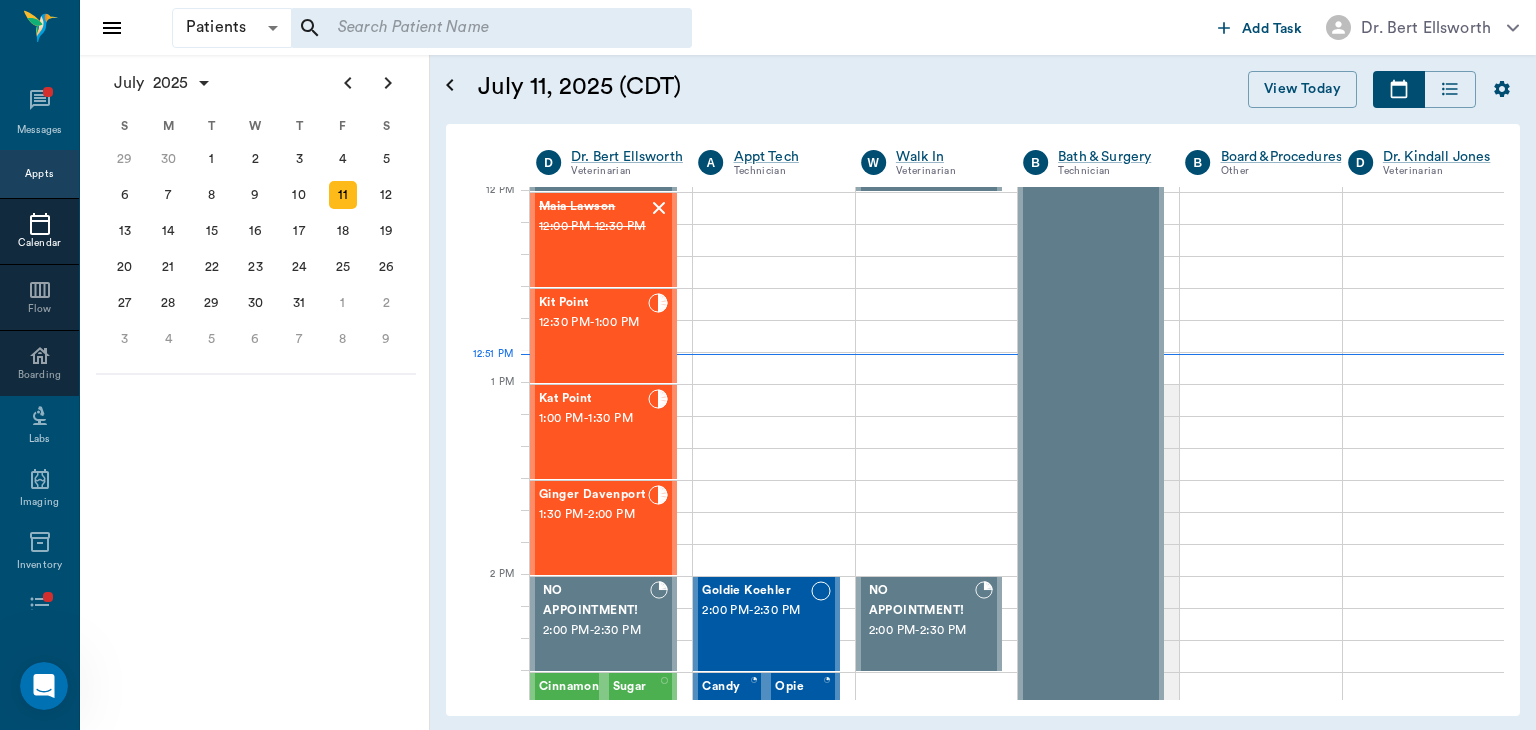 scroll, scrollTop: 770, scrollLeft: 0, axis: vertical 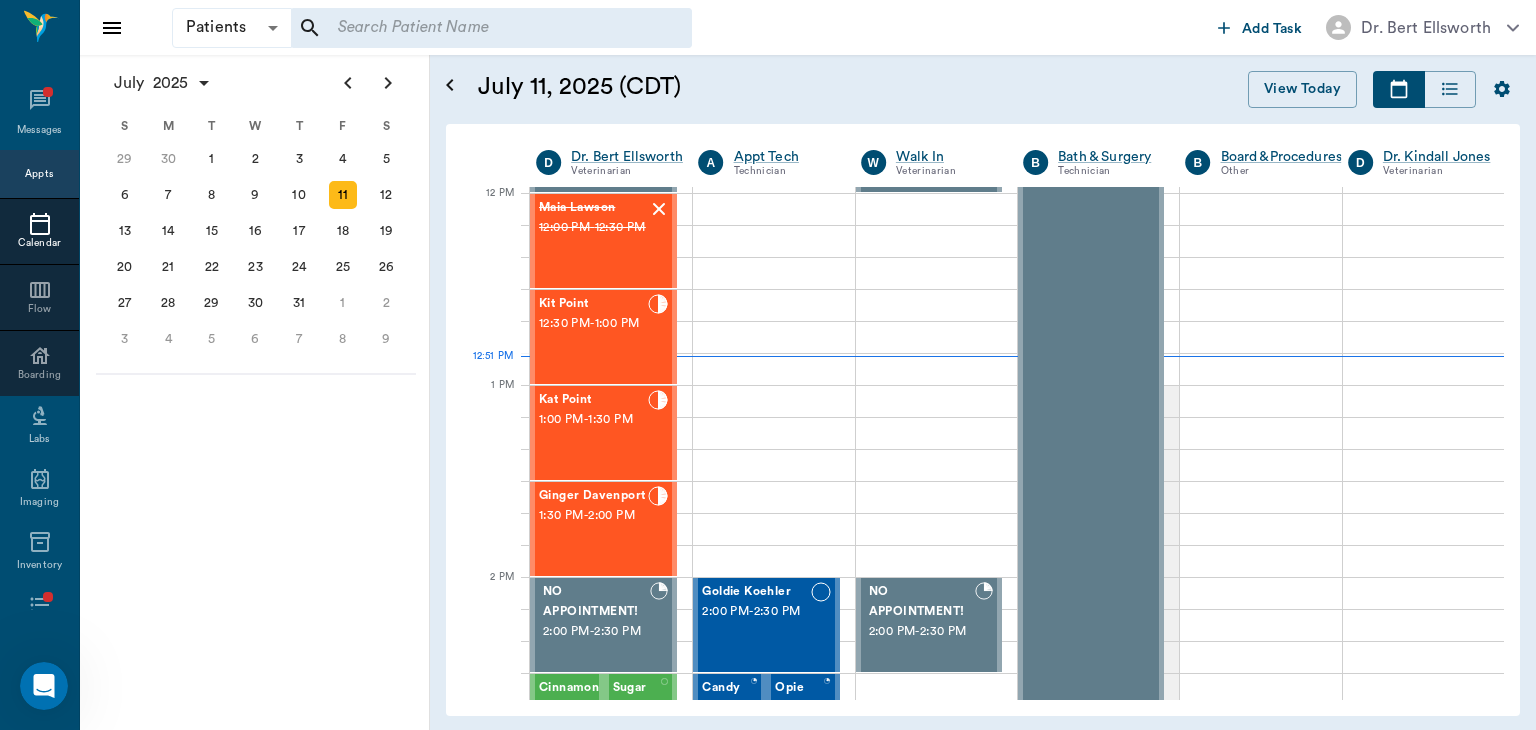 click on "1:30 PM  -  2:00 PM" at bounding box center [593, 516] 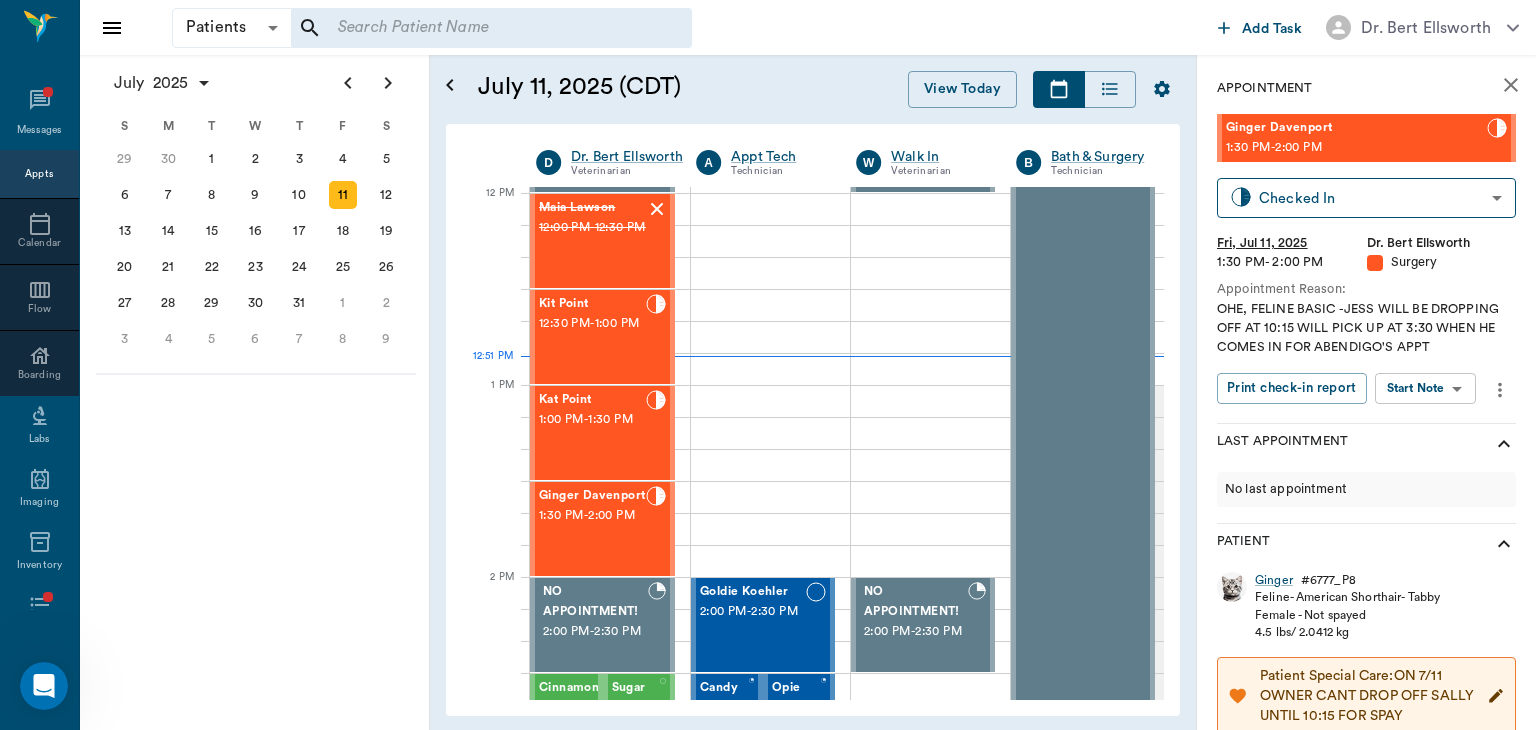 click on "Patients Patients ​ ​ Add Task Dr. Bert Ellsworth Nectar Messages Appts Calendar Flow Boarding Labs Imaging Inventory Tasks Forms Staff Reports Lookup Settings July 2025 S M T W T F S Jun 1 2 3 4 5 6 7 8 9 10 11 12 13 14 15 16 17 18 19 20 21 22 23 24 25 26 27 28 29 30 Jul 1 2 3 4 5 6 7 8 9 10 11 12 S M T W T F S 29 30 Jul 1 2 3 4 5 6 7 8 9 10 11 12 13 14 15 16 17 18 19 20 21 22 23 24 25 26 27 28 29 30 31 Aug 1 2 3 4 5 6 7 8 9 S M T W T F S 27 28 29 30 31 Aug 1 2 3 4 5 6 7 8 9 10 11 12 13 14 15 16 17 18 19 20 21 22 23 24 25 26 27 28 29 30 31 Sep 1 2 3 4 5 6 July 11, 2025 (CDT) View Today July 2025 Today 11 Fri Jul 2025 D Dr. Bert Ellsworth Veterinarian A Appt Tech Technician W Walk In Veterinarian B Bath & Surgery Technician B Board &Procedures Other D Dr. Kindall Jones Veterinarian 8 AM 9 AM 10 AM 11 AM 12 PM 1 PM 2 PM 3 PM 4 PM 5 PM 6 PM 7 PM 8 PM 12:51 PM *Sunny Garner 8:00 AM  -  8:30 AM Bovine Campbell 8:00 AM  -  8:30 AM GLADDEUS Moses 8:00 AM  -  8:30 AM Missy Cullins 8:30 AM  -  9:00 AM 9:00 AM  -" at bounding box center [768, 365] 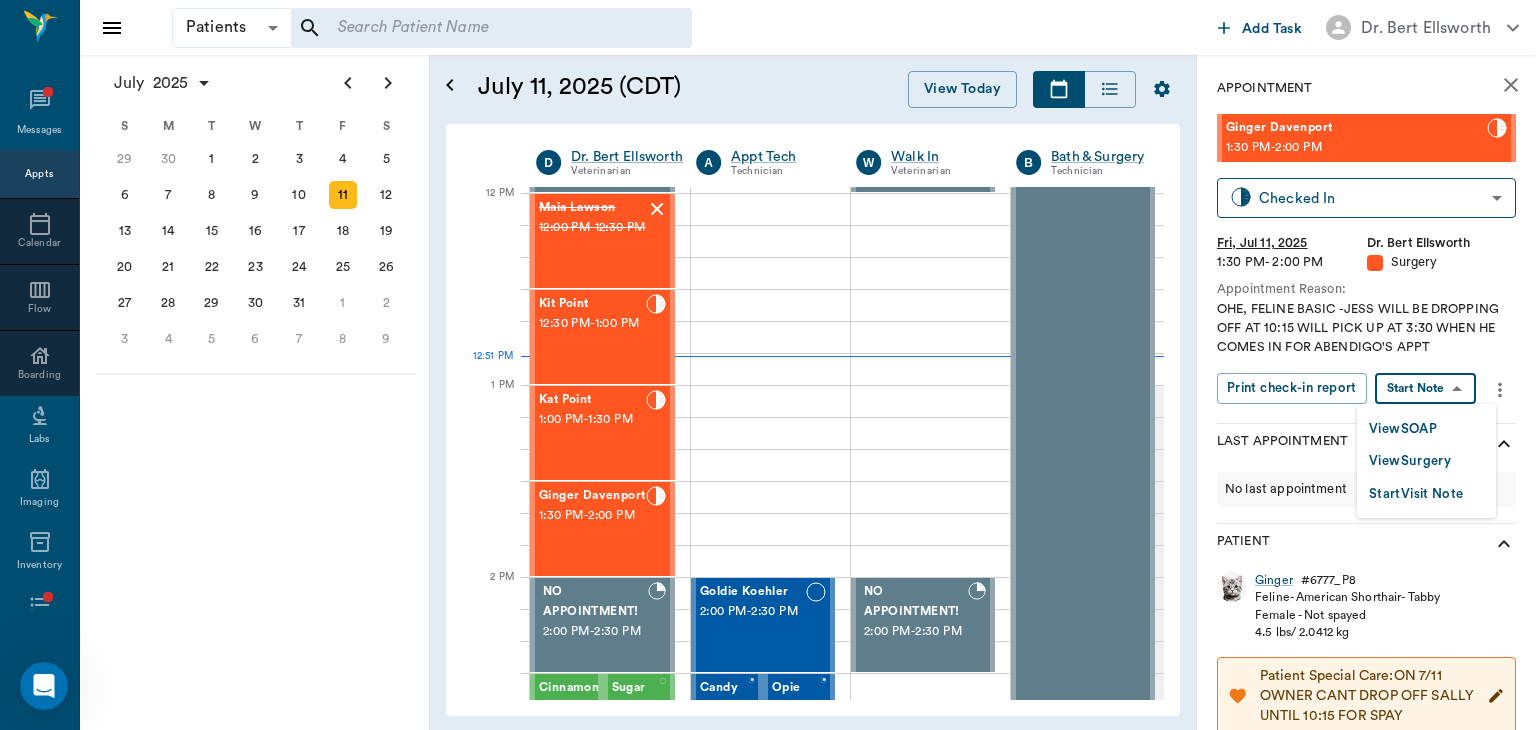 click on "View  Surgery" at bounding box center (1410, 461) 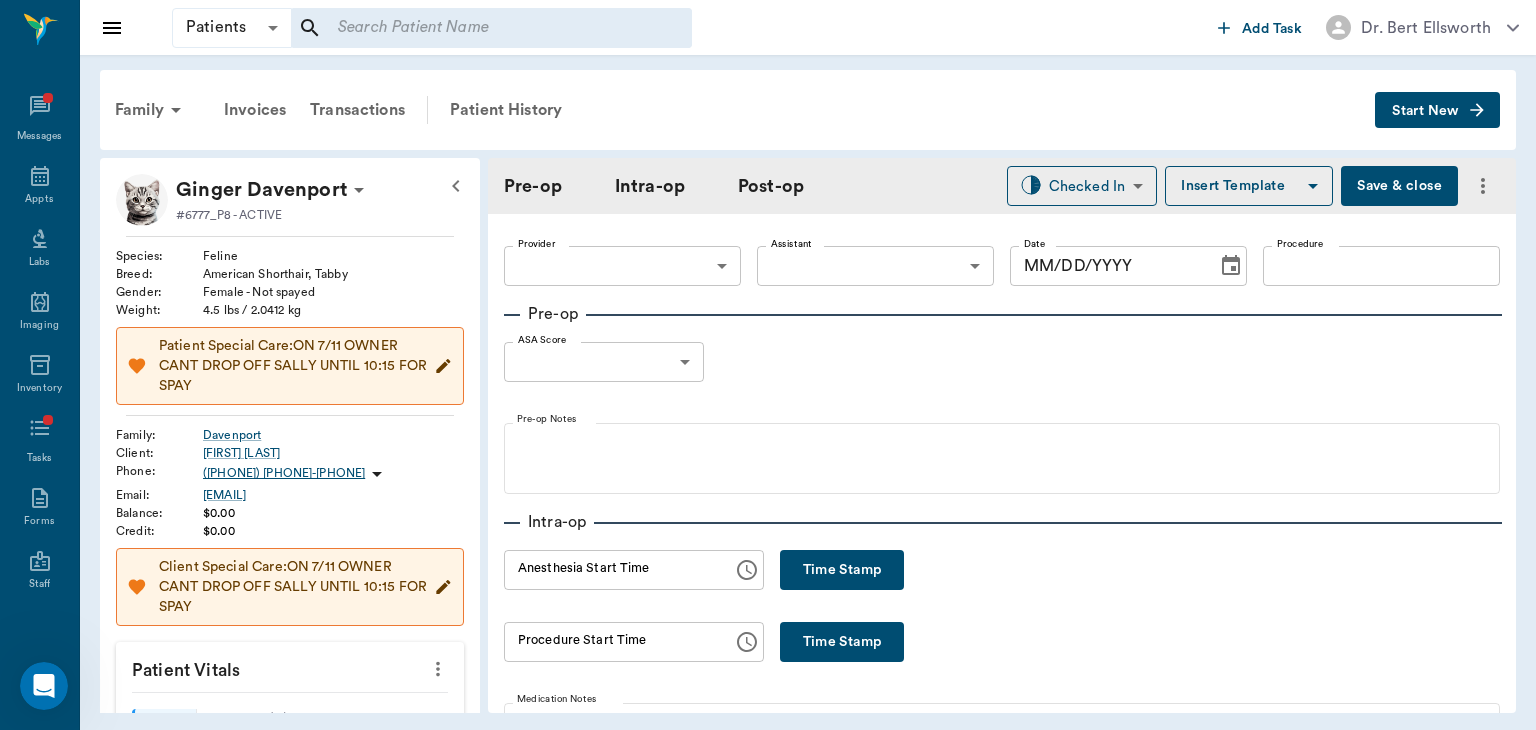 type on "63ec2f075fda476ae8351a4d" 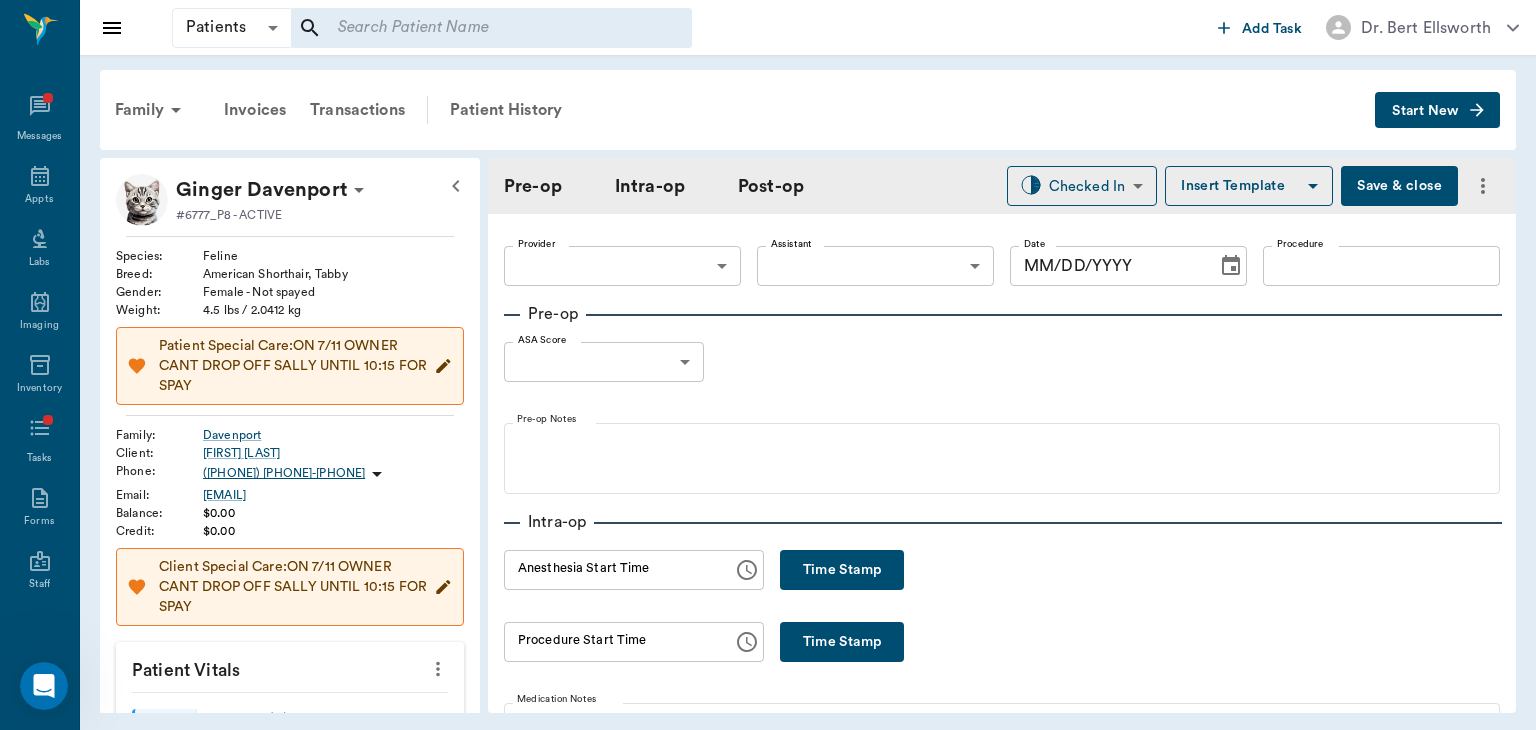 type on "63ec2e7e52e12b0ba117b124" 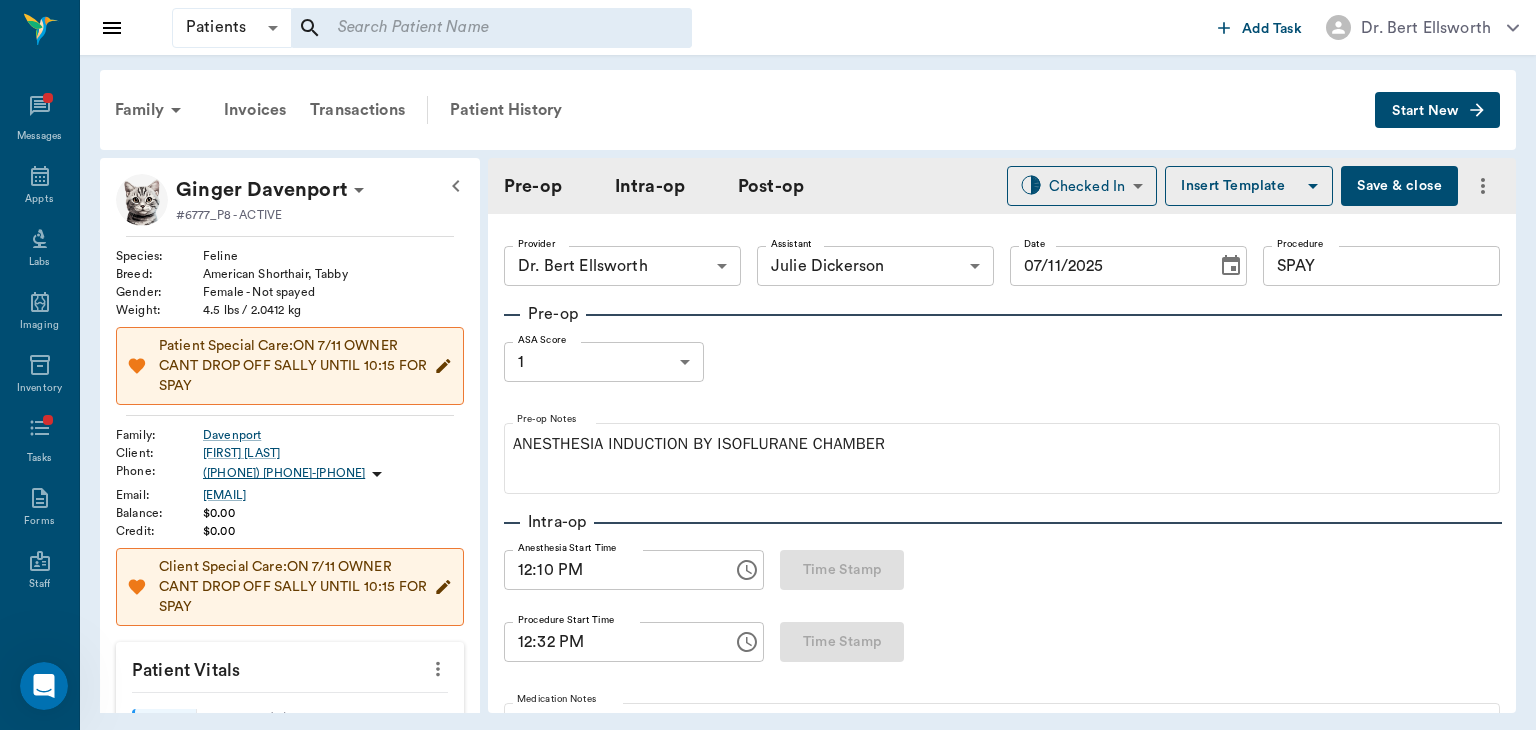 type on "07/11/2025" 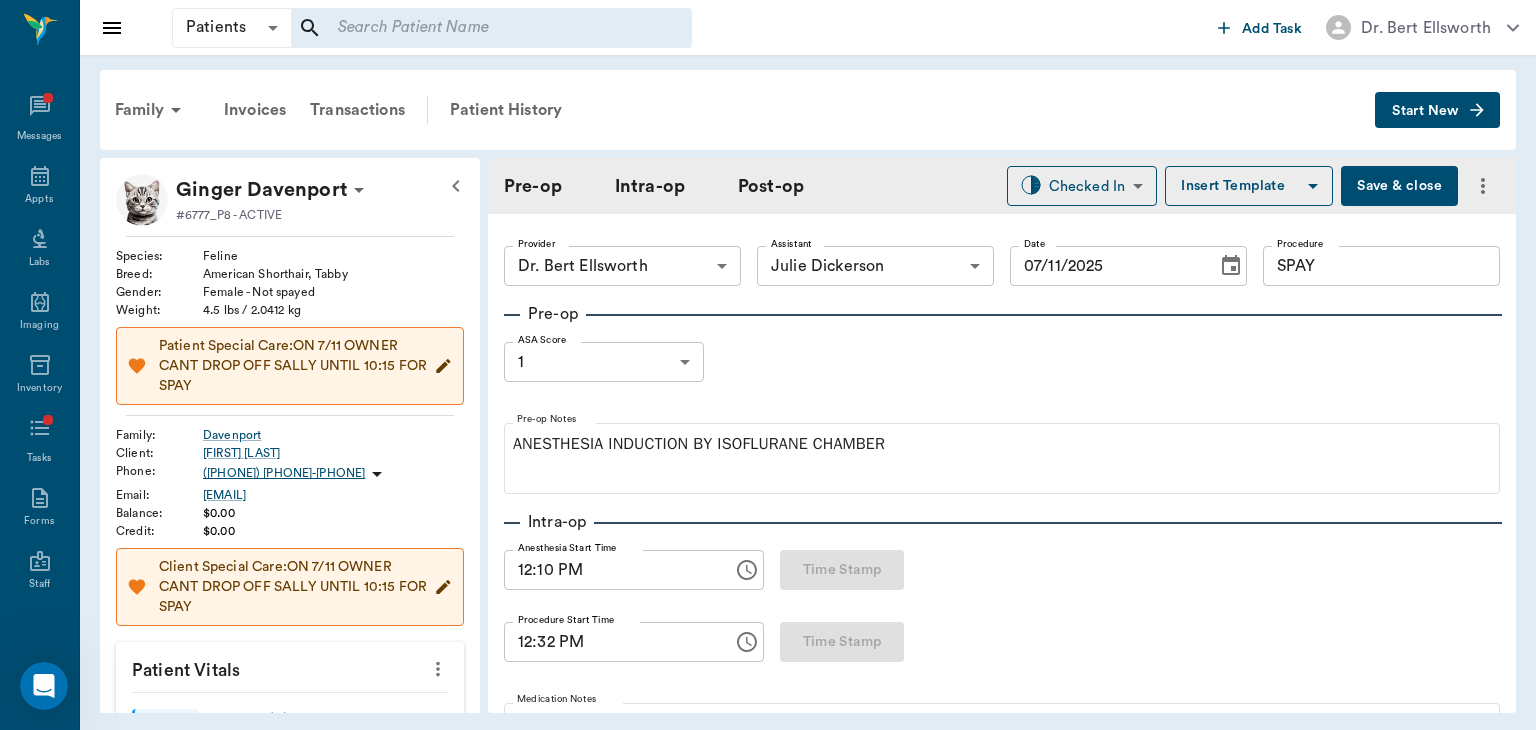 type on "12:10 PM" 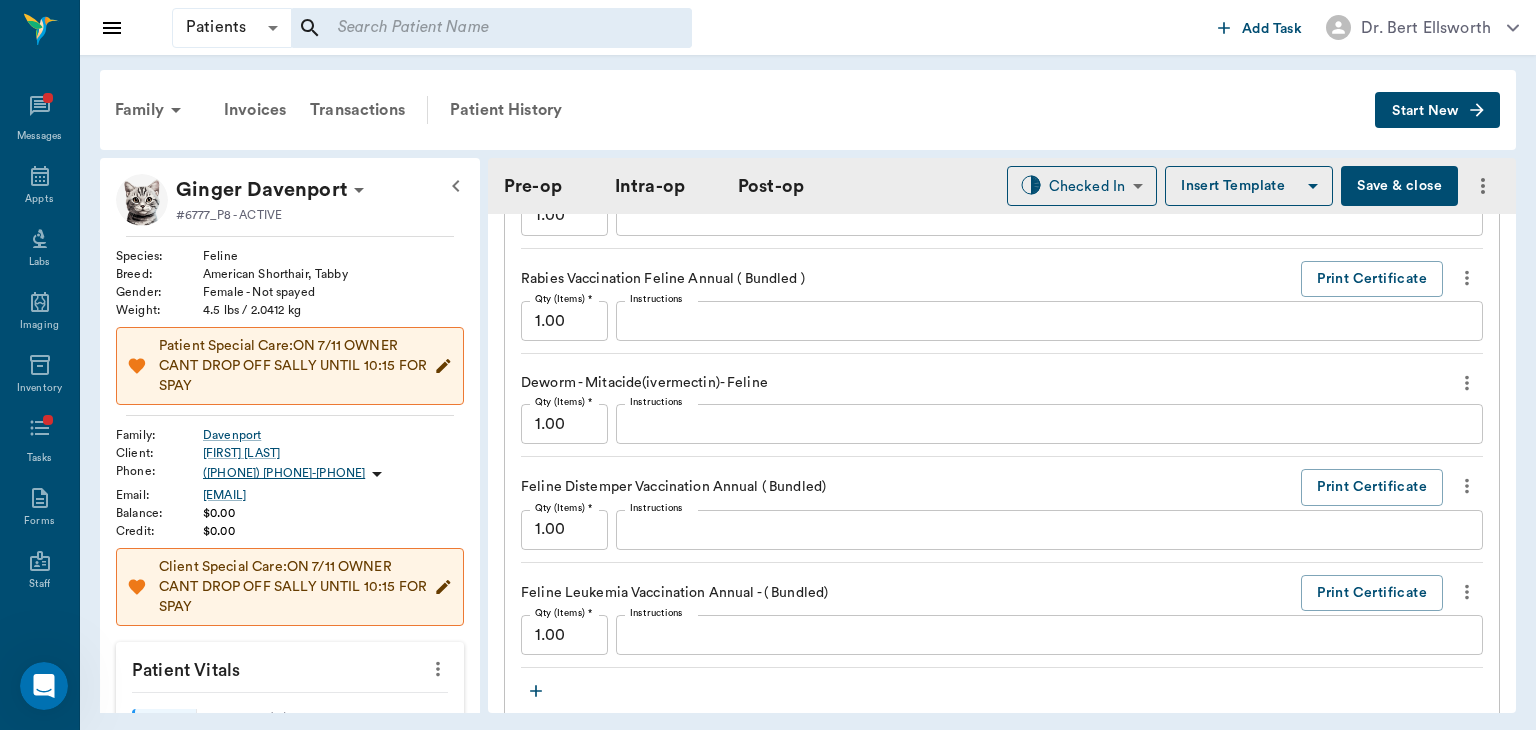 scroll, scrollTop: 2306, scrollLeft: 0, axis: vertical 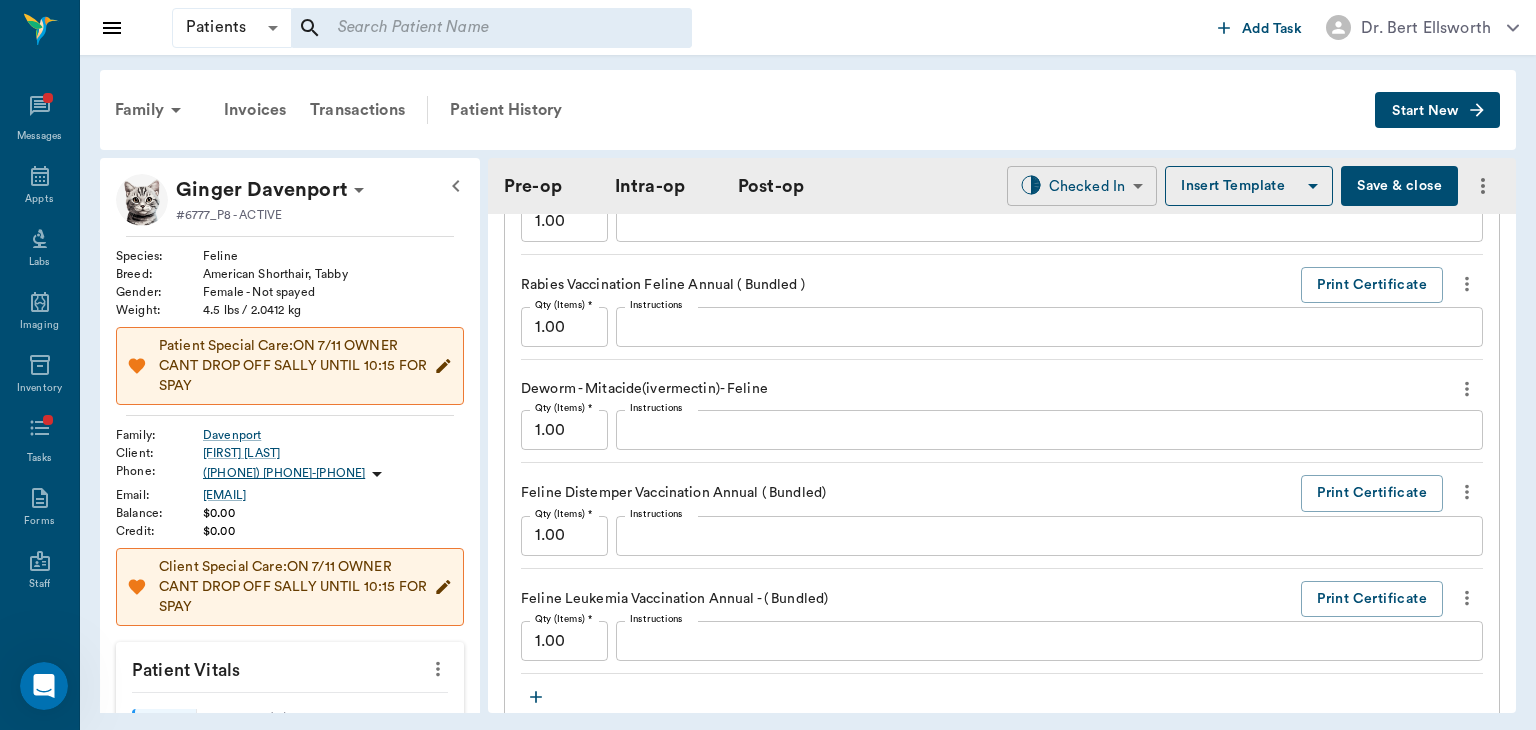 click on "Patients Patients ​ ​ Add Task Dr. Bert Ellsworth Nectar Messages Appts Labs Imaging Inventory Tasks Forms Staff Reports Lookup Settings Family Invoices Transactions Patient History Start New Ginger Davenport #6777_P8    -    ACTIVE   Species : Feline Breed : American Shorthair, Tabby Gender : Female - Not spayed Weight : 4.5 lbs / 2.0412 kg Patient Special Care:  ON 7/11 OWNER CANT DROP OFF SALLY UNTIL 10:15 FOR SPAY Family : Davenport Client : Jim Davenport Phone : (903) 824-7304 Email : JIMCOUCH34@aol.com Balance : $0.00 Credit : $0.00 Client Special Care:  ON 7/11 OWNER CANT DROP OFF SALLY UNTIL 10:15 FOR SPAY Patient Vitals Weight BCS HR Temp Resp BP Dia Pain Perio Score ( lb ) Date 07/11/25 12PM 0 2 4 6 8 Ongoing diagnosis Current Rx Reminders Upcoming appointments Surgery 07/11/25 Schedule Appointment Pre-op Intra-op Post-op Checked In CHECKED_IN ​ Insert Template  Save & close Provider Dr. Bert Ellsworth 63ec2f075fda476ae8351a4d Provider Assistant Julie Dickerson 63ec2e7e52e12b0ba117b124 Date" at bounding box center [768, 365] 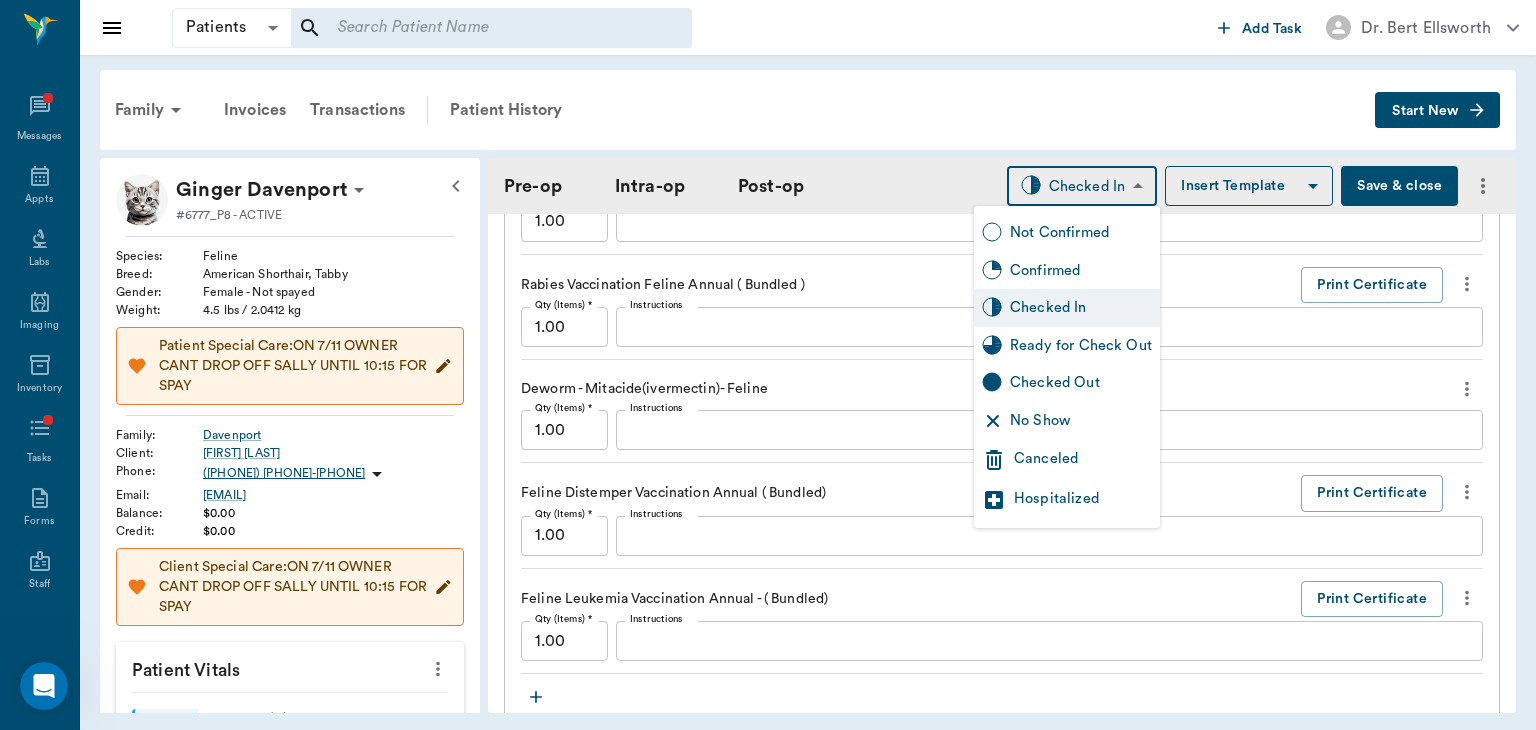 click on "Ready for Check Out" at bounding box center (1081, 346) 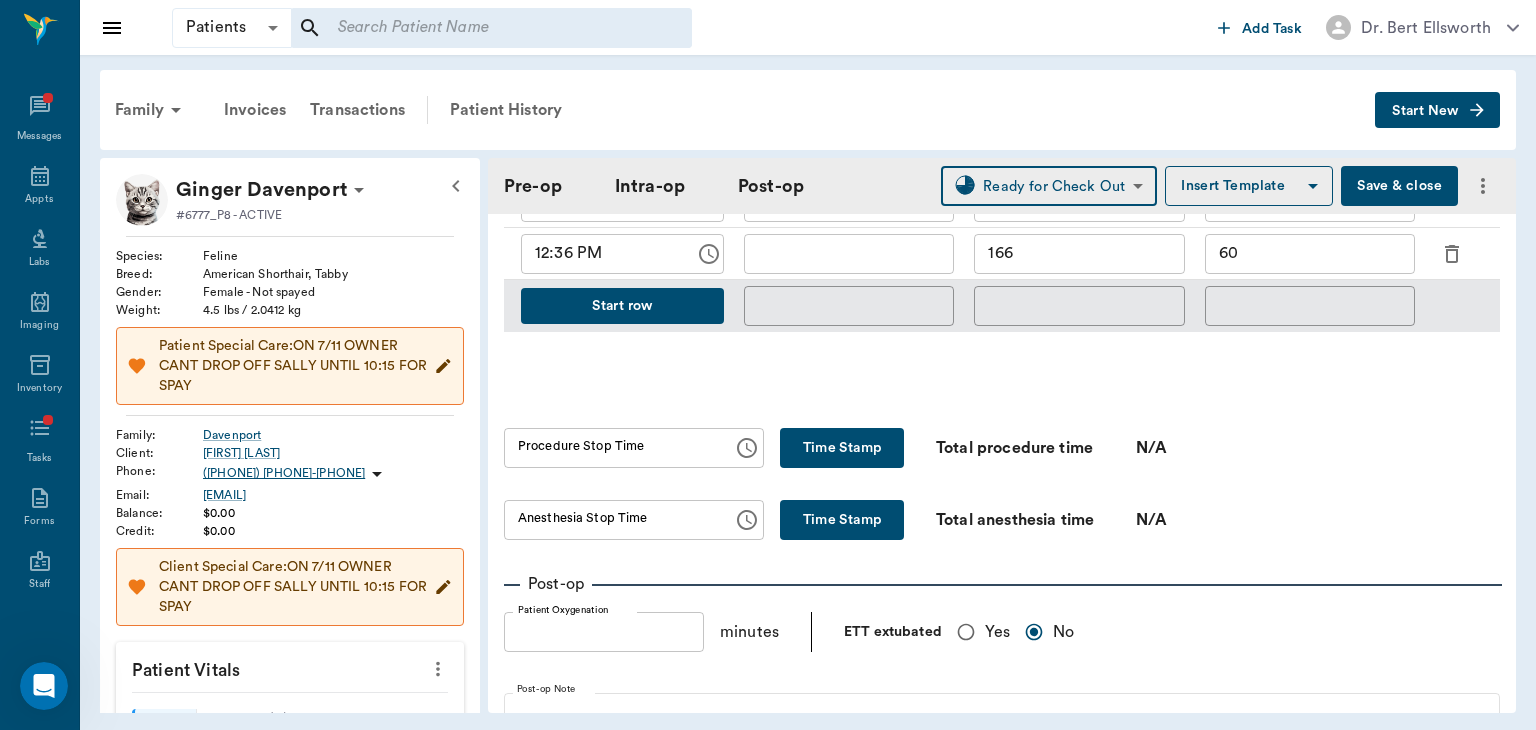scroll, scrollTop: 1027, scrollLeft: 0, axis: vertical 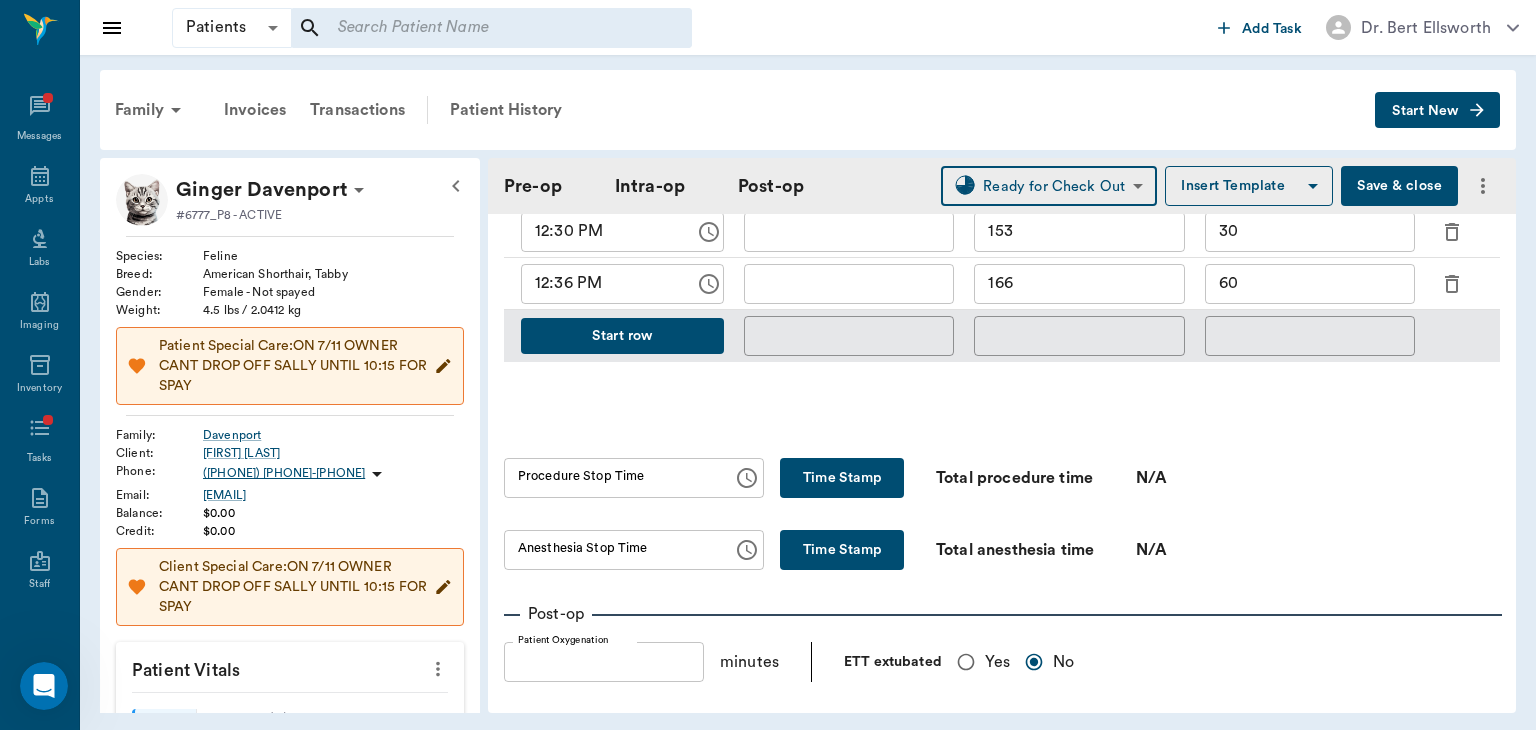 click on "Time Stamp" at bounding box center [842, 478] 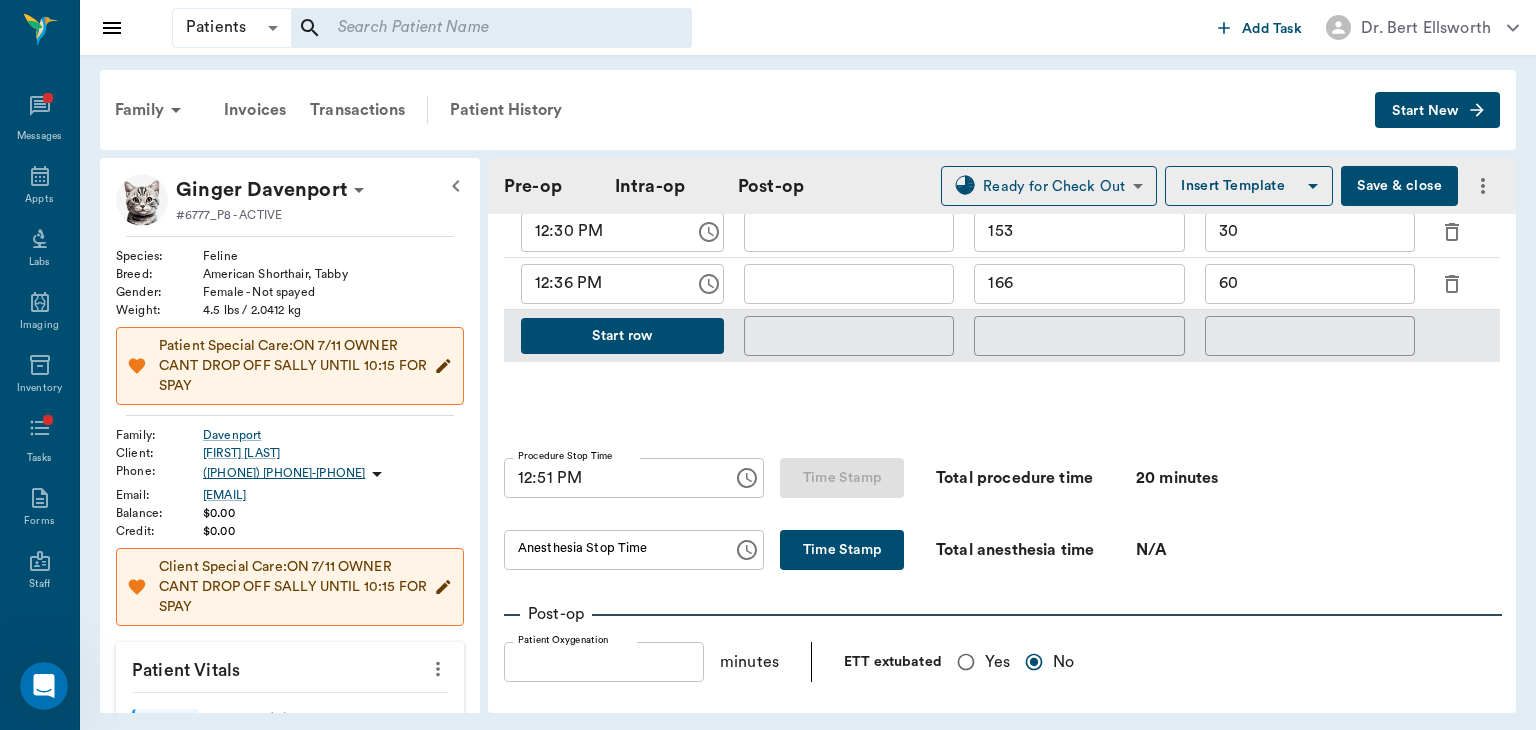 click on "Time Stamp" at bounding box center (842, 550) 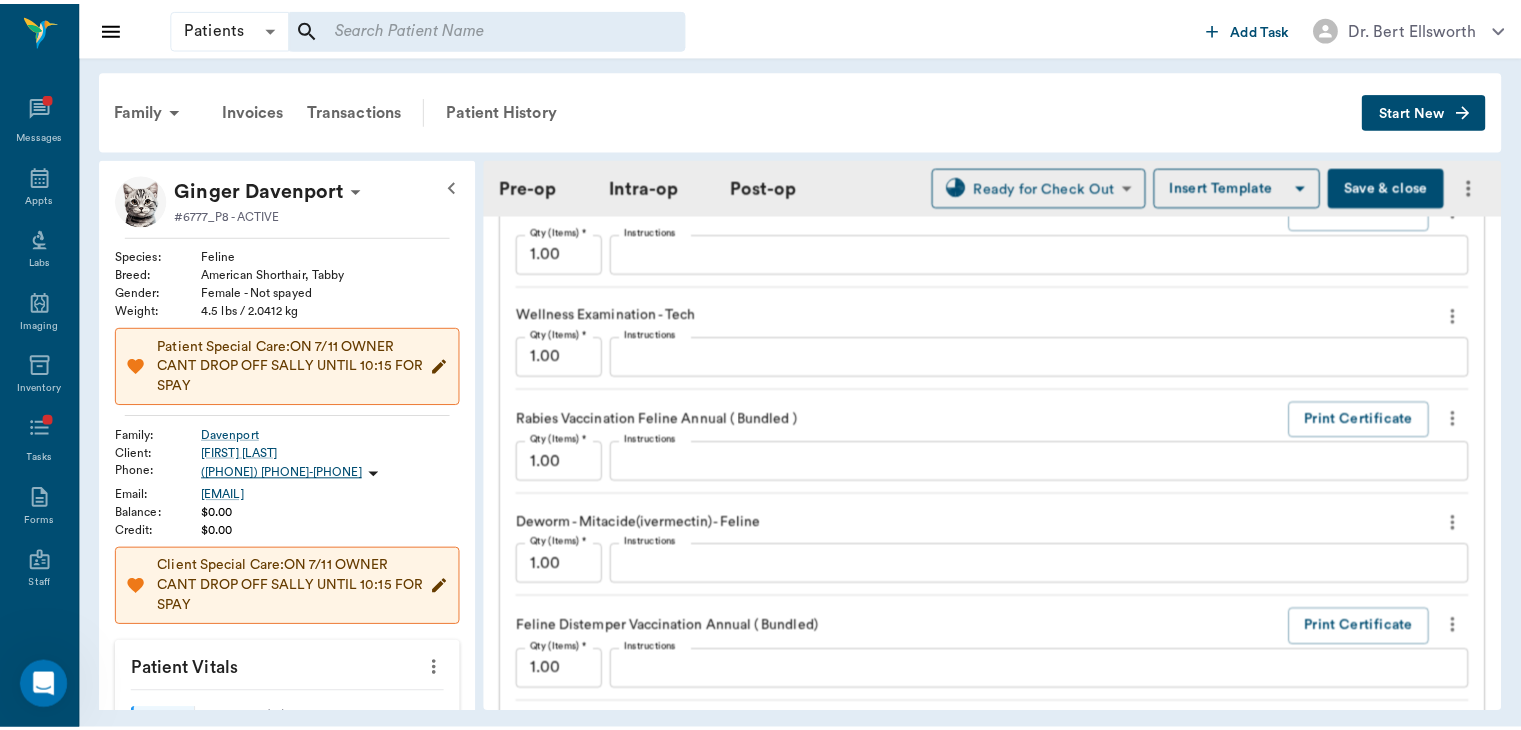 scroll, scrollTop: 2650, scrollLeft: 0, axis: vertical 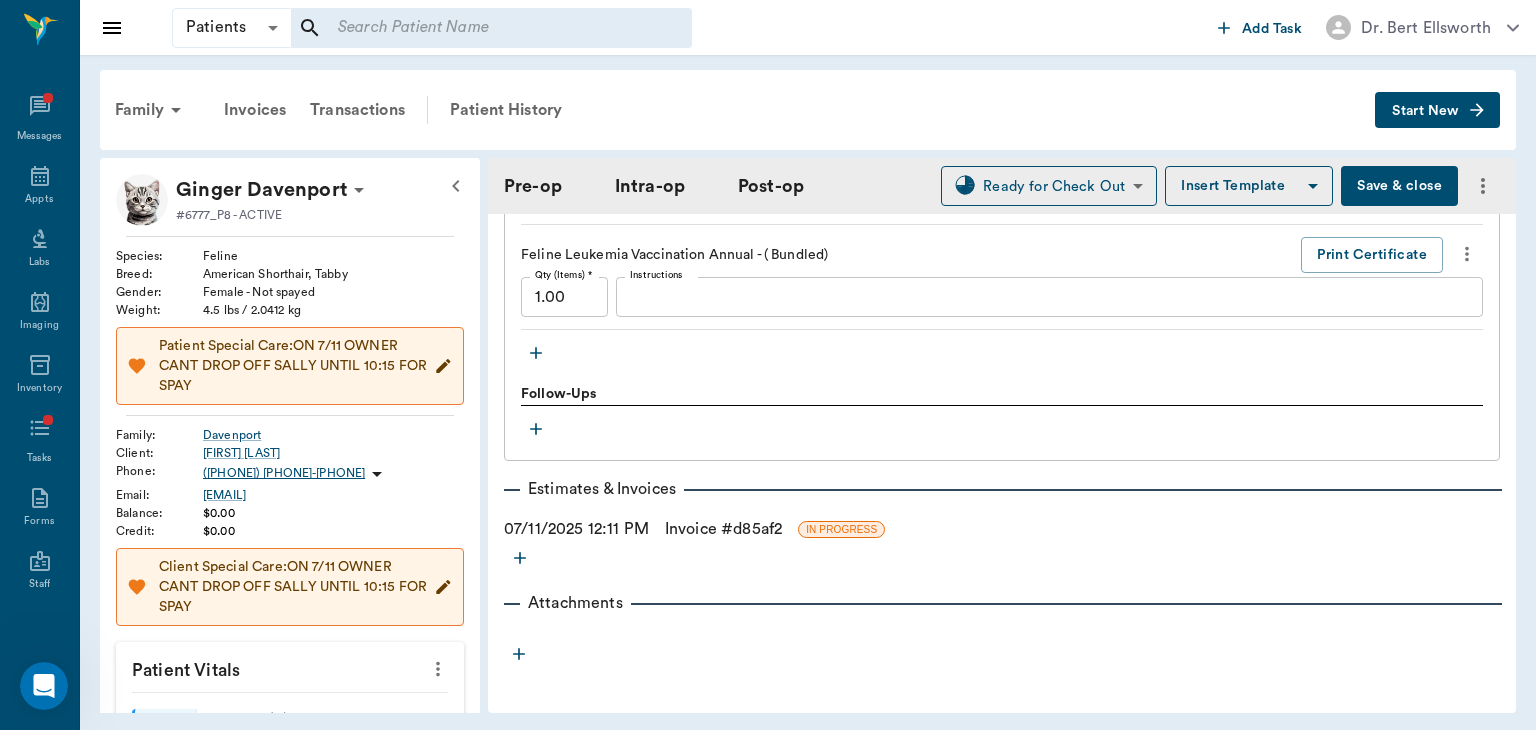 click on "Invoice # d85af2" at bounding box center [723, 529] 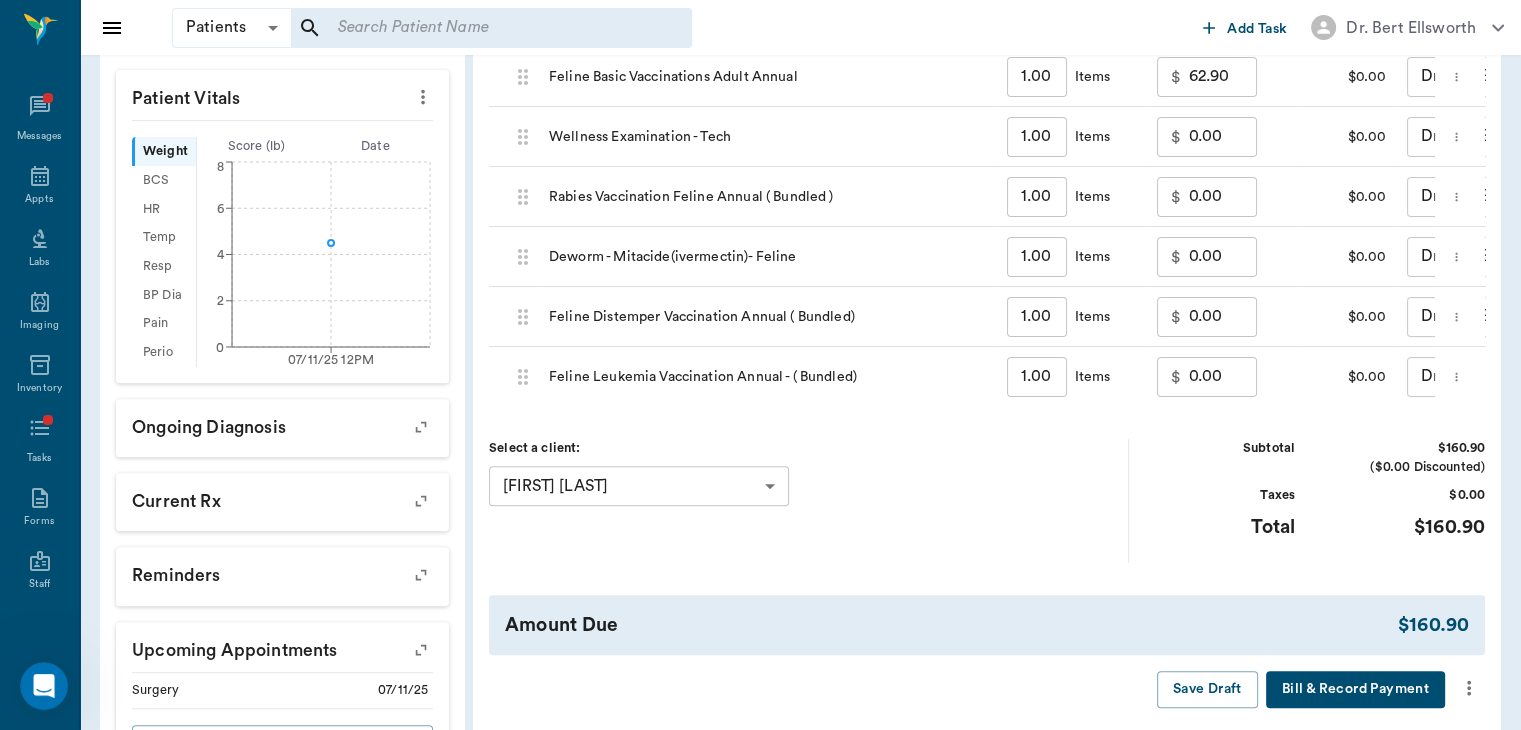 scroll, scrollTop: 676, scrollLeft: 0, axis: vertical 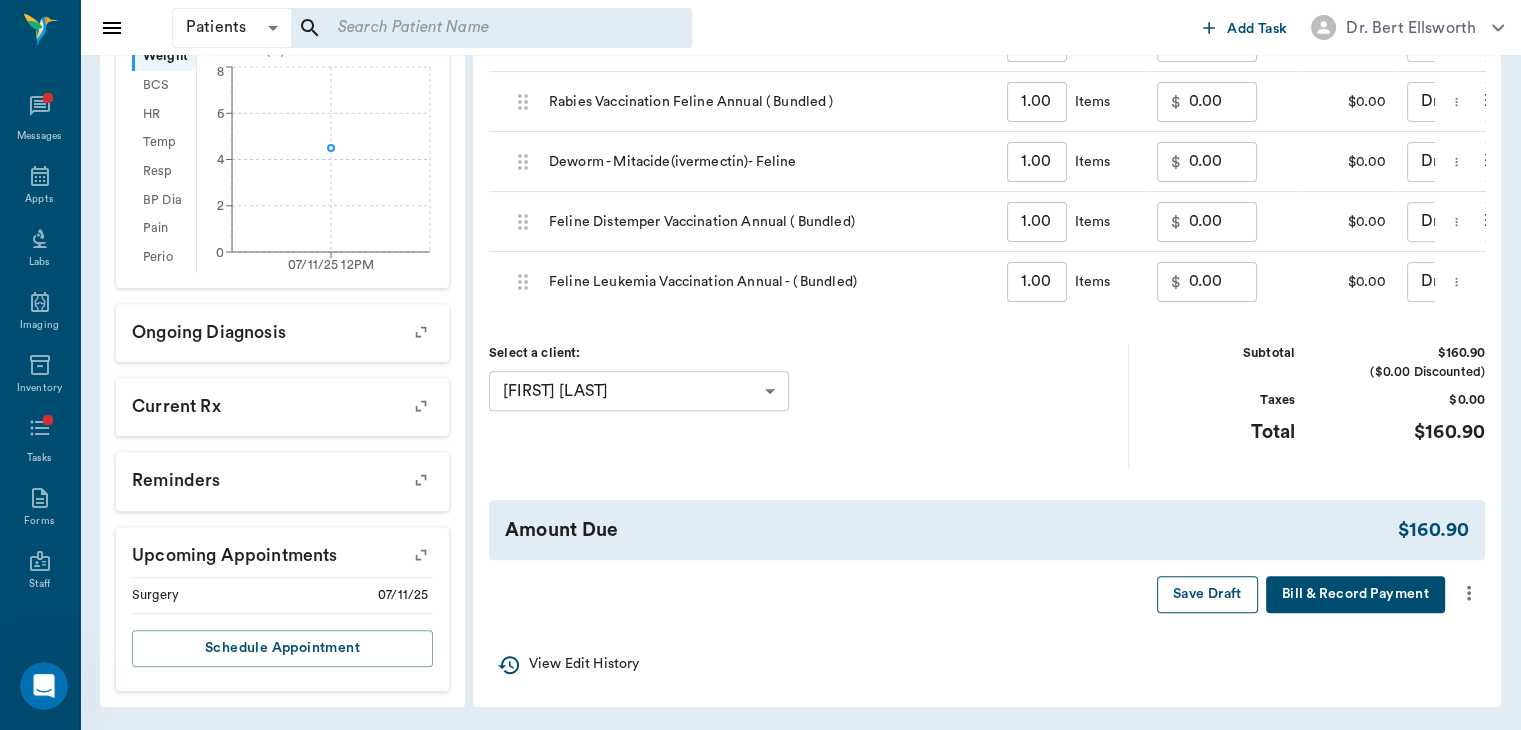 click on "Save Draft" at bounding box center (1207, 594) 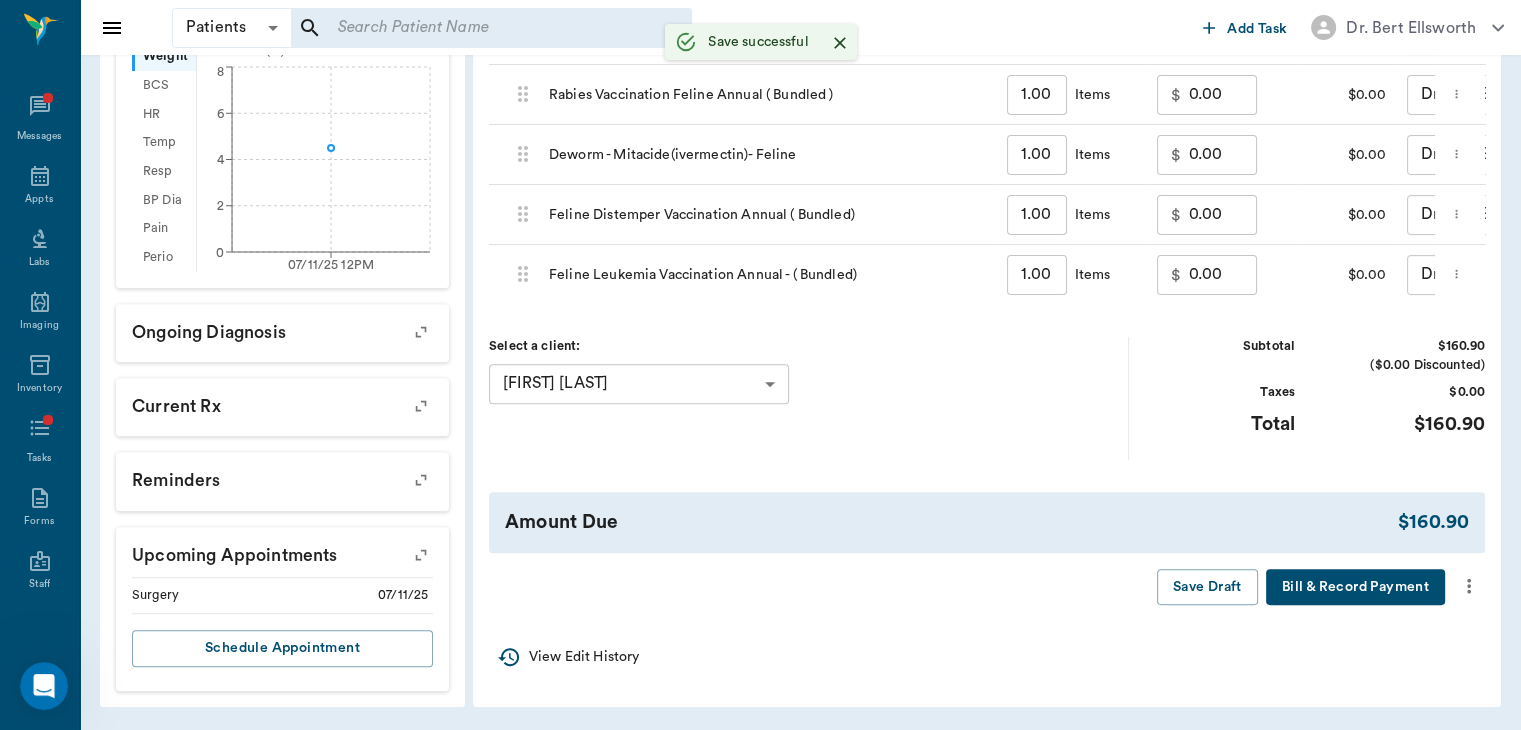 scroll, scrollTop: 676, scrollLeft: 0, axis: vertical 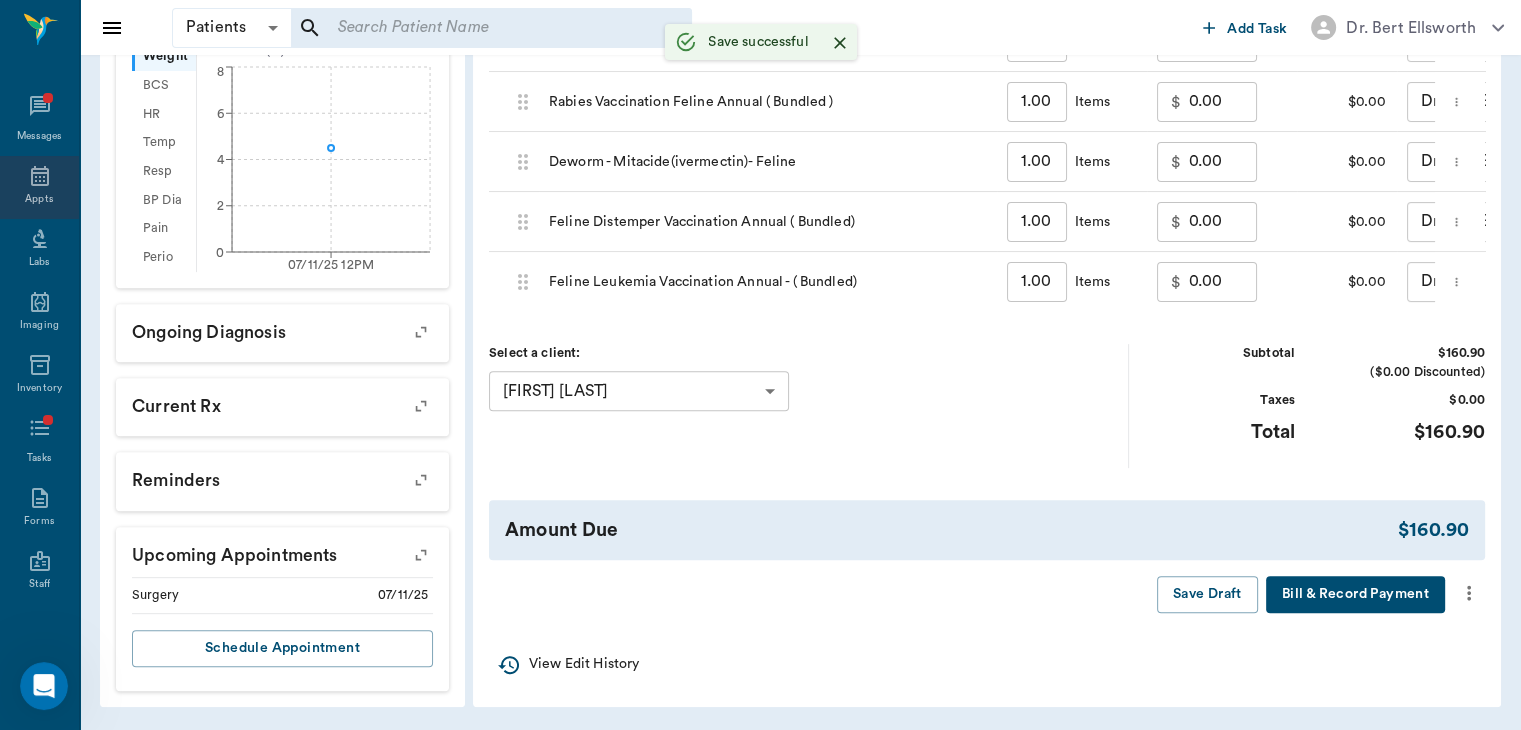 click 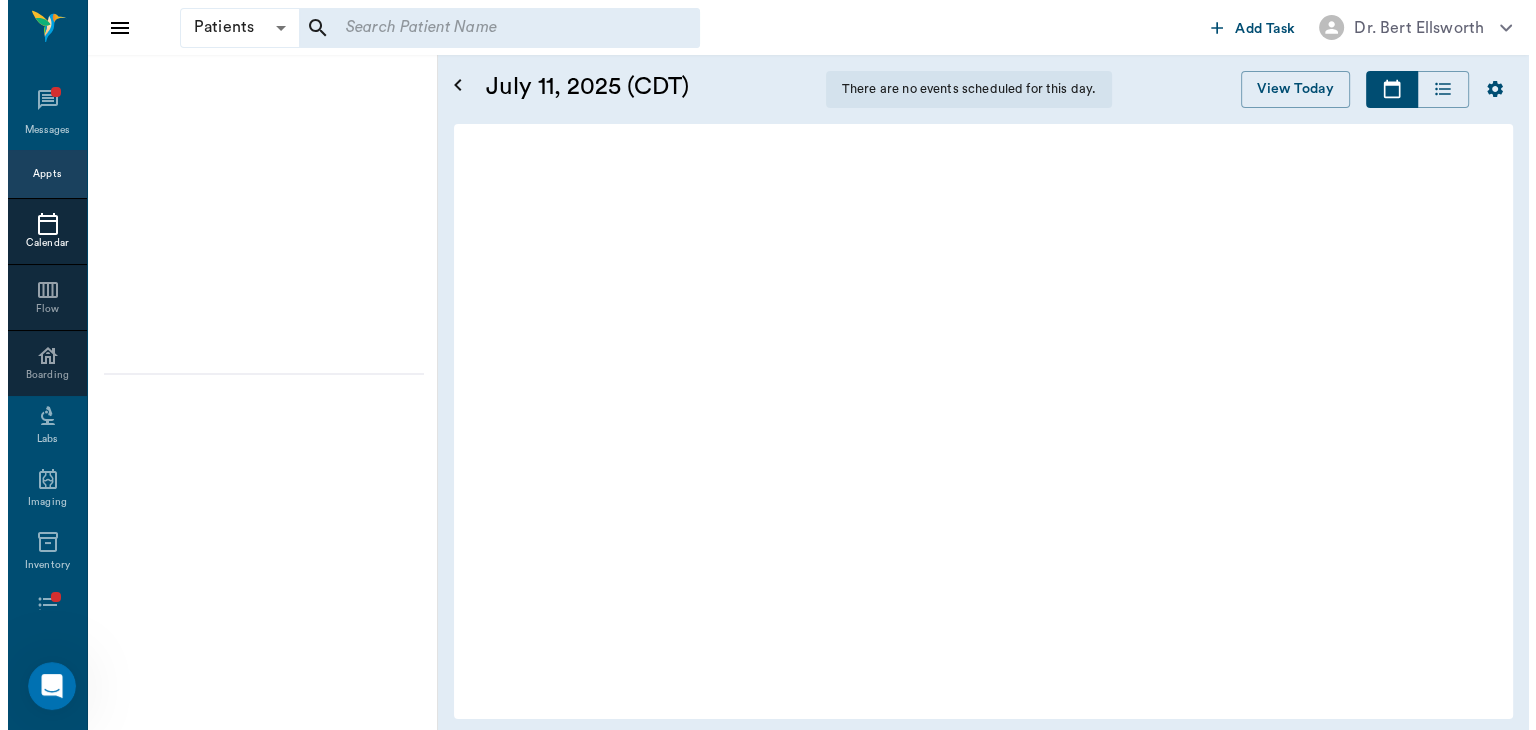 scroll, scrollTop: 0, scrollLeft: 0, axis: both 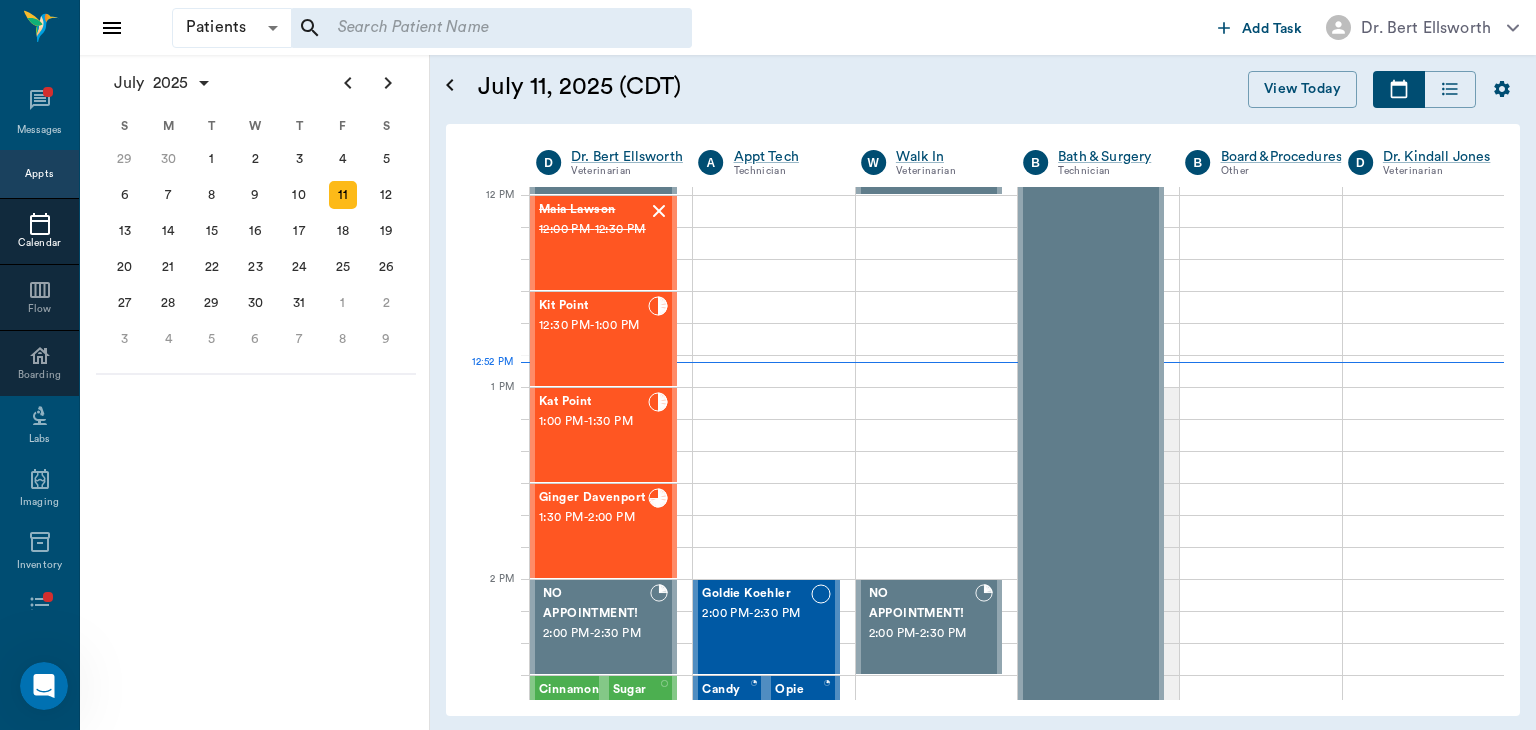 click on "1:00 PM  -  1:30 PM" at bounding box center (593, 422) 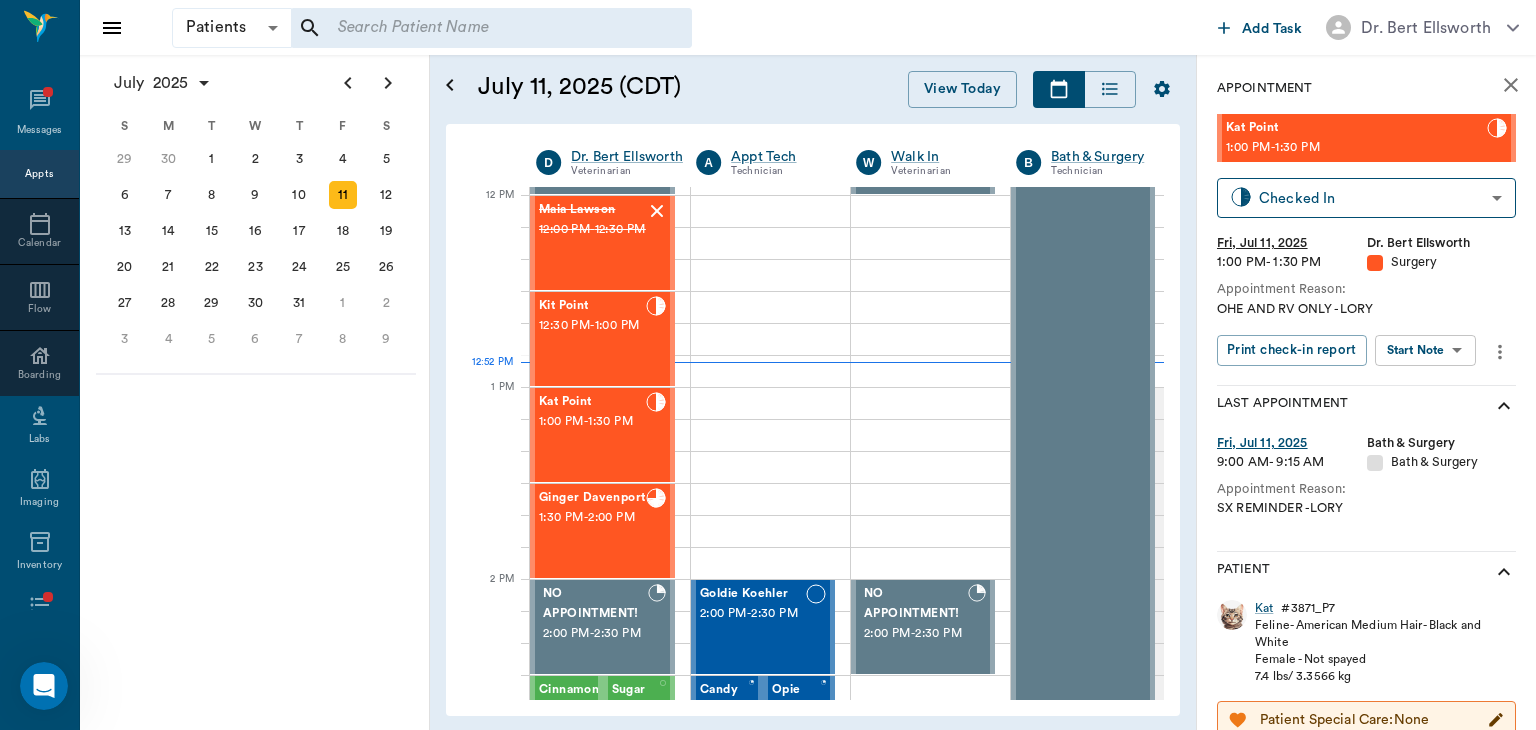 click on "Patients Patients ​ ​ Add Task Dr. Bert Ellsworth Nectar Messages Appts Calendar Flow Boarding Labs Imaging Inventory Tasks Forms Staff Reports Lookup Settings July 2025 S M T W T F S Jun 1 2 3 4 5 6 7 8 9 10 11 12 13 14 15 16 17 18 19 20 21 22 23 24 25 26 27 28 29 30 Jul 1 2 3 4 5 6 7 8 9 10 11 12 S M T W T F S 29 30 Jul 1 2 3 4 5 6 7 8 9 10 11 12 13 14 15 16 17 18 19 20 21 22 23 24 25 26 27 28 29 30 31 Aug 1 2 3 4 5 6 7 8 9 S M T W T F S 27 28 29 30 31 Aug 1 2 3 4 5 6 7 8 9 10 11 12 13 14 15 16 17 18 19 20 21 22 23 24 25 26 27 28 29 30 31 Sep 1 2 3 4 5 6 July 11, 2025 (CDT) View Today July 2025 Today 11 Fri Jul 2025 D Dr. Bert Ellsworth Veterinarian A Appt Tech Technician W Walk In Veterinarian B Bath & Surgery Technician B Board &Procedures Other D Dr. Kindall Jones Veterinarian 8 AM 9 AM 10 AM 11 AM 12 PM 1 PM 2 PM 3 PM 4 PM 5 PM 6 PM 7 PM 8 PM 12:52 PM *Sunny Garner 8:00 AM  -  8:30 AM Bovine Campbell 8:00 AM  -  8:30 AM GLADDEUS Moses 8:00 AM  -  8:30 AM Missy Cullins 8:30 AM  -  9:00 AM 9:00 AM  -" at bounding box center [768, 365] 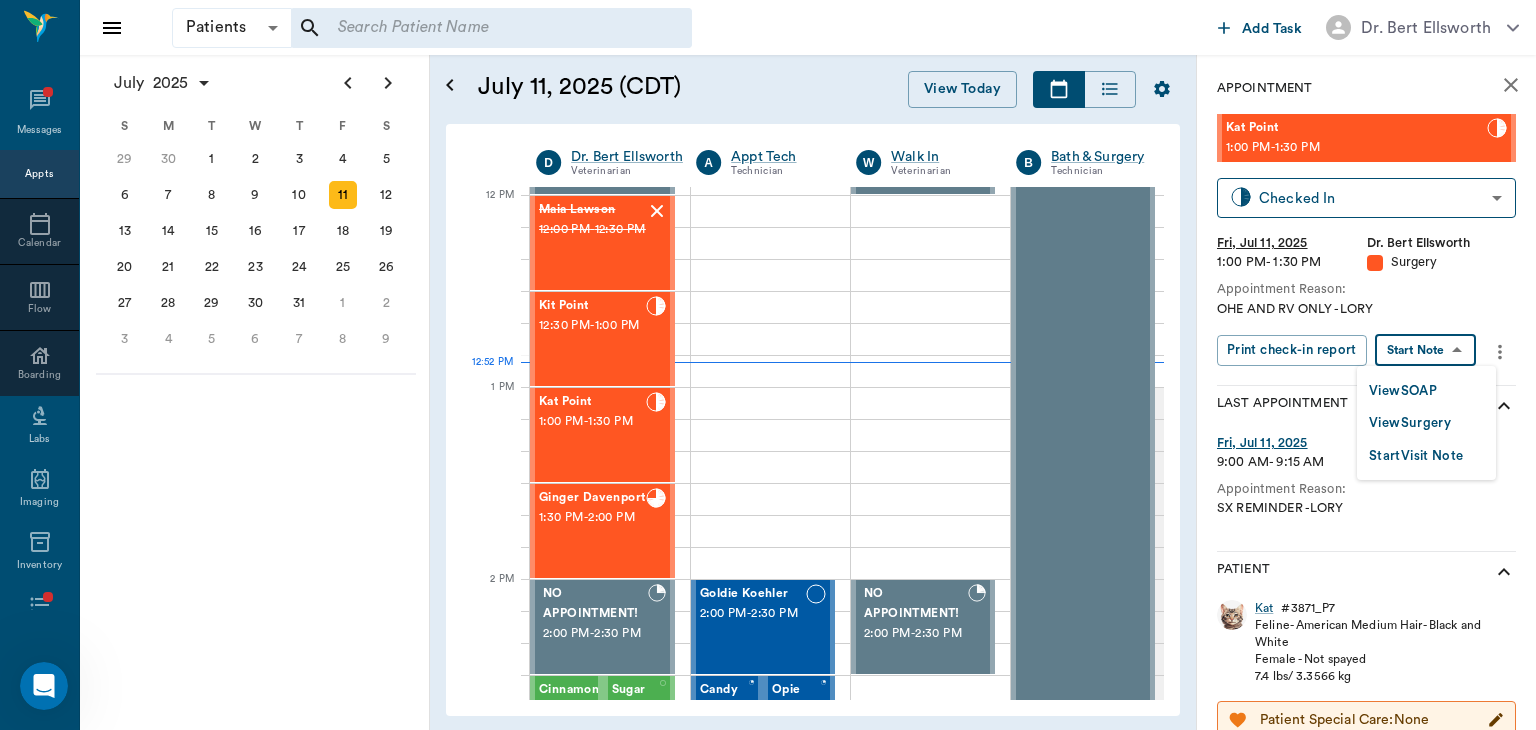 click on "View  Surgery" at bounding box center [1410, 423] 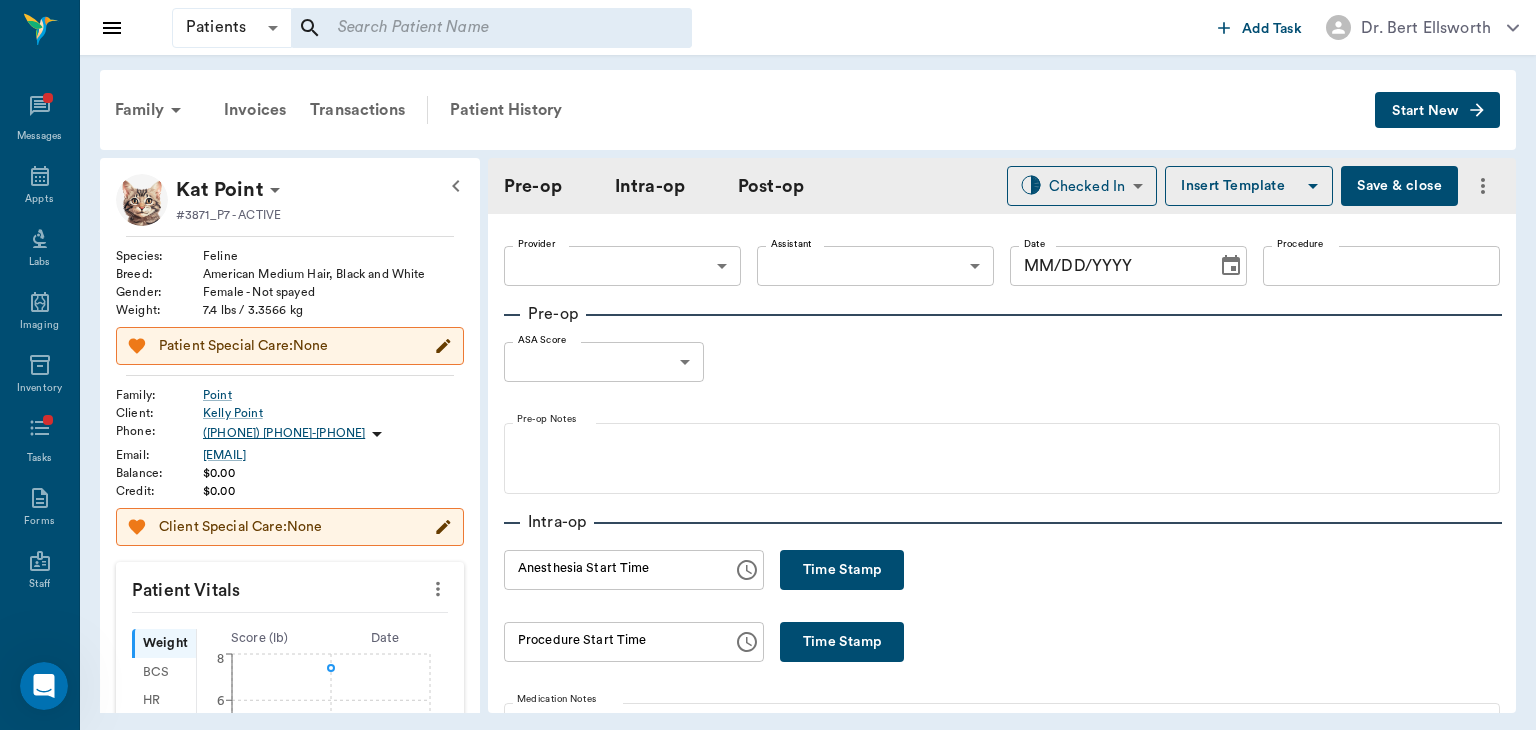 type on "63ec2f075fda476ae8351a4d" 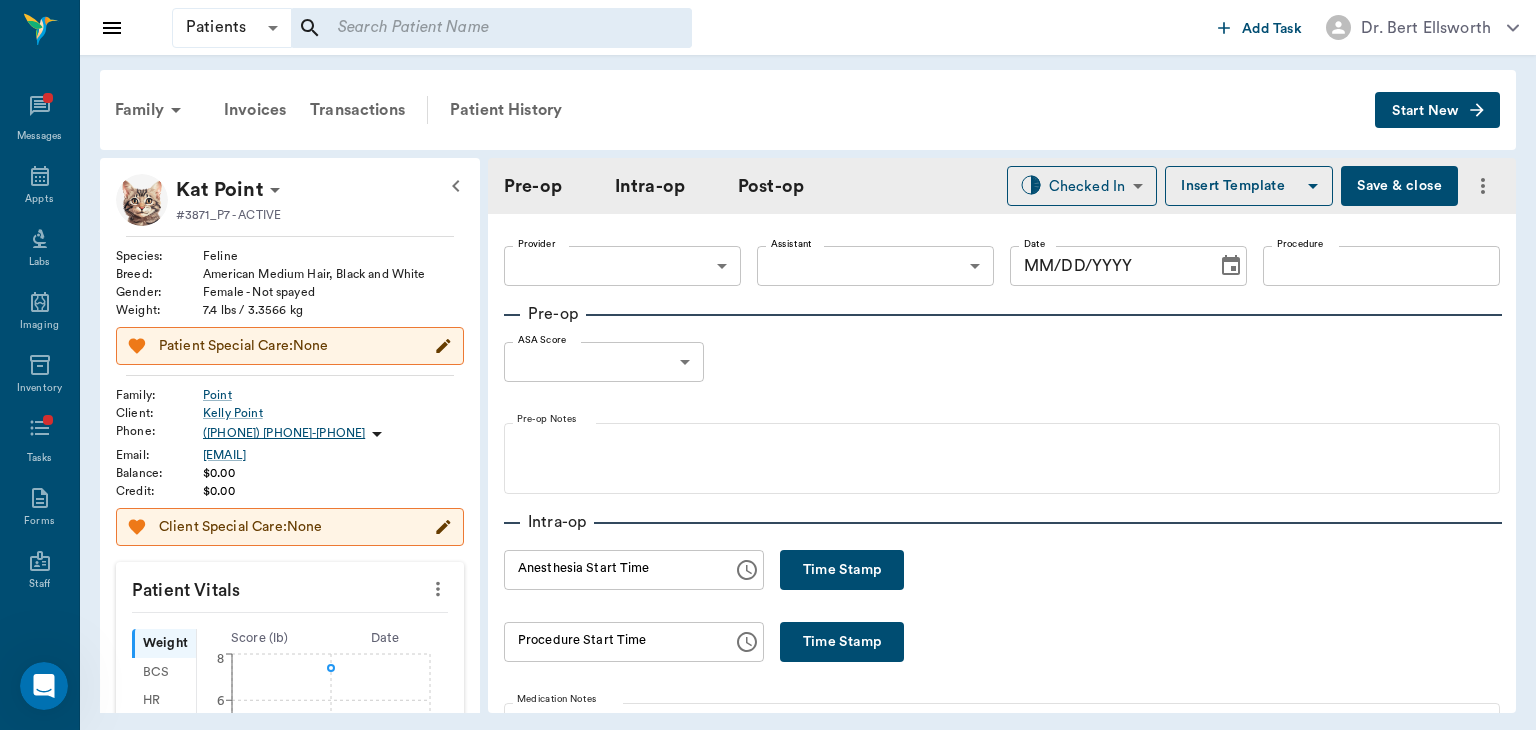 type on "63ec2e7e52e12b0ba117b124" 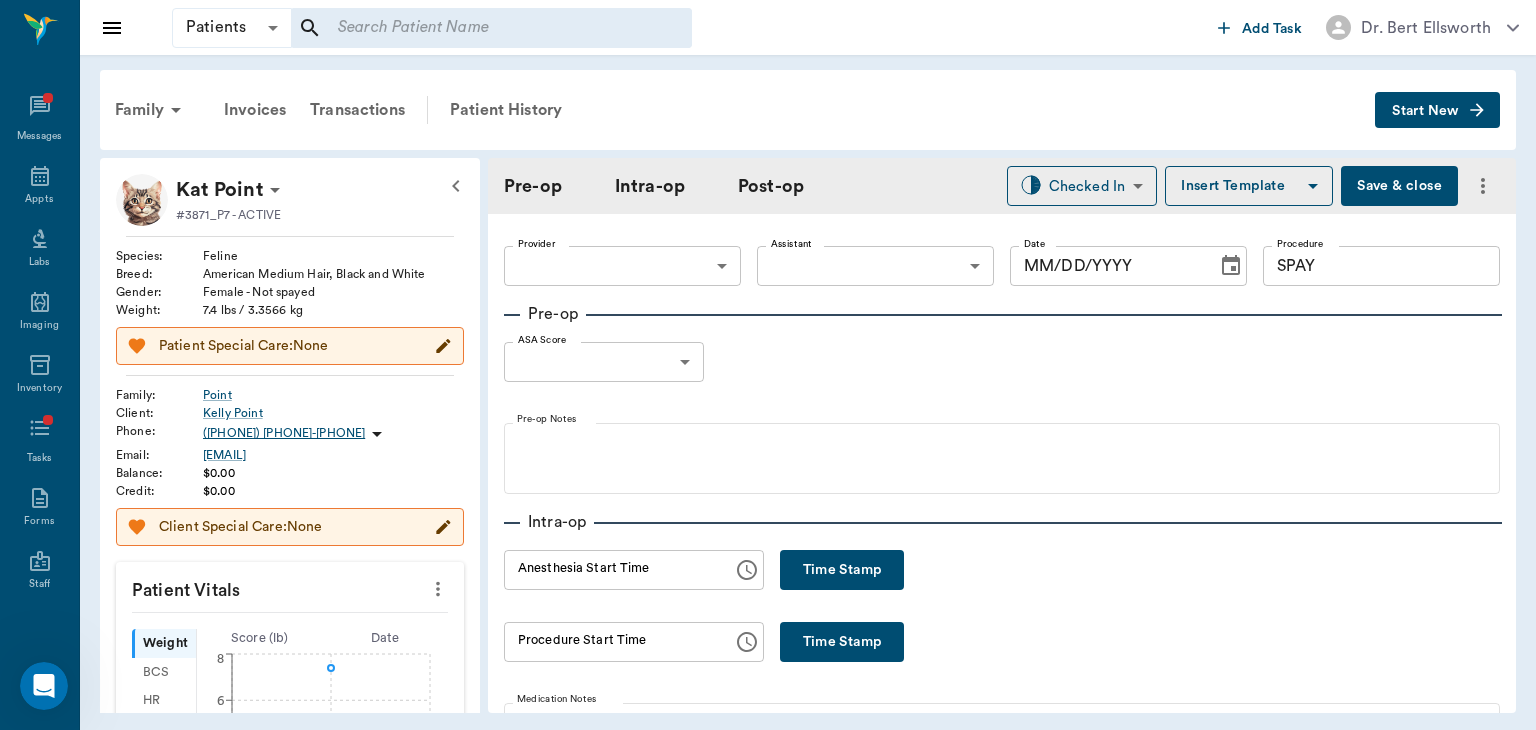 type on "07/11/2025" 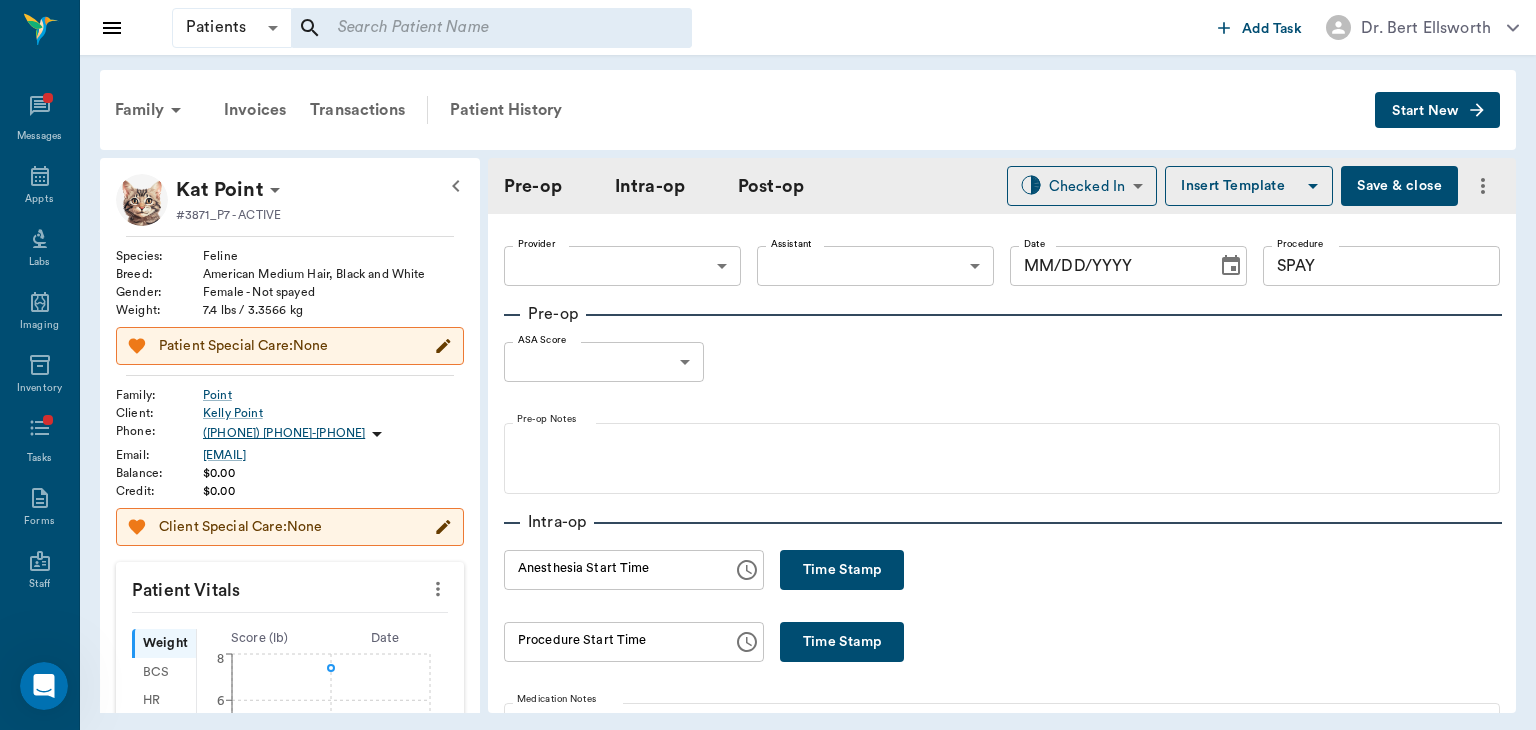 type on "12:50 PM" 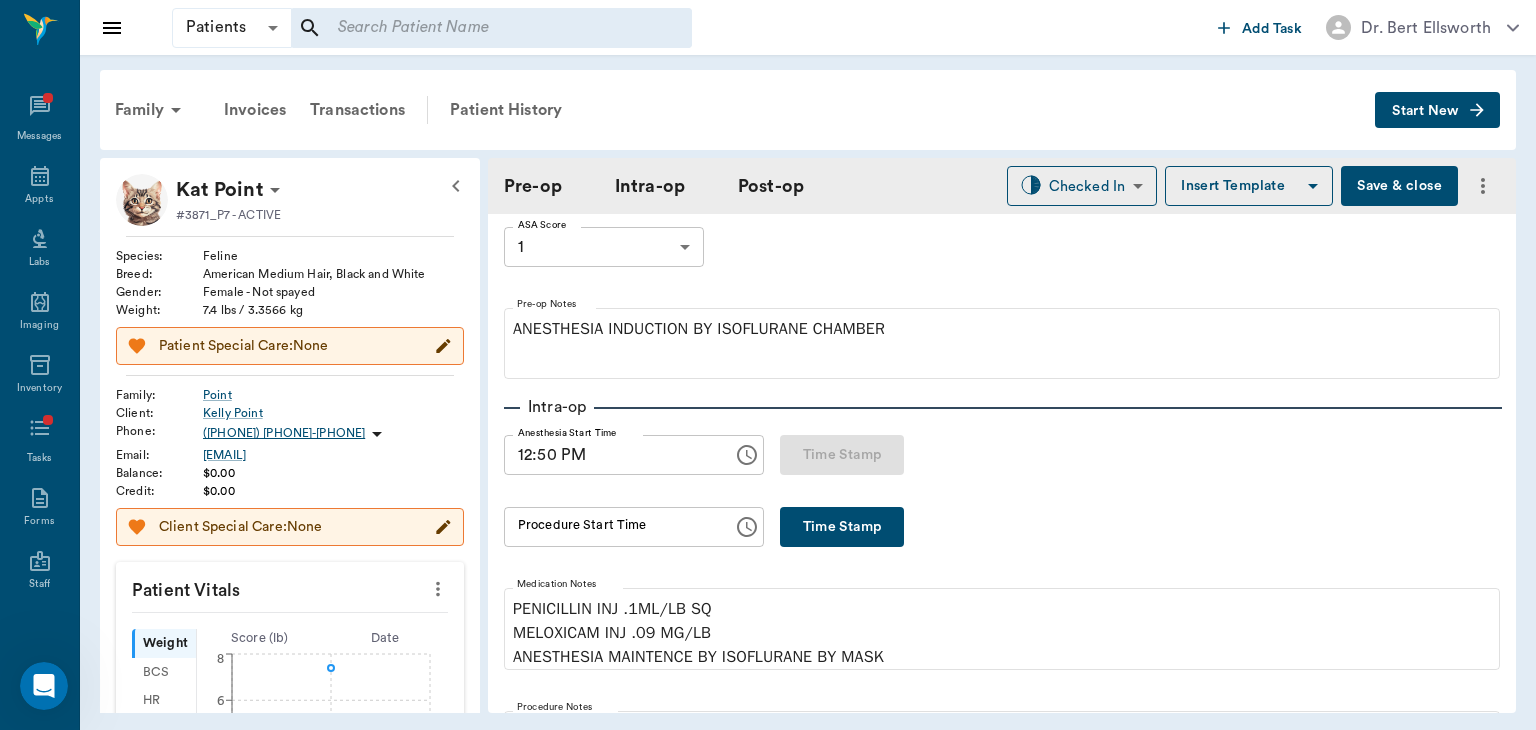 scroll, scrollTop: 132, scrollLeft: 0, axis: vertical 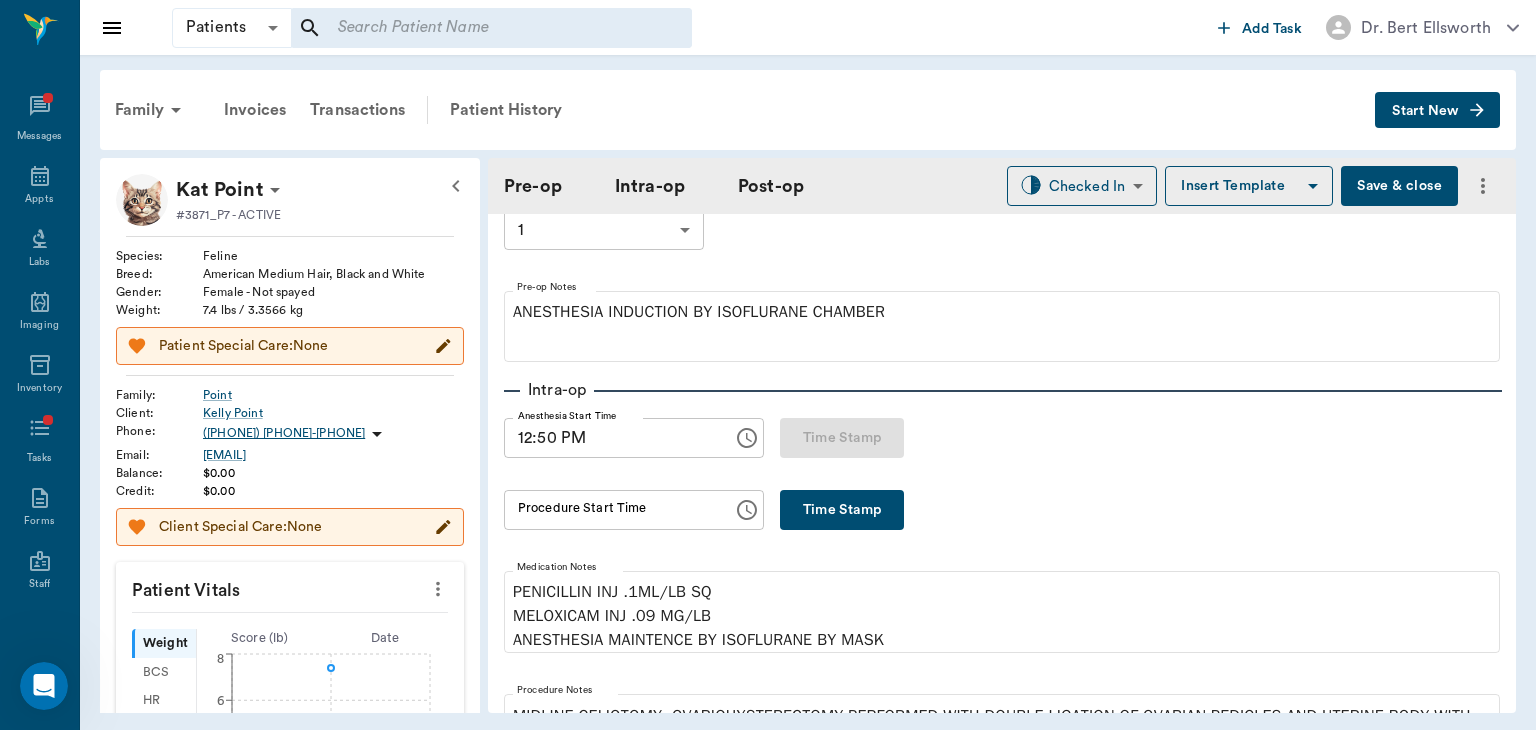 click on "Time Stamp" at bounding box center [842, 510] 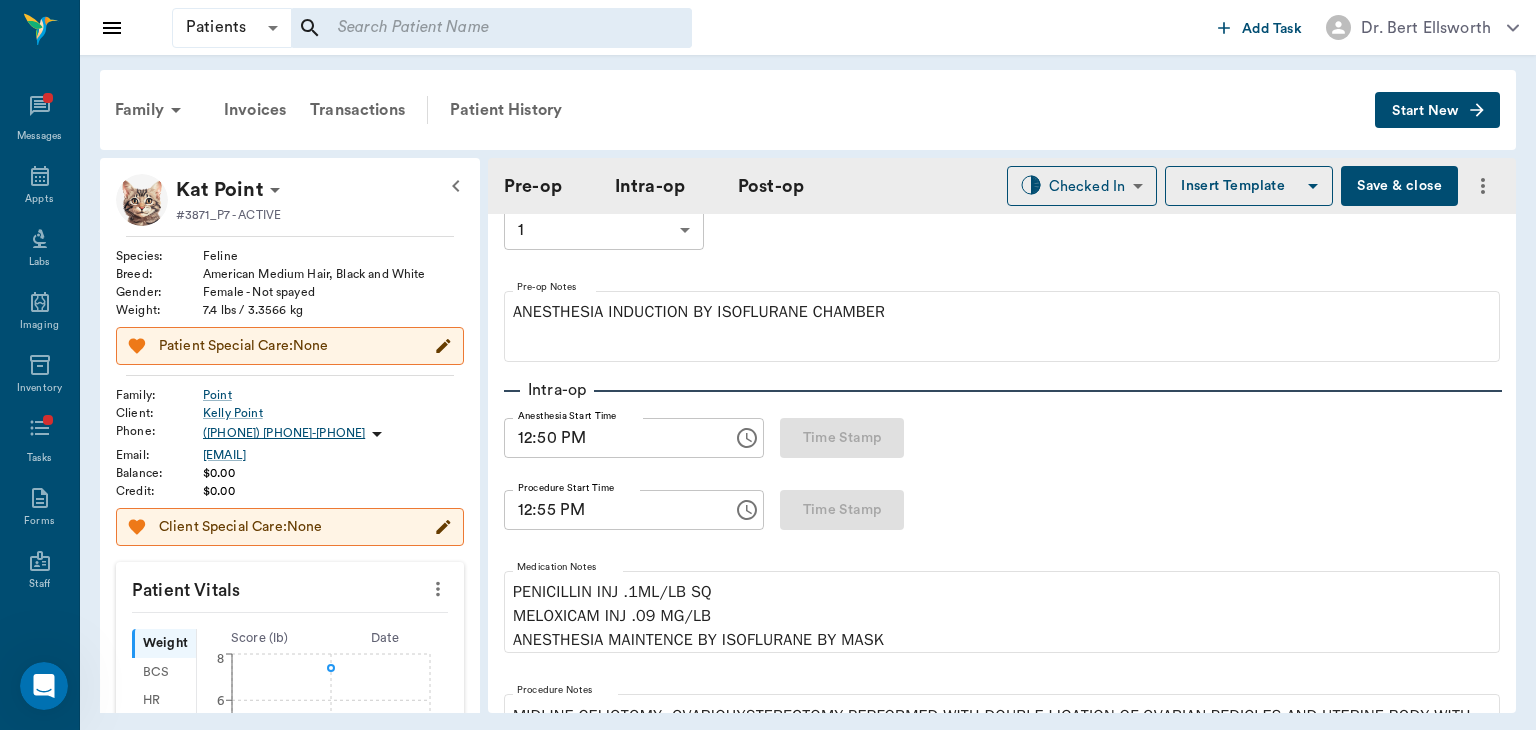 click on "Intra-op Anesthesia Start Time 12:50 PM Anesthesia Start Time Time Stamp Procedure Start Time 12:55 PM Procedure Start Time Time Stamp Medication Notes PENICILLIN INJ .1ML/LB SQ MELOXICAM INJ .09 MG/LB ANESTHESIA MAINTENCE BY ISOFLURANE BY MASK Procedure Notes MIDLINE CELIOTOMY, OVARIOHYSTERECTOMY PERFORMED WITH DOUBLE LIGATION OF OVARIAN PEDICLES AND UTERINE BODY WITH #2/0 PDO SUTURE. CELIOTOMY CLOSED WITH 3 LAYERS OF BURIED AND ABSORBABLE SUTURE(#3/0 PDO) Monitoring Chart 0 Time (minutes from start) 0 1 2 4 SP O2 0 Time SP O2 HR RR 12:50 PM ​ ​ ​ ​ Start row ​ ​ ​ Procedure Stop Time Procedure Stop Time Time Stamp Total procedure time N/A Anesthesia Stop Time Anesthesia Stop Time Time Stamp Total anesthesia time N/A" at bounding box center [1002, 921] 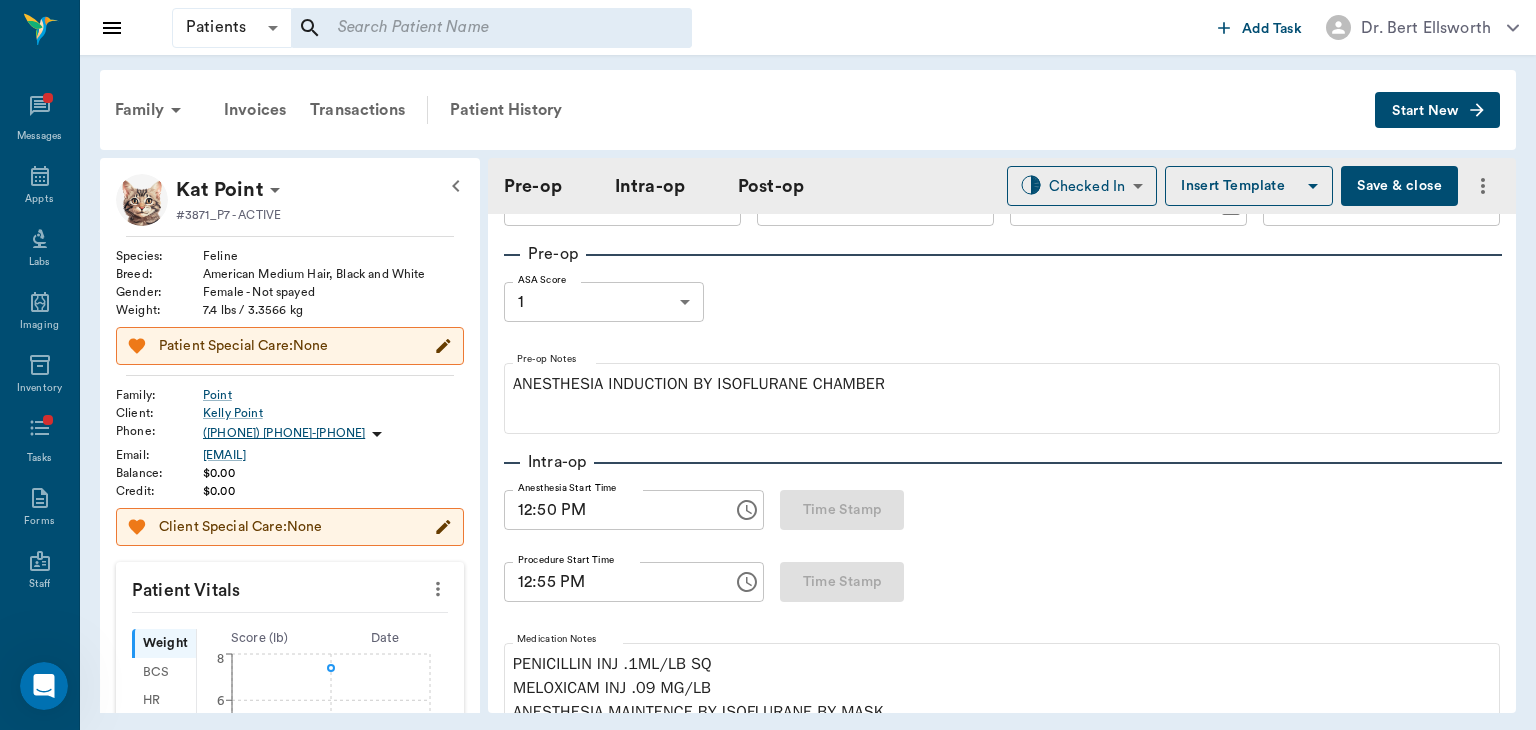 scroll, scrollTop: 0, scrollLeft: 0, axis: both 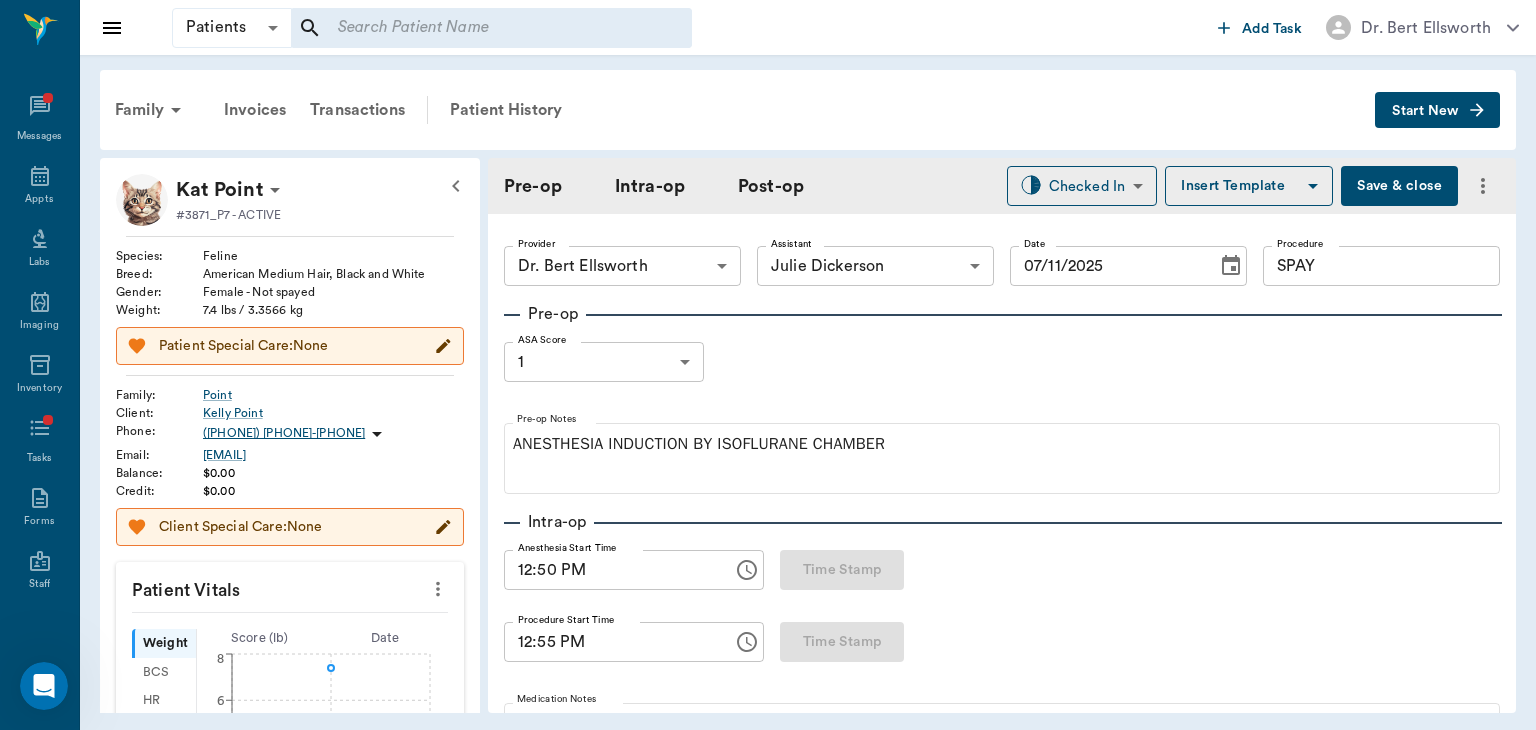 click on "Save & close" at bounding box center [1399, 186] 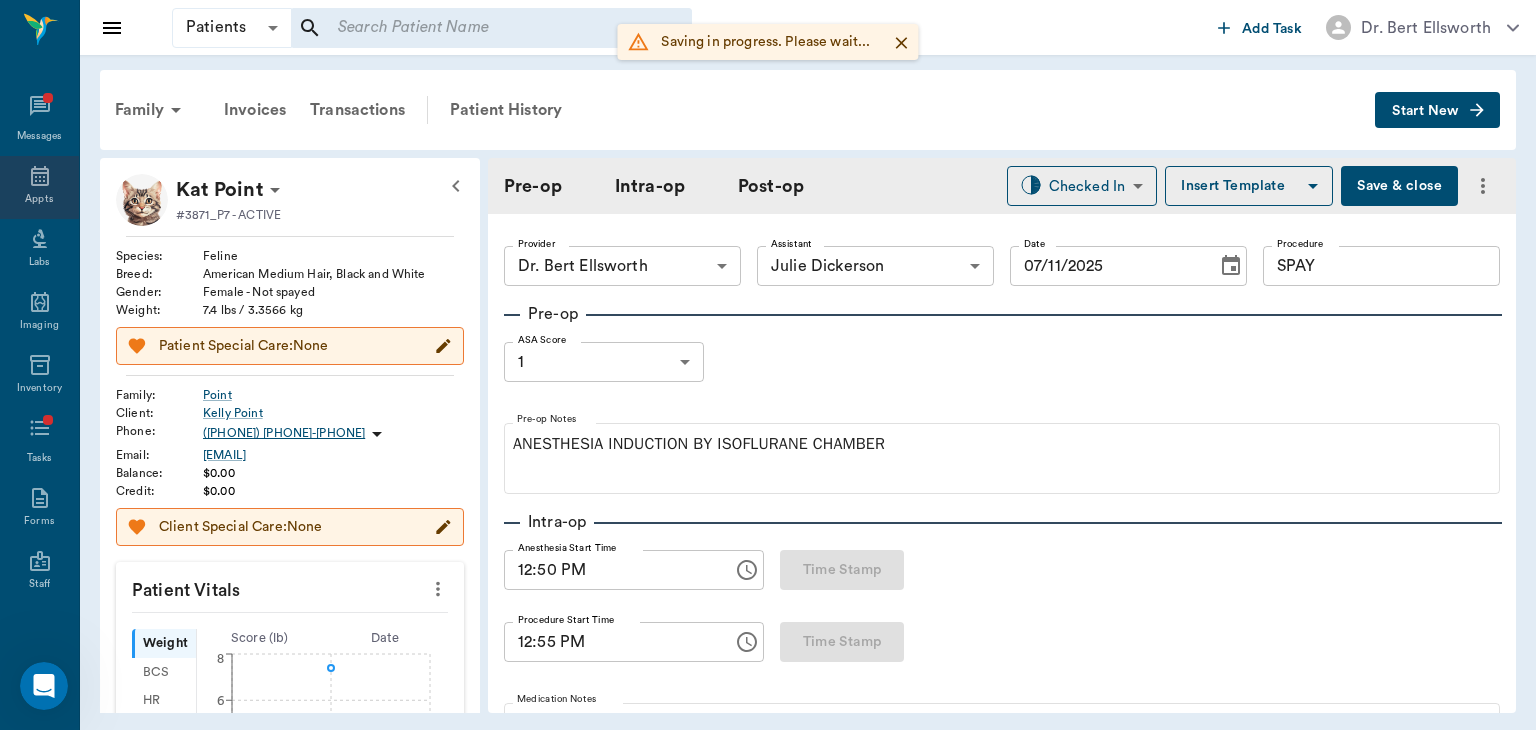 click 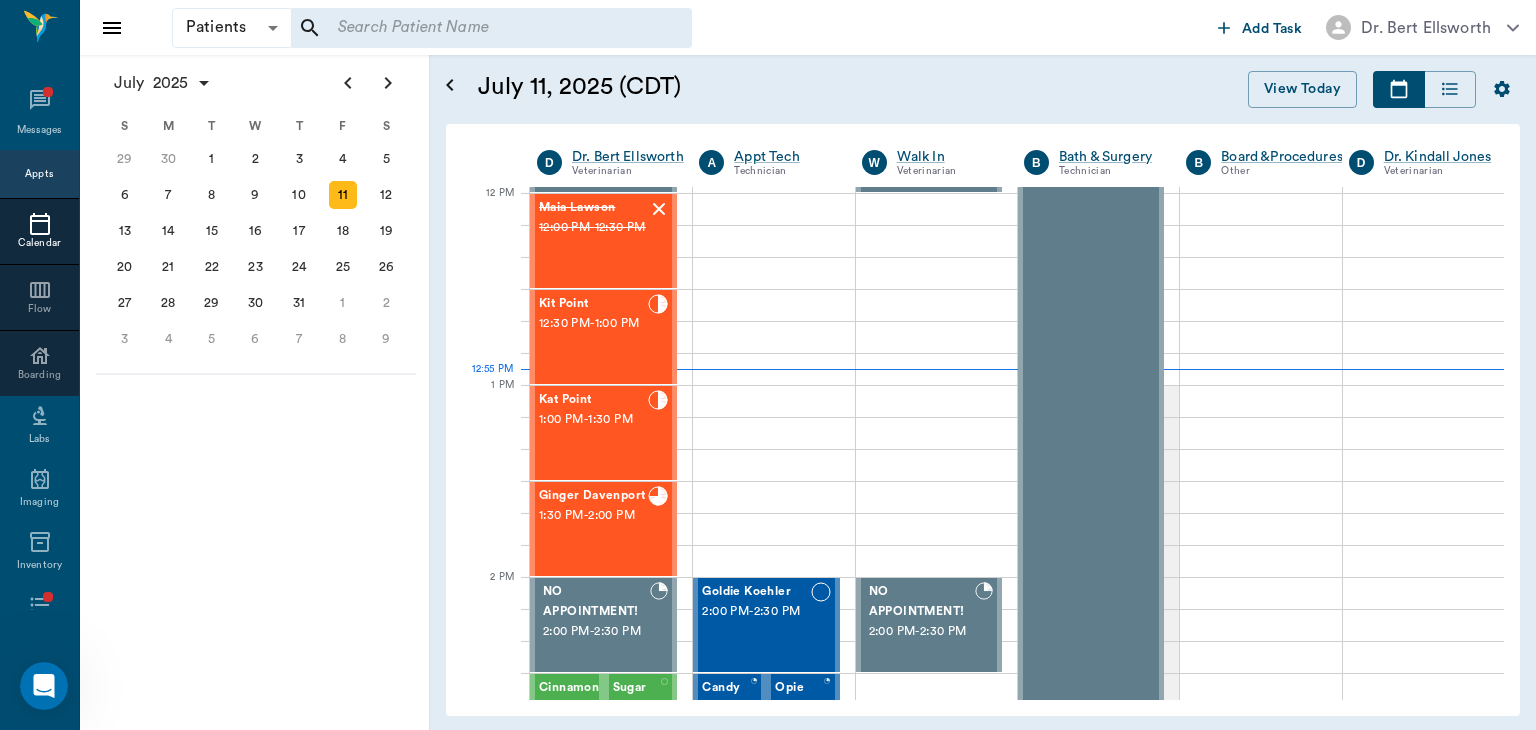 scroll, scrollTop: 770, scrollLeft: 0, axis: vertical 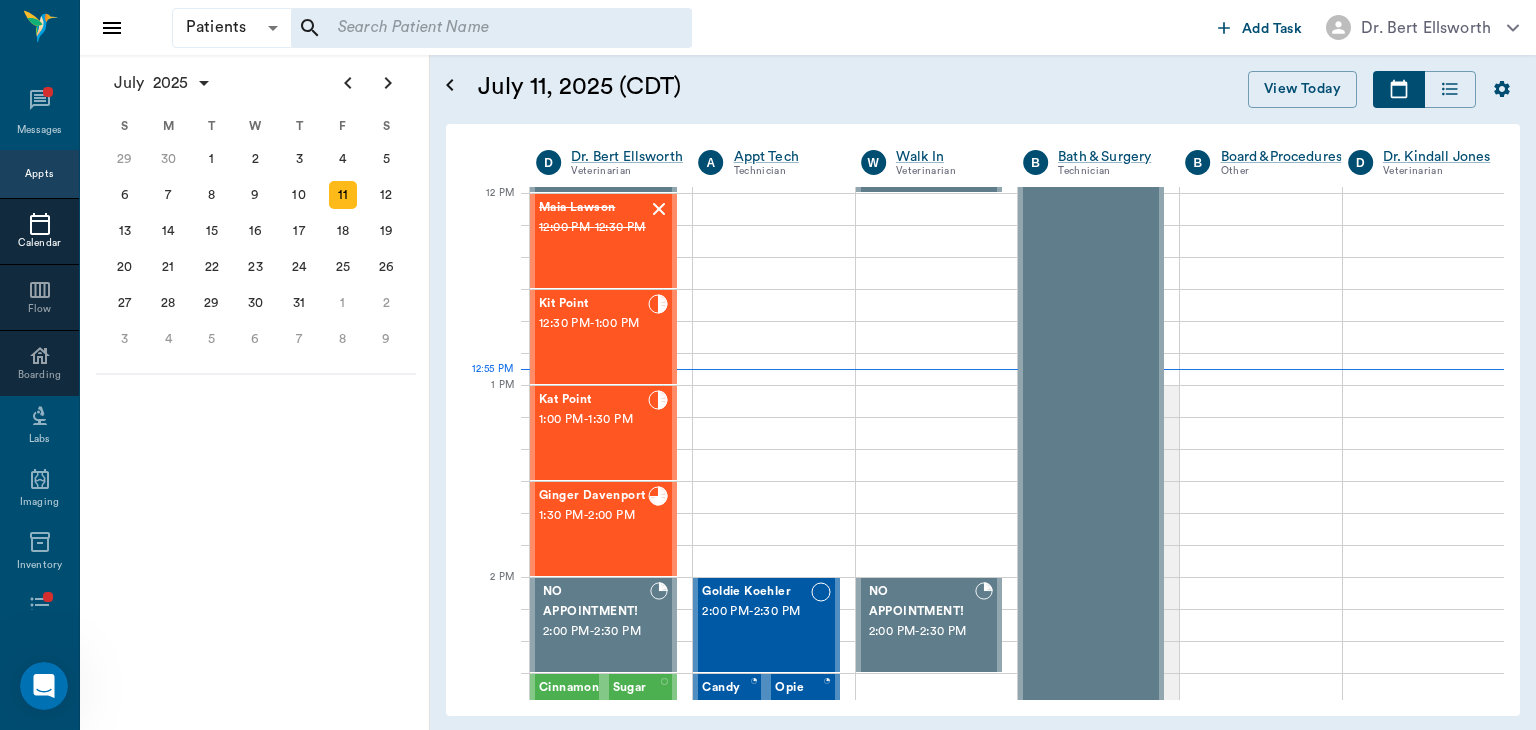 click on "12:30 PM  -  1:00 PM" at bounding box center (593, 324) 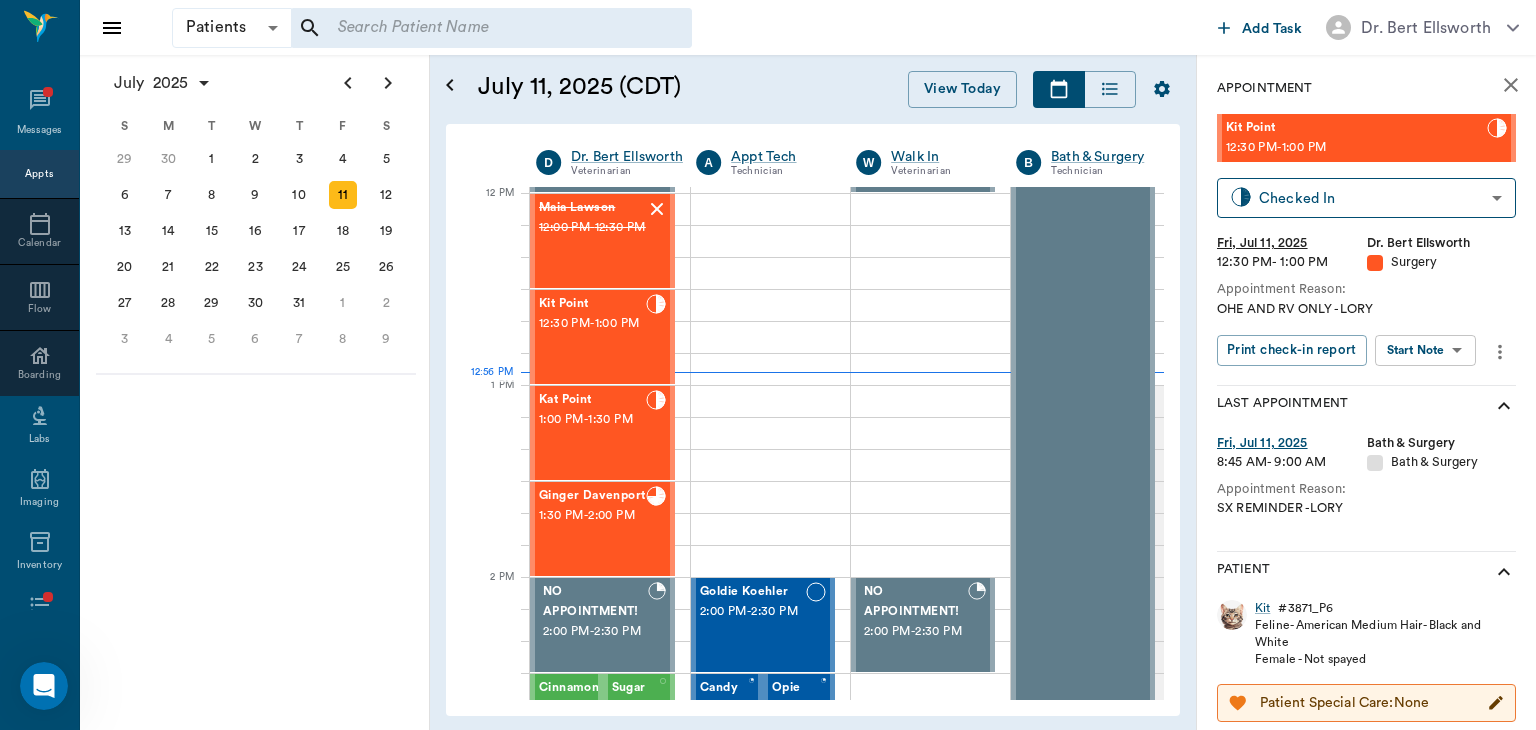 click on "12:30 PM  -  1:00 PM" at bounding box center [592, 324] 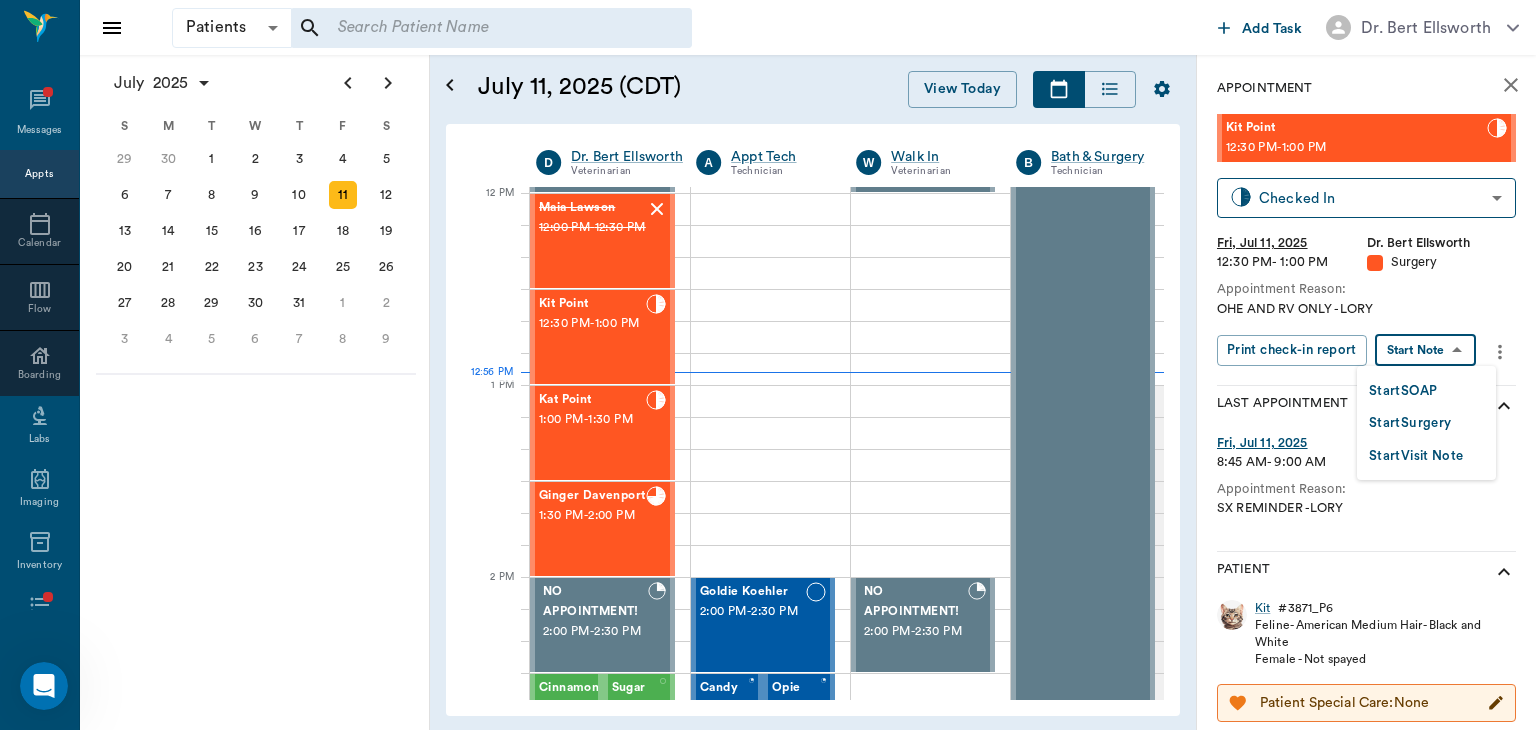 click on "Start  Surgery" at bounding box center (1410, 423) 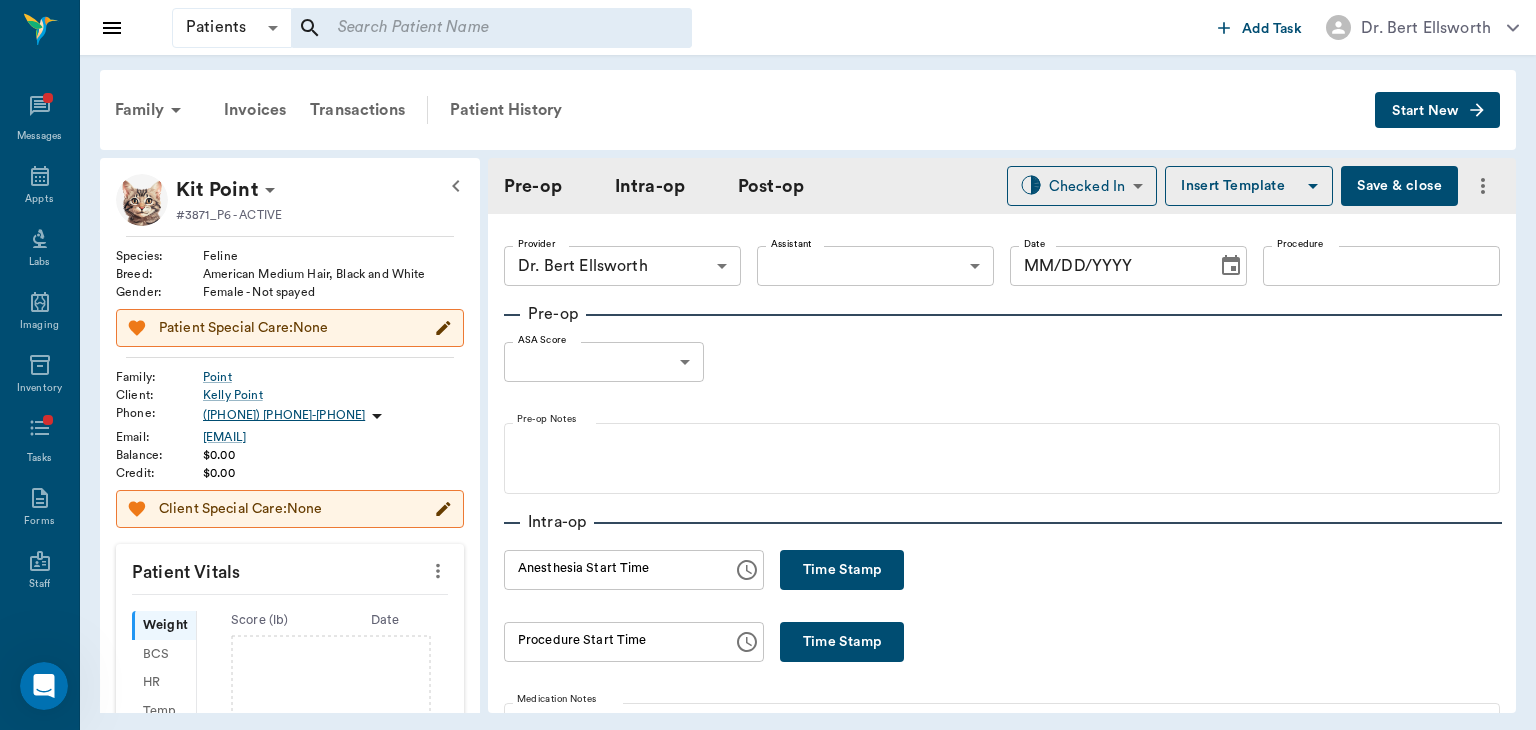 type on "63ec2f075fda476ae8351a4d" 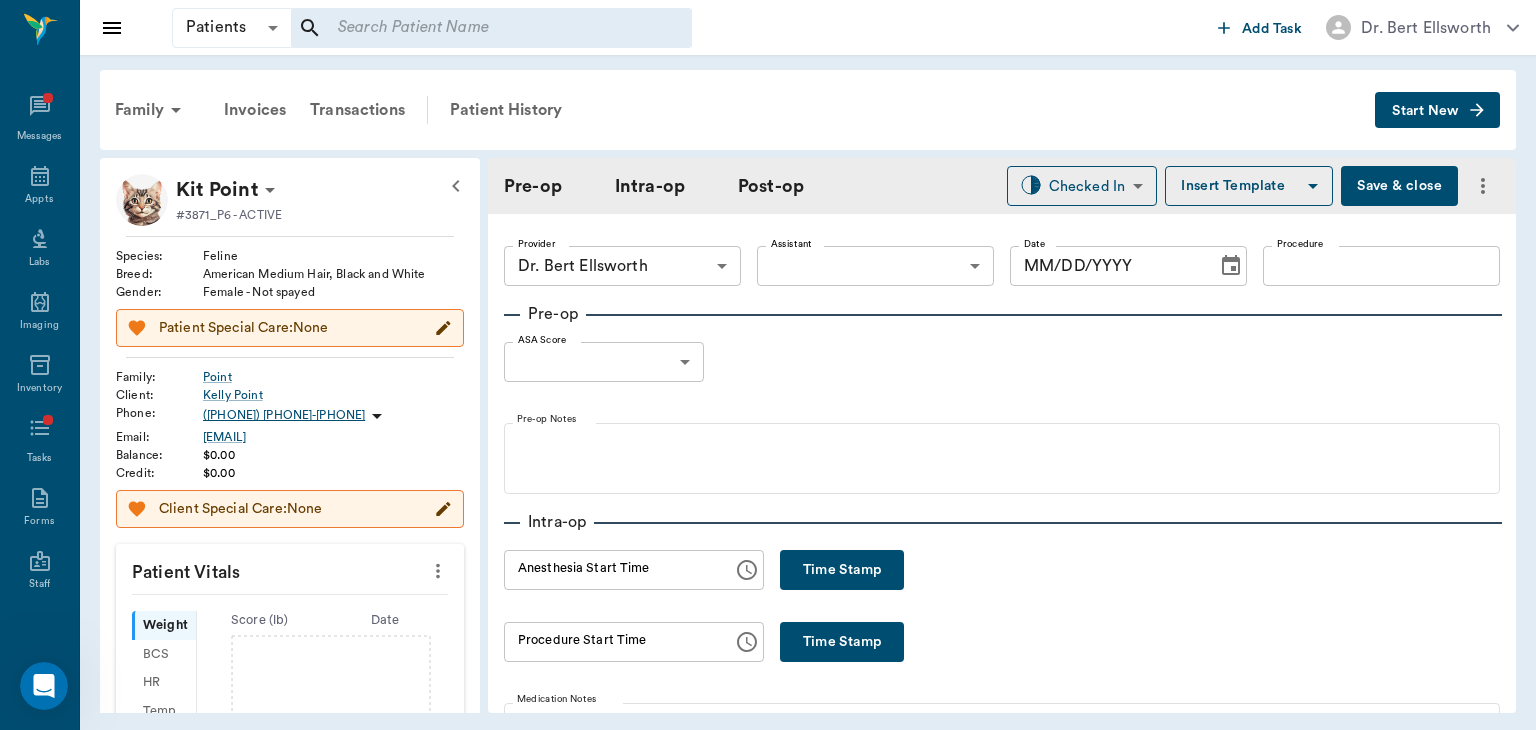 type on "07/11/2025" 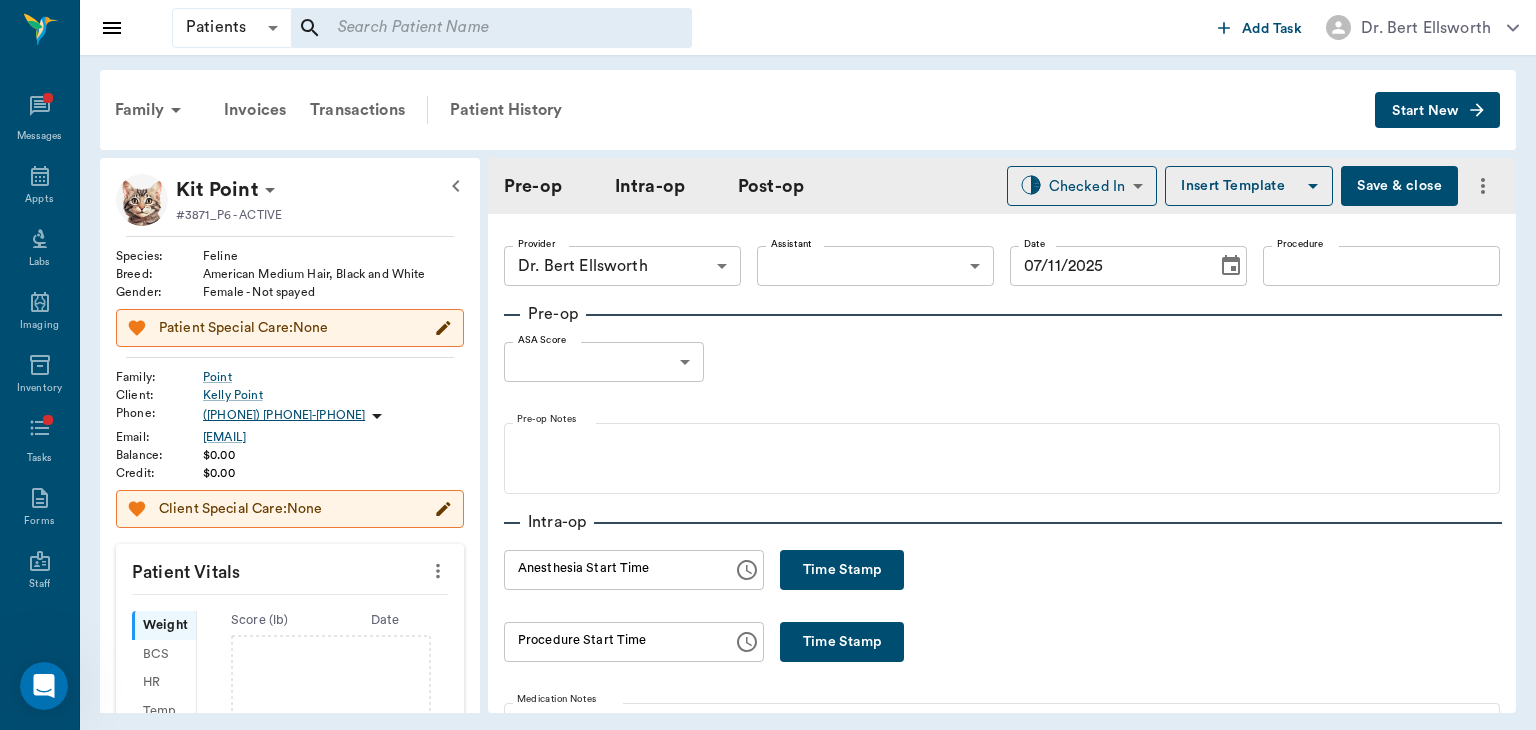 click 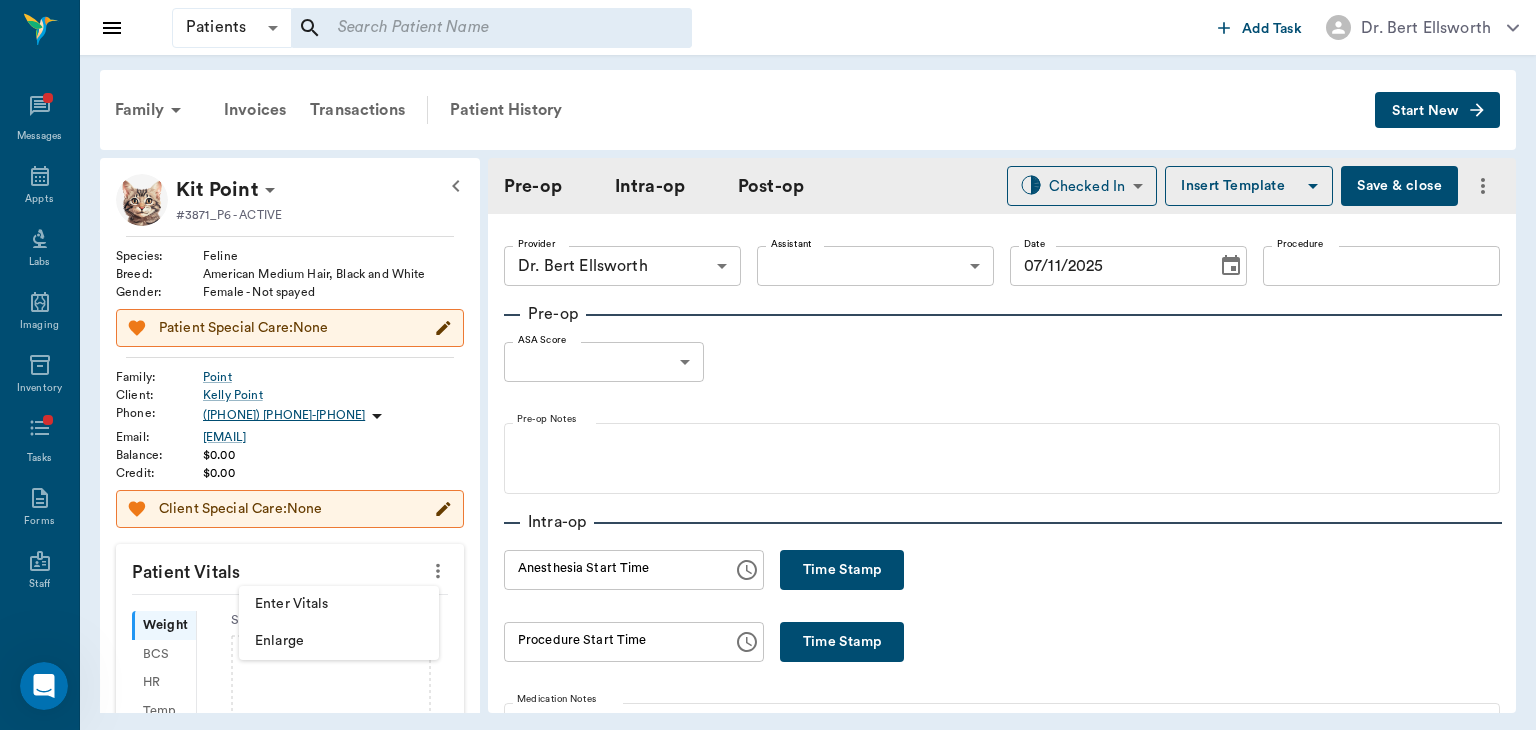 click on "Enter Vitals" at bounding box center [339, 604] 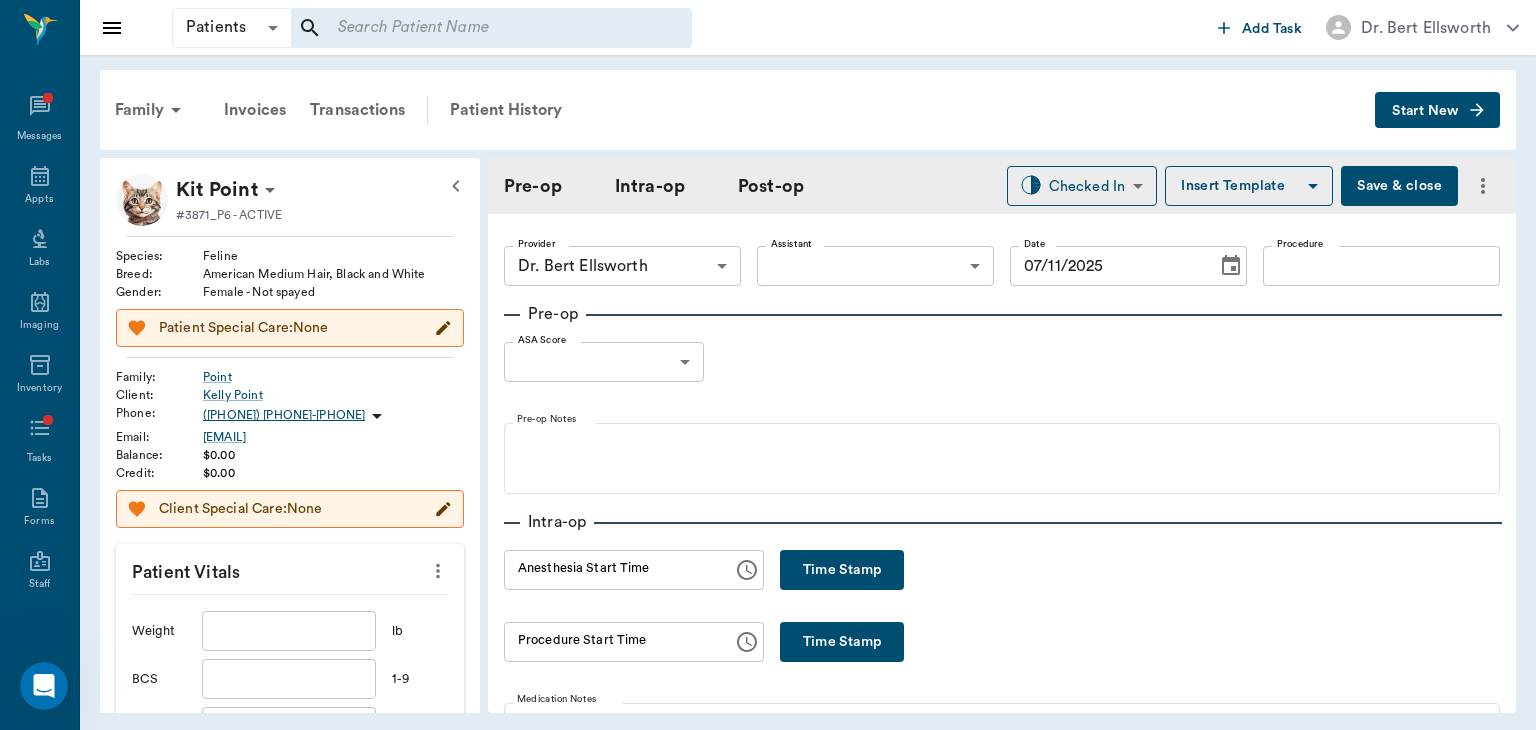 click at bounding box center (289, 631) 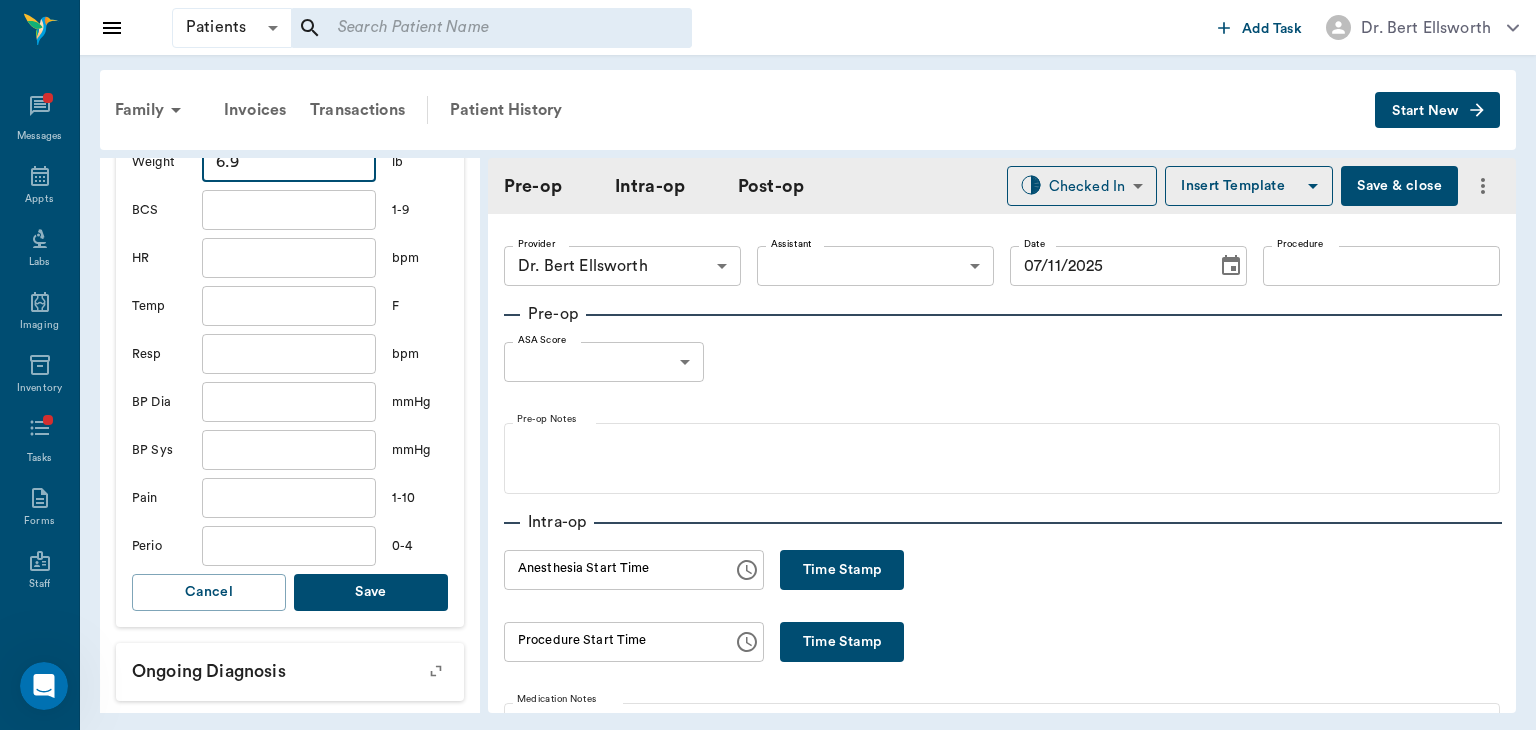 type on "6.9" 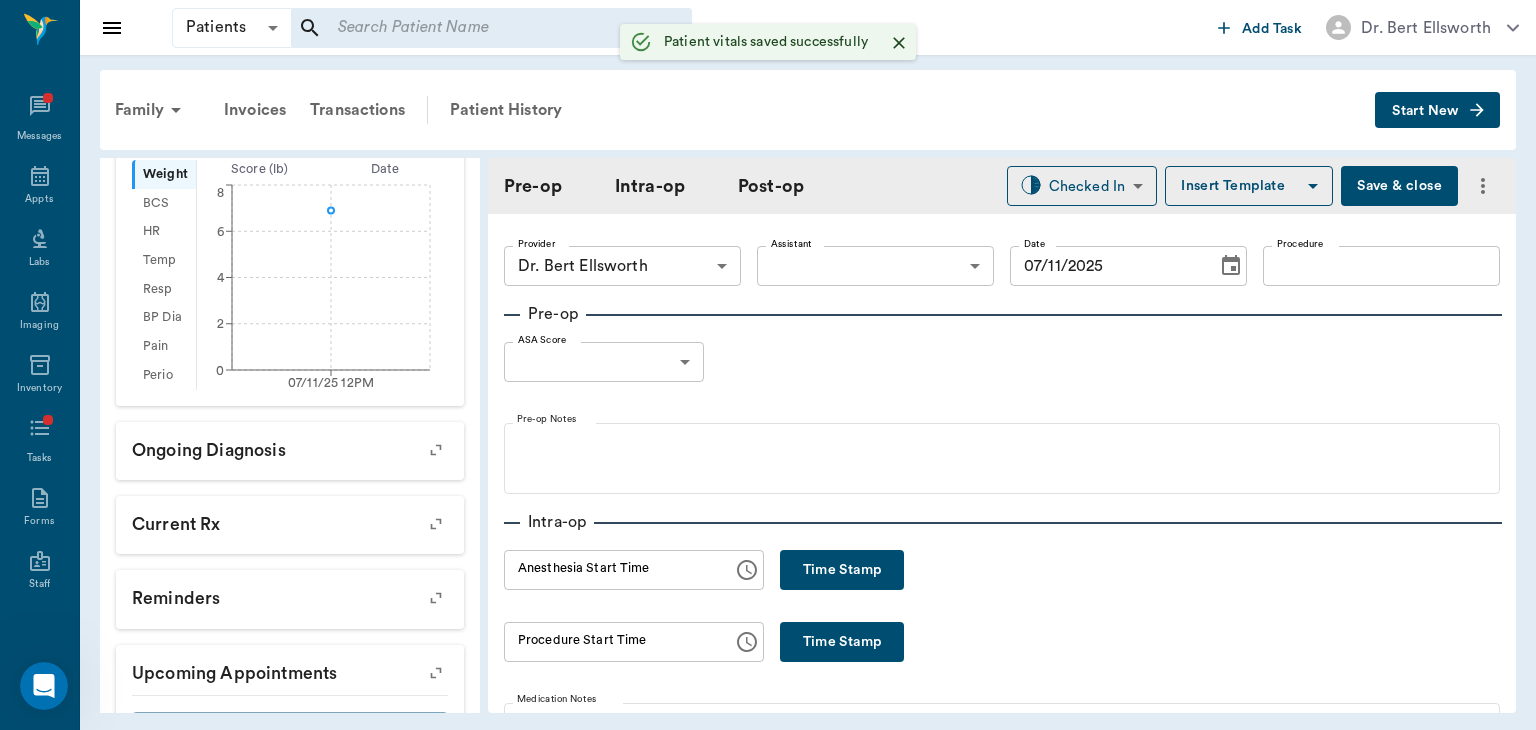 scroll, scrollTop: 488, scrollLeft: 0, axis: vertical 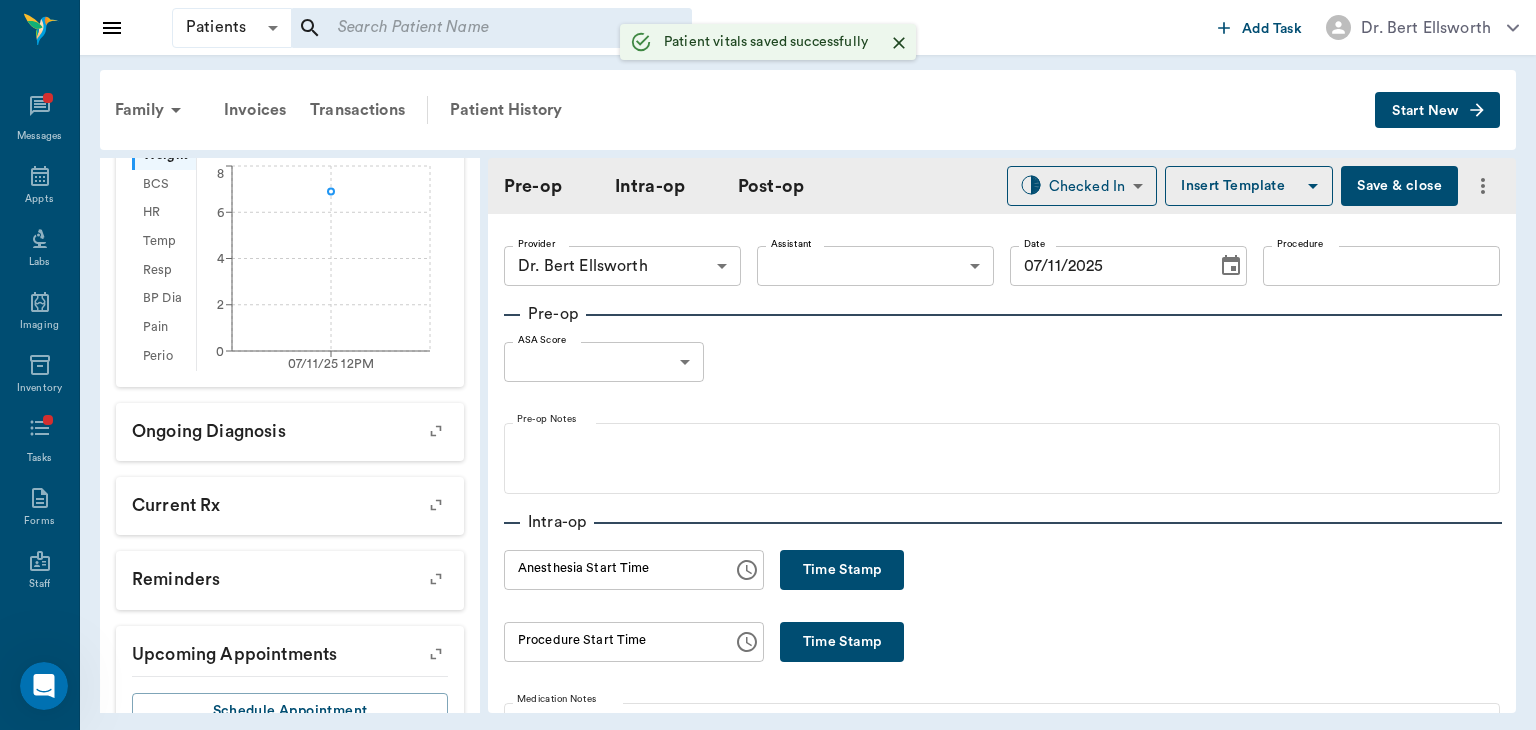 click on "Patients Patients ​ ​ Add Task Dr. Bert Ellsworth Nectar Messages Appts Labs Imaging Inventory Tasks Forms Staff Reports Lookup Settings Family Invoices Transactions Patient History Start New Kit Point #3871_P6    -    ACTIVE   Species : Feline Breed : American Medium Hair, Black and White Gender : Female - Not spayed Weight : 6.9 lbs / 3.1298 kg Patient Special Care:  None Family : Point Client : Kelly Point Phone : (903) 824-9966 Email : alf16poi@gmail.com Balance : $0.00 Credit : $0.00 Client Special Care:  None Patient Vitals Weight BCS HR Temp Resp BP Dia Pain Perio Score ( lb ) Date 07/11/25 12PM 0 2 4 6 8 Ongoing diagnosis Current Rx Reminders Upcoming appointments Schedule Appointment Pre-op Intra-op Post-op Checked In CHECKED_IN ​ Insert Template  Save & close Provider Dr. Bert Ellsworth 63ec2f075fda476ae8351a4d Provider Assistant ​ Assistant Date 07/11/2025 Date Procedure Procedure Pre-op ASA Score ​ null ASA Score Pre-op Notes Intra-op Anesthesia Start Time Anesthesia Start Time Time 0" at bounding box center [768, 365] 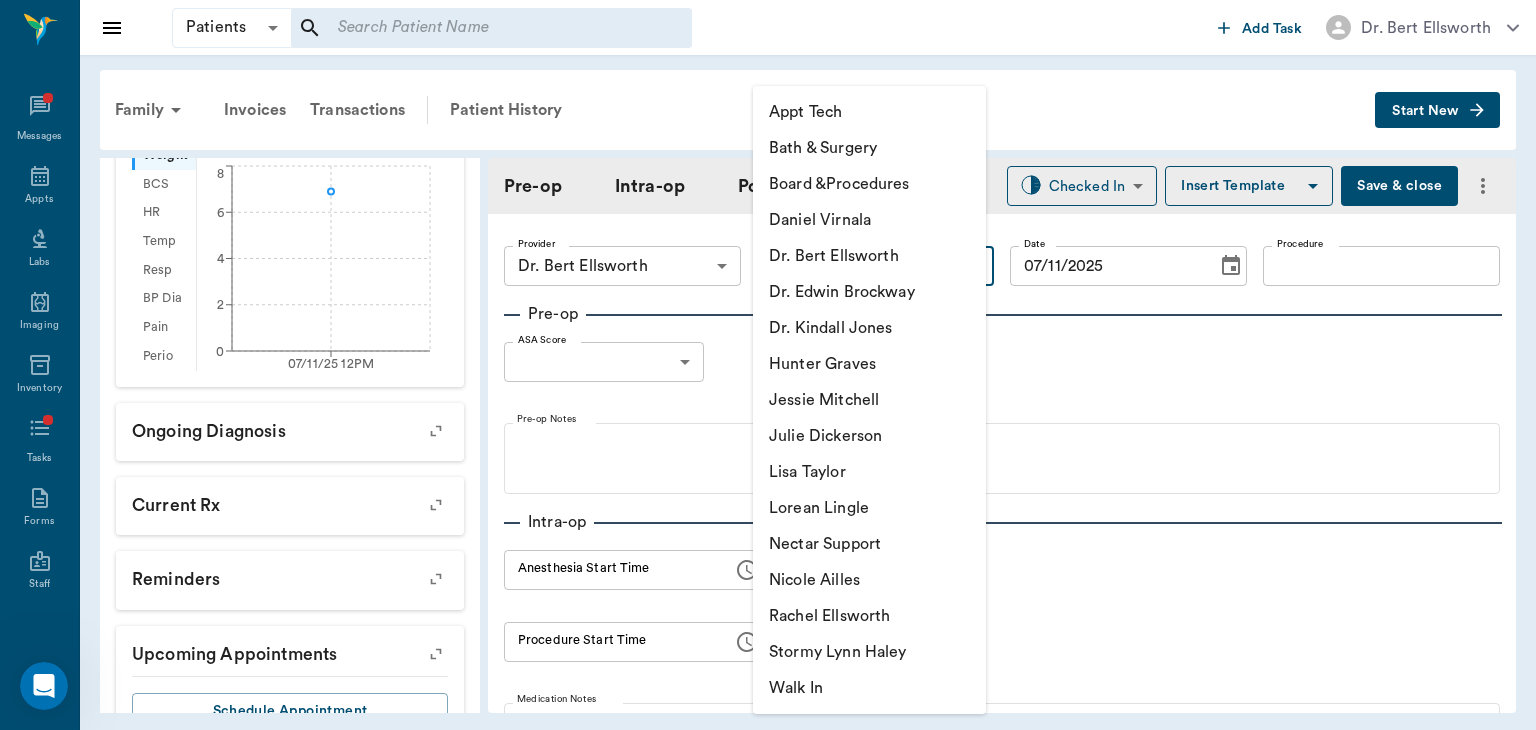 click on "Julie Dickerson" at bounding box center (869, 436) 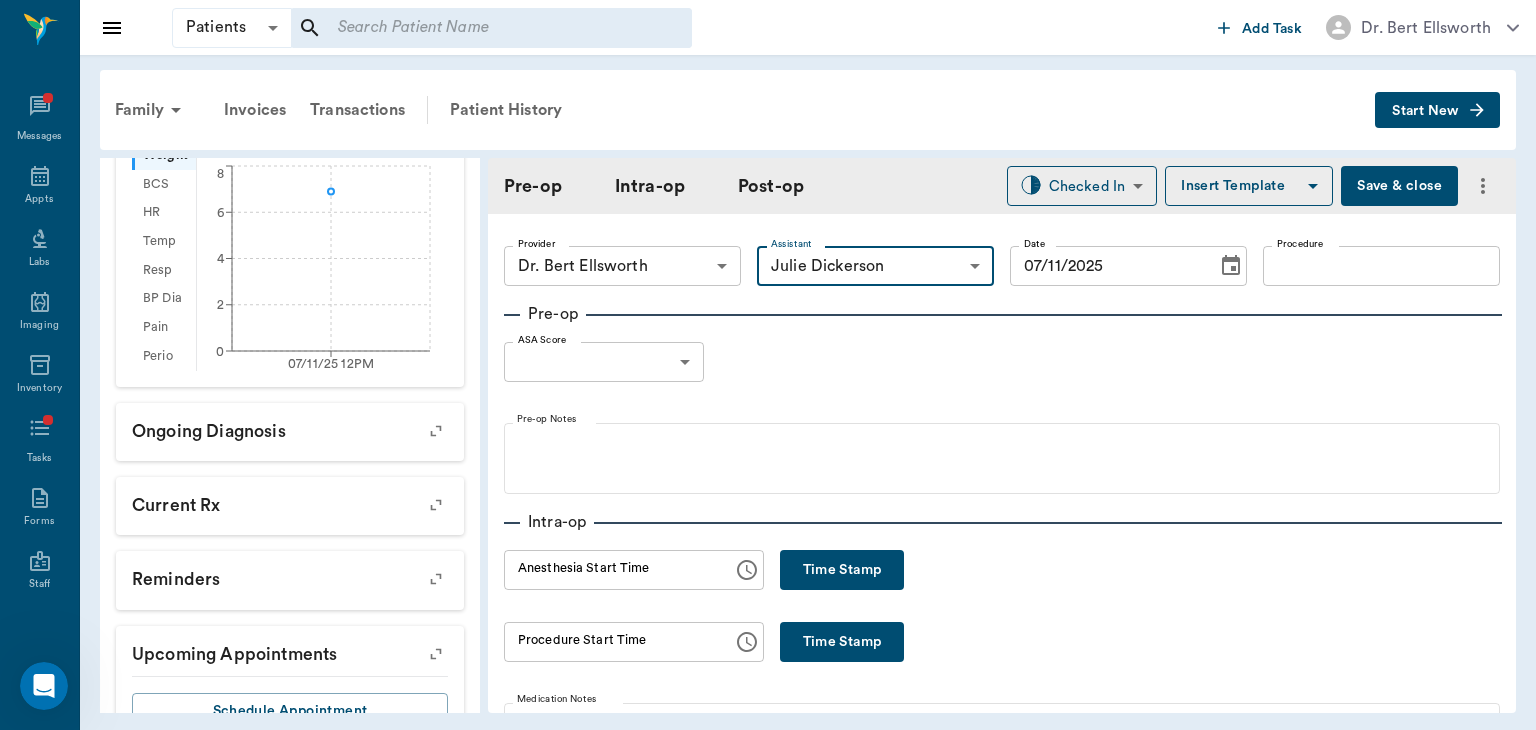 click on "Procedure" at bounding box center (1381, 266) 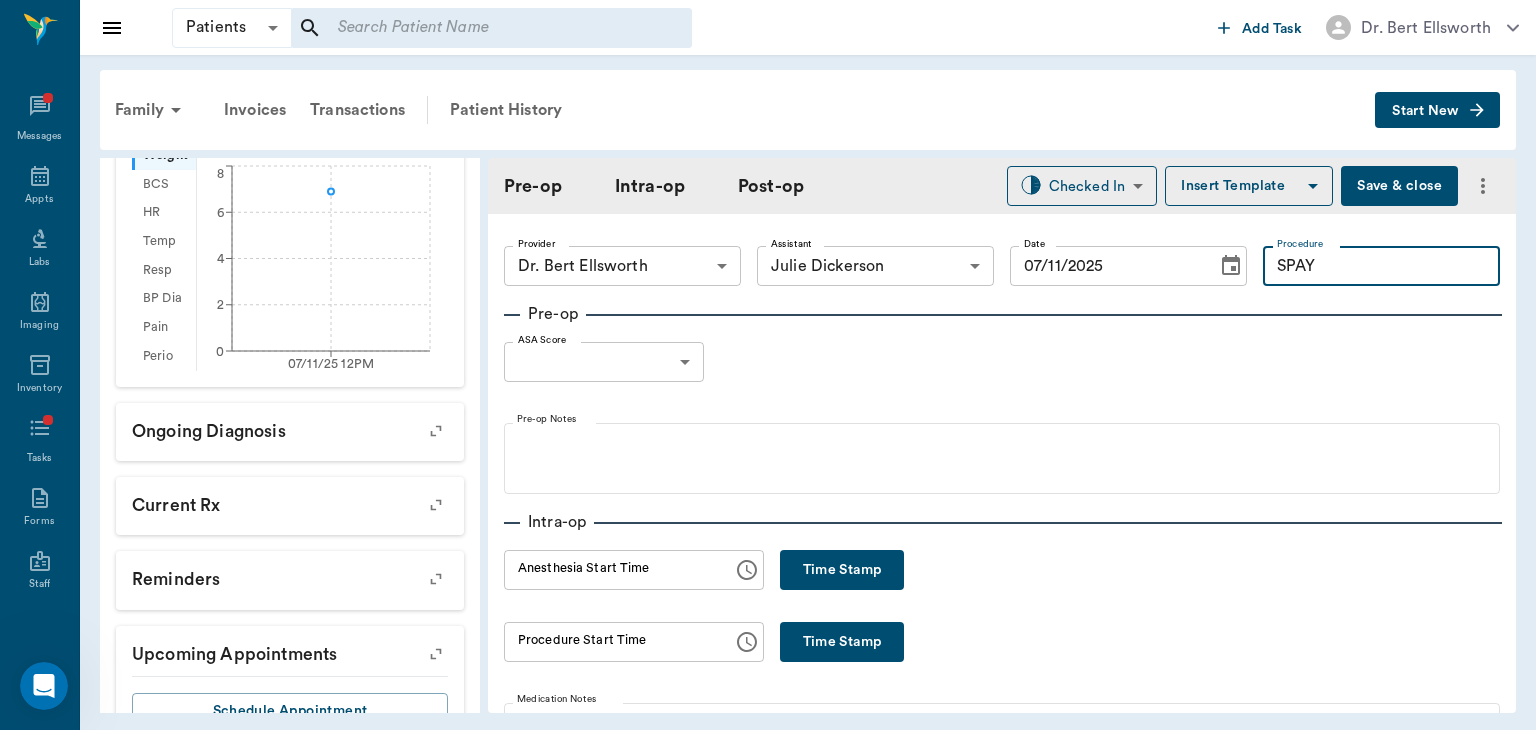 type on "SPAY" 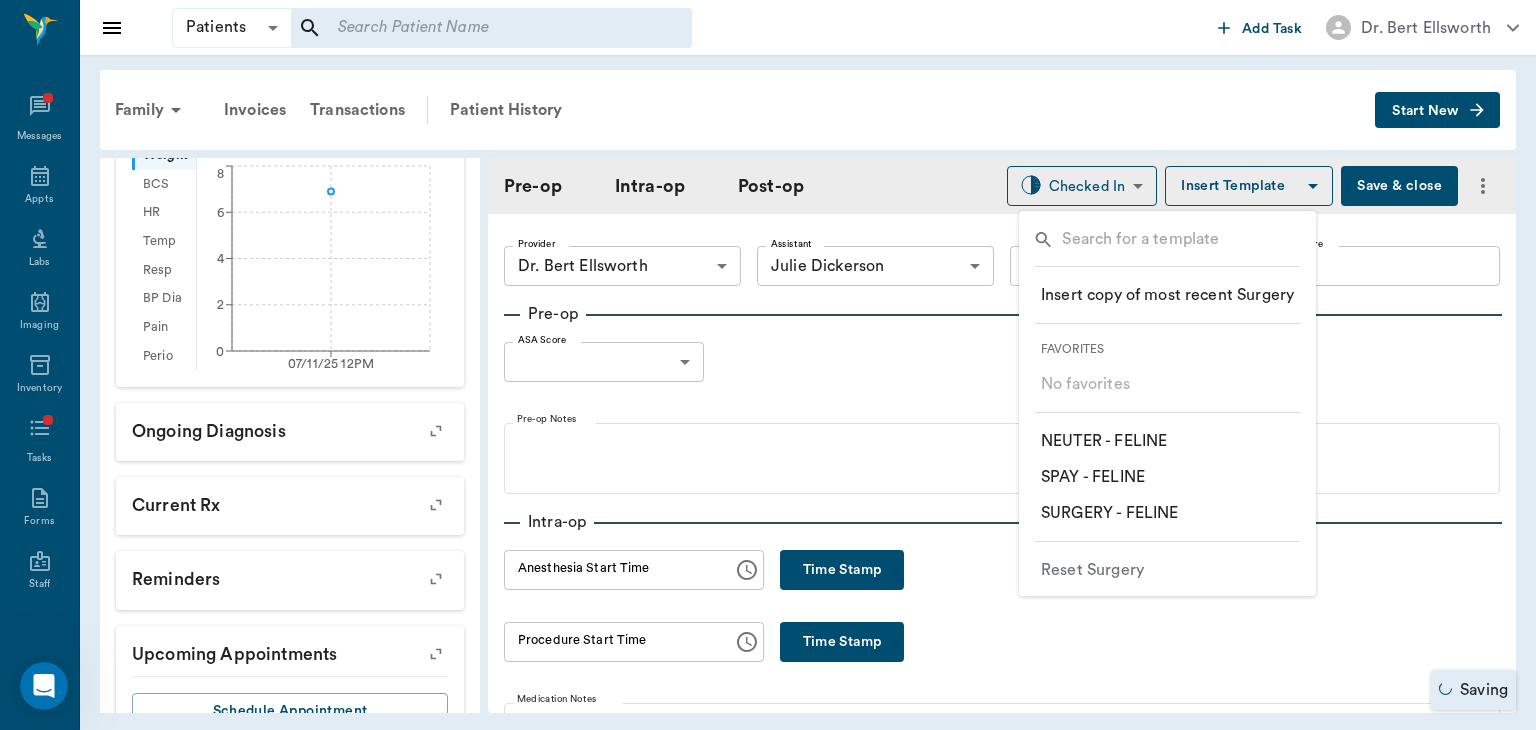 click on "​ SPAY - FELINE" at bounding box center [1093, 477] 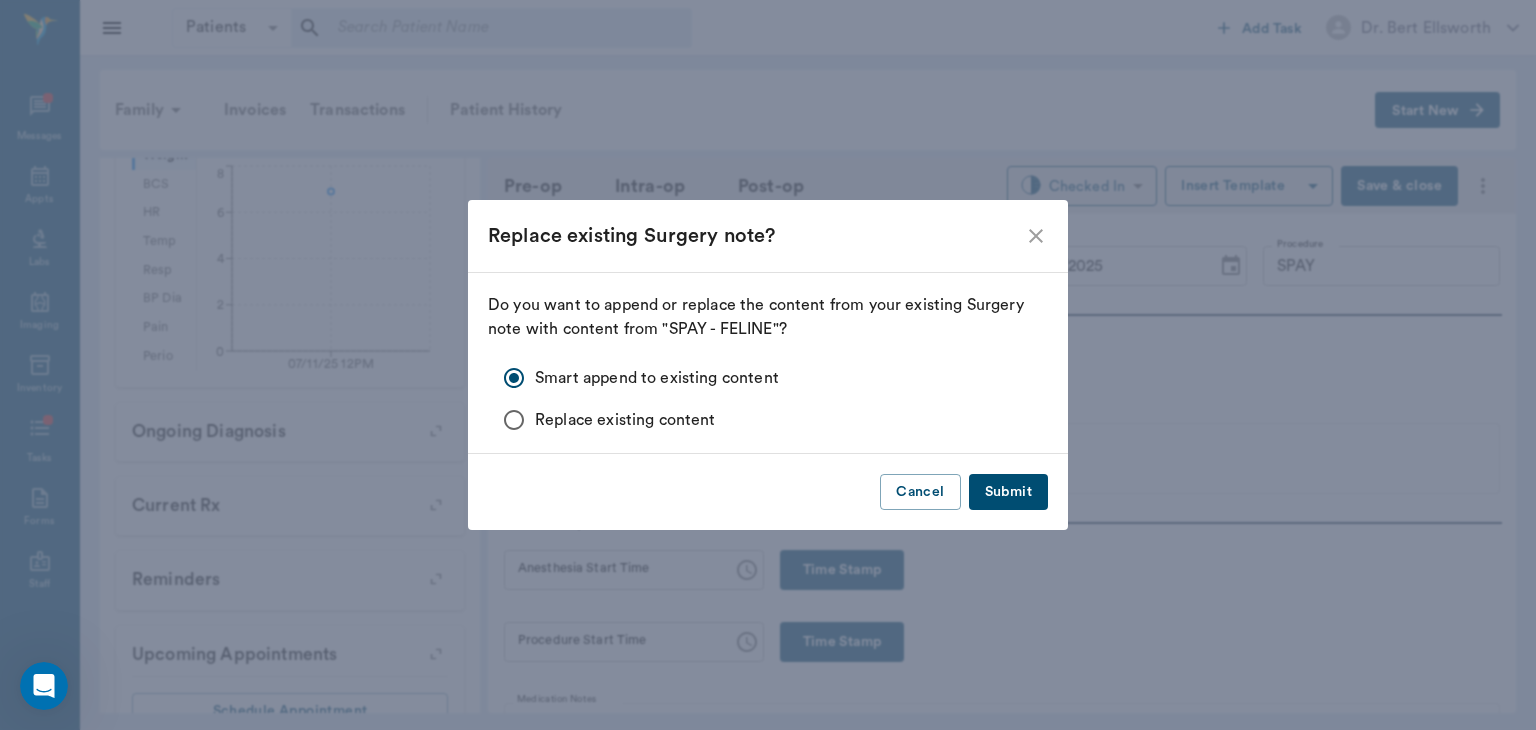 click on "Submit" at bounding box center [1008, 492] 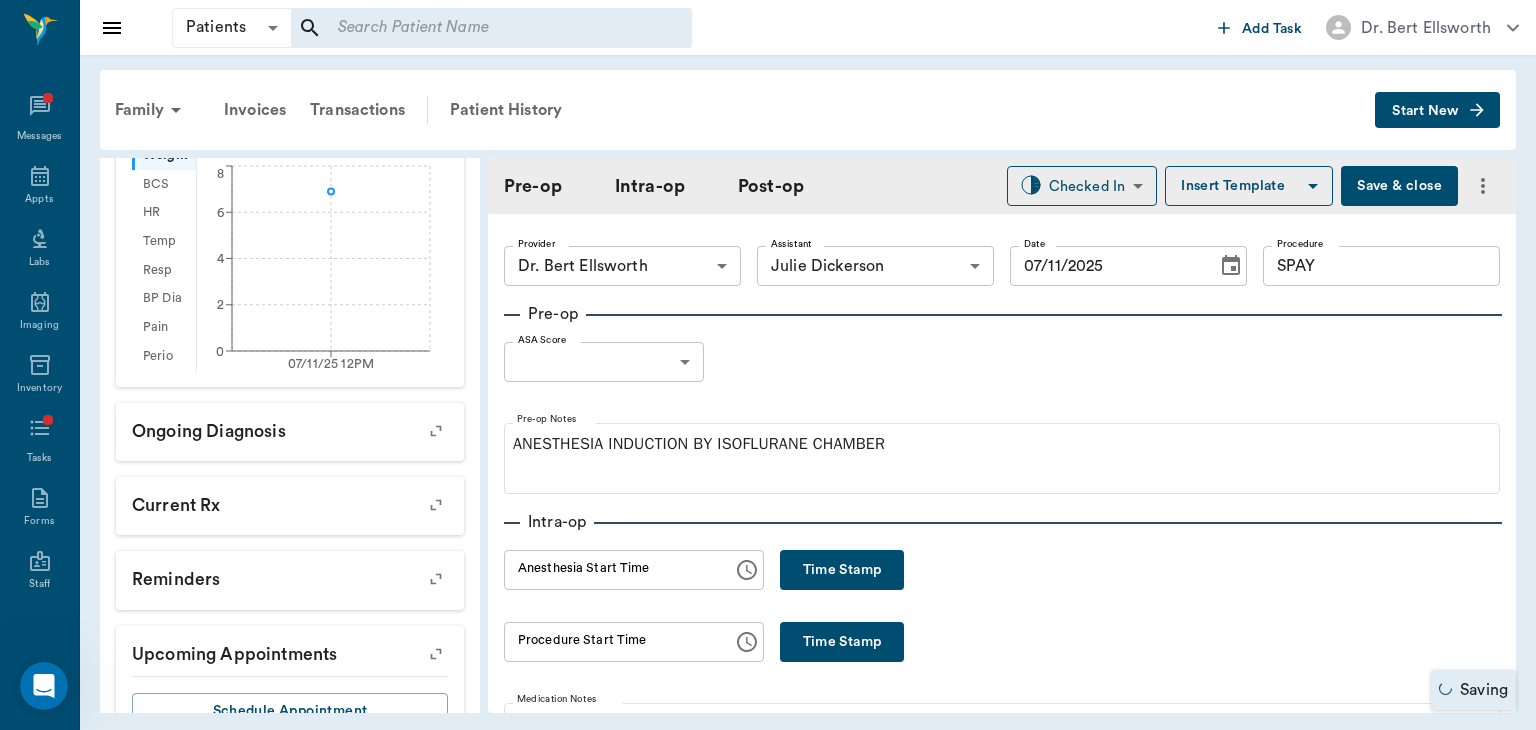 click on "Patients Patients ​ ​ Add Task Dr. Bert Ellsworth Nectar Messages Appts Labs Imaging Inventory Tasks Forms Staff Reports Lookup Settings Family Invoices Transactions Patient History Start New Kit Point #3871_P6    -    ACTIVE   Species : Feline Breed : American Medium Hair, Black and White Gender : Female - Not spayed Weight : 6.9 lbs / 3.1298 kg Patient Special Care:  None Family : Point Client : Kelly Point Phone : (903) 824-9966 Email : alf16poi@gmail.com Balance : $0.00 Credit : $0.00 Client Special Care:  None Patient Vitals Weight BCS HR Temp Resp BP Dia Pain Perio Score ( lb ) Date 07/11/25 12PM 0 2 4 6 8 Ongoing diagnosis Current Rx Reminders Upcoming appointments Schedule Appointment Pre-op Intra-op Post-op Checked In CHECKED_IN ​ Insert Template  Save & close Provider Dr. Bert Ellsworth 63ec2f075fda476ae8351a4d Provider Assistant Julie Dickerson 63ec2e7e52e12b0ba117b124 Assistant Date 07/11/2025 Date Procedure SPAY Procedure Pre-op ASA Score ​ null ASA Score Pre-op Notes Intra-op Time HR" at bounding box center (768, 365) 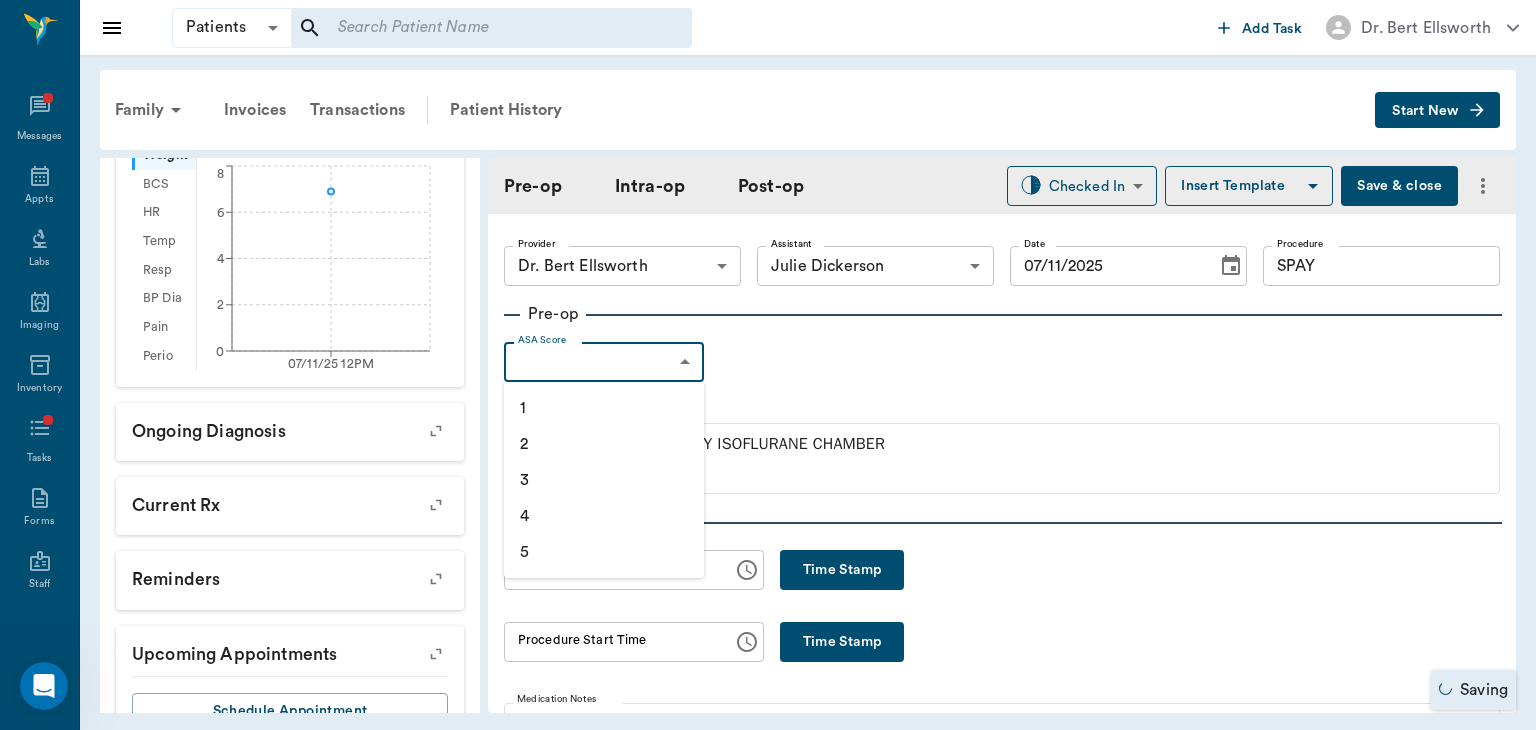 click on "1" at bounding box center (604, 408) 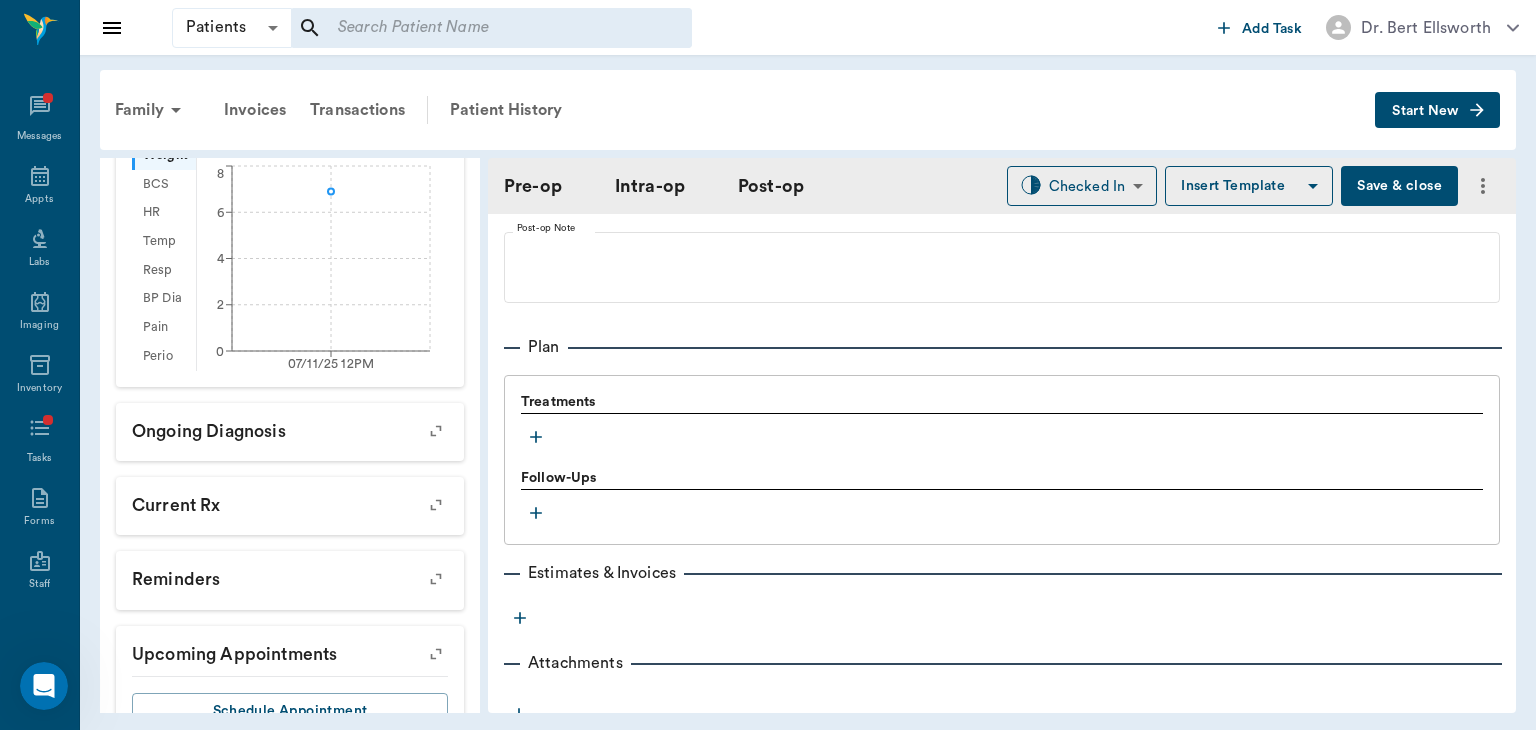 scroll, scrollTop: 1518, scrollLeft: 0, axis: vertical 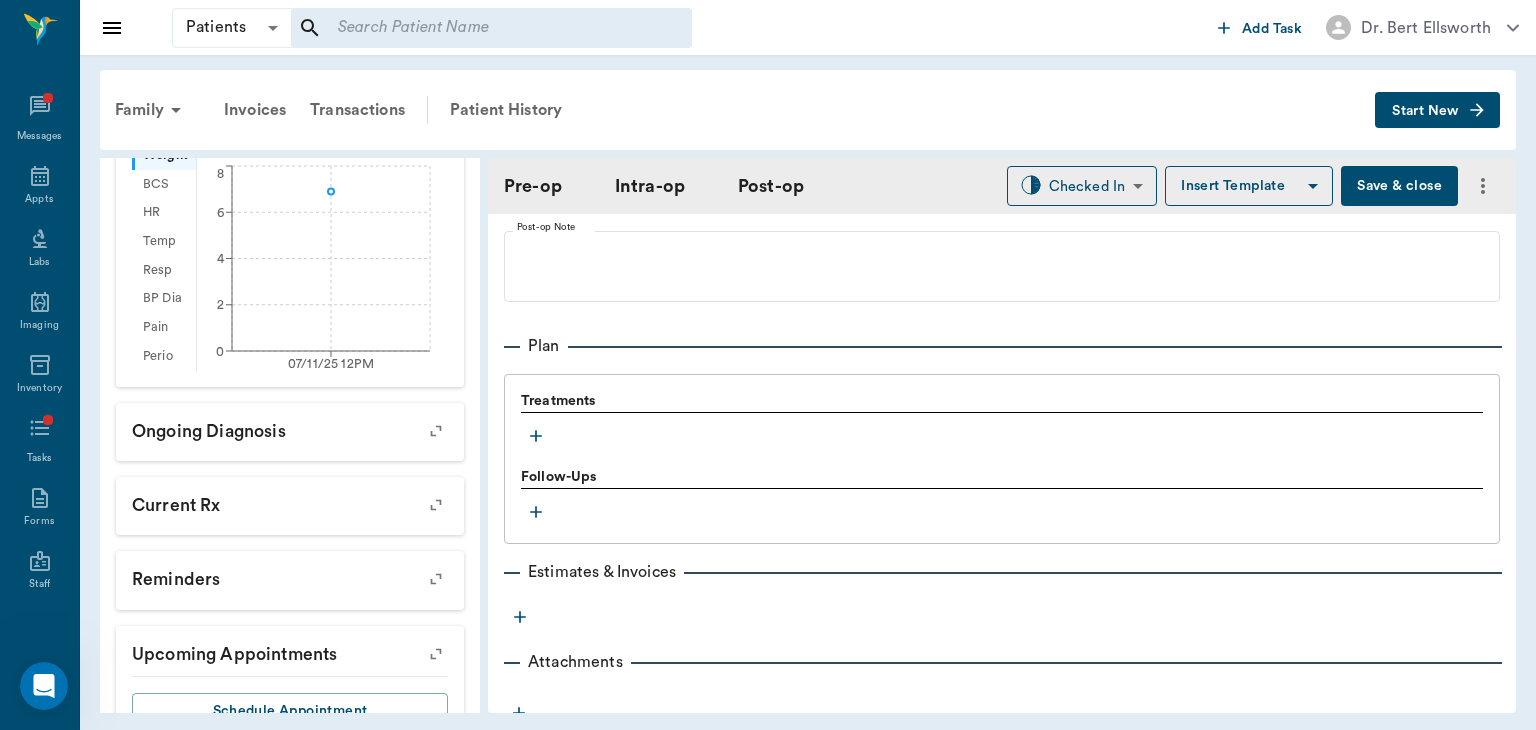 click 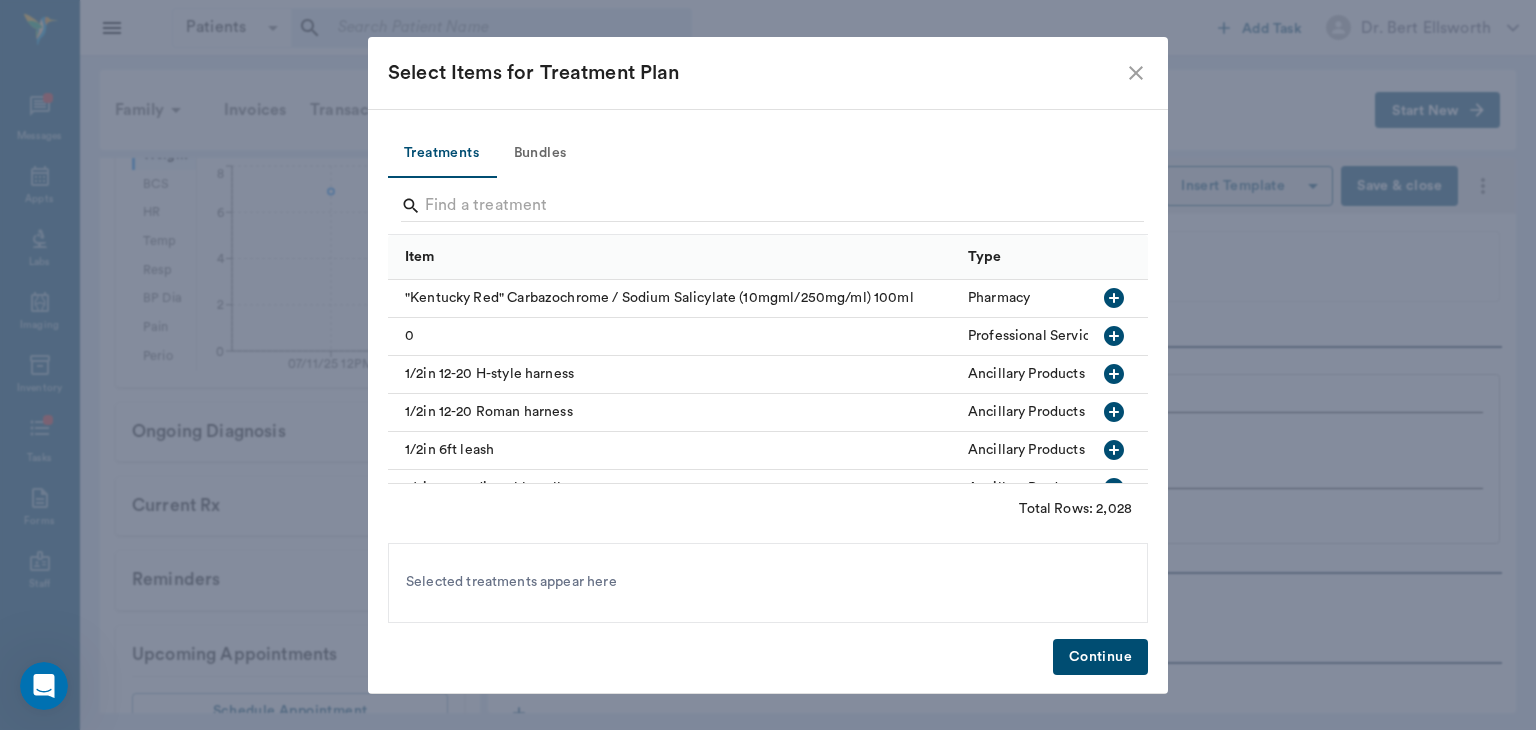 click on "Bundles" at bounding box center (540, 154) 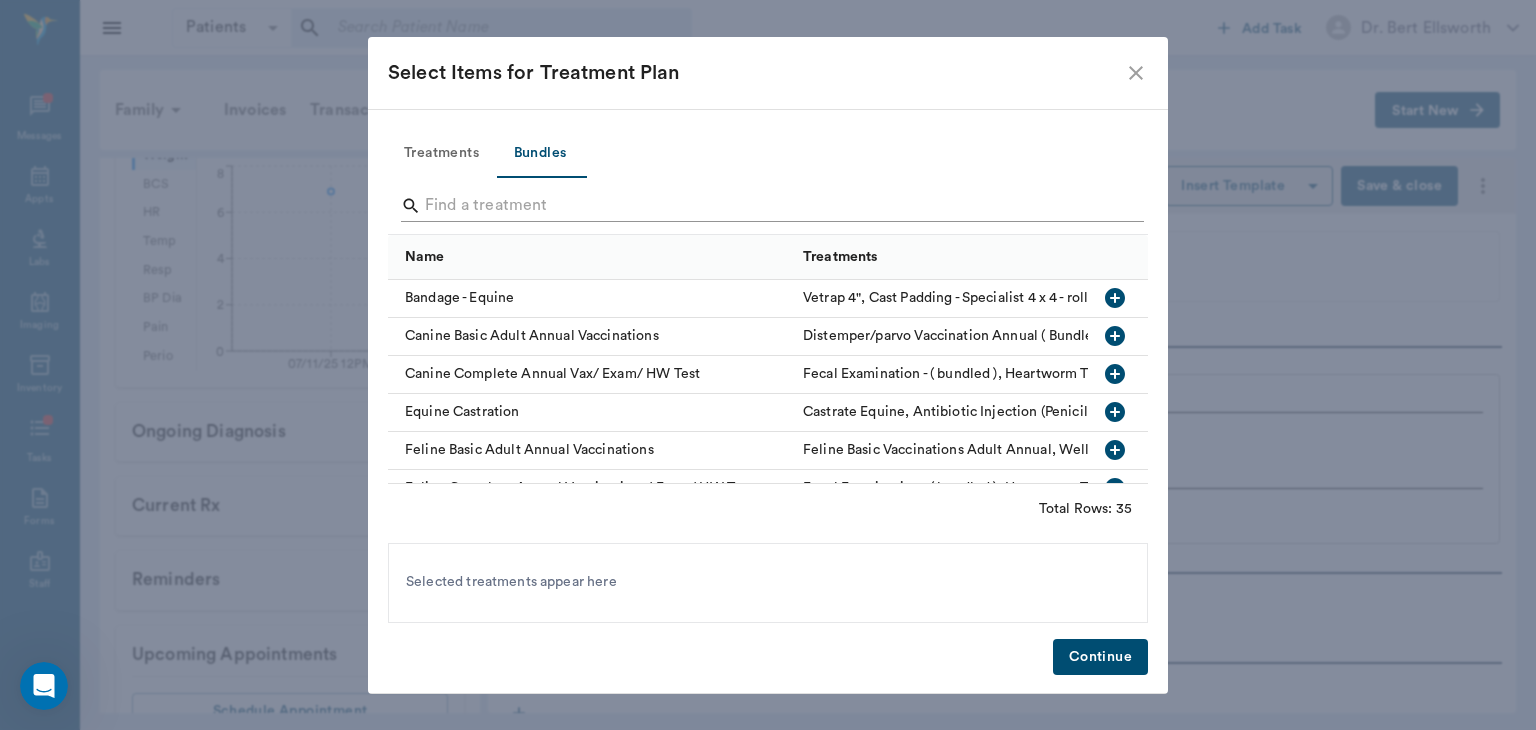 click at bounding box center [769, 206] 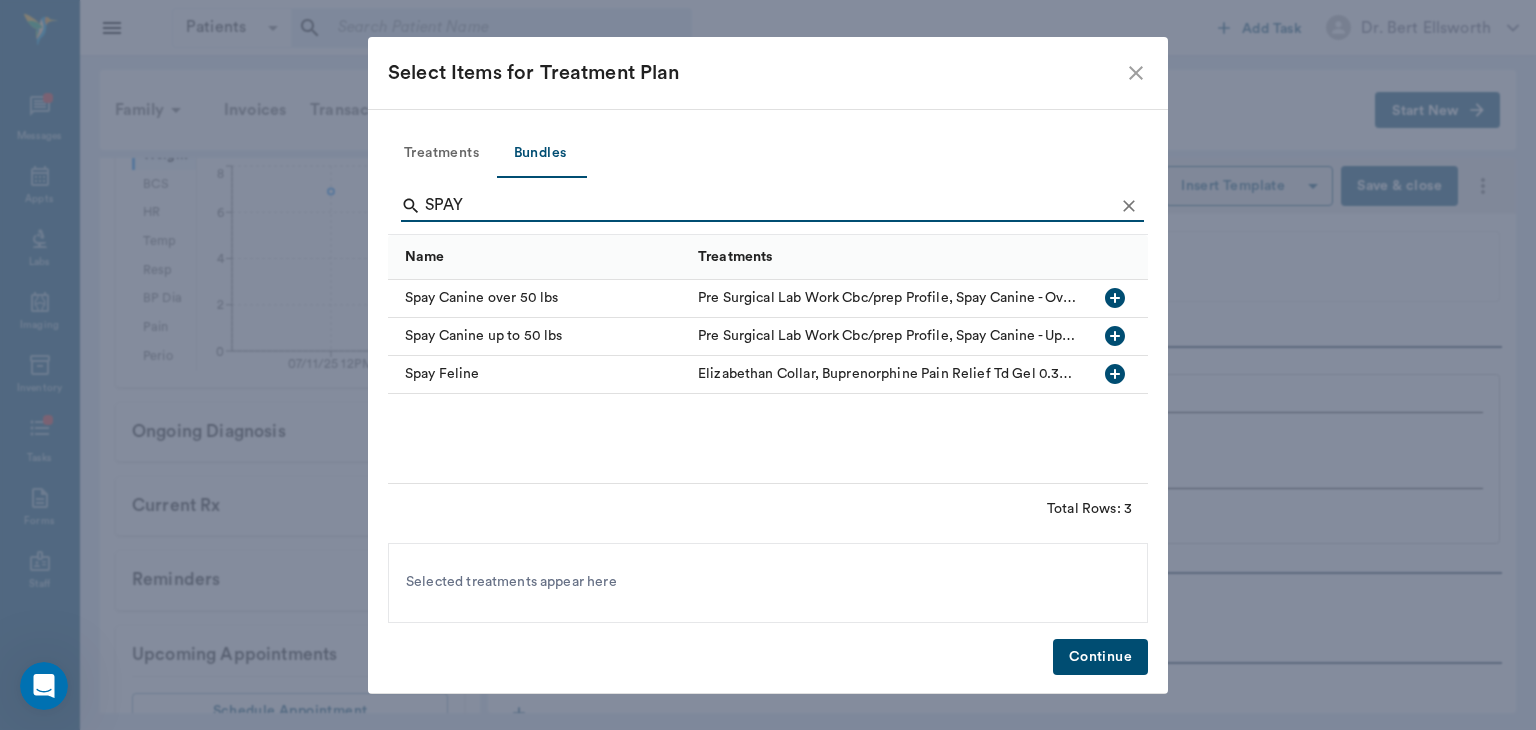 type on "SPAY" 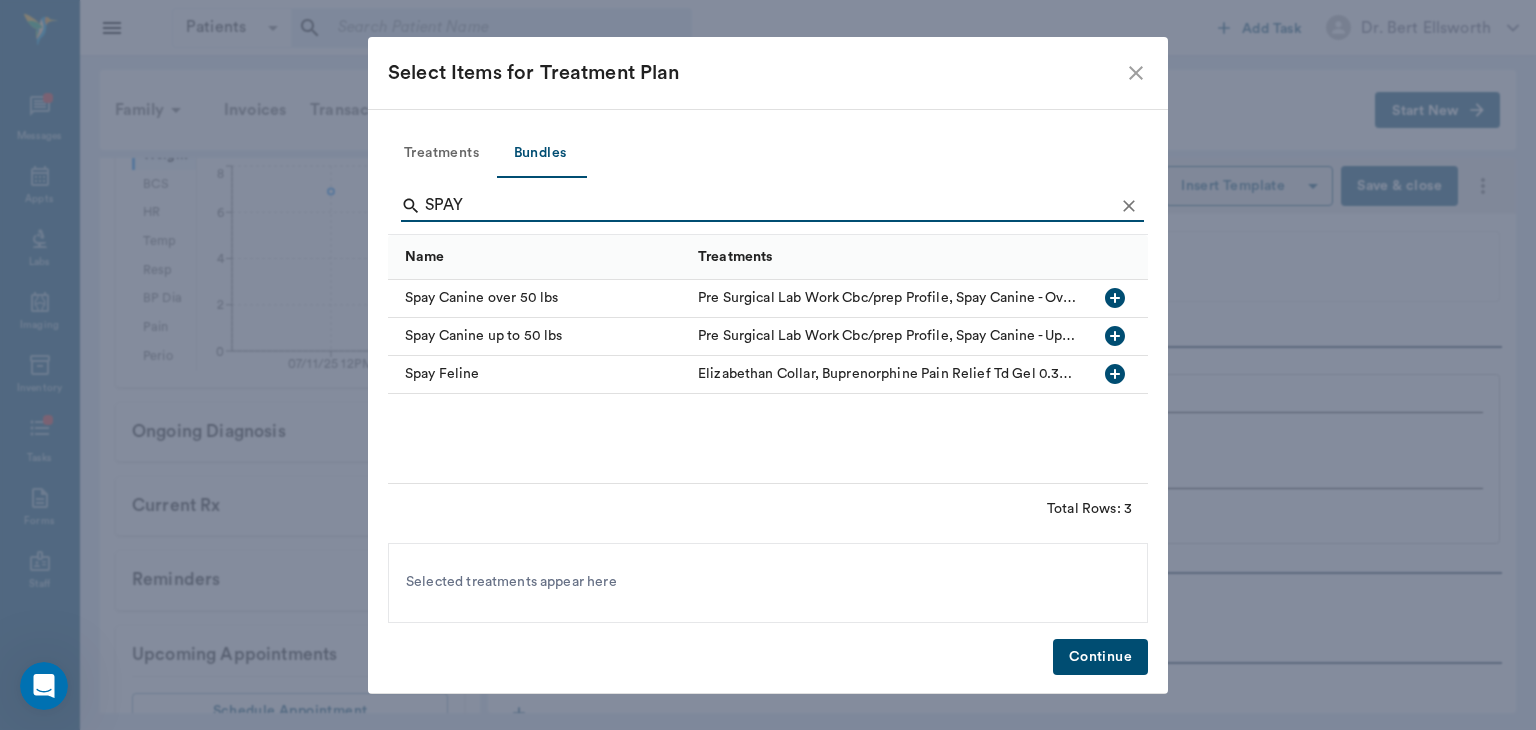 click 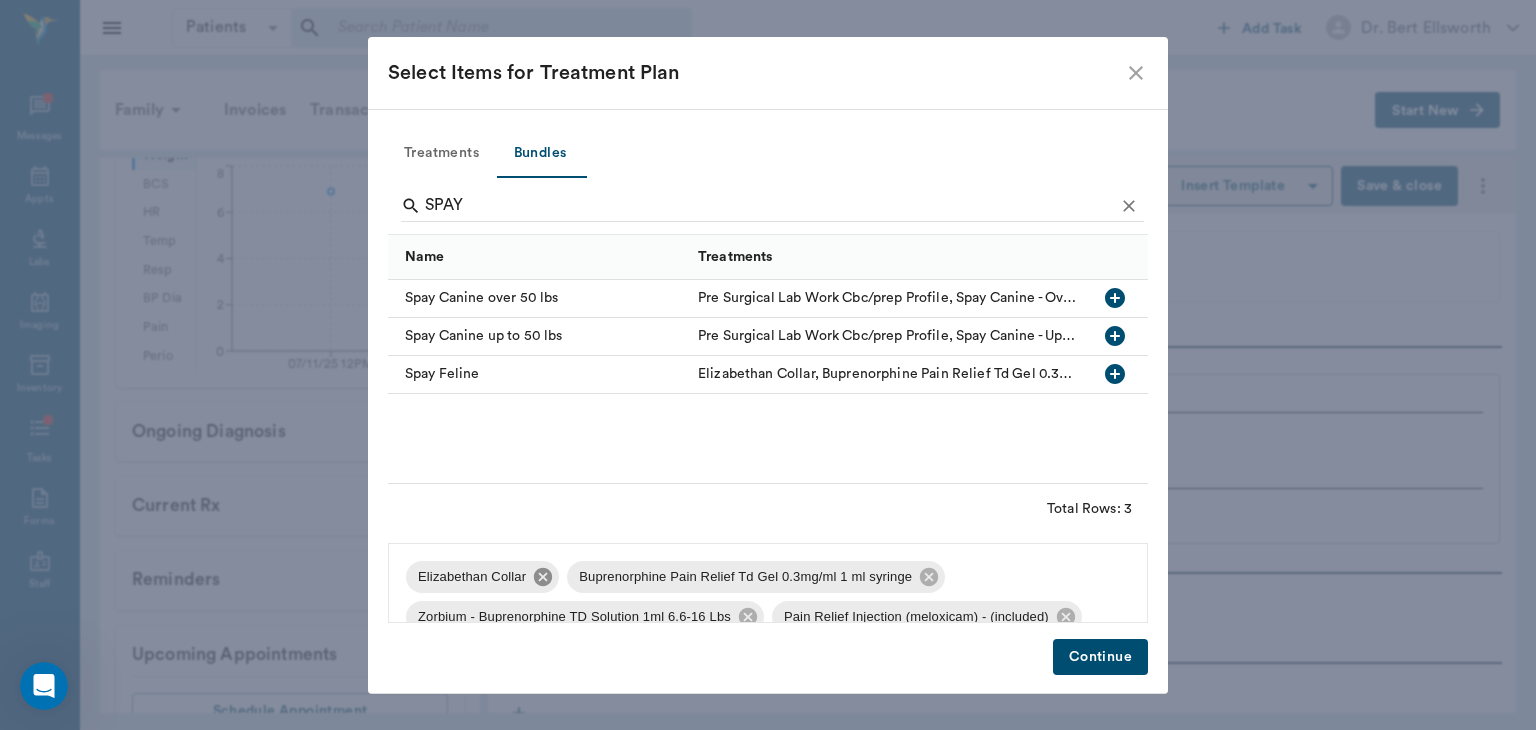 click 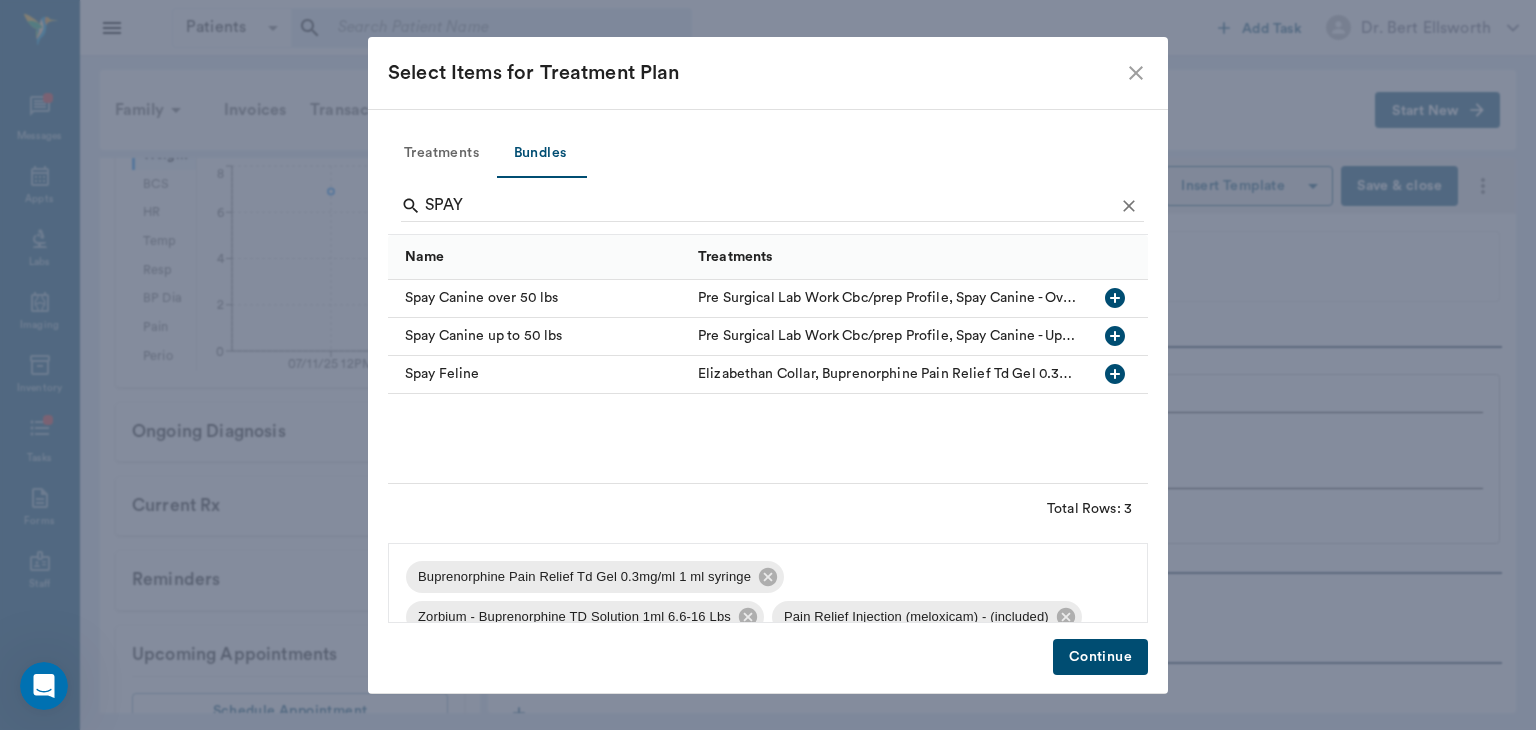 click 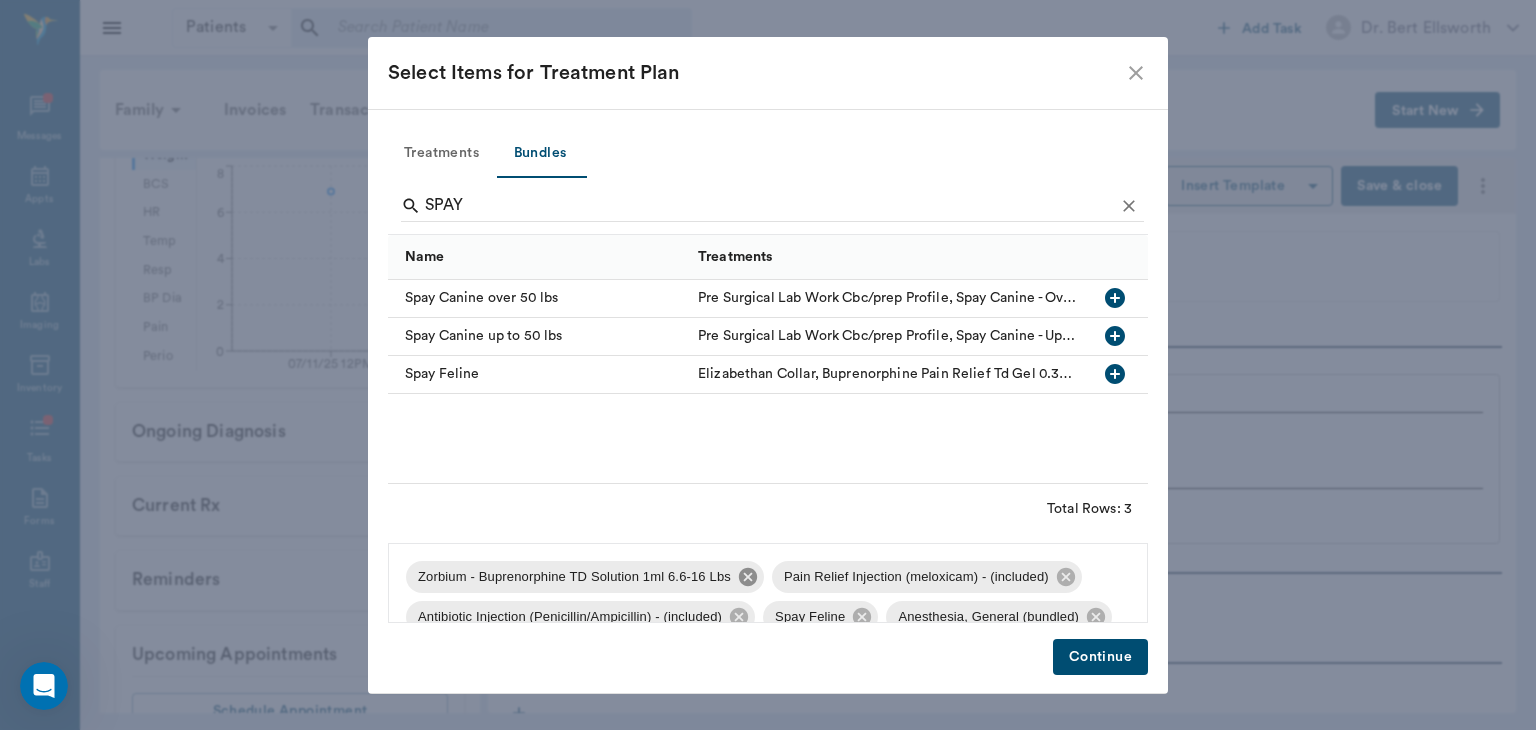click 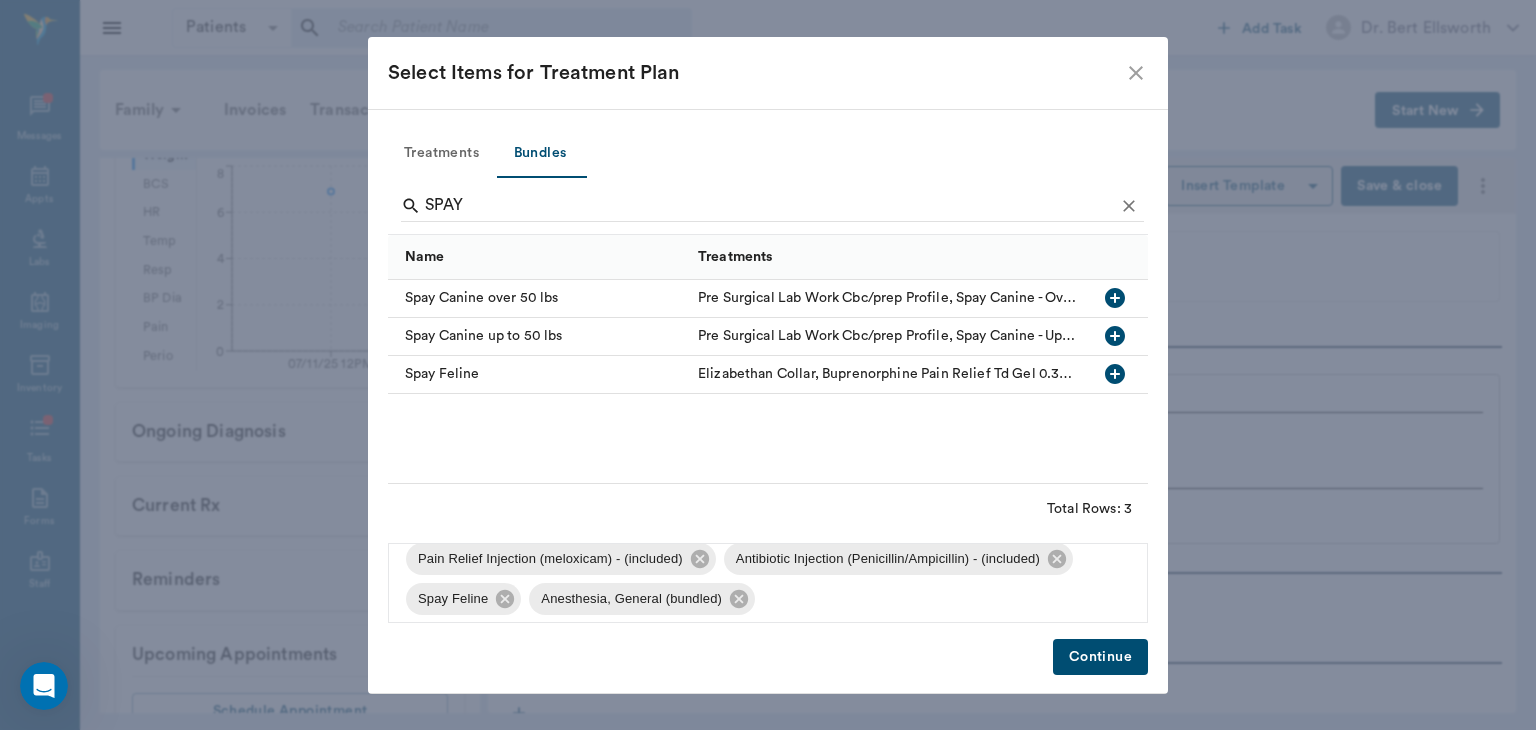 scroll, scrollTop: 17, scrollLeft: 0, axis: vertical 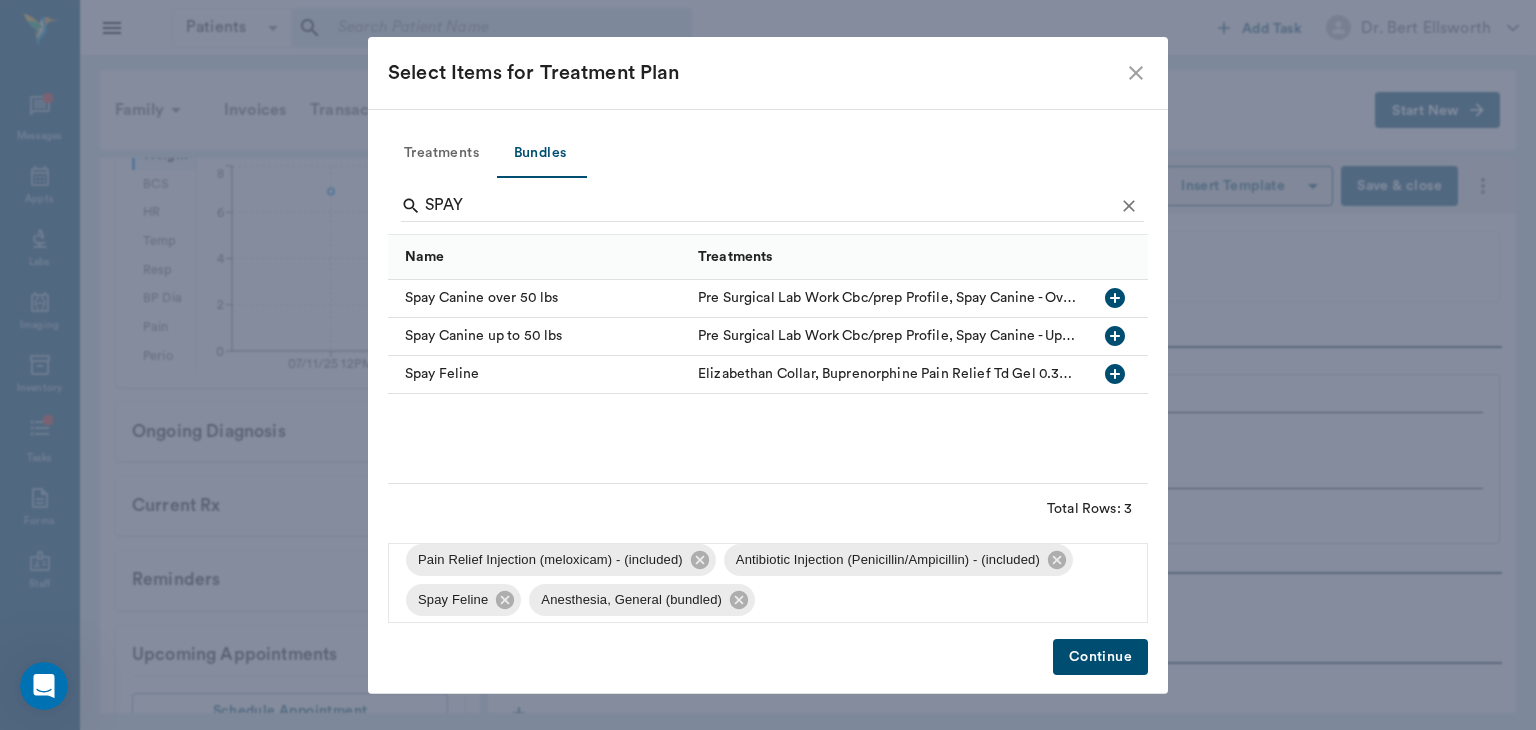 click on "Continue" at bounding box center (1100, 657) 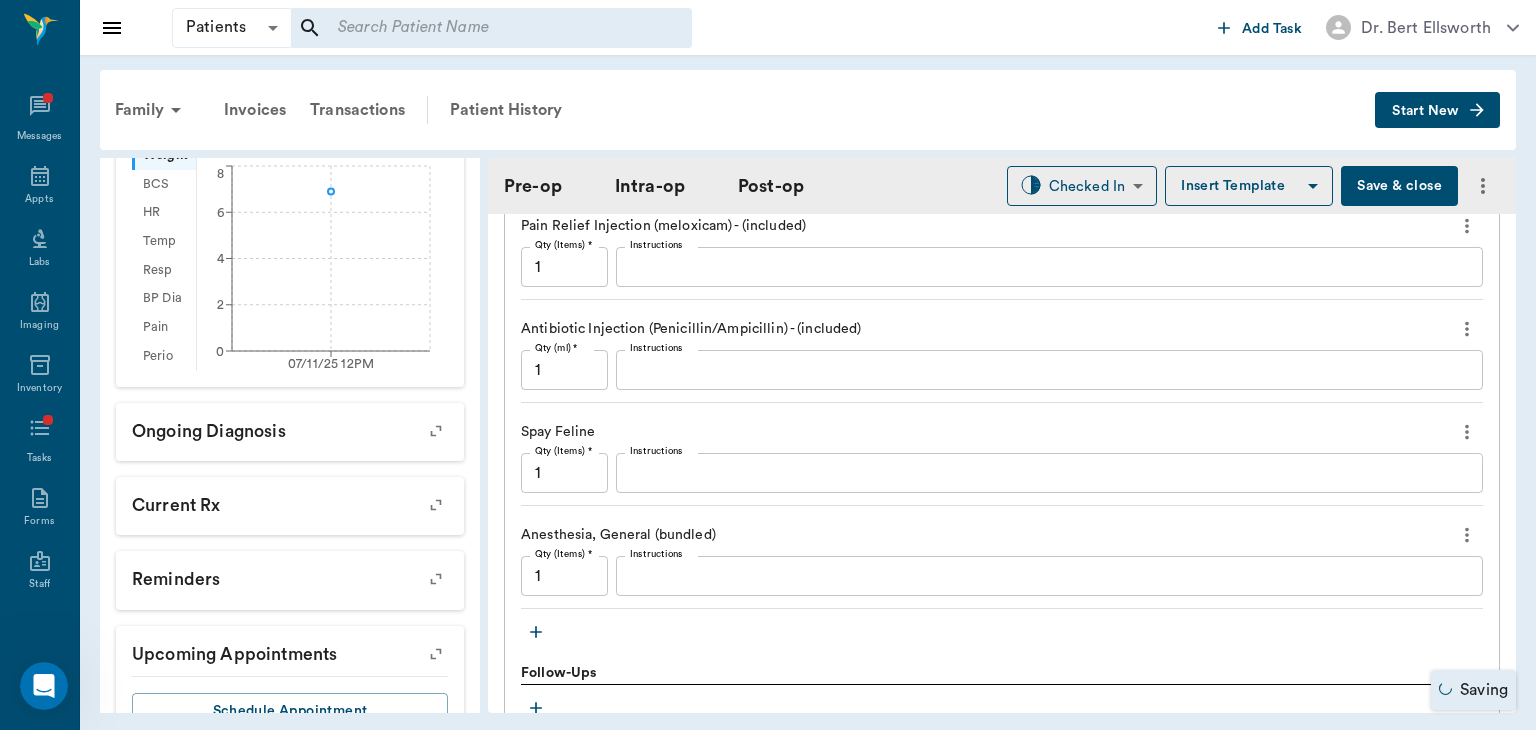 scroll, scrollTop: 1752, scrollLeft: 0, axis: vertical 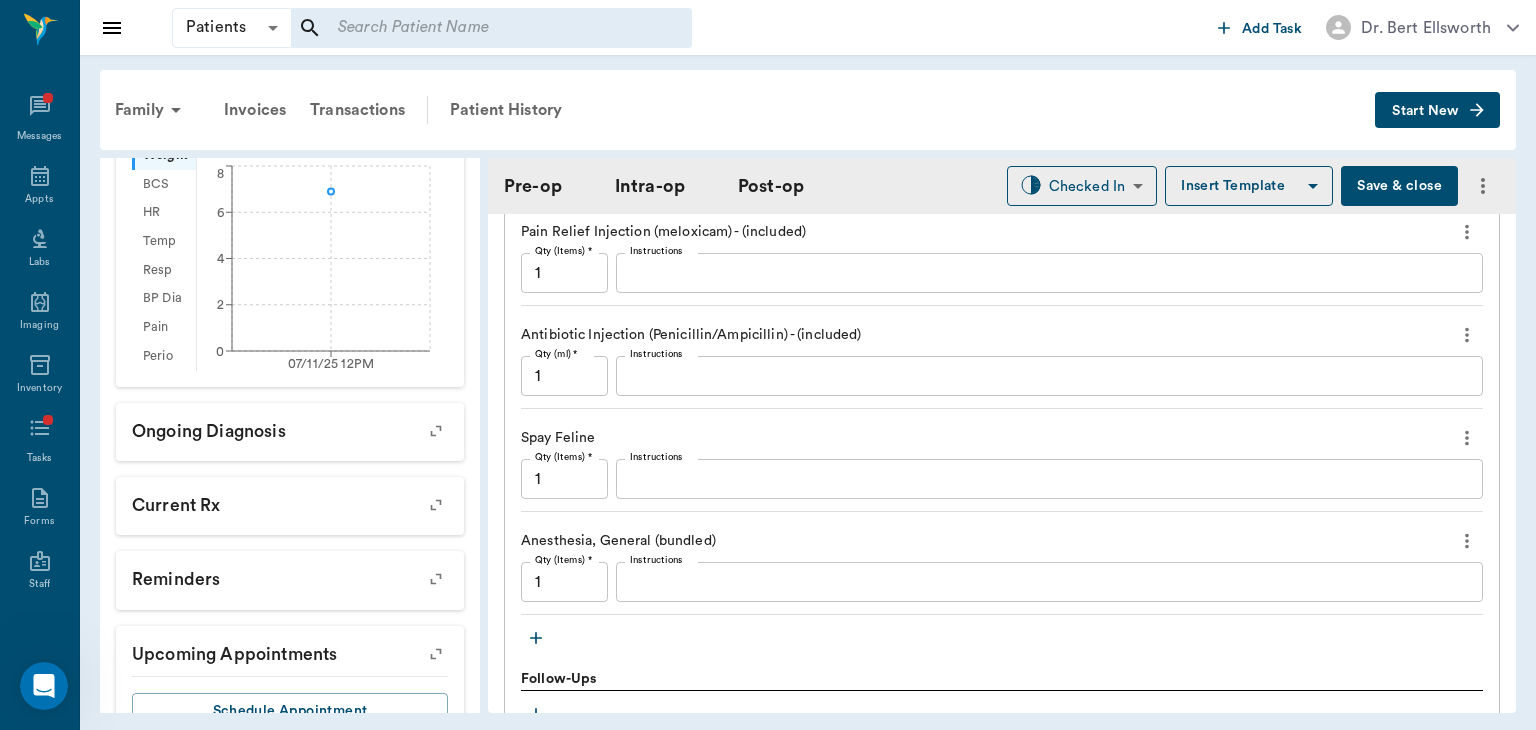 click 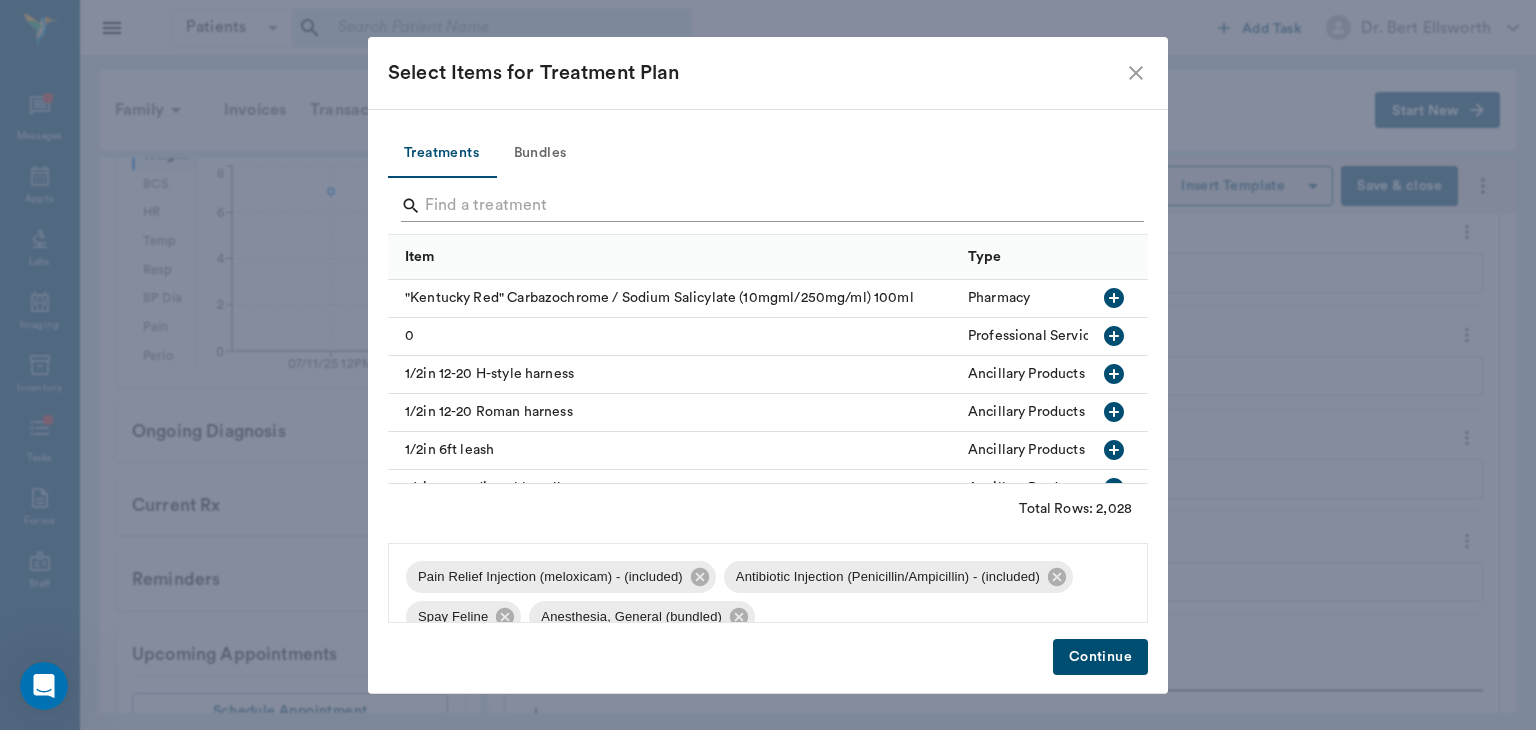 click at bounding box center (769, 206) 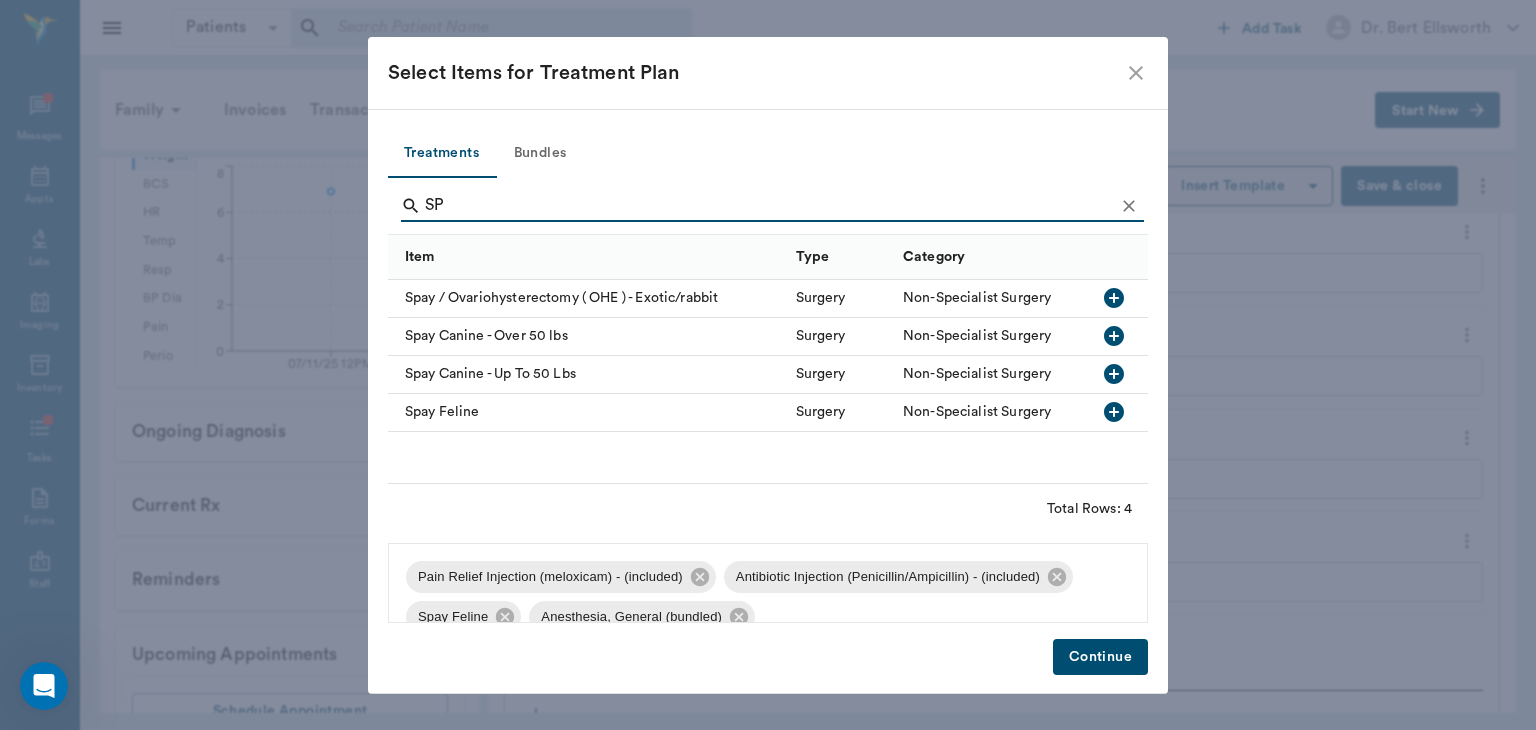 type on "S" 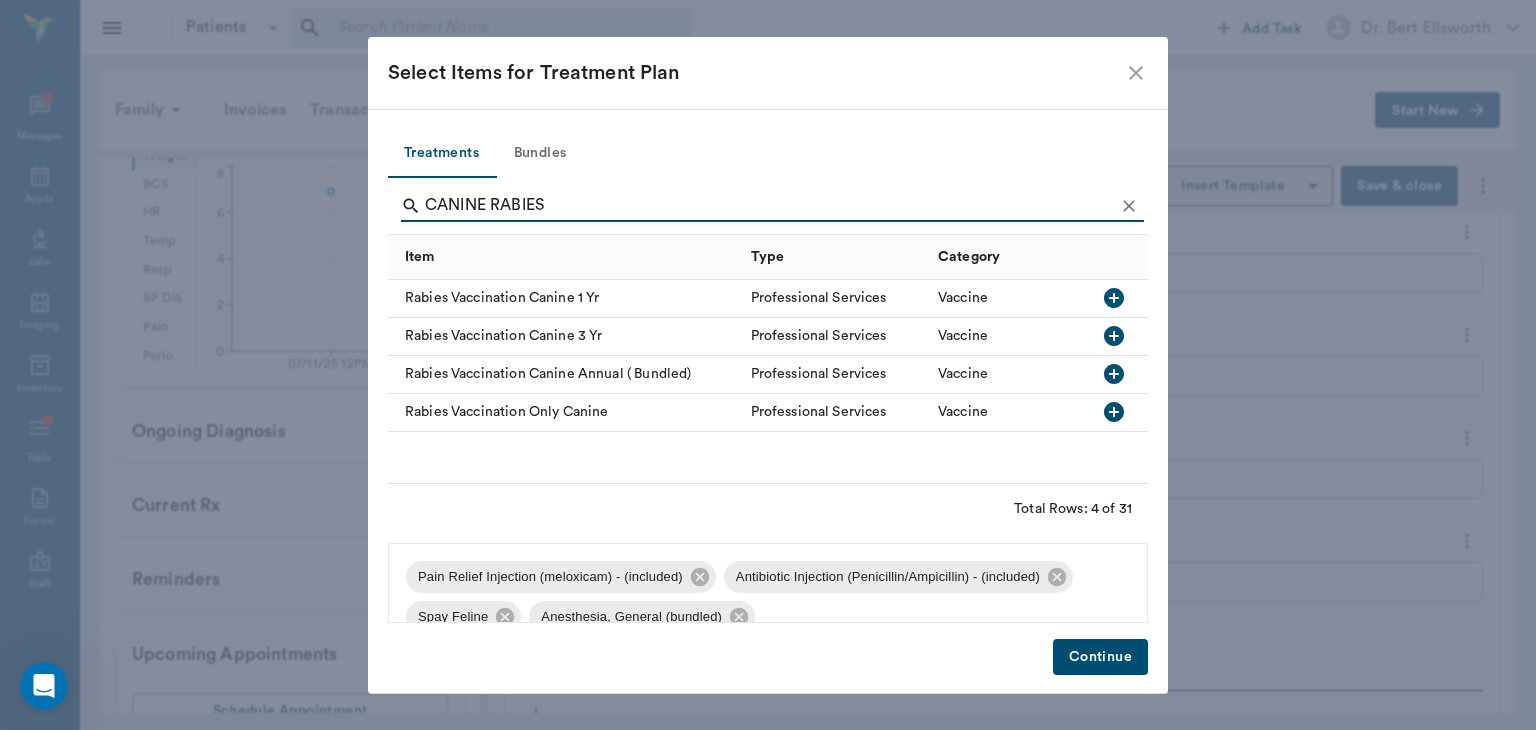 click 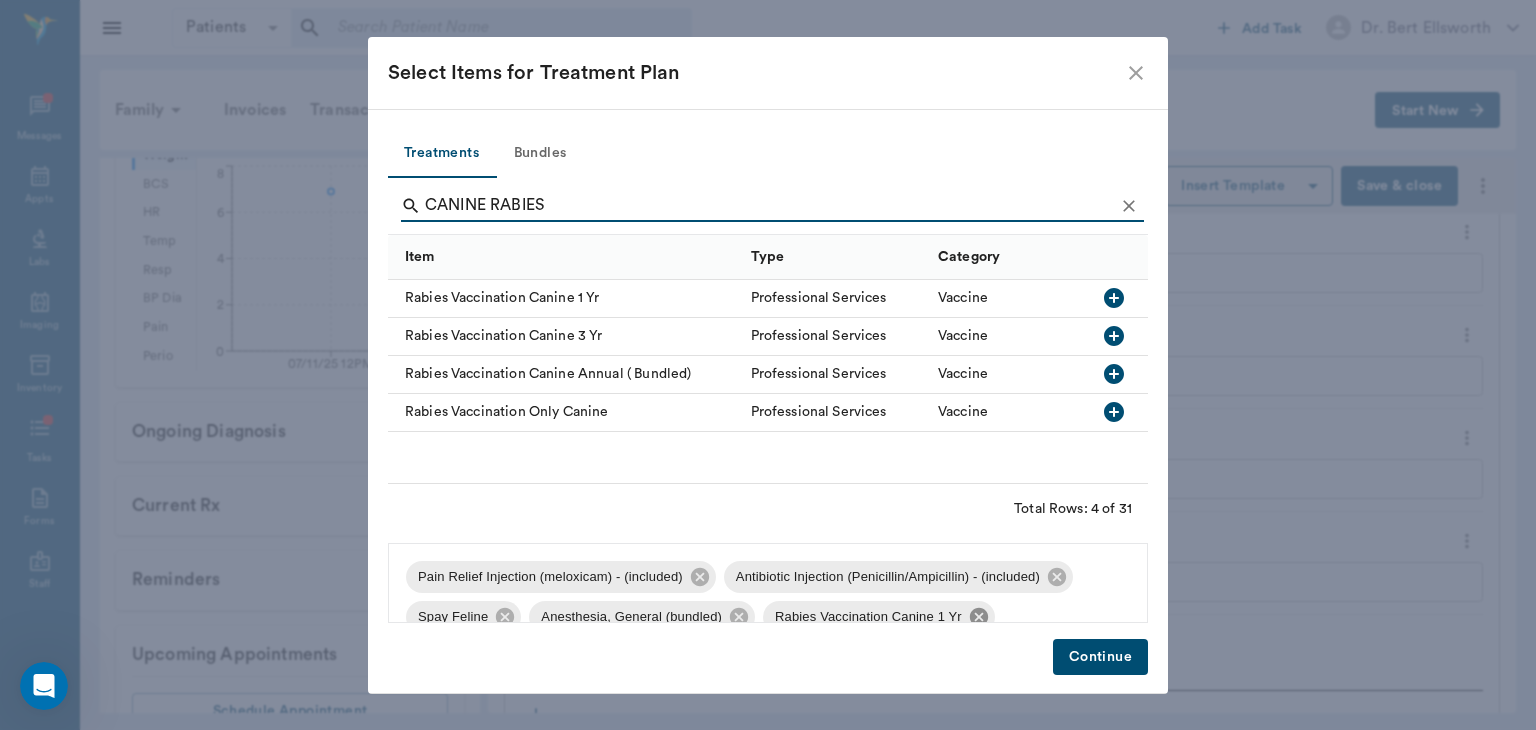 click 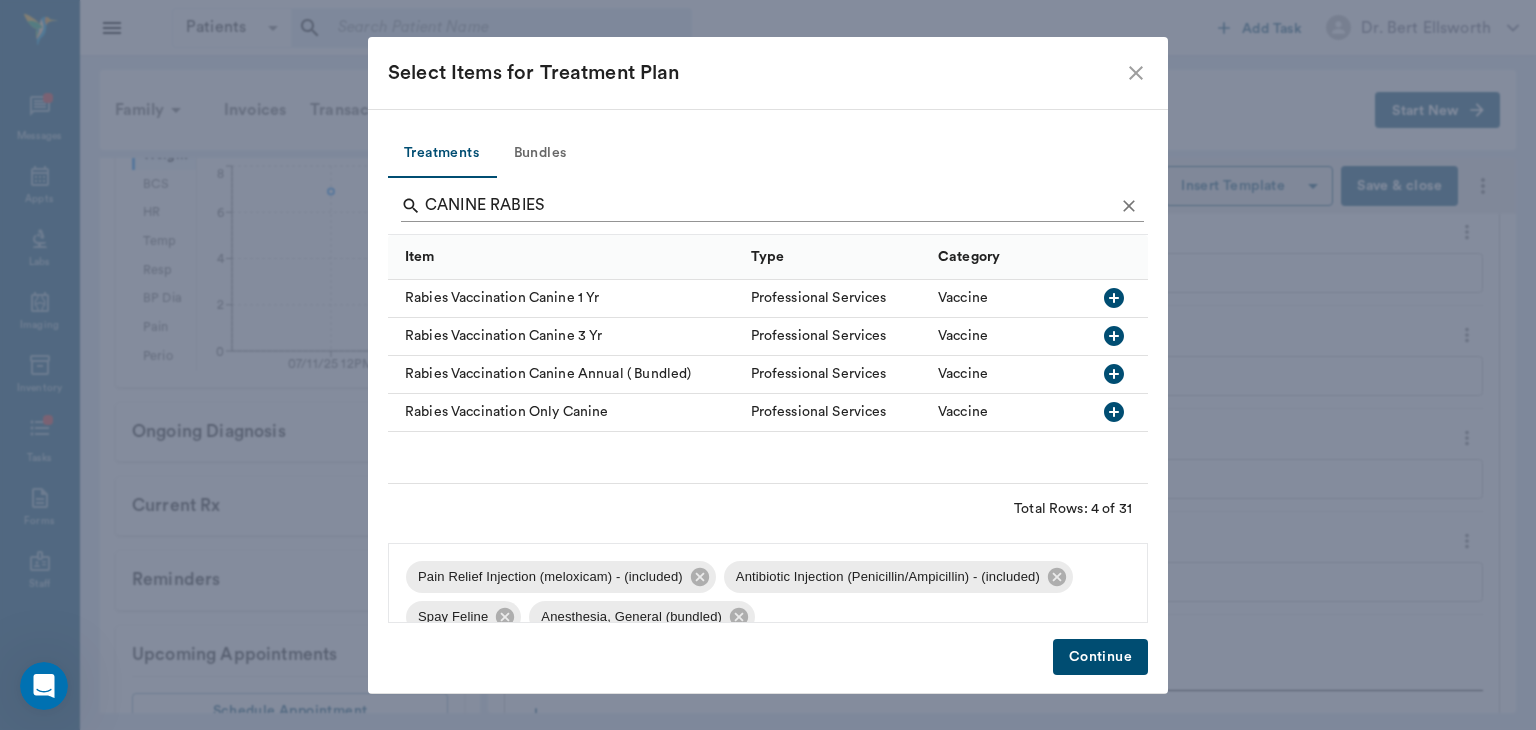 click on "CANINE RABIES" at bounding box center [769, 206] 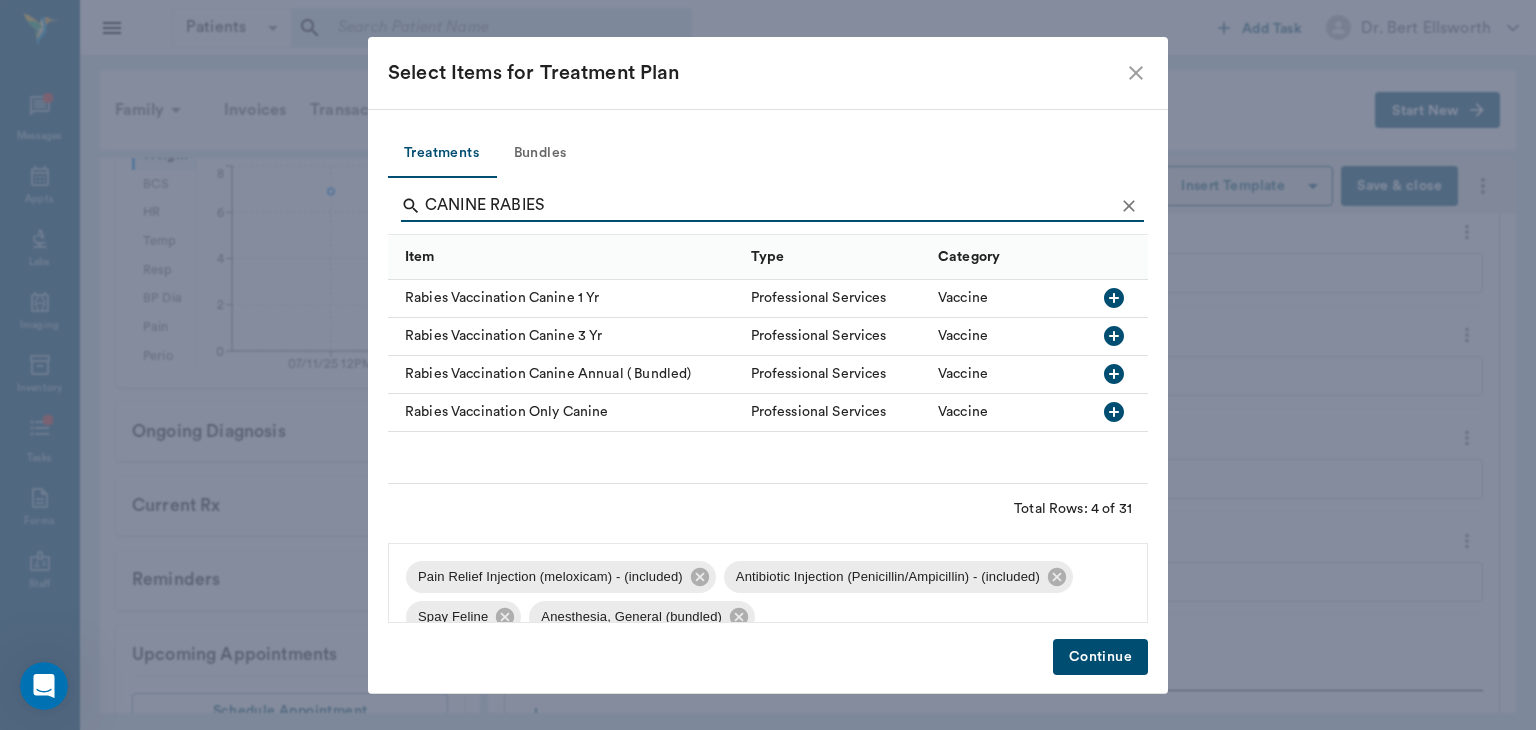 click on "CANINE RABIES" at bounding box center [769, 206] 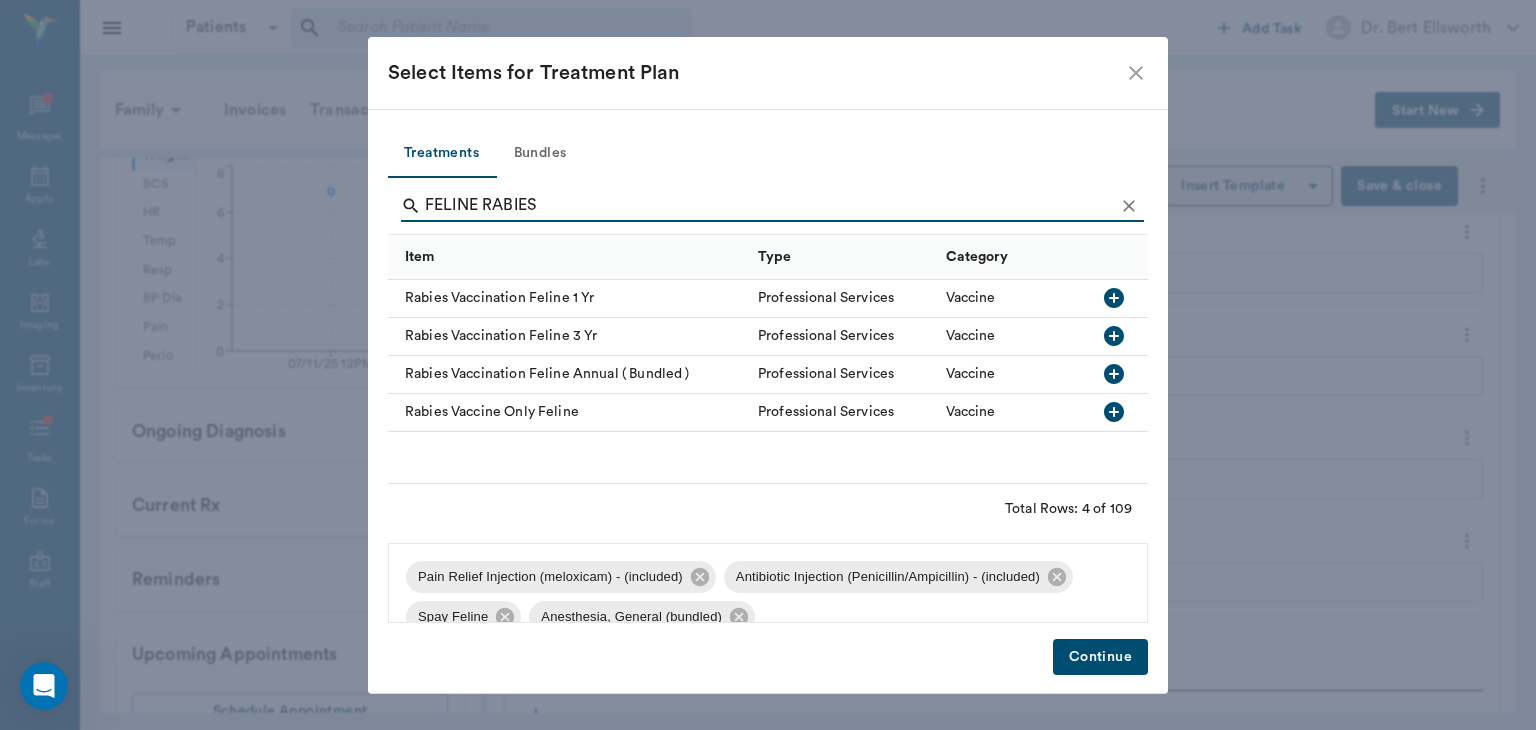 type on "FELINE RABIES" 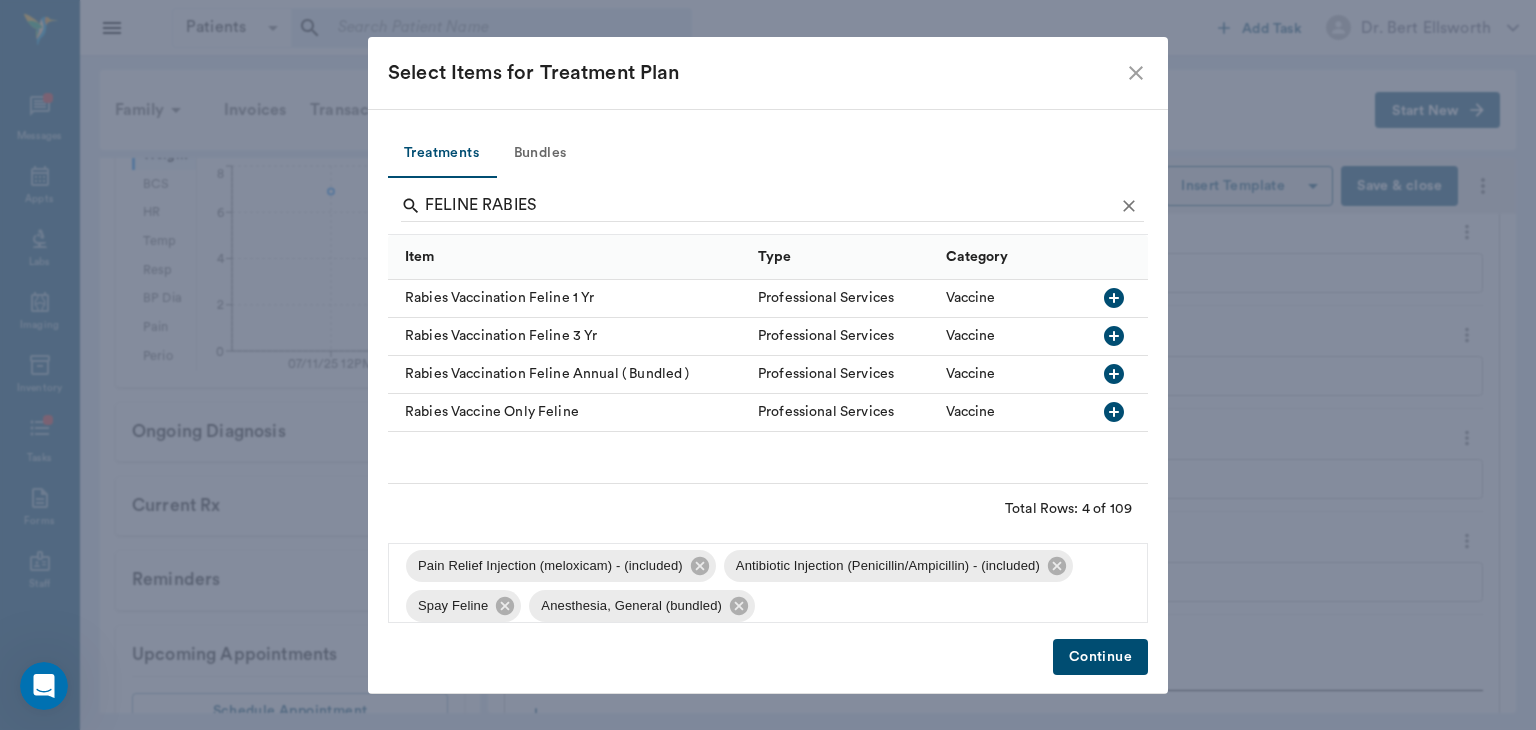 scroll, scrollTop: 9, scrollLeft: 0, axis: vertical 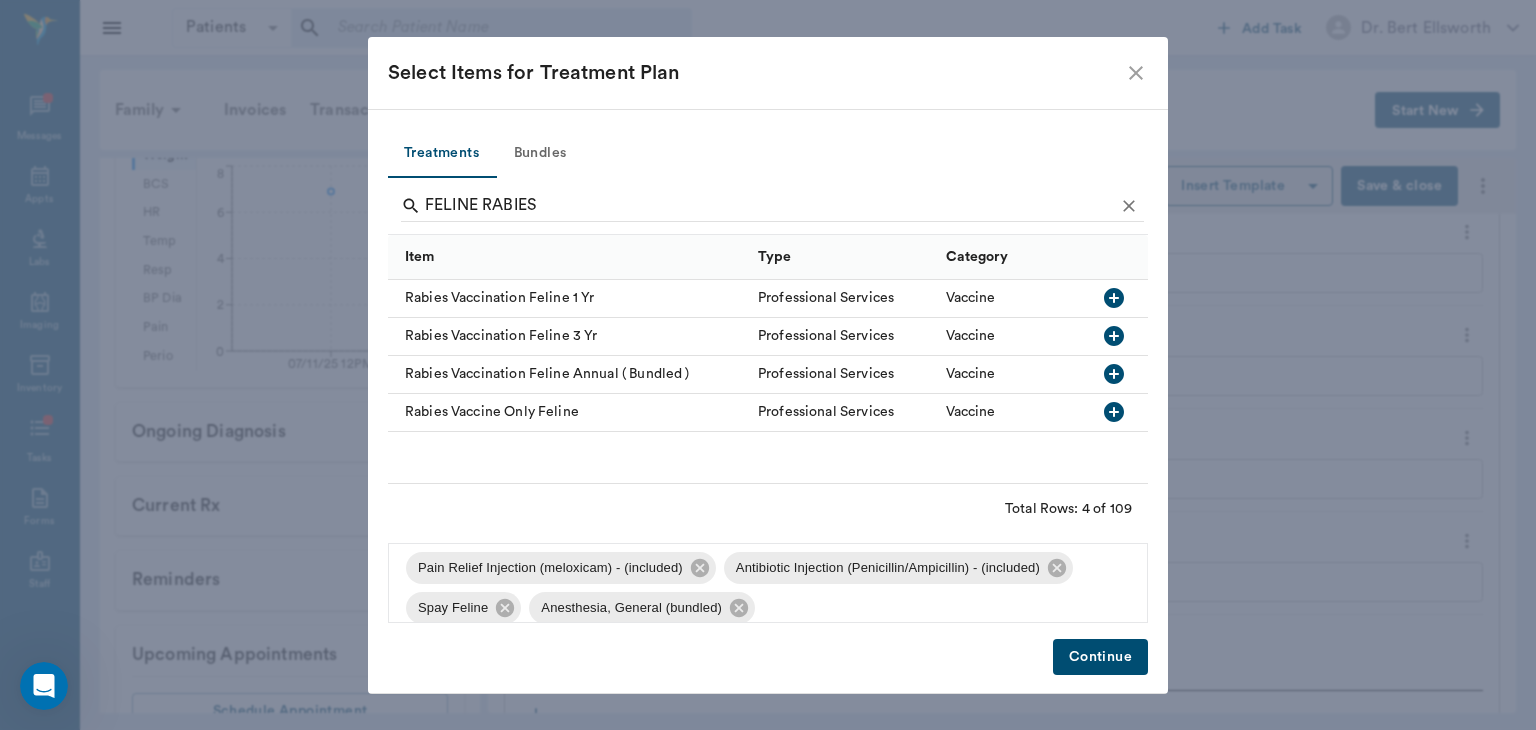 click 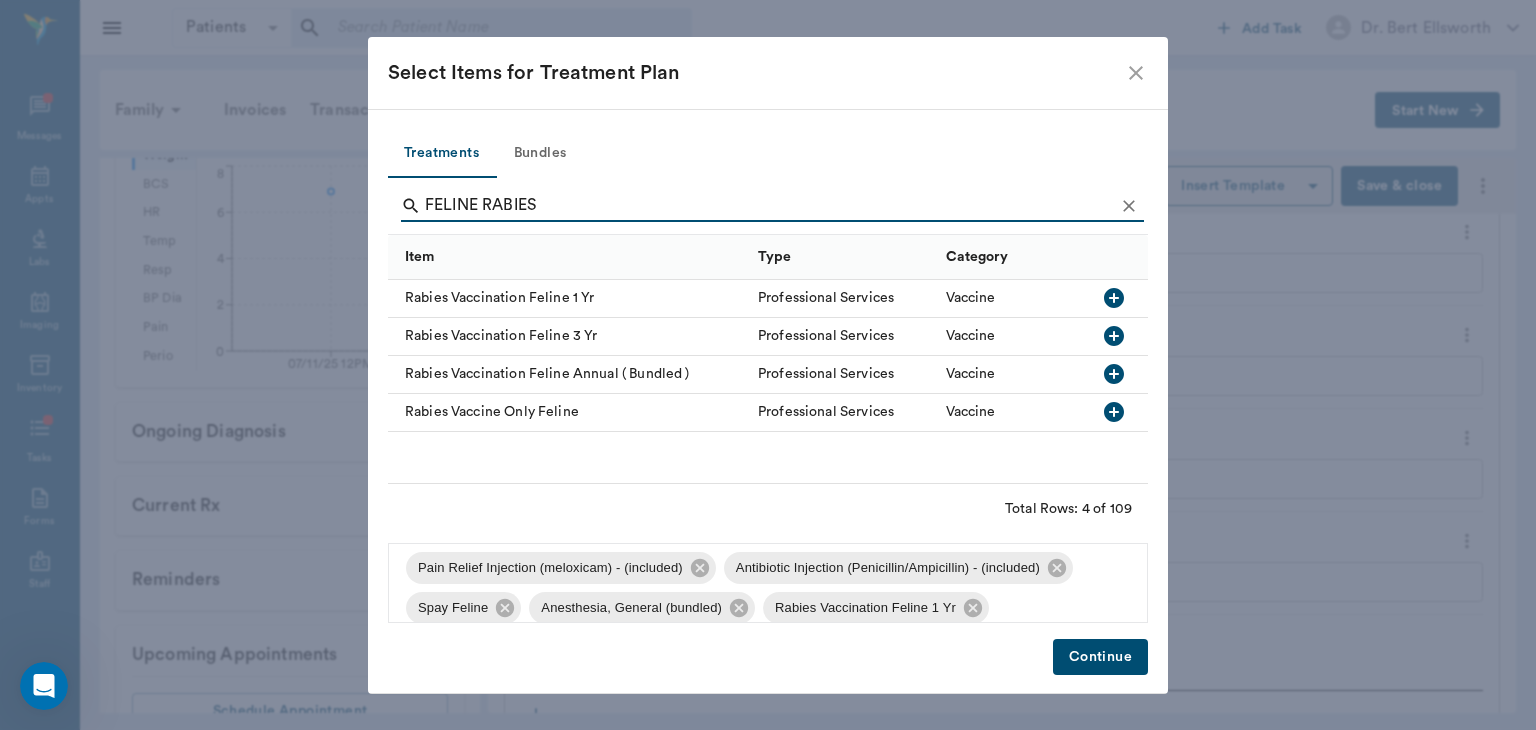 click on "Continue" at bounding box center (1100, 657) 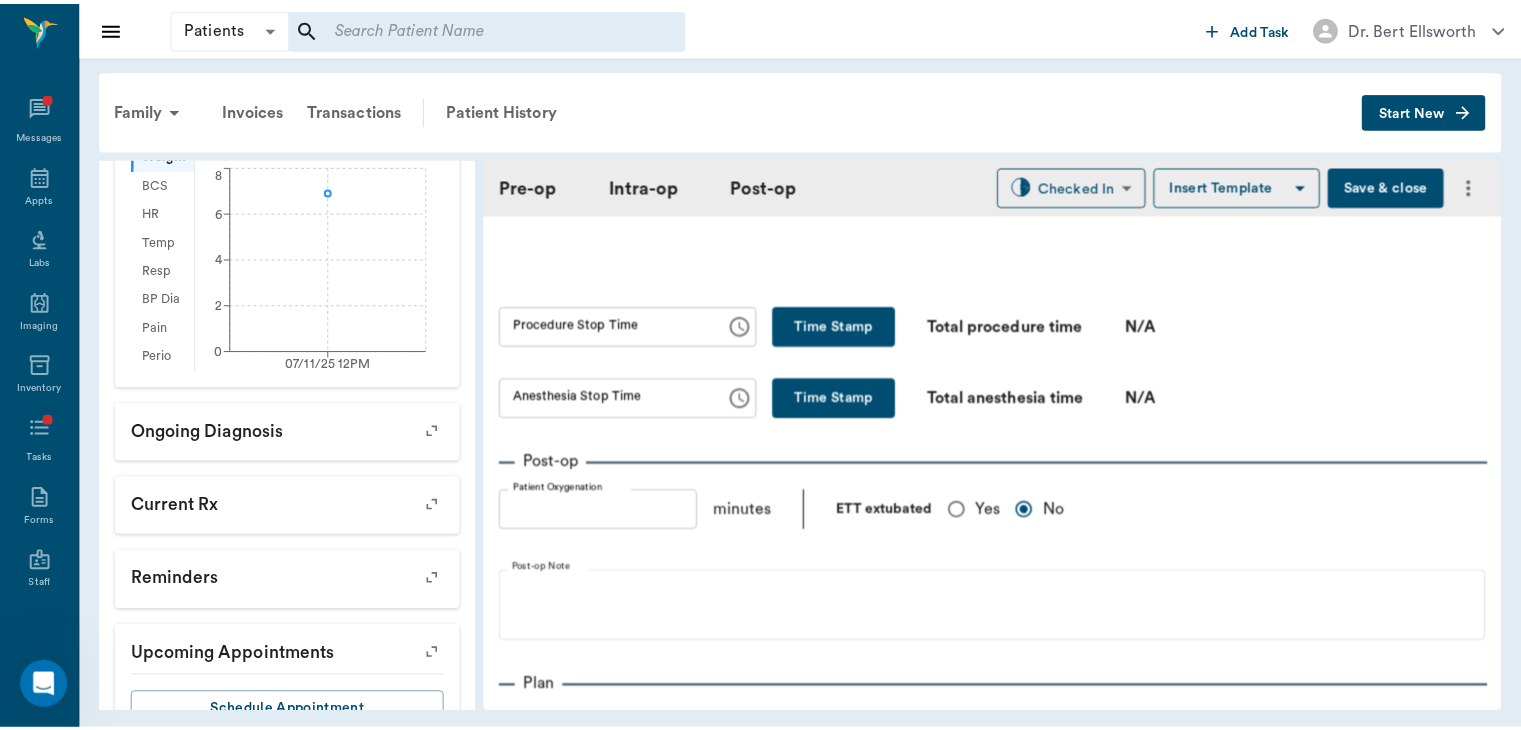 scroll, scrollTop: 1166, scrollLeft: 0, axis: vertical 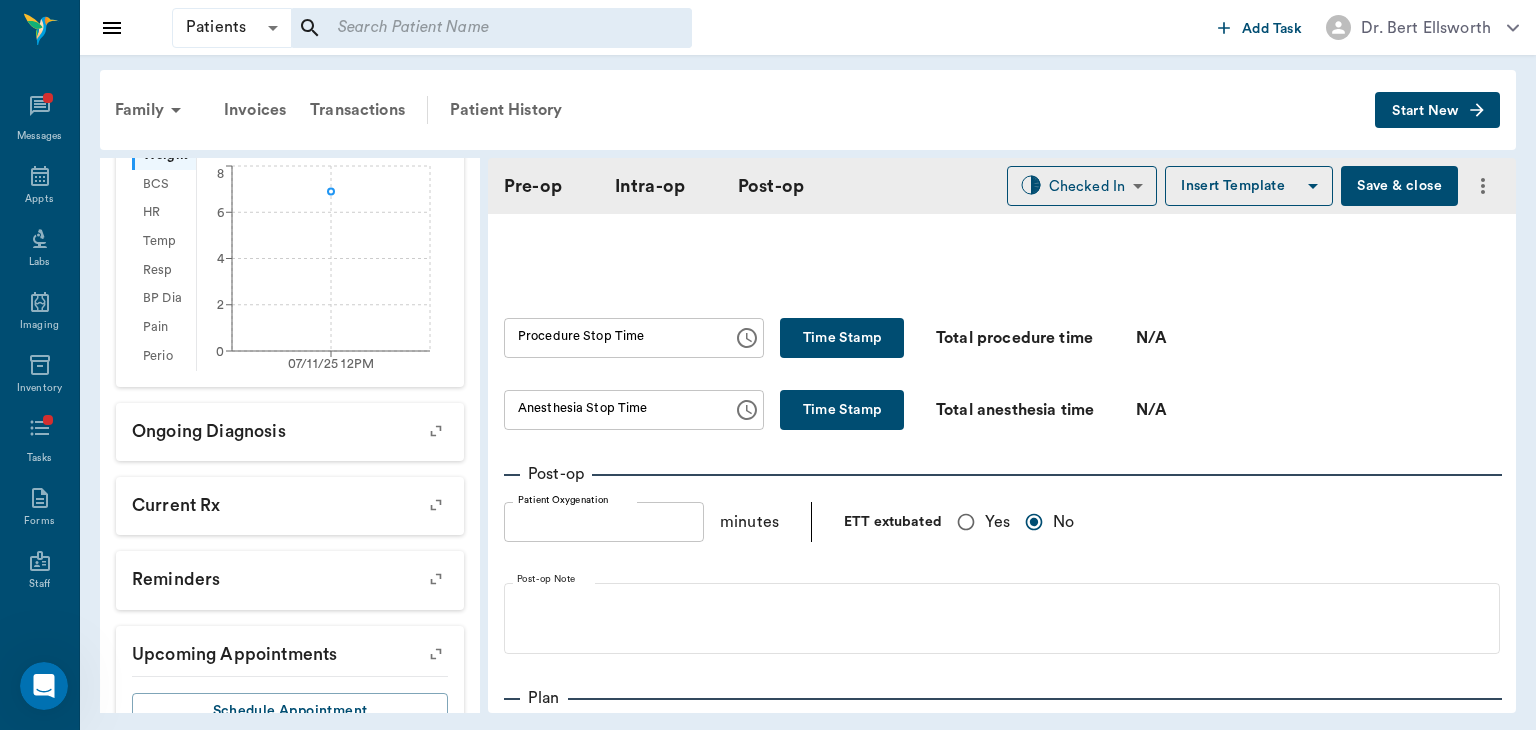 click on "Save & close" at bounding box center [1399, 186] 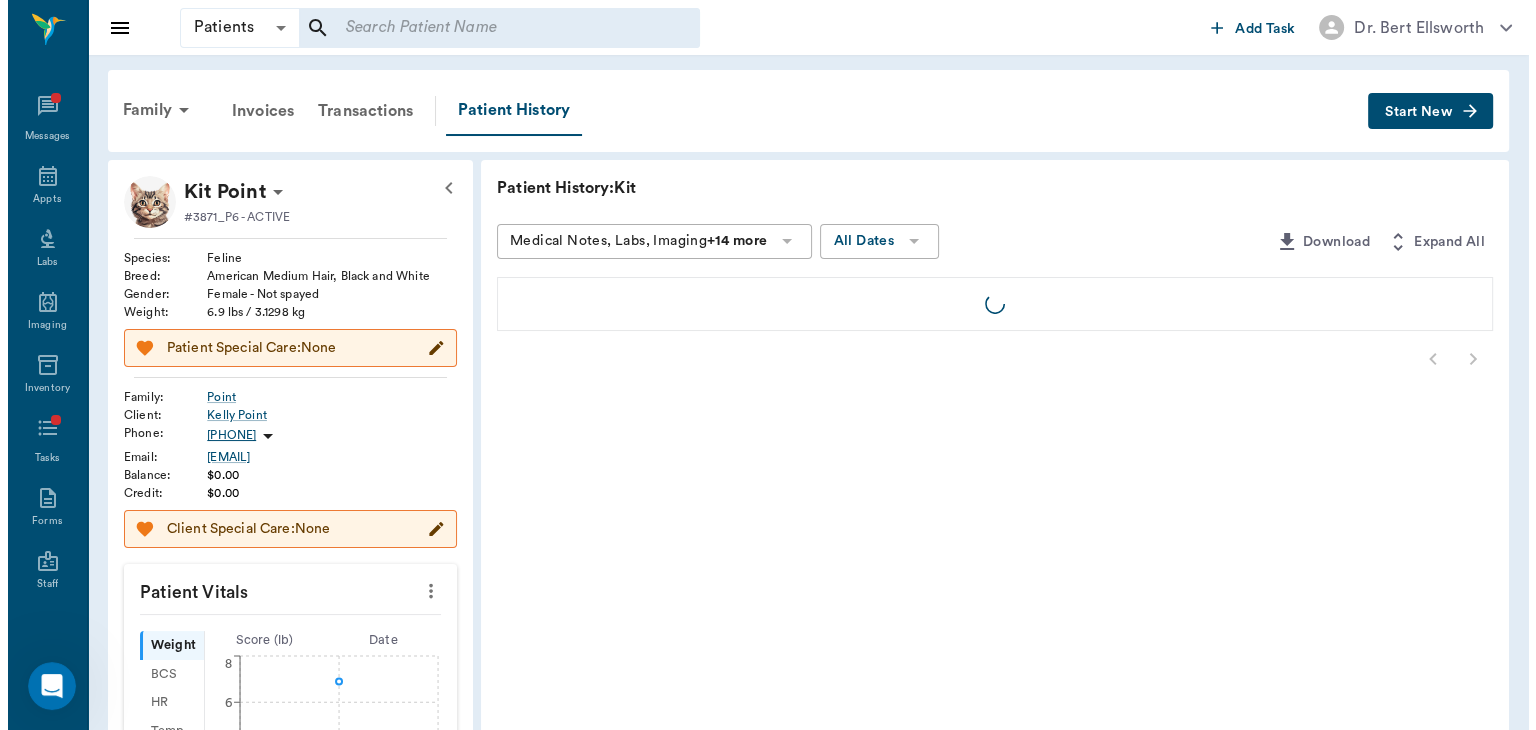 scroll, scrollTop: 0, scrollLeft: 0, axis: both 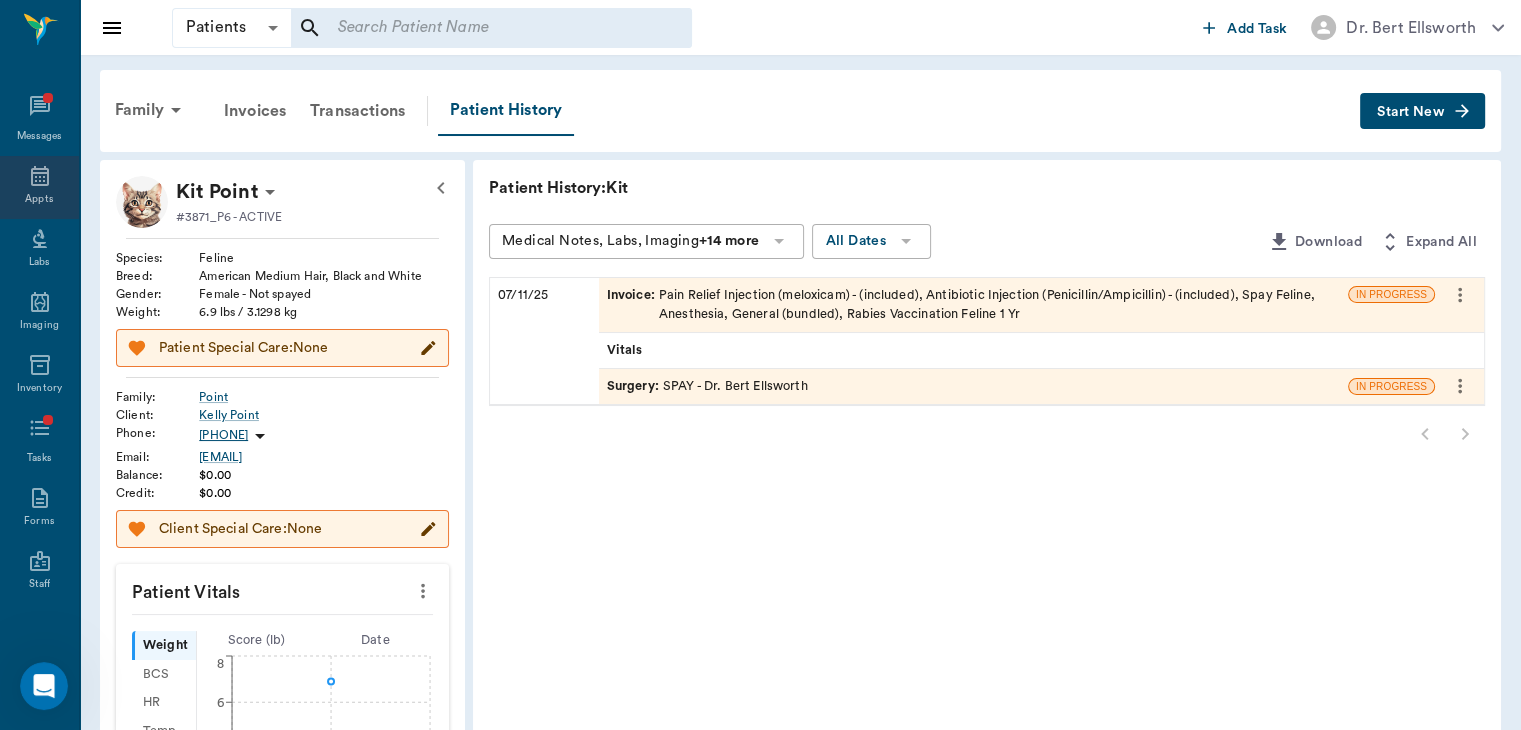 click 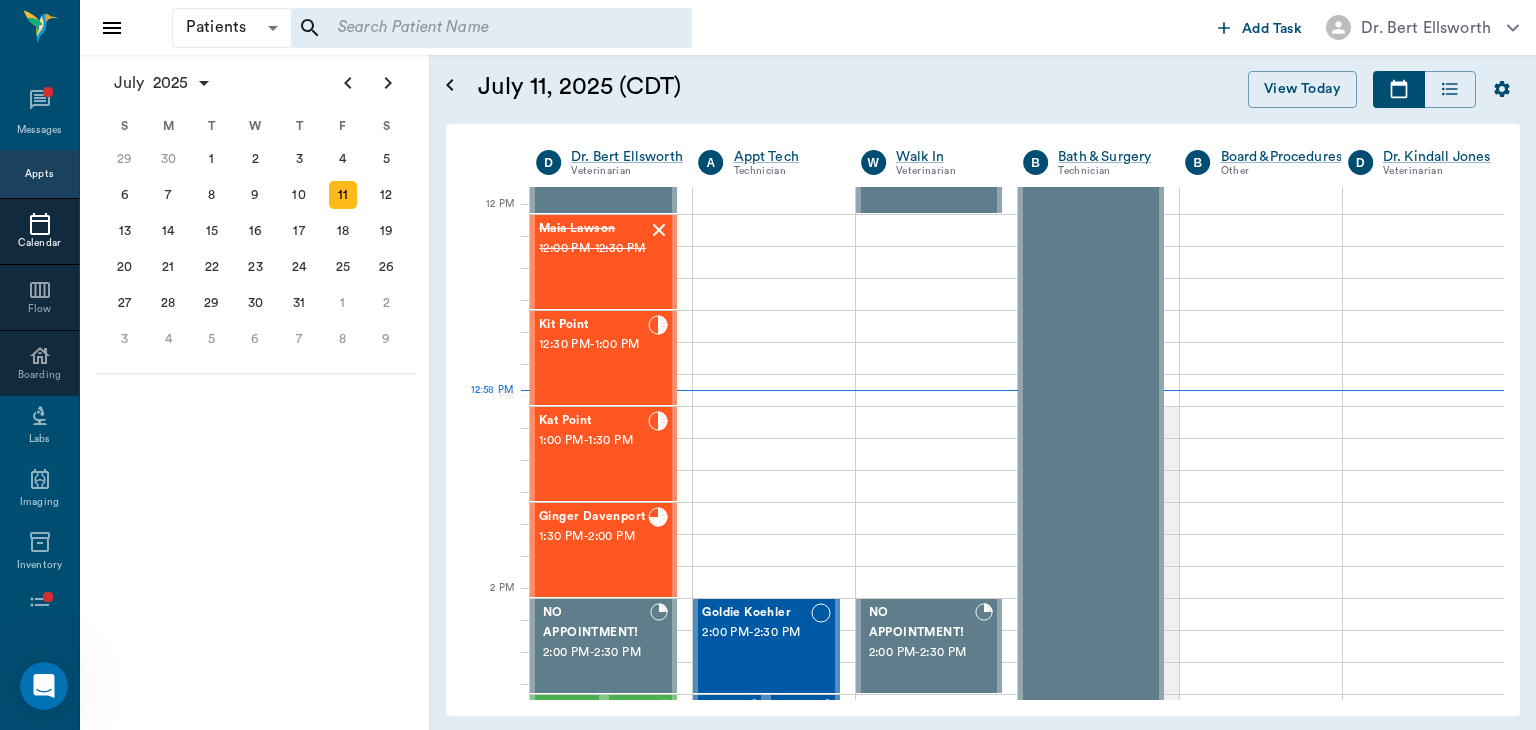 scroll, scrollTop: 740, scrollLeft: 0, axis: vertical 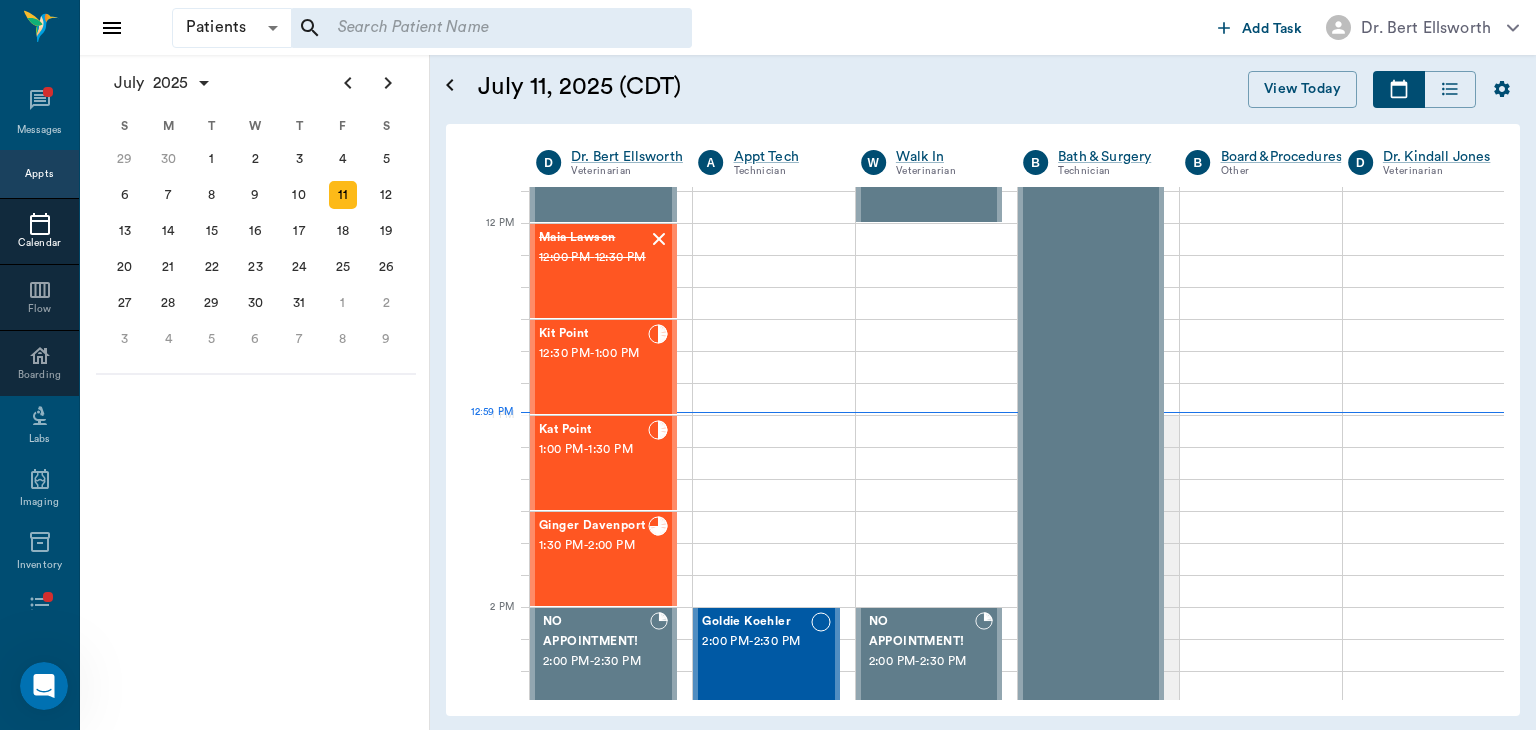 click on "Kat Point 1:00 PM  -  1:30 PM" at bounding box center [593, 463] 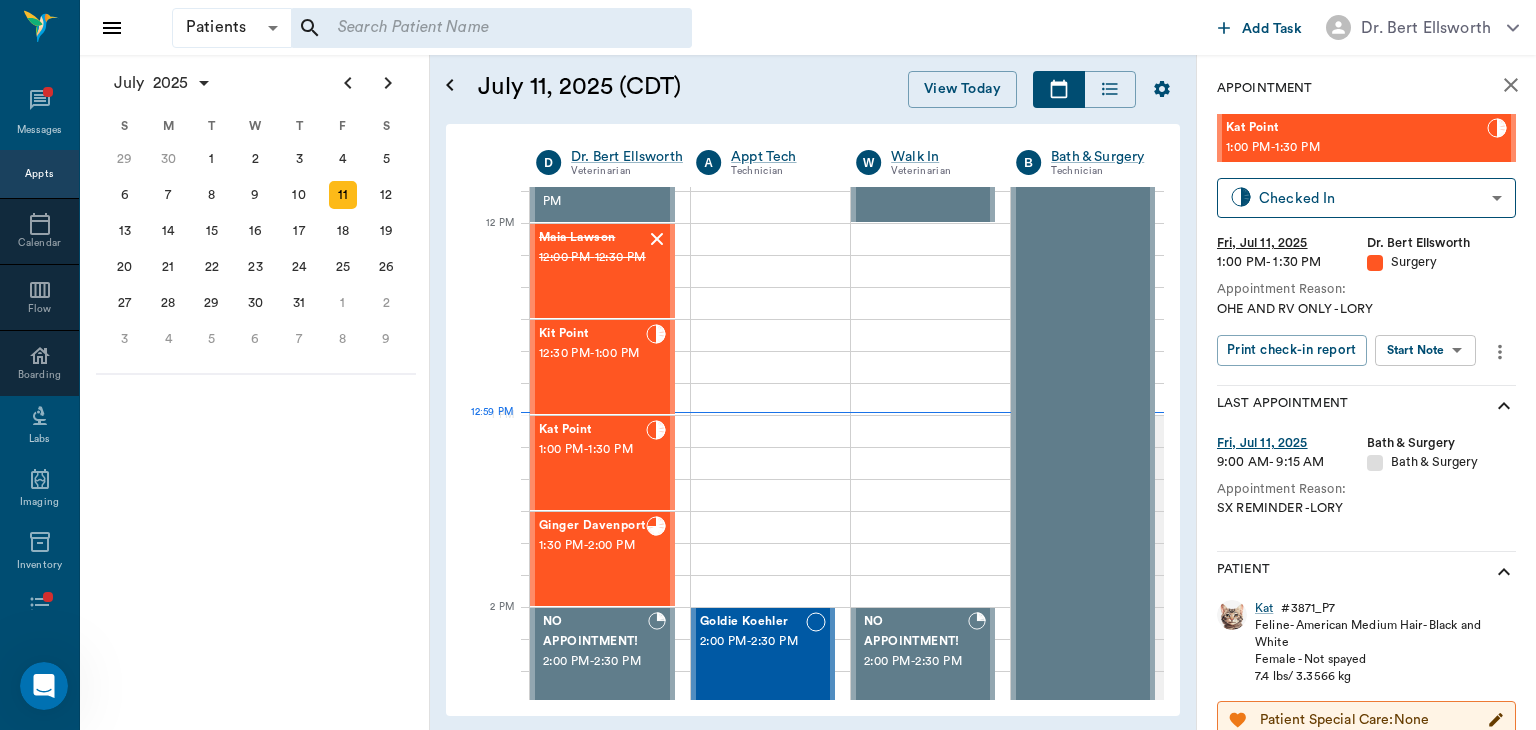 click on "Patients Patients ​ ​ Add Task Dr. [LAST] [LAST] Nectar Messages Appts Calendar Flow Boarding Labs Imaging Inventory Tasks Forms Staff Reports Lookup Settings July 2025 S M T W T F S Jun 1 2 3 4 5 6 7 8 9 10 11 12 13 14 15 16 17 18 19 20 21 22 23 24 25 26 27 28 29 30 Jul 1 2 3 4 5 6 7 8 9 10 11 12 S M T W T F S 29 30 Jul 1 2 3 4 5 6 7 8 9 10 11 12 13 14 15 16 17 18 19 20 21 22 23 24 25 26 27 28 29 30 31 Aug 1 2 3 4 5 6 7 8 9 S M T W T F S 27 28 29 30 31 Aug 1 2 3 4 5 6 7 8 9 10 11 12 13 14 15 16 17 18 19 20 21 22 23 24 25 26 27 28 29 30 31 Sep 1 2 3 4 5 6 July 11, 2025 (CDT) View Today July 2025 Today 11 Fri Jul 2025 D Dr. [LAST] [LAST] Veterinarian A Appt Tech Technician W Walk In Veterinarian B Bath ​& Surgery Technician B Board ​&Procedures Other D Dr. [LAST] [LAST] Veterinarian 8 AM 9 AM 10 AM 11 AM 12 PM 1 PM 2 PM 3 PM 4 PM 5 PM 6 PM 7 PM 8 PM 12:59 PM *Sunny [LAST] 8:00 AM  -  8:30 AM Bovine [LAST] 8:00 AM  -  8:30 AM GLADDEUS [LAST] 8:00 AM  -  8:30 AM Missy [LAST] 8:30 AM  -  9:00 AM 9:00 AM  -" at bounding box center (768, 365) 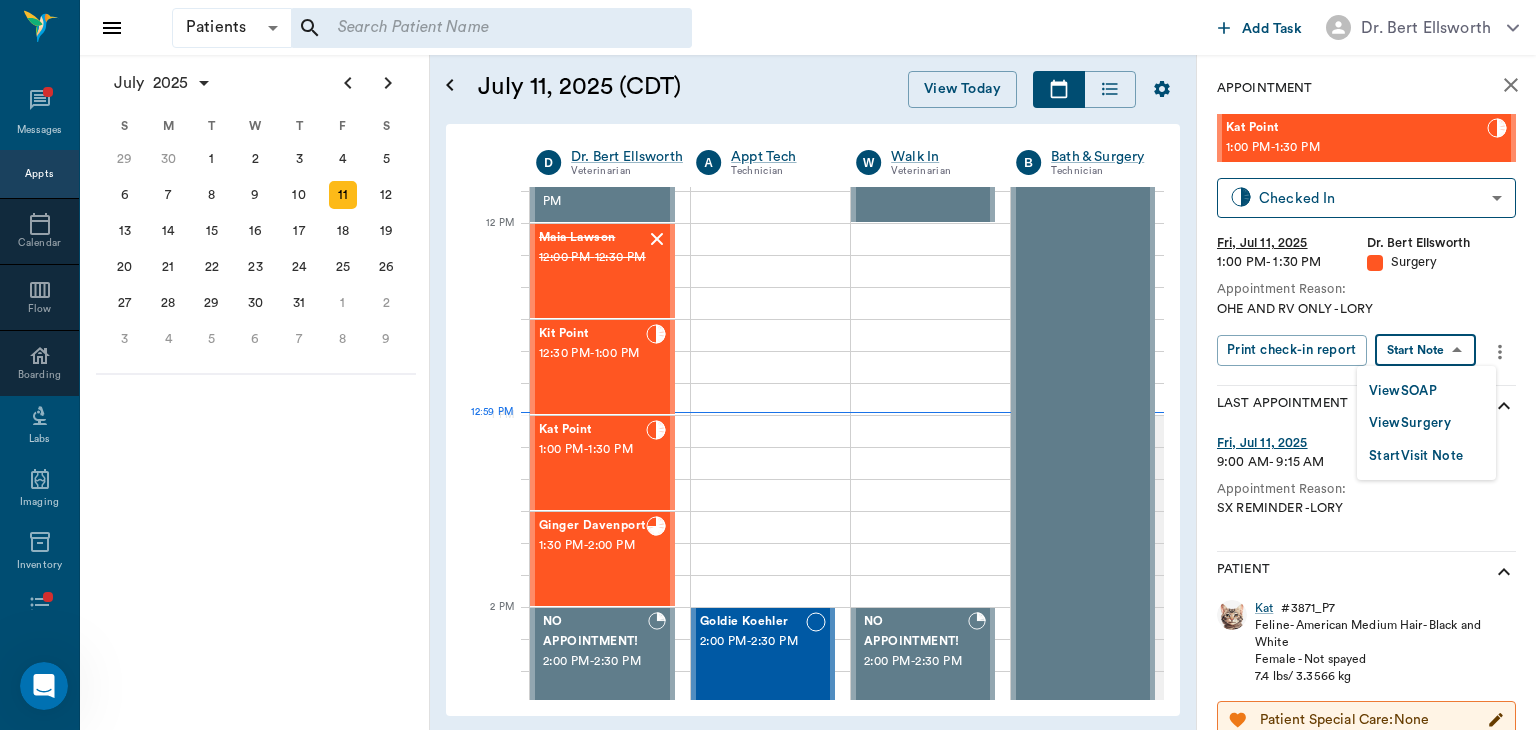 click on "View  Surgery" at bounding box center [1410, 423] 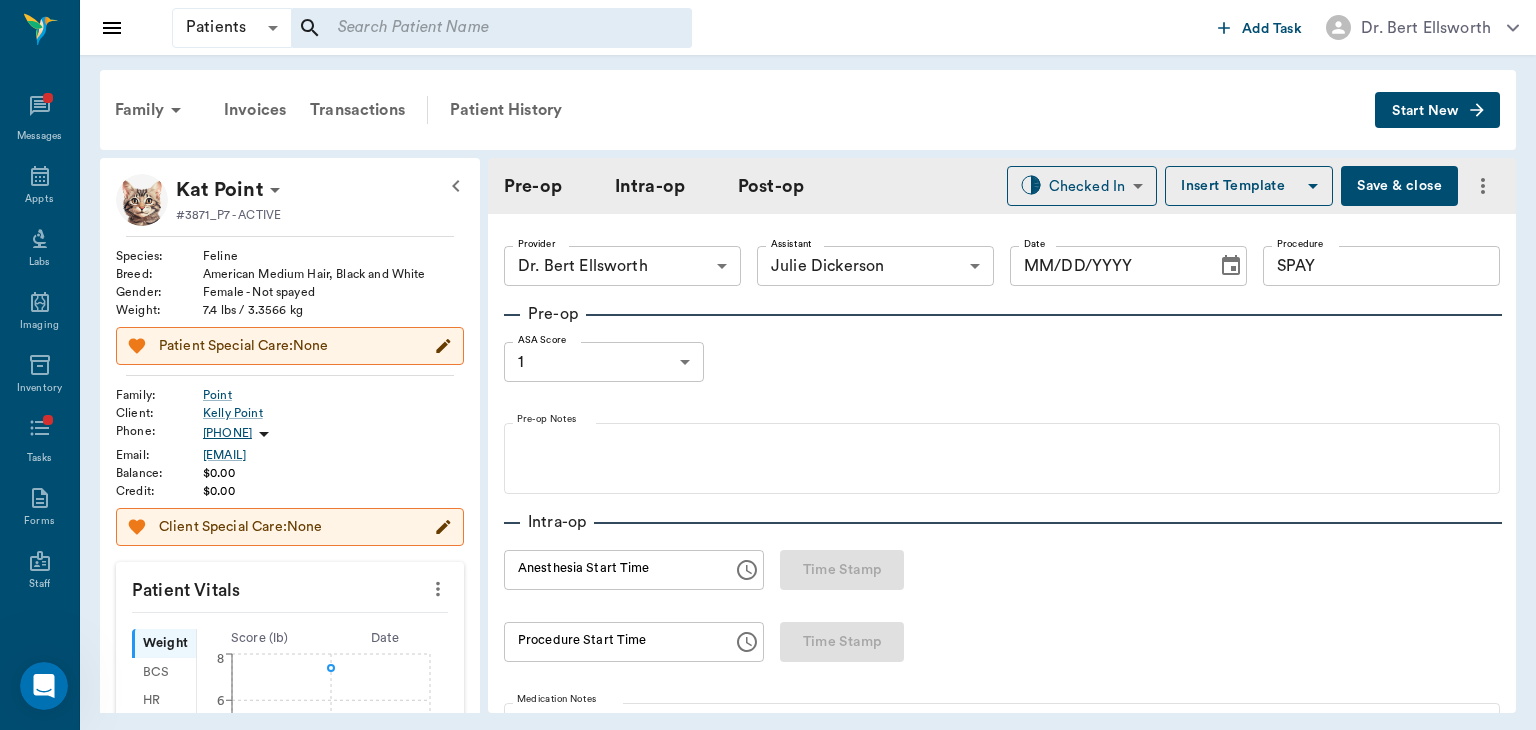 type on "63ec2f075fda476ae8351a4d" 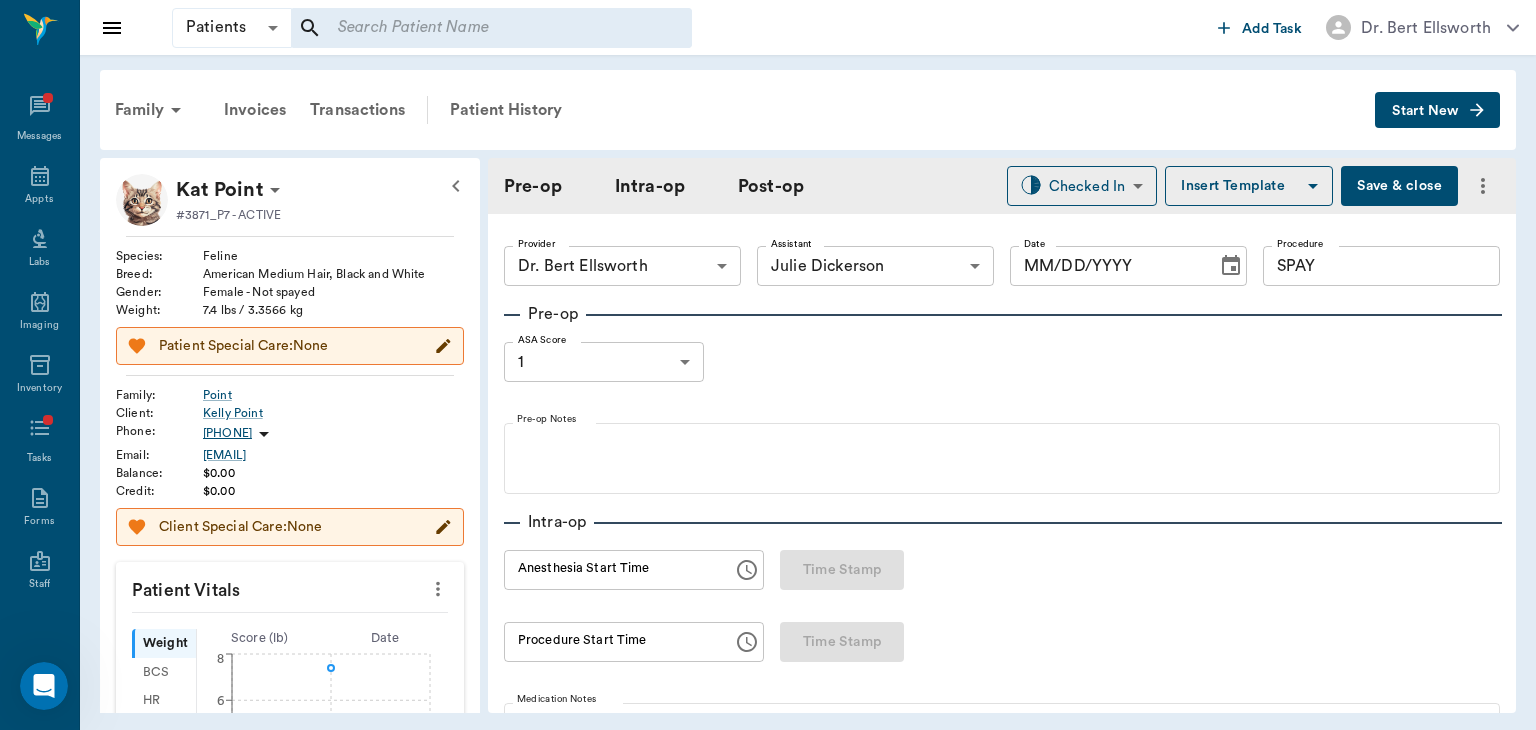 type on "63ec2e7e52e12b0ba117b124" 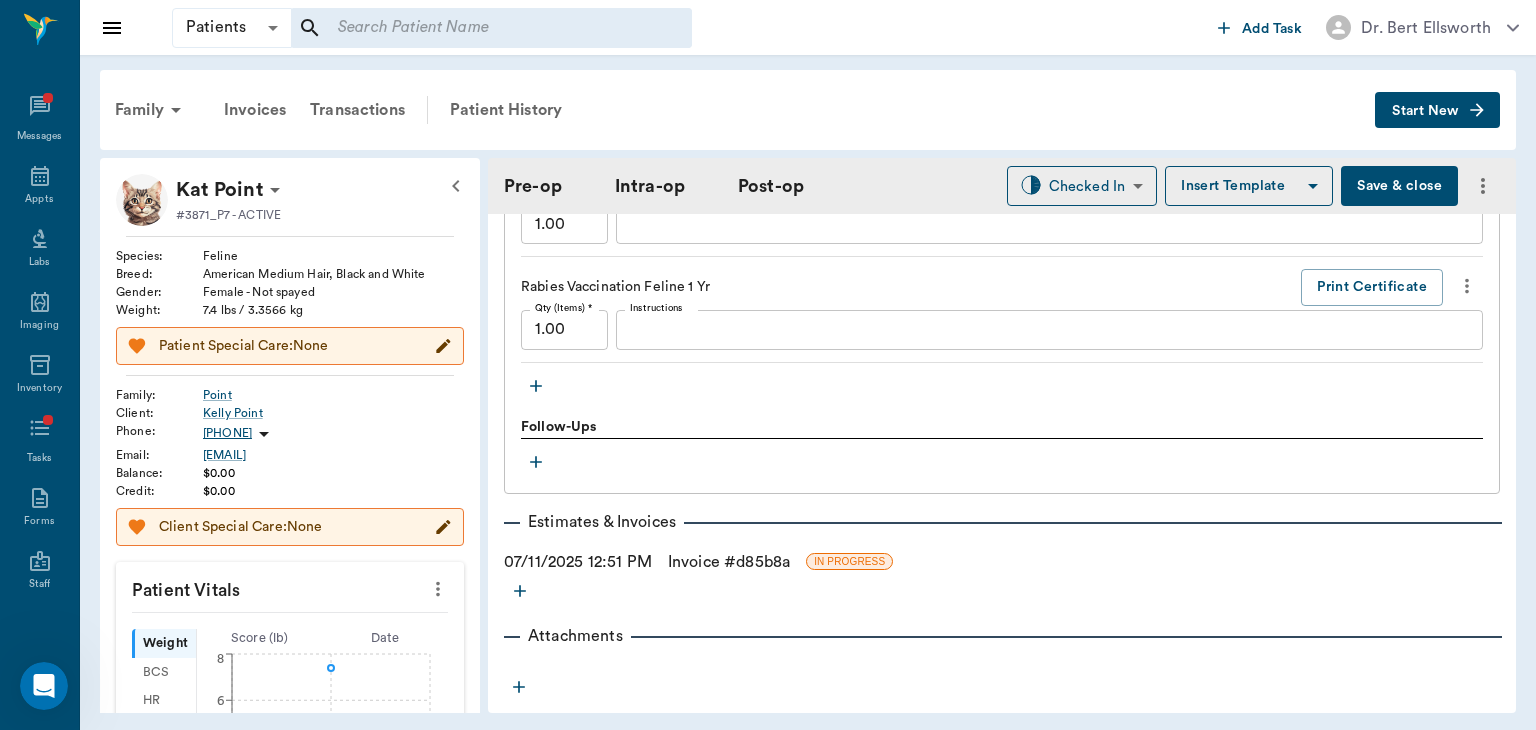 scroll, scrollTop: 2098, scrollLeft: 0, axis: vertical 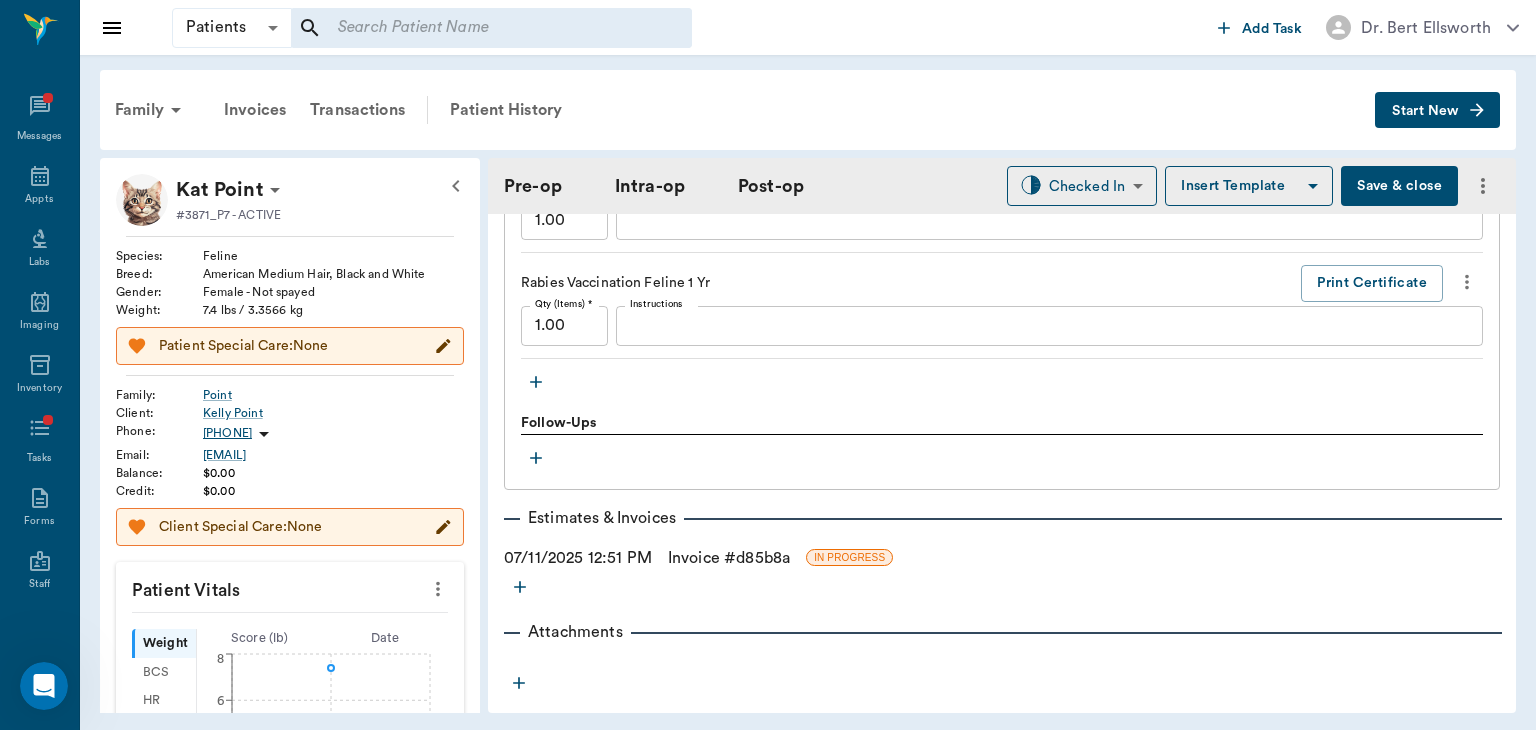 click on "Save & close" at bounding box center [1399, 186] 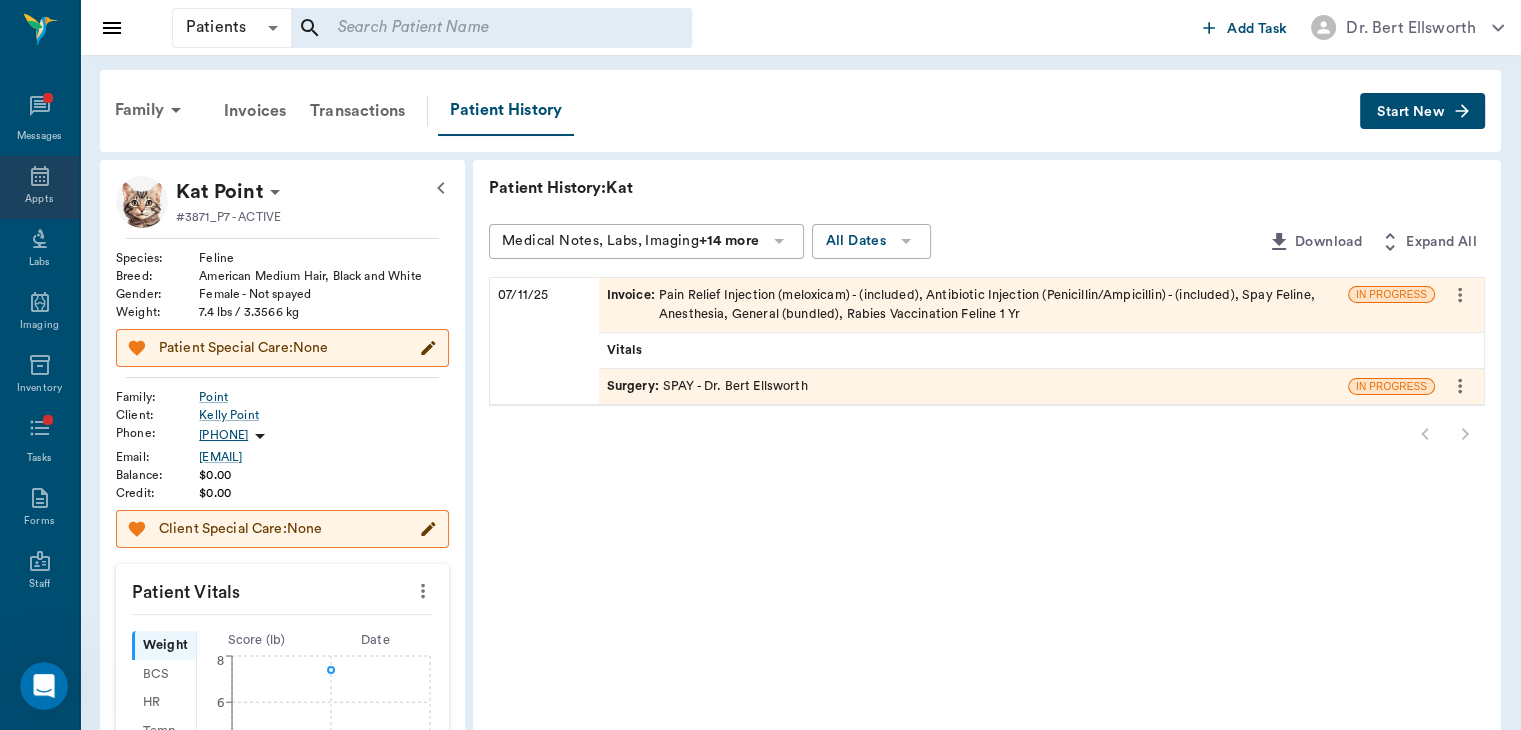 click 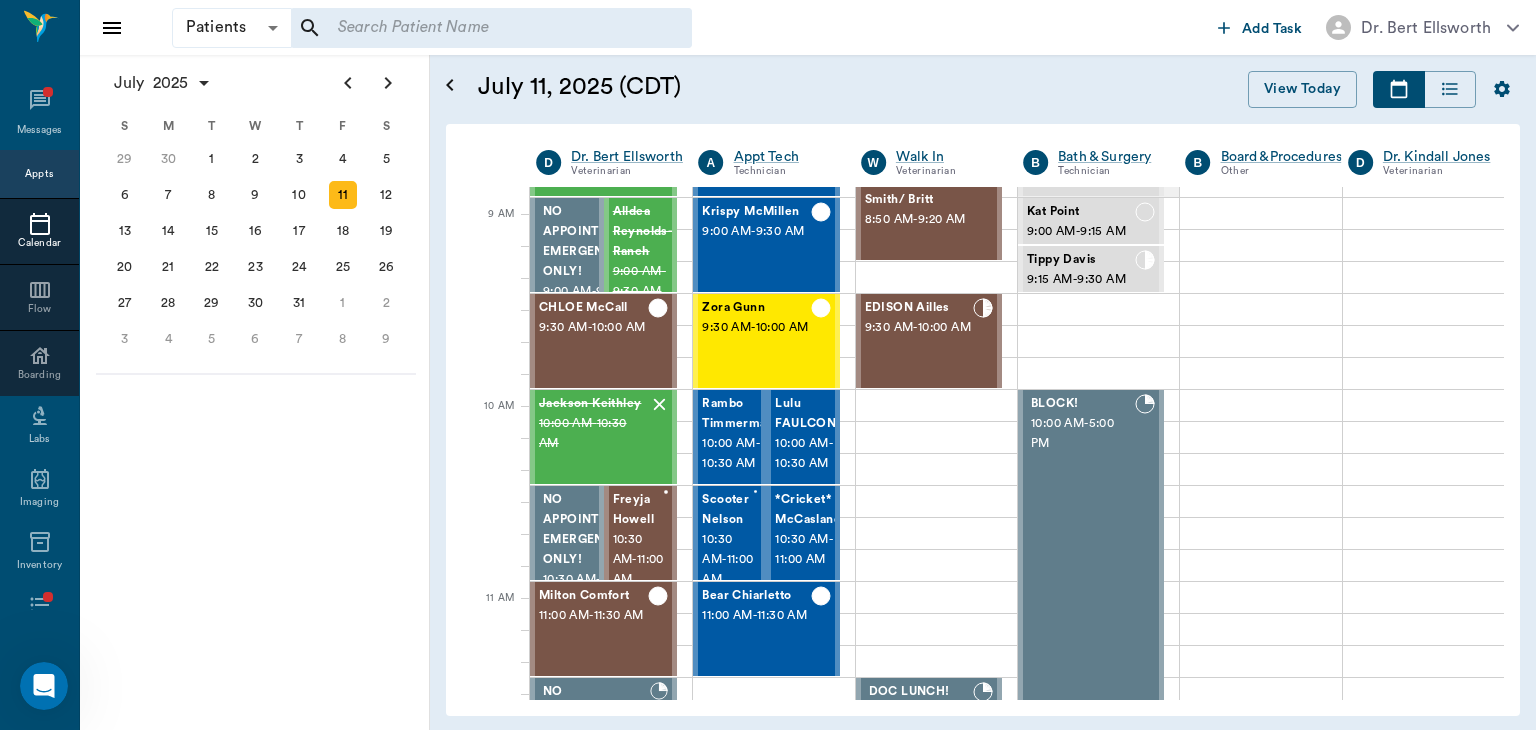 scroll, scrollTop: 164, scrollLeft: 0, axis: vertical 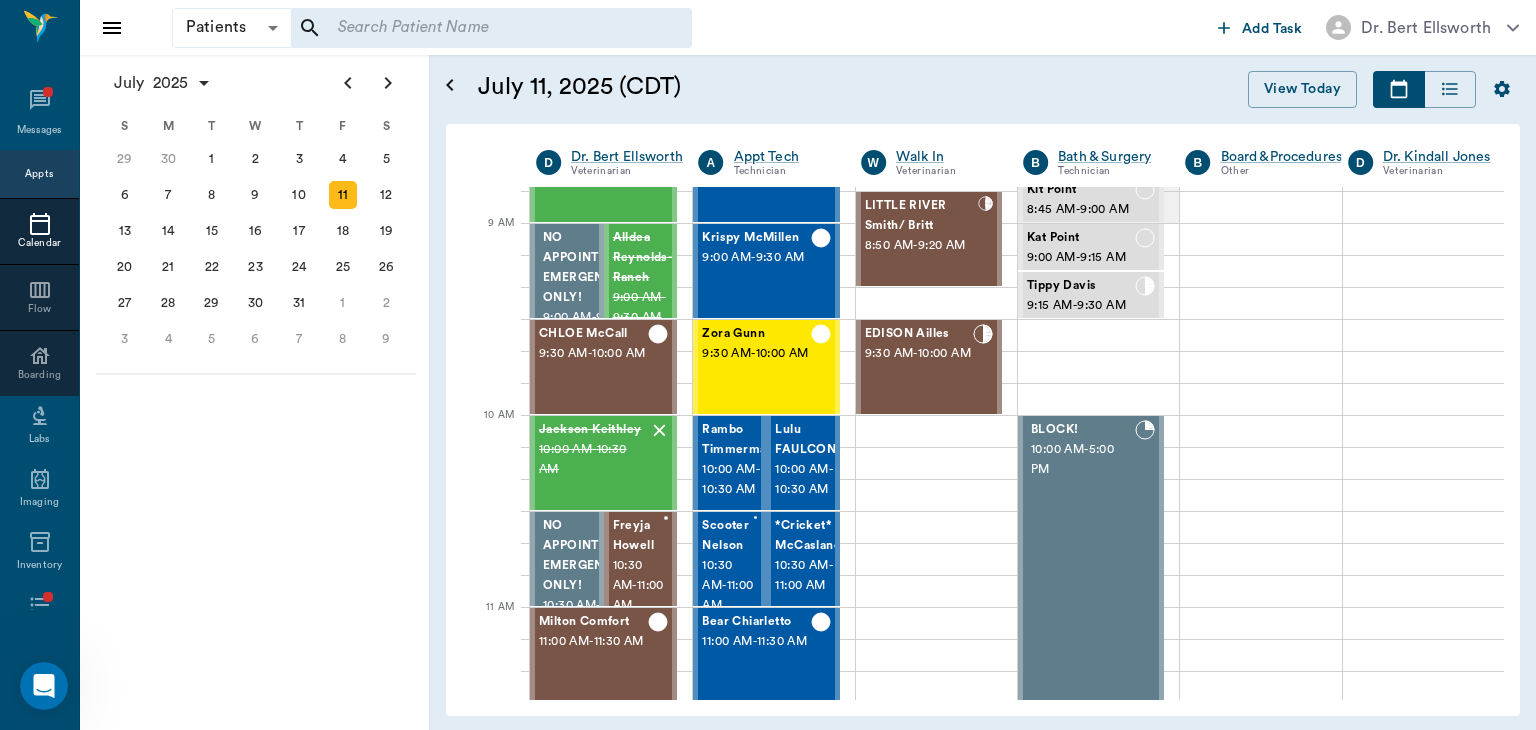 click on "9:15 AM  -  9:30 AM" at bounding box center (1081, 306) 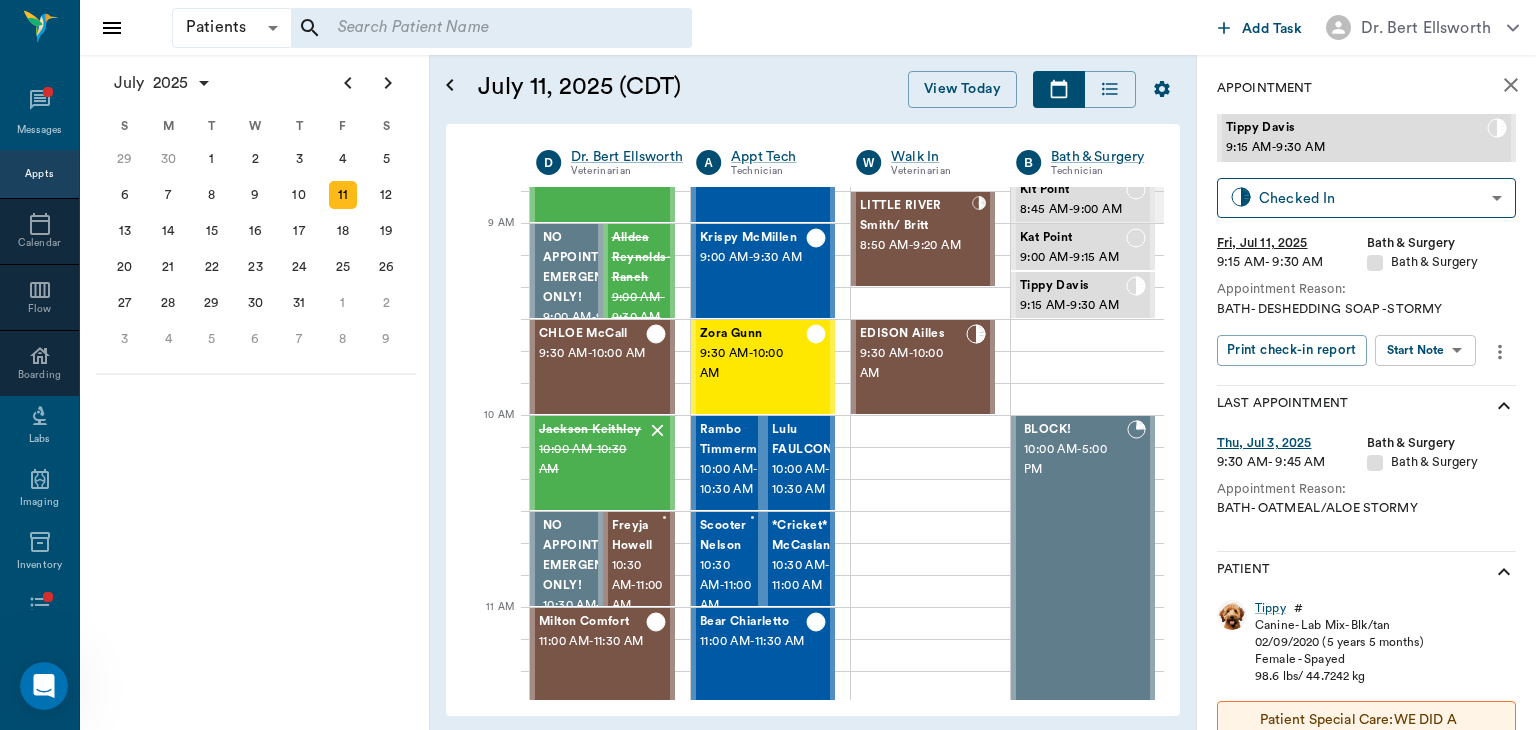 click on "Patients Patients ​ ​ Add Task Dr. [LAST] [LAST] Nectar Messages Appts Calendar Flow Boarding Labs Imaging Inventory Tasks Forms Staff Reports Lookup Settings July 2025 S M T W T F S Jun 1 2 3 4 5 6 7 8 9 10 11 12 13 14 15 16 17 18 19 20 21 22 23 24 25 26 27 28 29 30 Jul 1 2 3 4 5 6 7 8 9 10 11 12 S M T W T F S 29 30 Jul 1 2 3 4 5 6 7 8 9 10 11 12 13 14 15 16 17 18 19 20 21 22 23 24 25 26 27 28 29 30 31 Aug 1 2 3 4 5 6 7 8 9 S M T W T F S 27 28 29 30 31 Aug 1 2 3 4 5 6 7 8 9 10 11 12 13 14 15 16 17 18 19 20 21 22 23 24 25 26 27 28 29 30 31 Sep 1 2 3 4 5 6 July 11, 2025 (CDT) View Today July 2025 Today 11 Fri Jul 2025 D Dr. [LAST] [LAST] Veterinarian A Appt Tech Technician W Walk In Veterinarian B Bath ​& Surgery Technician B Board ​&Procedures Other D Dr. [LAST] [LAST] Veterinarian 8 AM 9 AM 10 AM 11 AM 12 PM 1 PM 2 PM 3 PM 4 PM 5 PM 6 PM 7 PM 8 PM 1:04 PM *Sunny [LAST] 8:00 AM  -  8:30 AM Bovine [LAST] 8:00 AM  -  8:30 AM GLADDEUS [LAST] 8:00 AM  -  8:30 AM Missy [LAST] 8:30 AM  -  9:00 AM 9:00 AM  -" at bounding box center [768, 365] 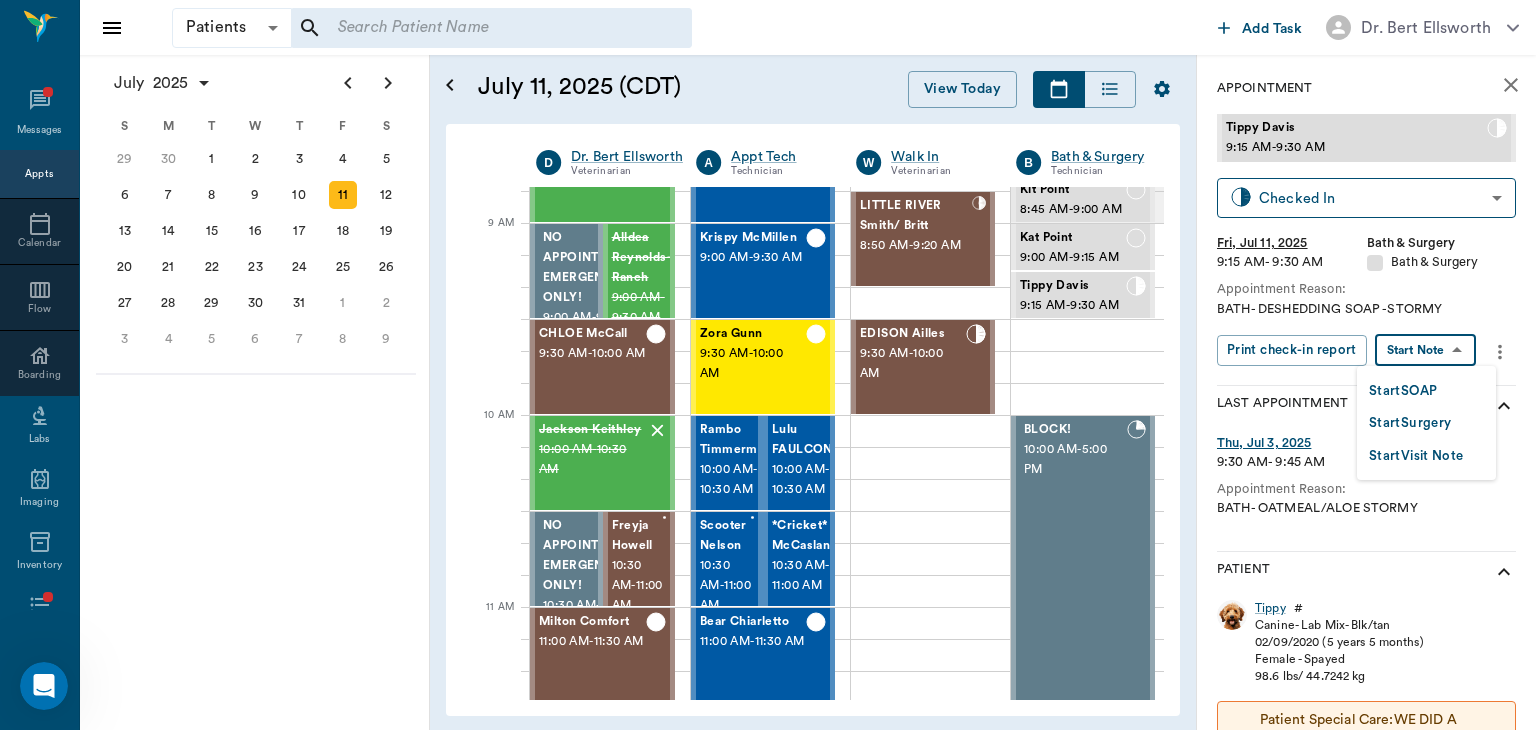 click on "Start  SOAP" at bounding box center [1403, 391] 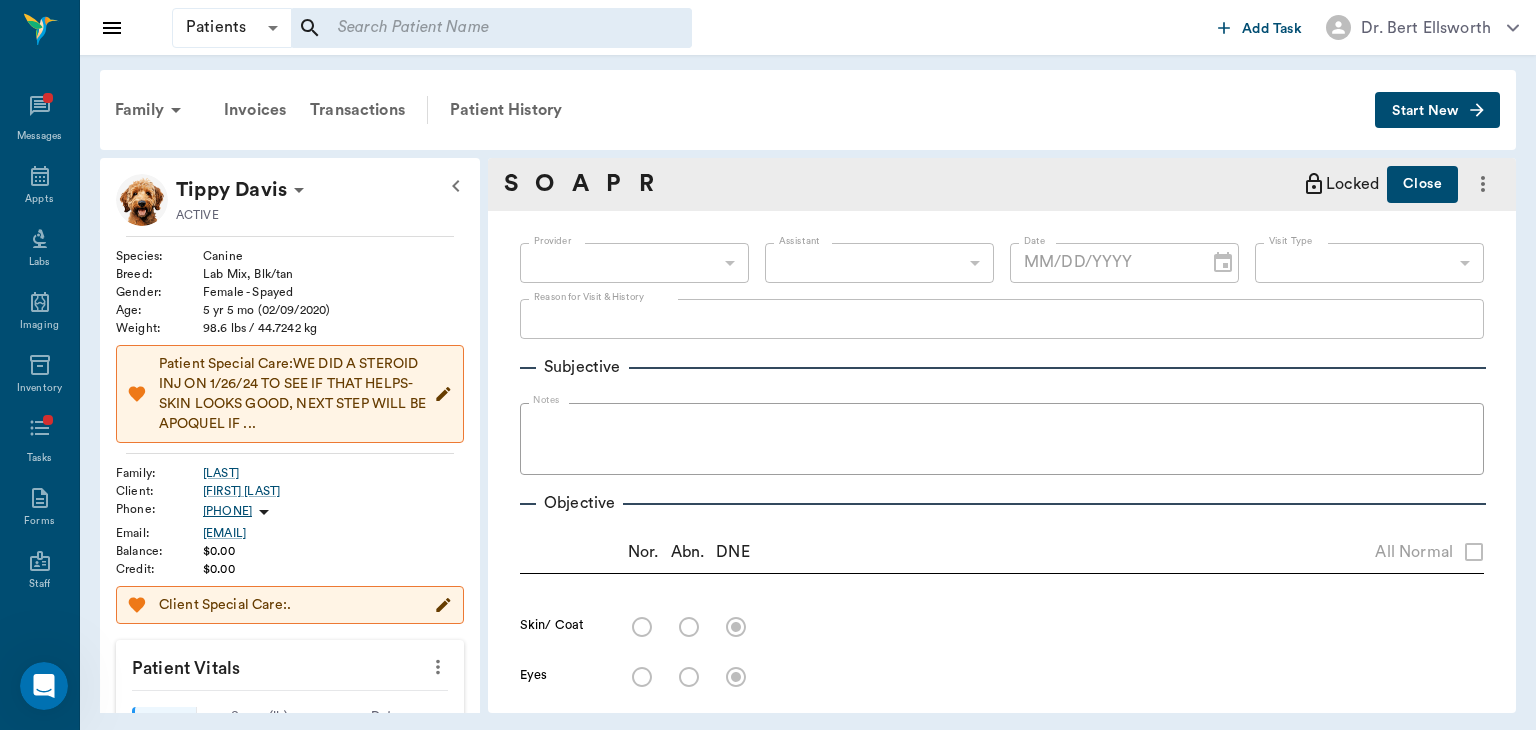 type on "63ec2f075fda476ae8351a4a" 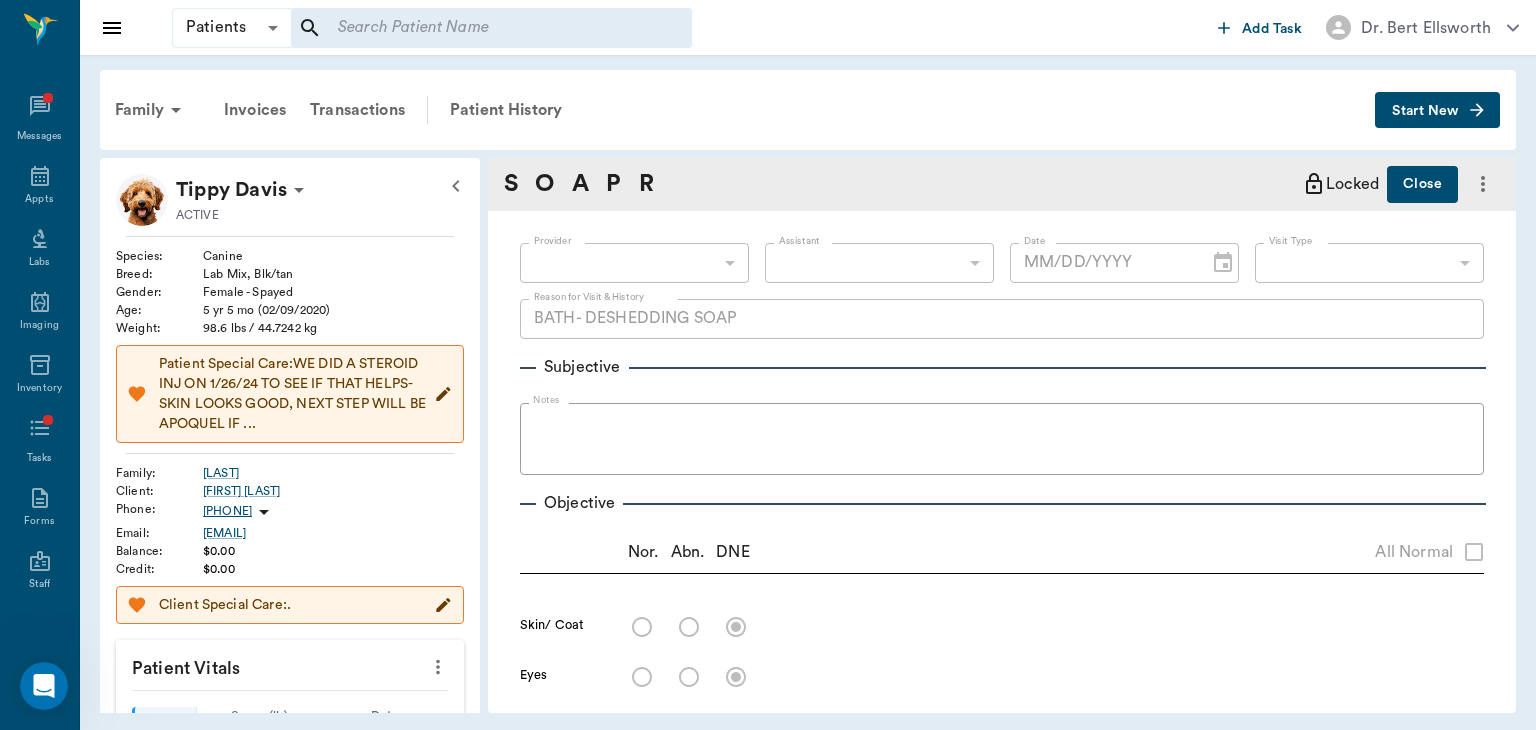 type on "07/11/2025" 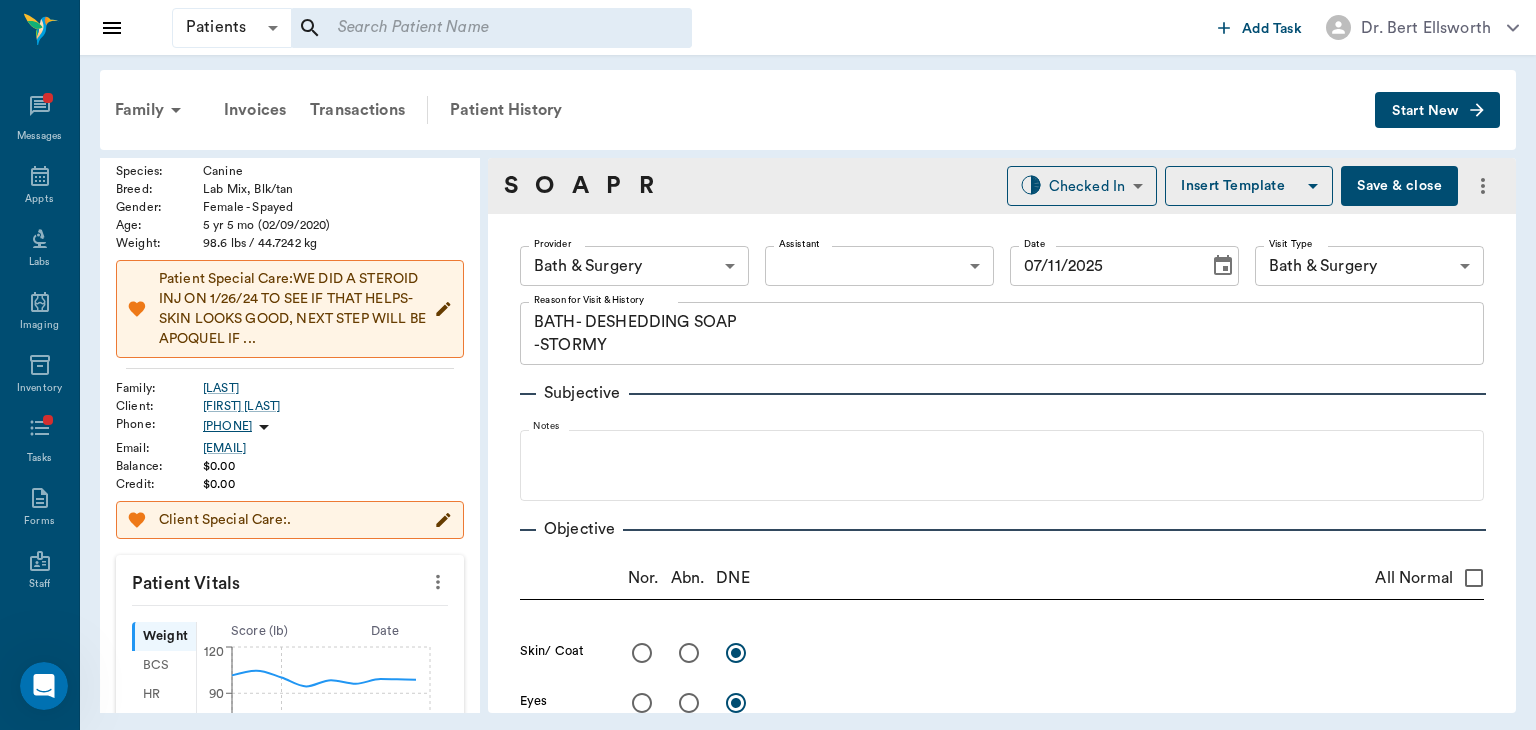 scroll, scrollTop: 141, scrollLeft: 0, axis: vertical 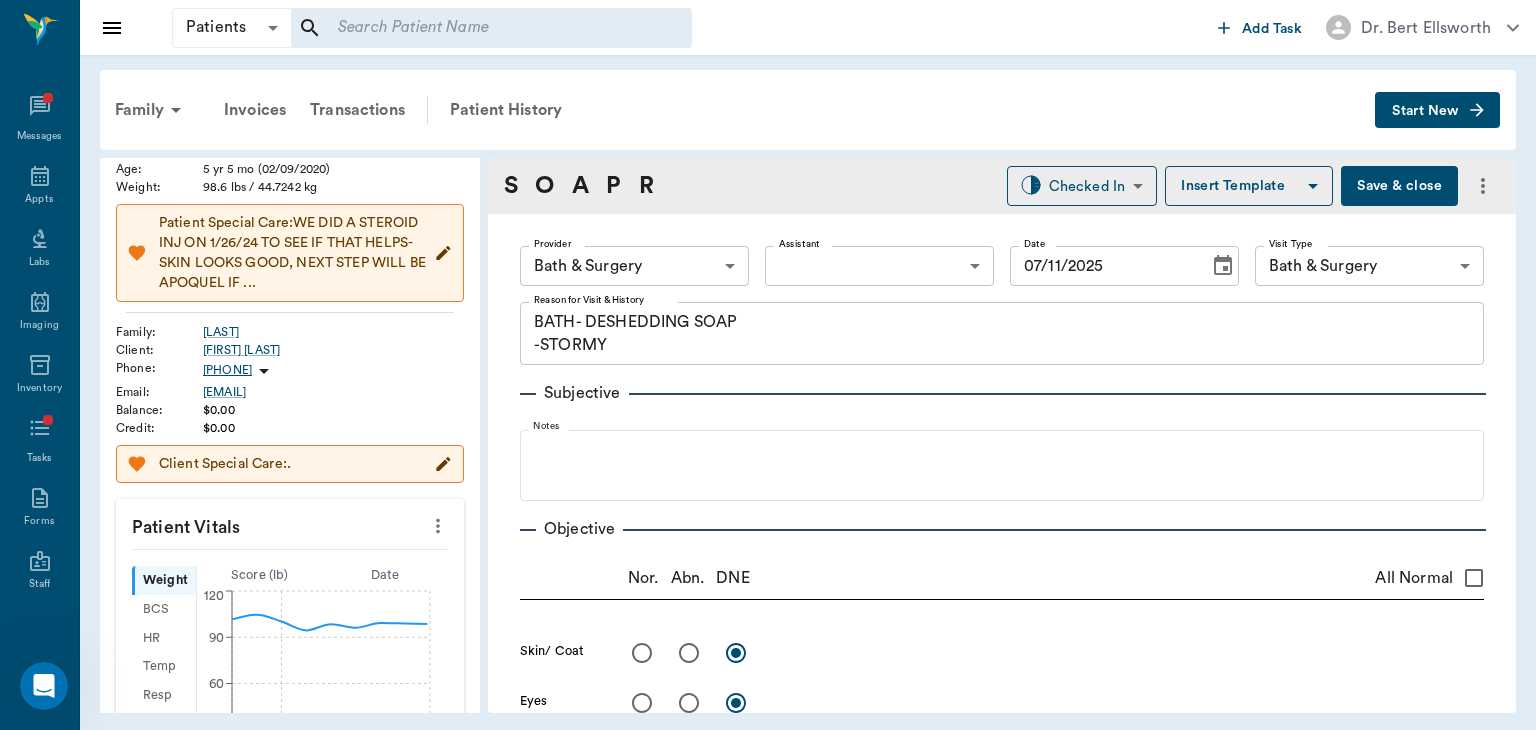 click 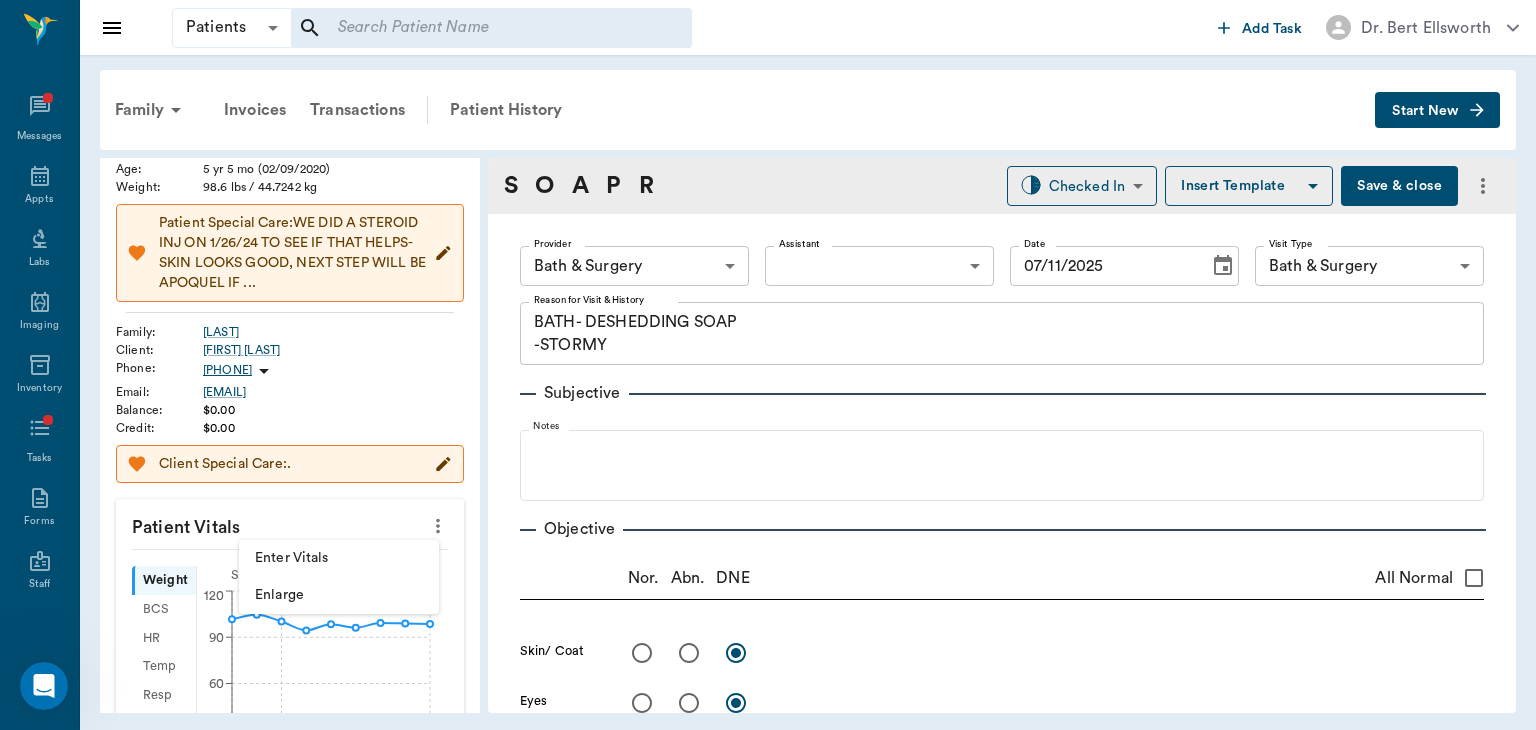 click on "Enter Vitals" at bounding box center (339, 558) 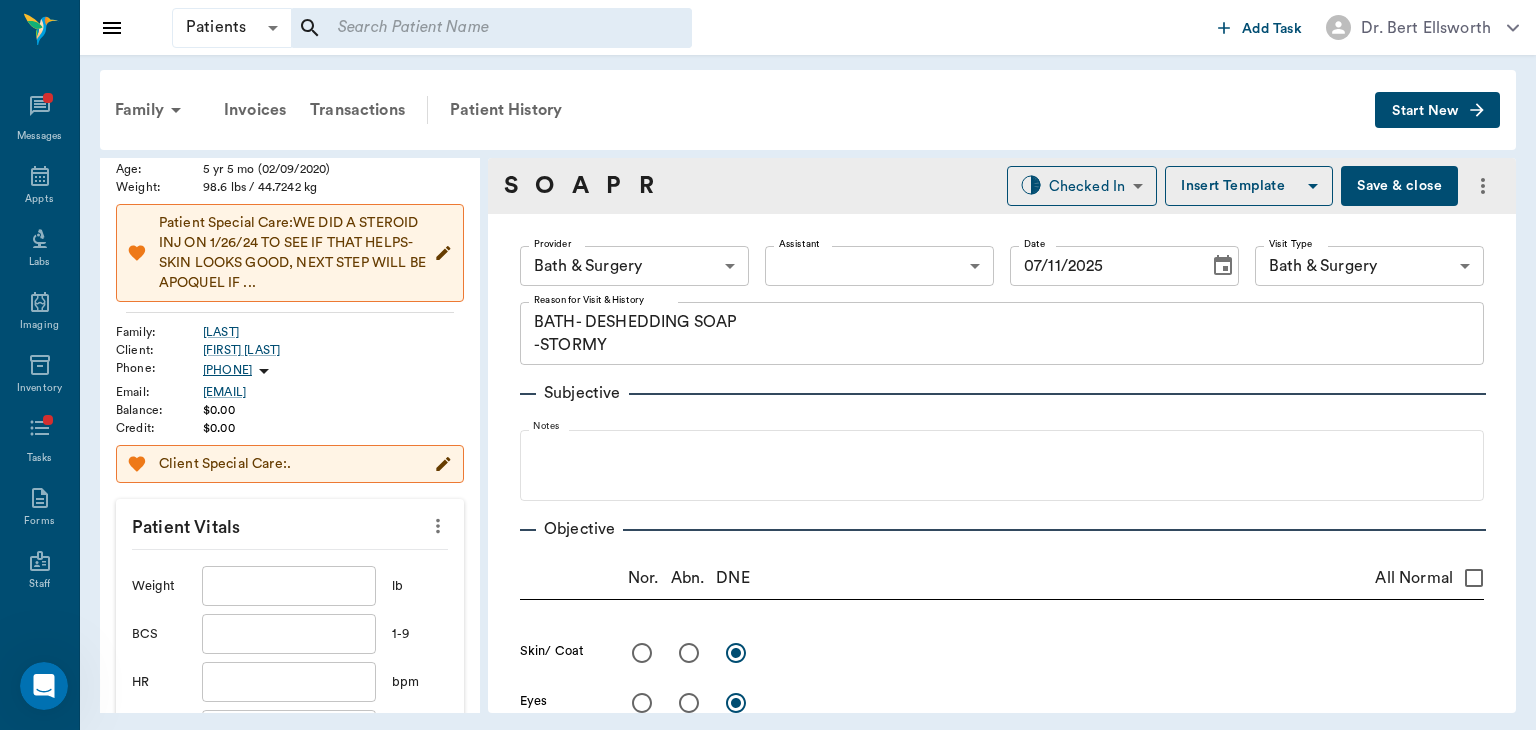 click at bounding box center (289, 586) 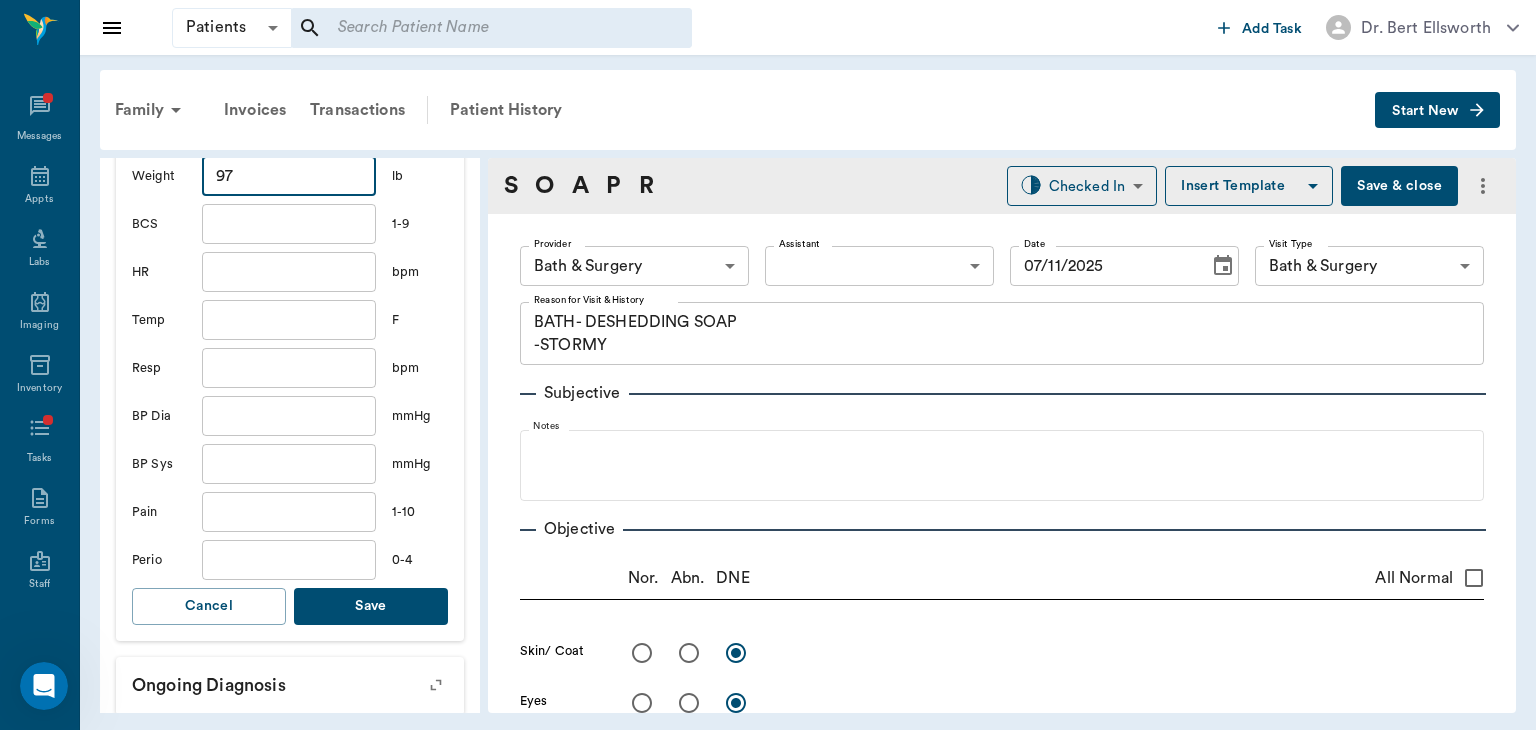 scroll, scrollTop: 552, scrollLeft: 0, axis: vertical 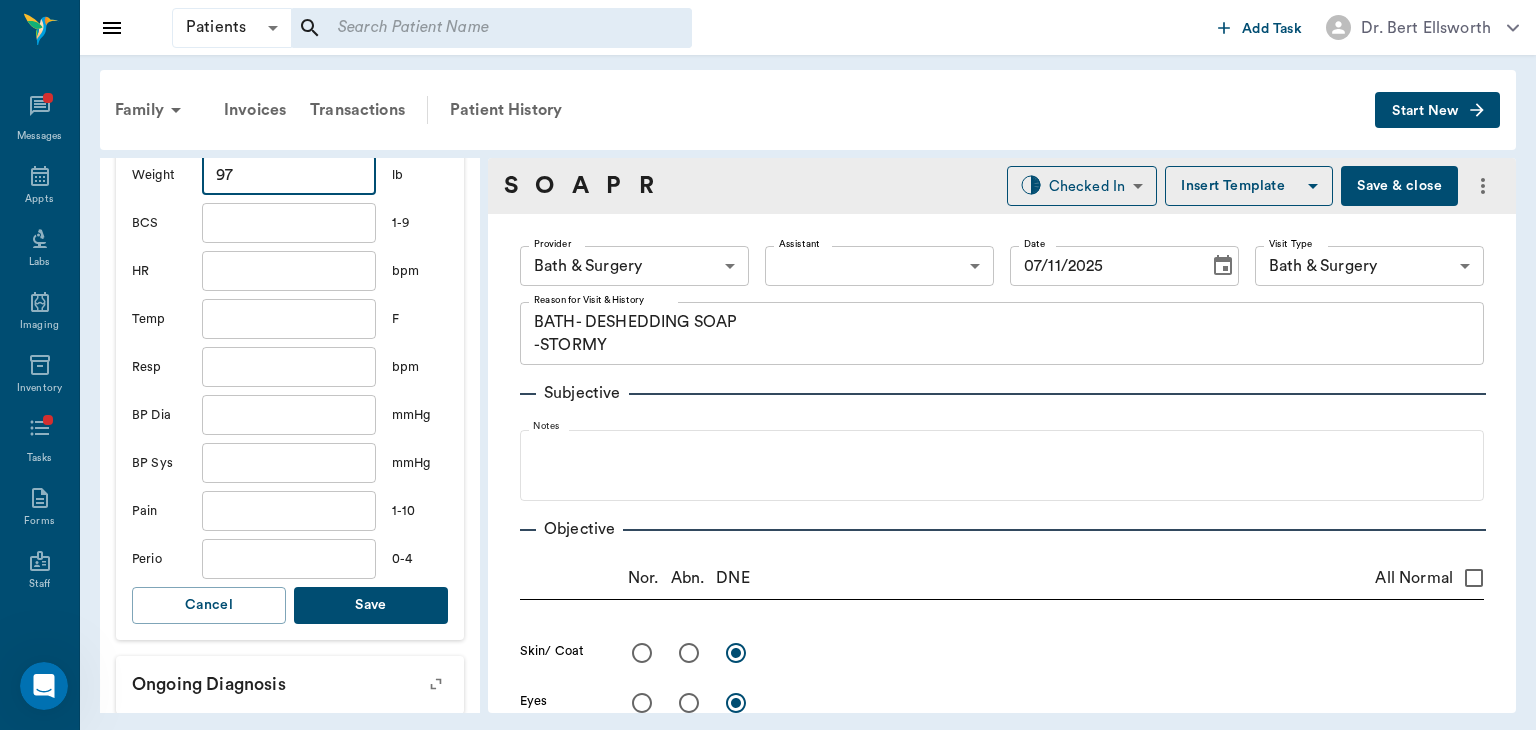 type on "97" 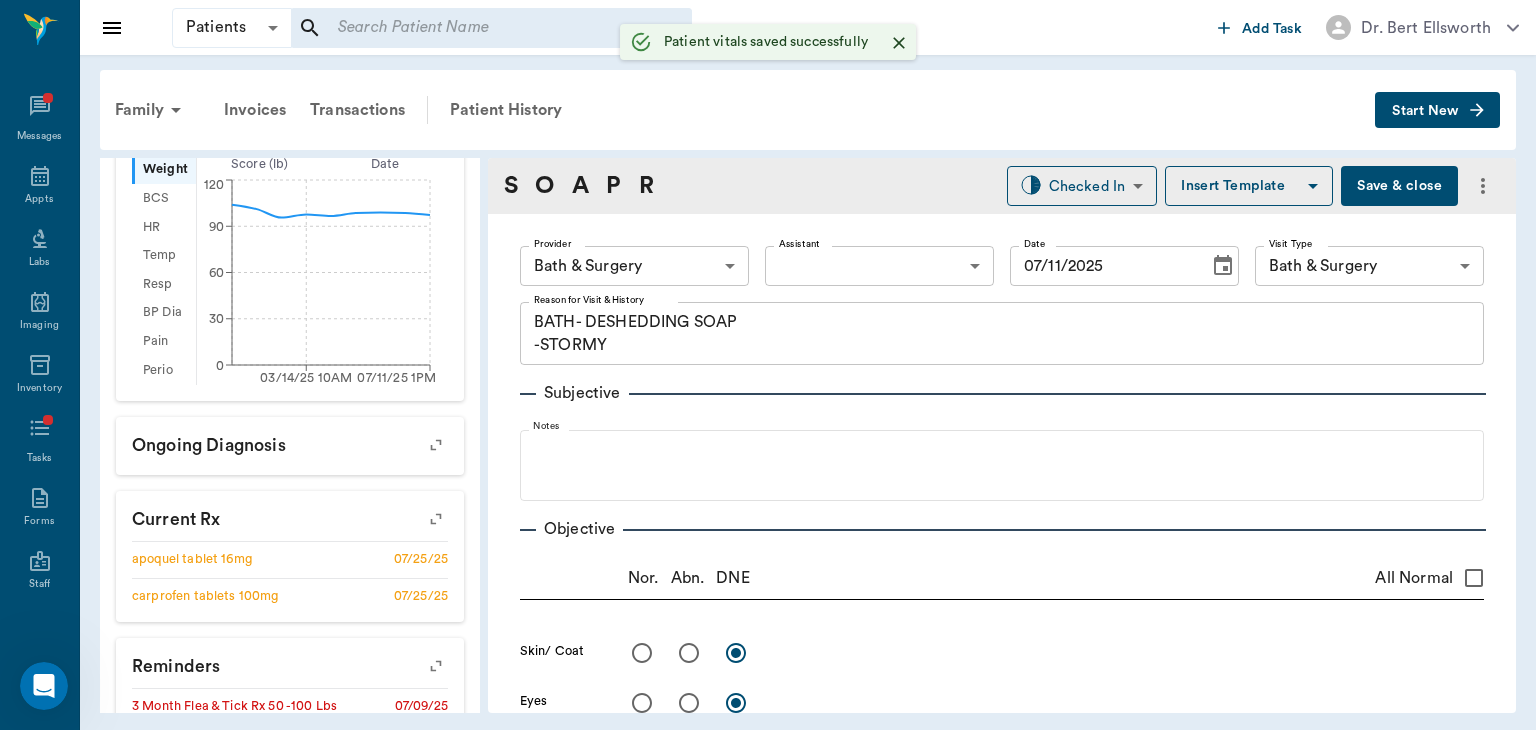 click on "Patients Patients ​ ​ Add Task Dr. [LAST] [LAST] Nectar Messages Appts Labs Imaging Inventory Tasks Forms Staff Reports Lookup Settings Family Invoices Transactions Patient History Start New [FIRST] [LAST]     ACTIVE   Species : Canine Breed : Lab Mix, Blk/tan Gender : Female - Spayed Age : 5 yr 5 mo (02/09/2020) Weight : 97 lbs / 43.9985 kg Patient Special Care:  WE DID A STEROID INJ ON 1/26/24 TO SEE IF THAT HELPS- SKIN LOOKS GOOD, NEXT STEP WILL BE APOQUEL IF ... Family : [LAST] Client : [FIRST] [LAST] Phone : [PHONE] Email : [EMAIL] Balance : $0.00 Credit : $0.00 Client Special Care:  . Patient Vitals Weight BCS HR Temp Resp BP Dia Pain Perio Score ( lb ) Date 03/14/25 10AM 07/11/25 1PM 0 30 60 90 120 Ongoing diagnosis Current Rx apoquel tablet 16mg 07/25/25 carprofen tablets 100mg 07/25/25 Reminders 3 Month Flea ​& Tick Rx 50 -100 Lbs 07/09/25 Pro-heart Hw Prev 6 Month 71-100lbs 11/14/25 Distemper/Parvo Vaccination Annual 12/19/25 Corona Vaccination Annual 12/19/25 S O A P R ​ ​ x" at bounding box center [768, 365] 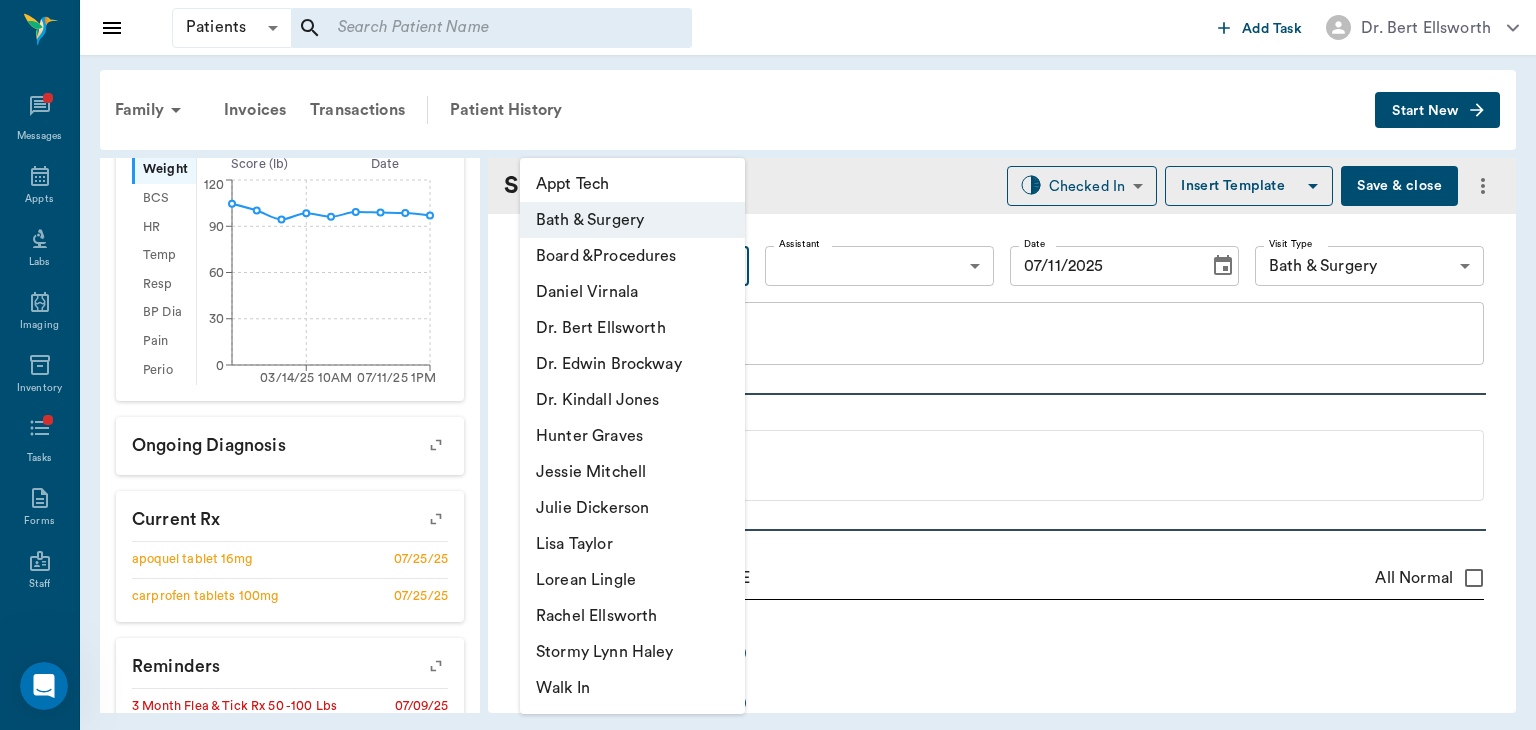 click on "Bath & Surgery" at bounding box center (632, 220) 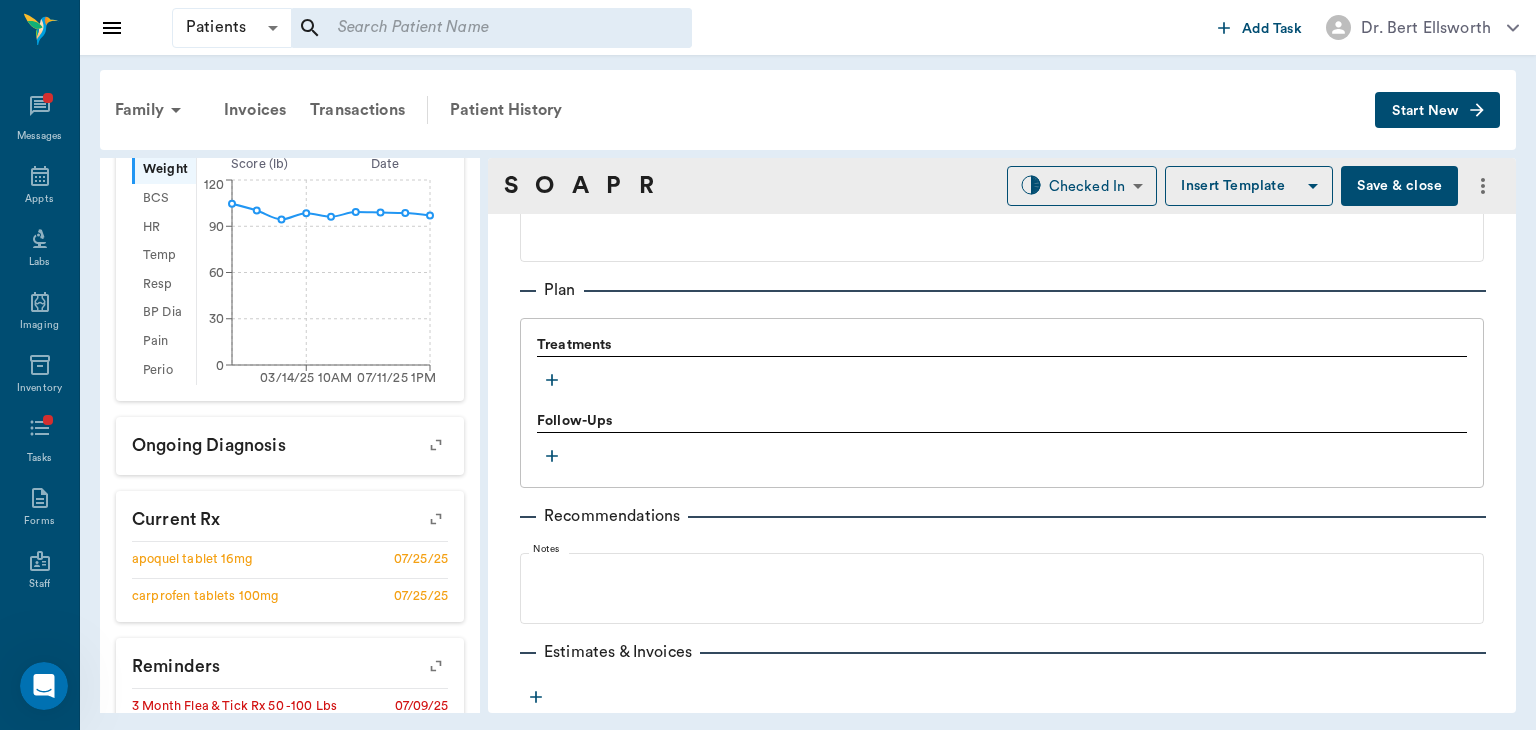 scroll, scrollTop: 1262, scrollLeft: 0, axis: vertical 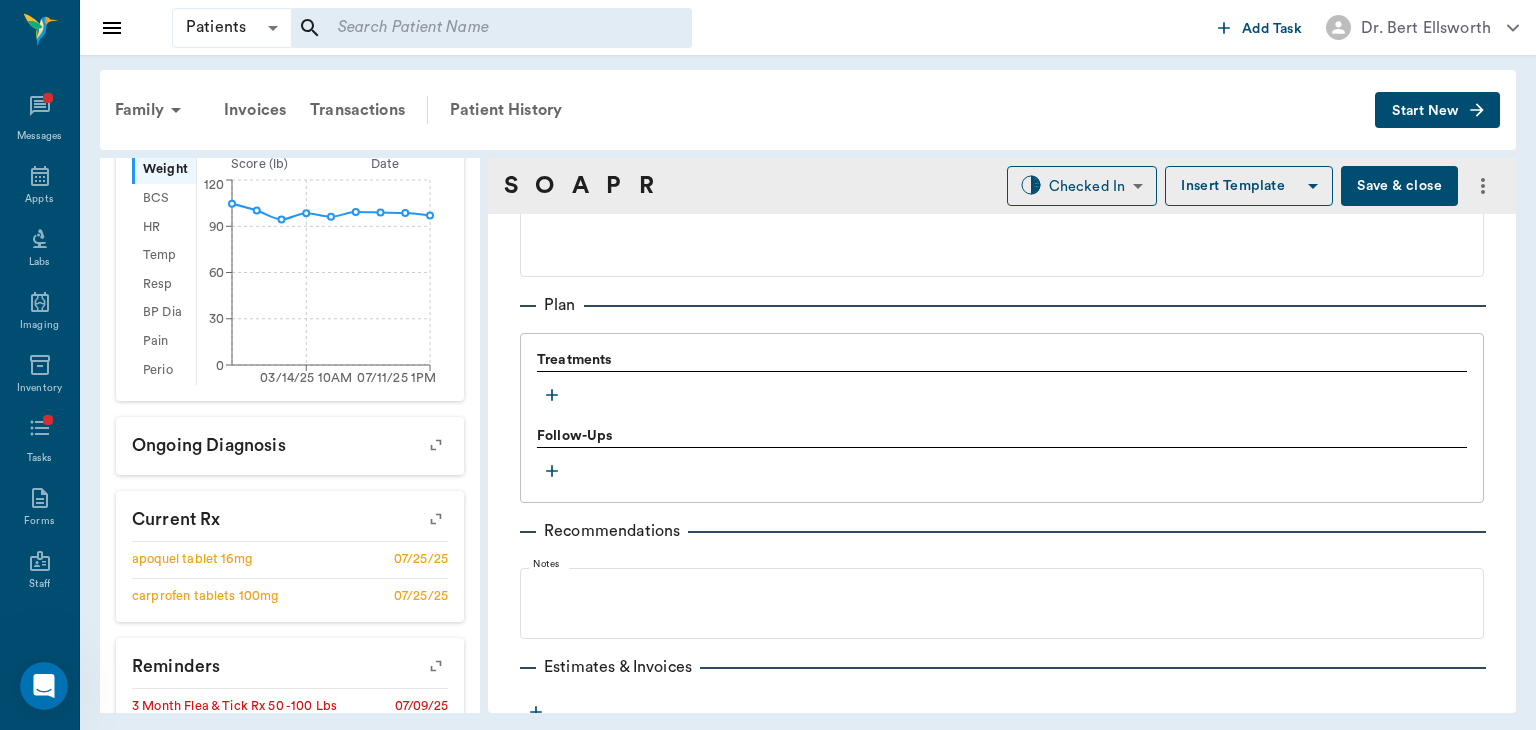click 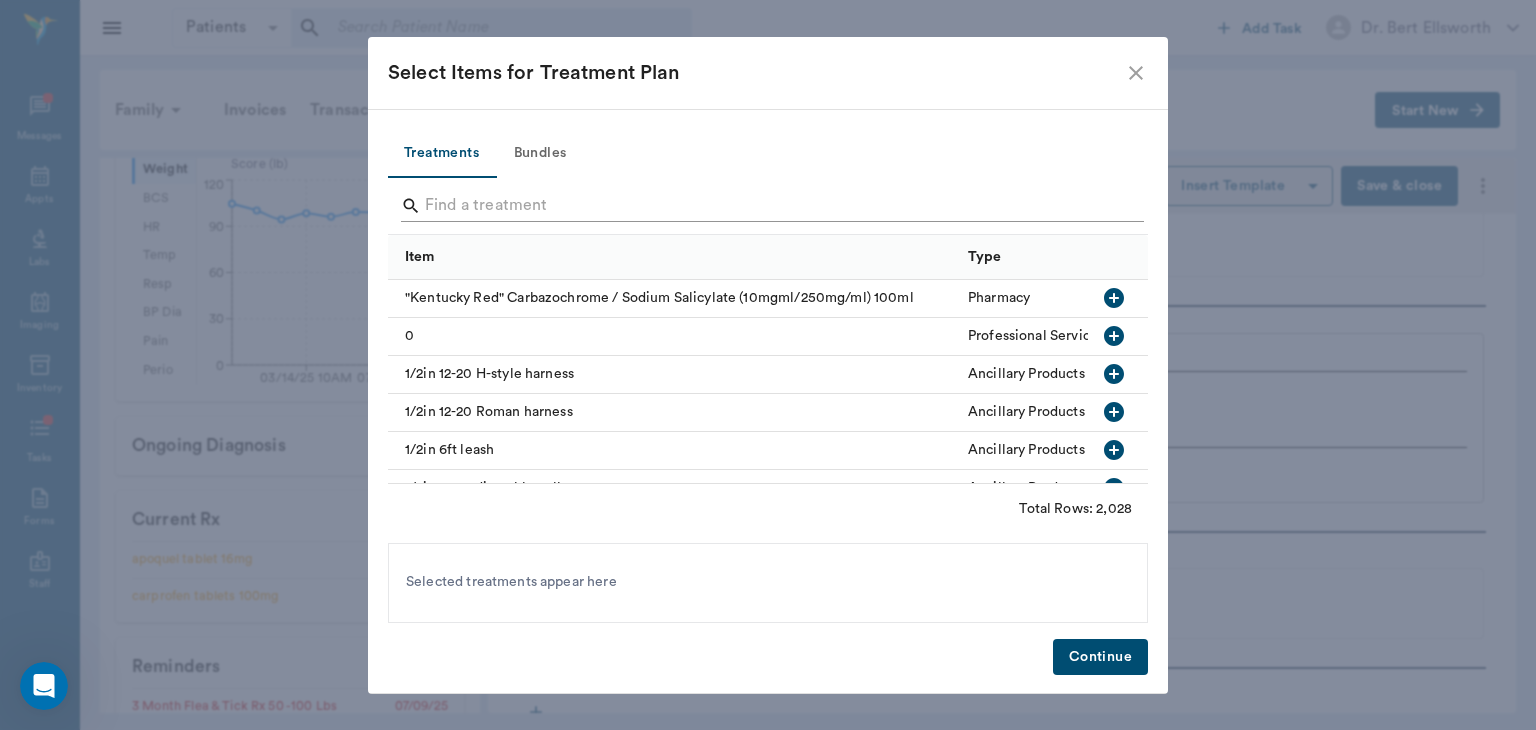 click at bounding box center (769, 206) 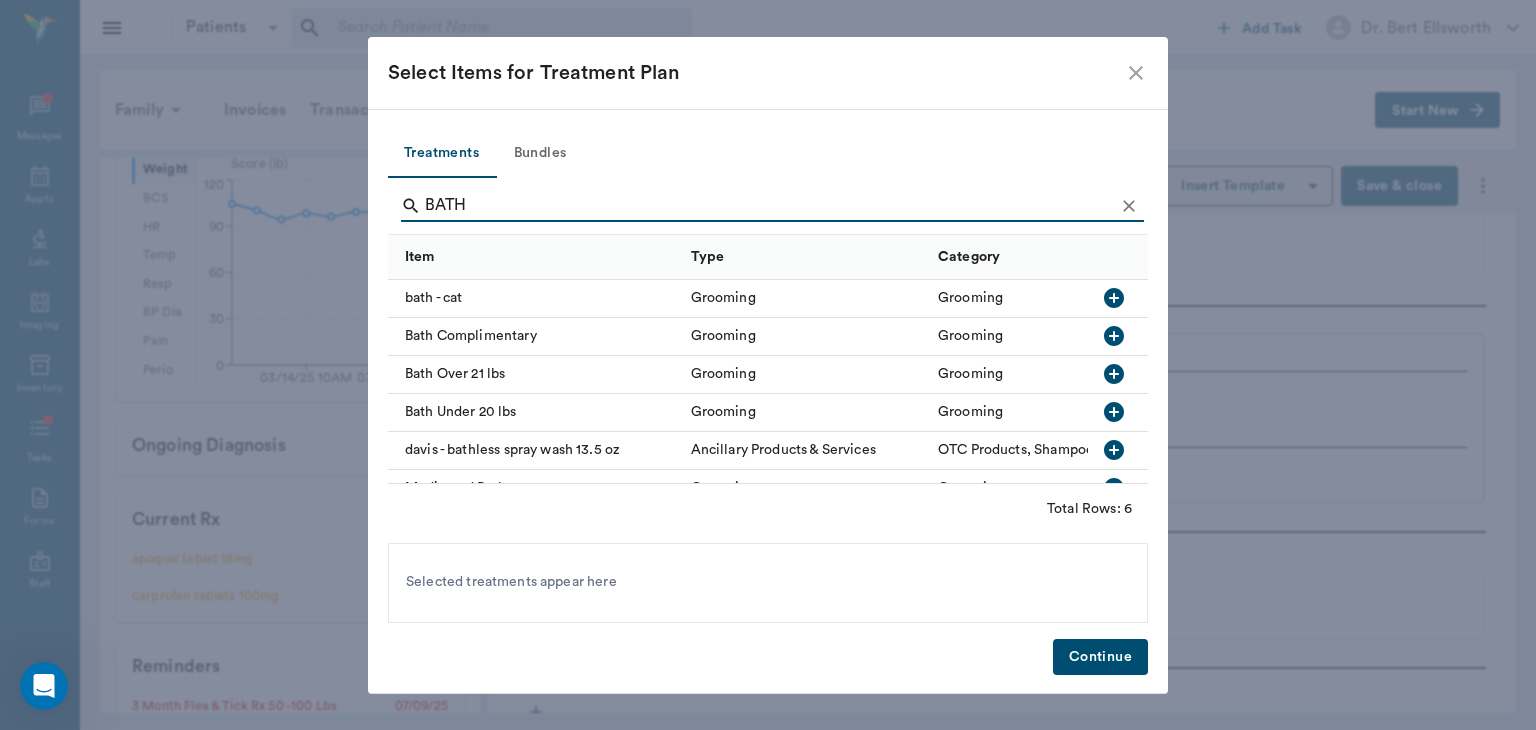 type on "BATH" 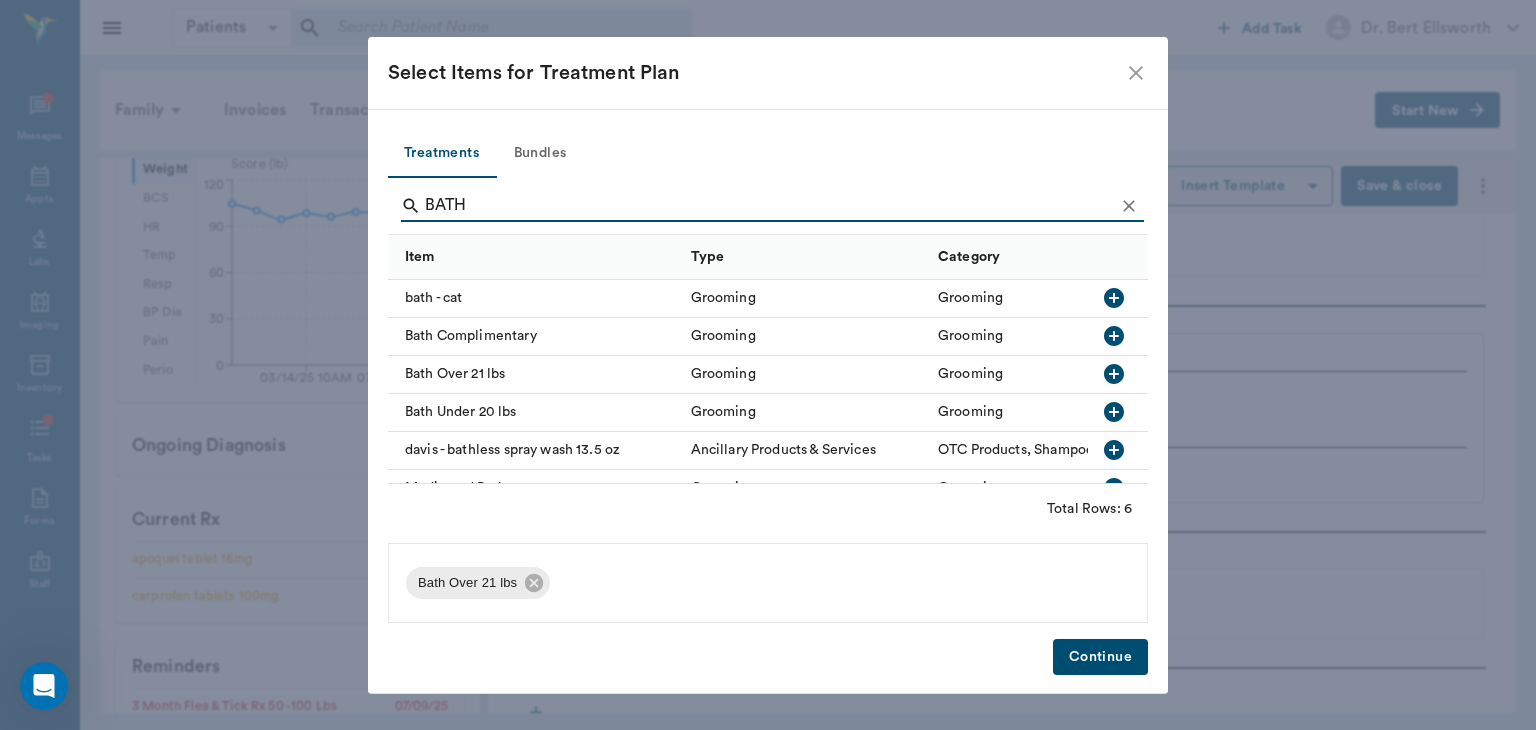 click on "Continue" at bounding box center [1100, 657] 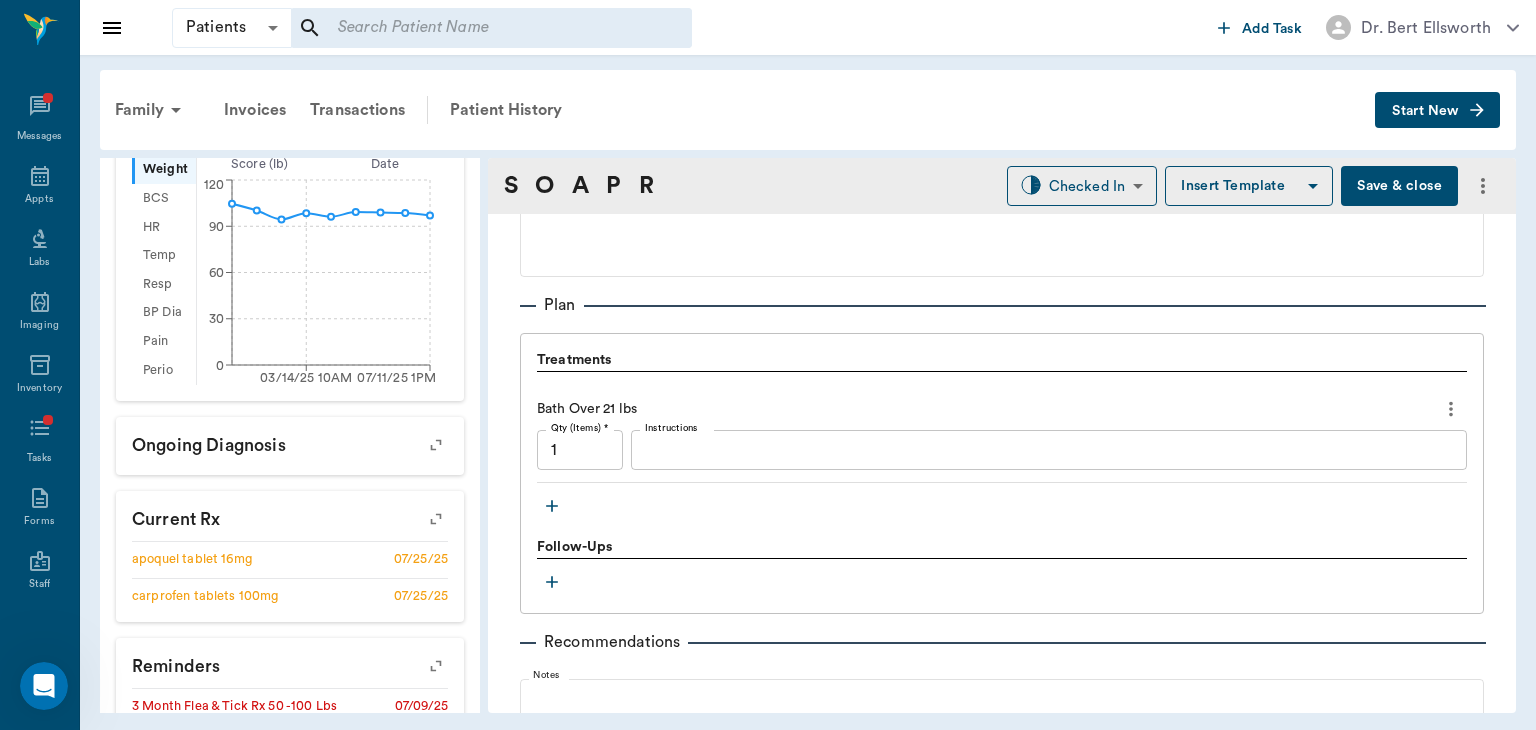 click on "Instructions" at bounding box center (1049, 450) 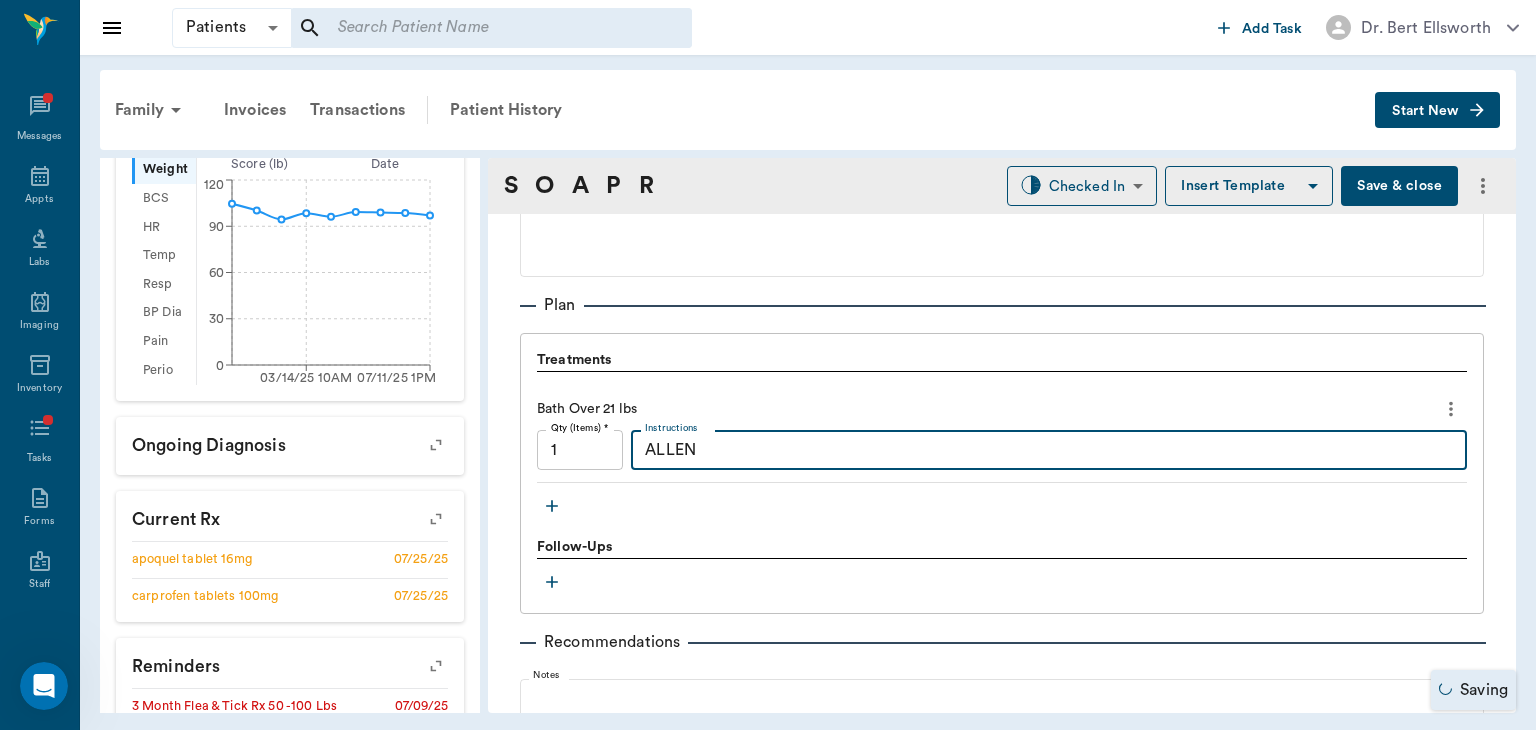 type on "ALLEN" 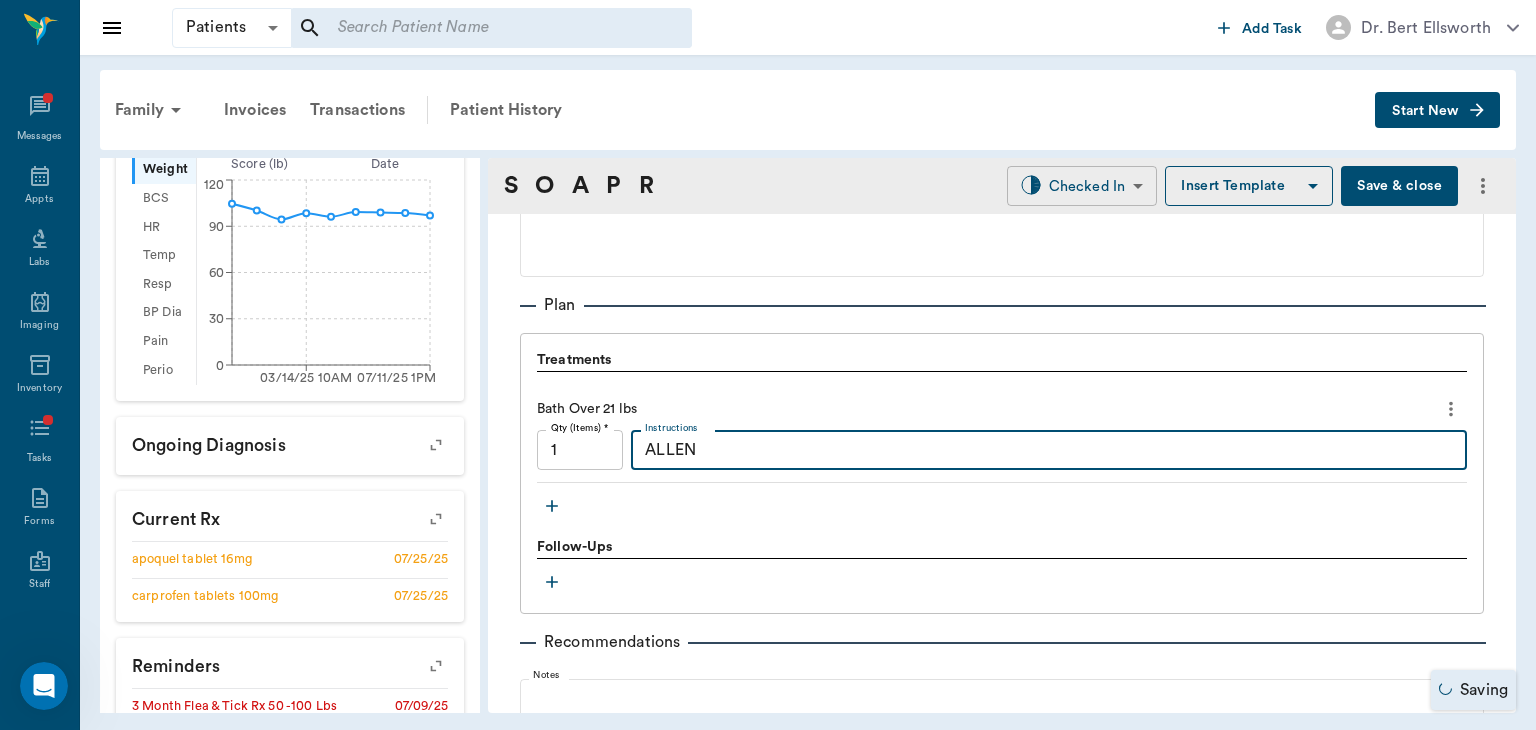 click on "Patients Patients ​ ​ Add Task Dr. [LAST] [LAST] Nectar Messages Appts Labs Imaging Inventory Tasks Forms Staff Reports Lookup Settings Family Invoices Transactions Patient History Start New [FIRST] [LAST]     ACTIVE   Species : Canine Breed : Lab Mix, Blk/tan Gender : Female - Spayed Age : 5 yr 5 mo (02/09/2020) Weight : 97 lbs / 43.9985 kg Patient Special Care:  WE DID A STEROID INJ ON 1/26/24 TO SEE IF THAT HELPS- SKIN LOOKS GOOD, NEXT STEP WILL BE APOQUEL IF ... Family : [LAST] Client : [FIRST] [LAST] Phone : [PHONE] Email : [EMAIL] Balance : $0.00 Credit : $0.00 Client Special Care:  . Patient Vitals Weight BCS HR Temp Resp BP Dia Pain Perio Score ( lb ) Date 03/14/25 10AM 07/11/25 1PM 0 30 60 90 120 Ongoing diagnosis Current Rx apoquel tablet 16mg 07/25/25 carprofen tablets 100mg 07/25/25 Reminders 3 Month Flea ​& Tick Rx 50 -100 Lbs 07/09/25 Pro-heart Hw Prev 6 Month 71-100lbs 11/14/25 Distemper/Parvo Vaccination Annual 12/19/25 Corona Vaccination Annual 12/19/25 S O A P R ​ ​ x" at bounding box center (768, 365) 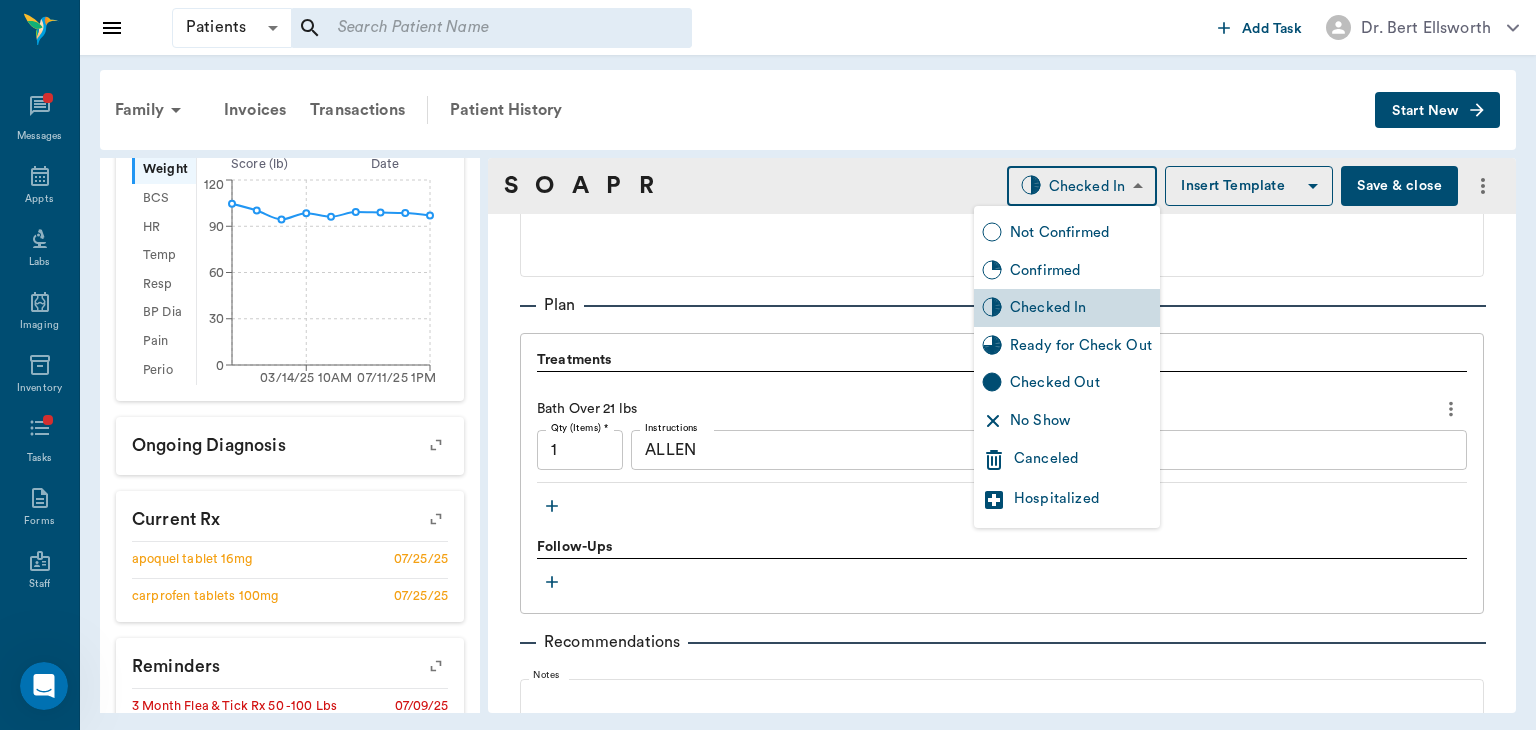 click on "Ready for Check Out" at bounding box center [1081, 346] 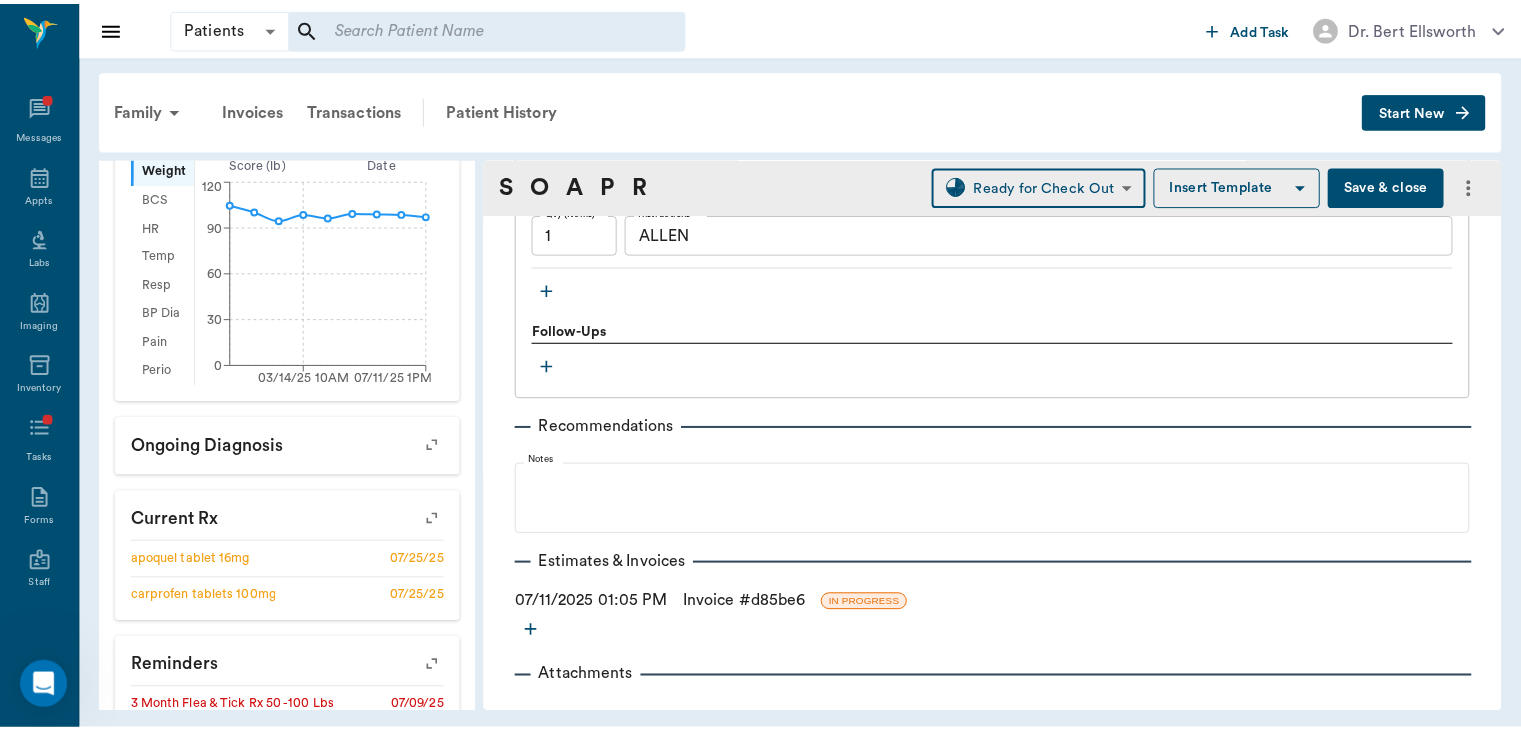 scroll, scrollTop: 1505, scrollLeft: 0, axis: vertical 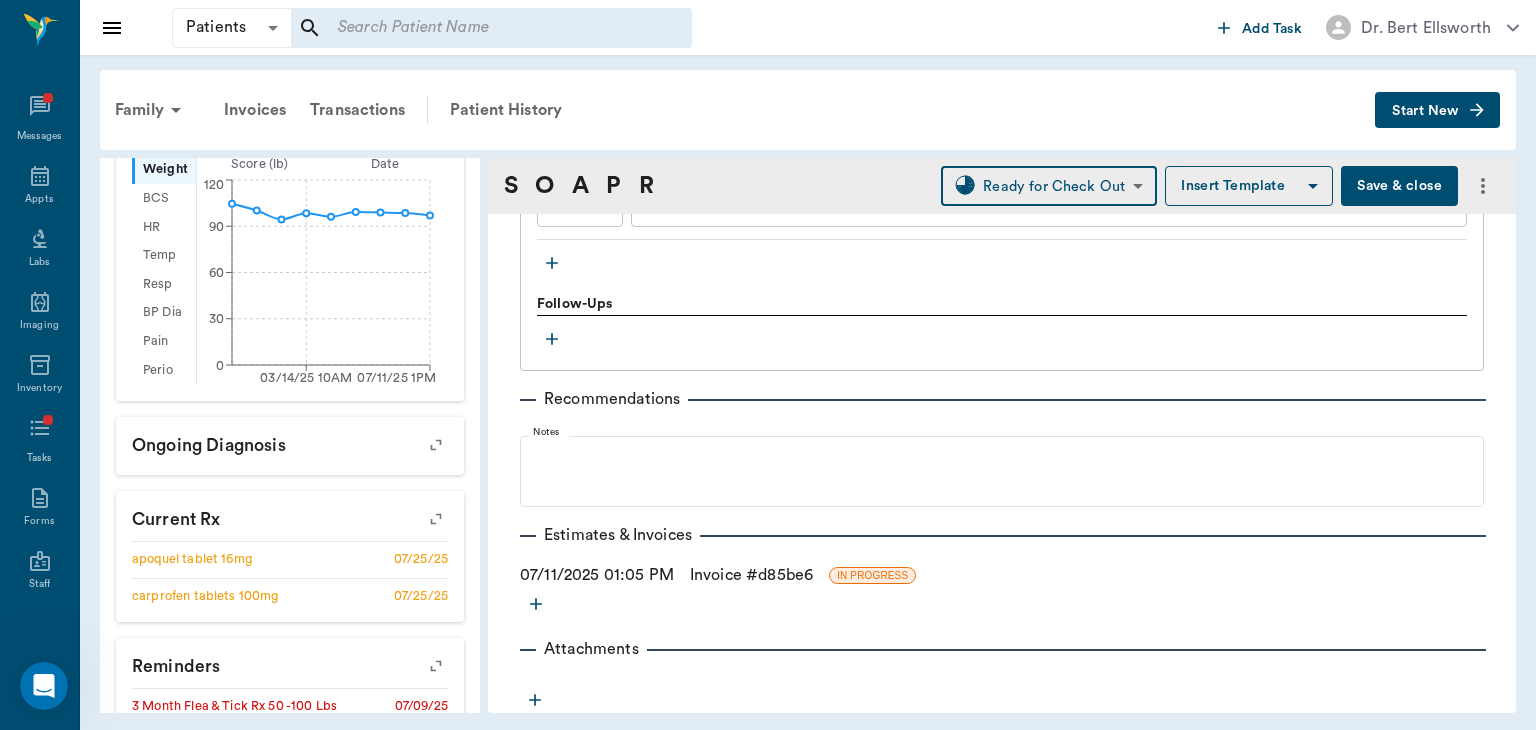 click on "Invoice # d85be6" at bounding box center [751, 575] 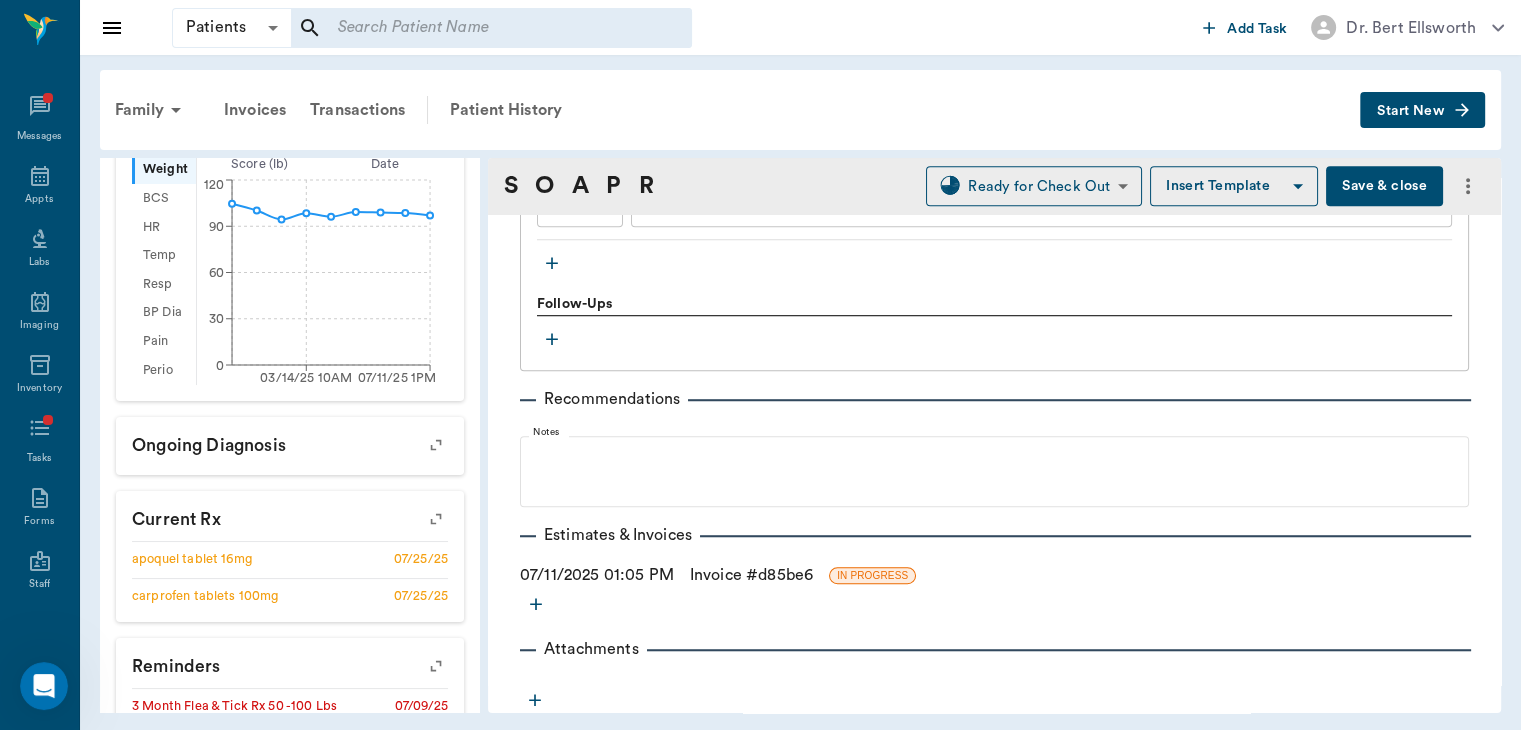 scroll, scrollTop: 0, scrollLeft: 0, axis: both 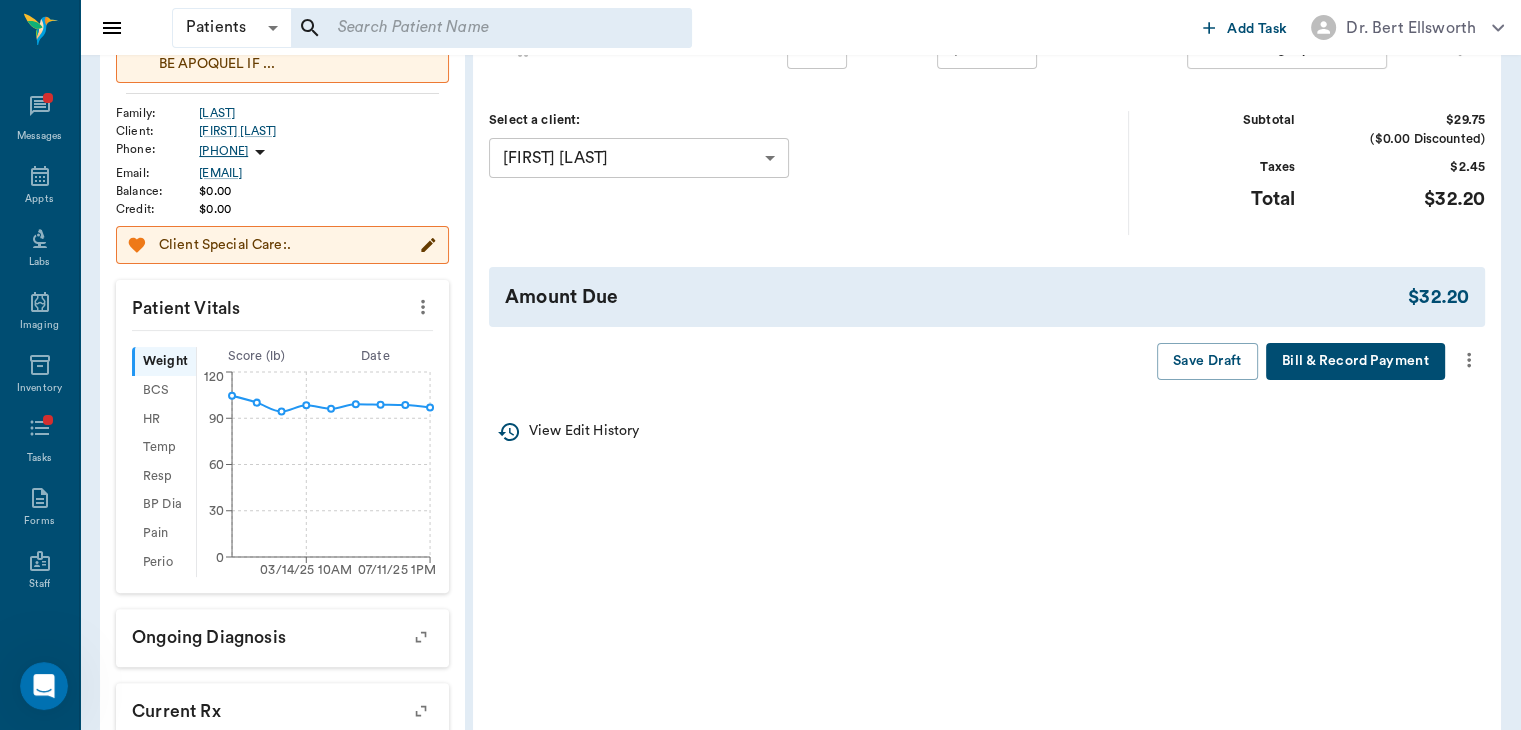 click 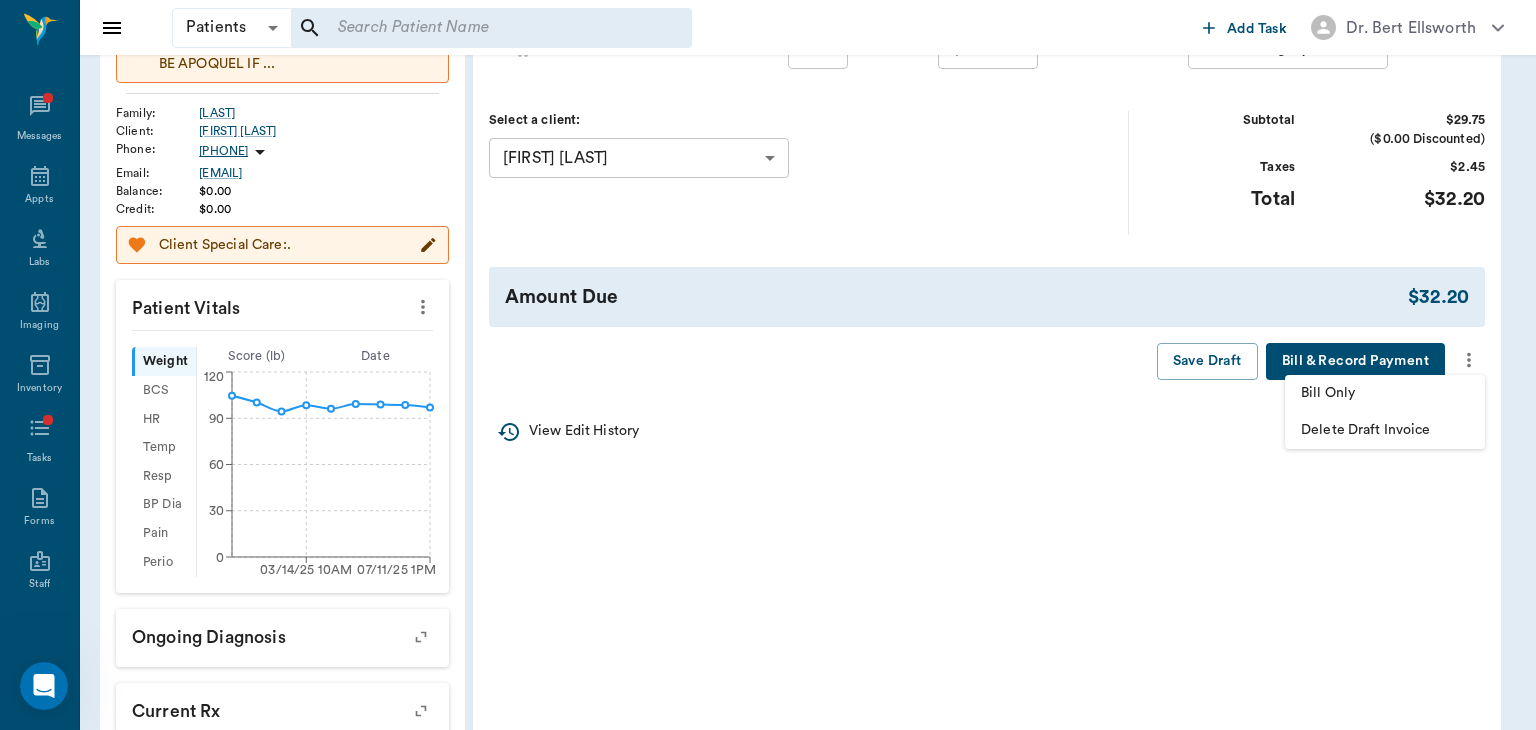 click on "Bill Only" at bounding box center (1385, 393) 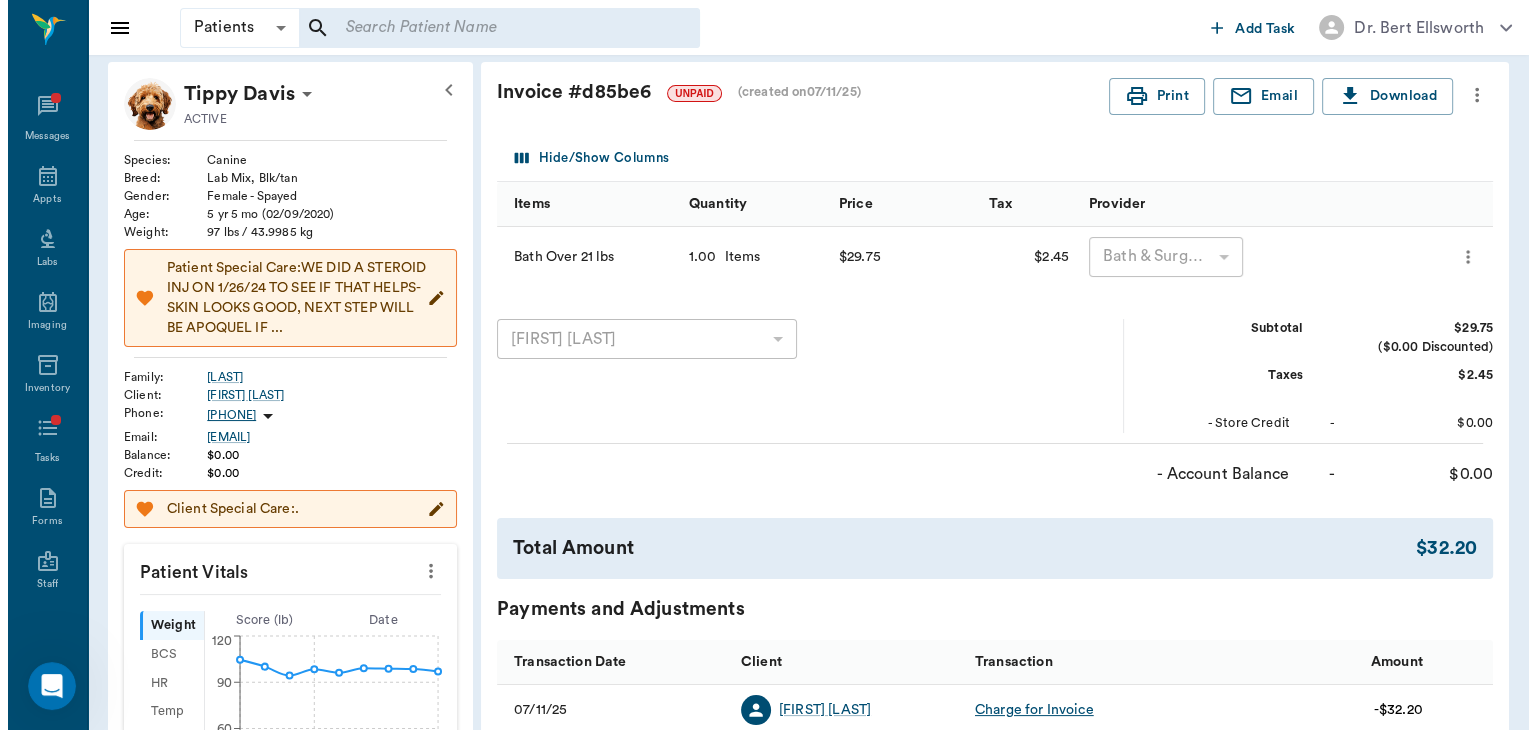 scroll, scrollTop: 0, scrollLeft: 0, axis: both 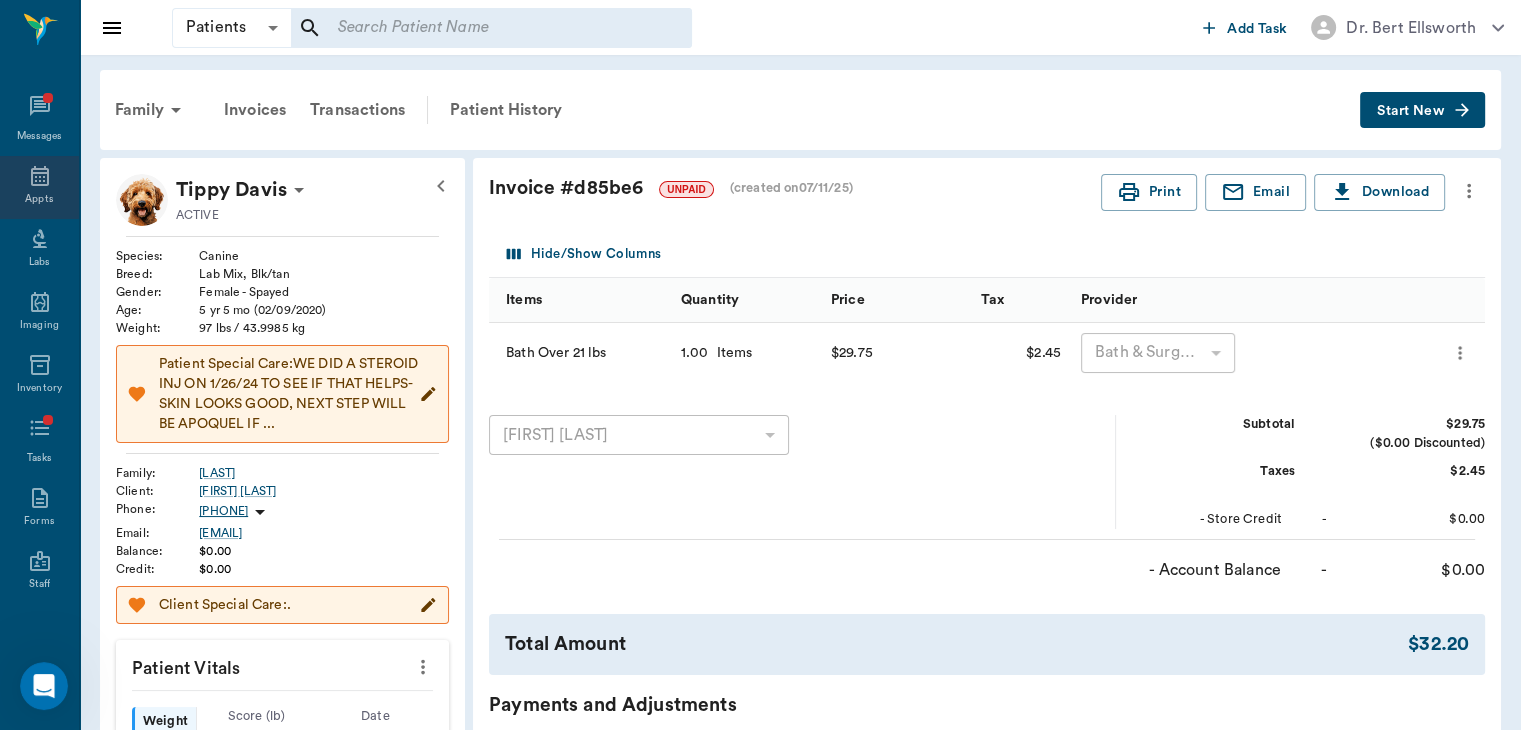 click on "Appts" at bounding box center [39, 199] 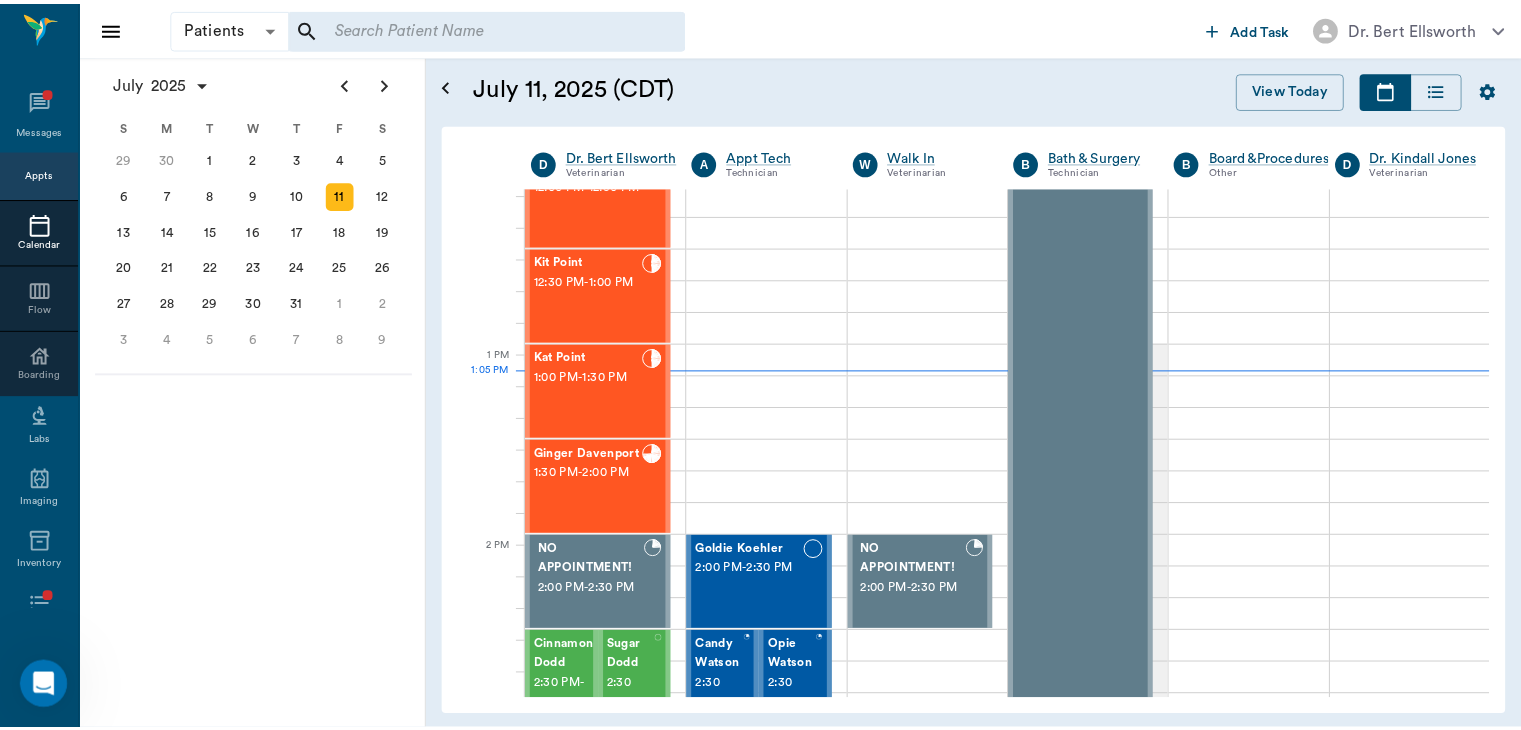 scroll, scrollTop: 797, scrollLeft: 0, axis: vertical 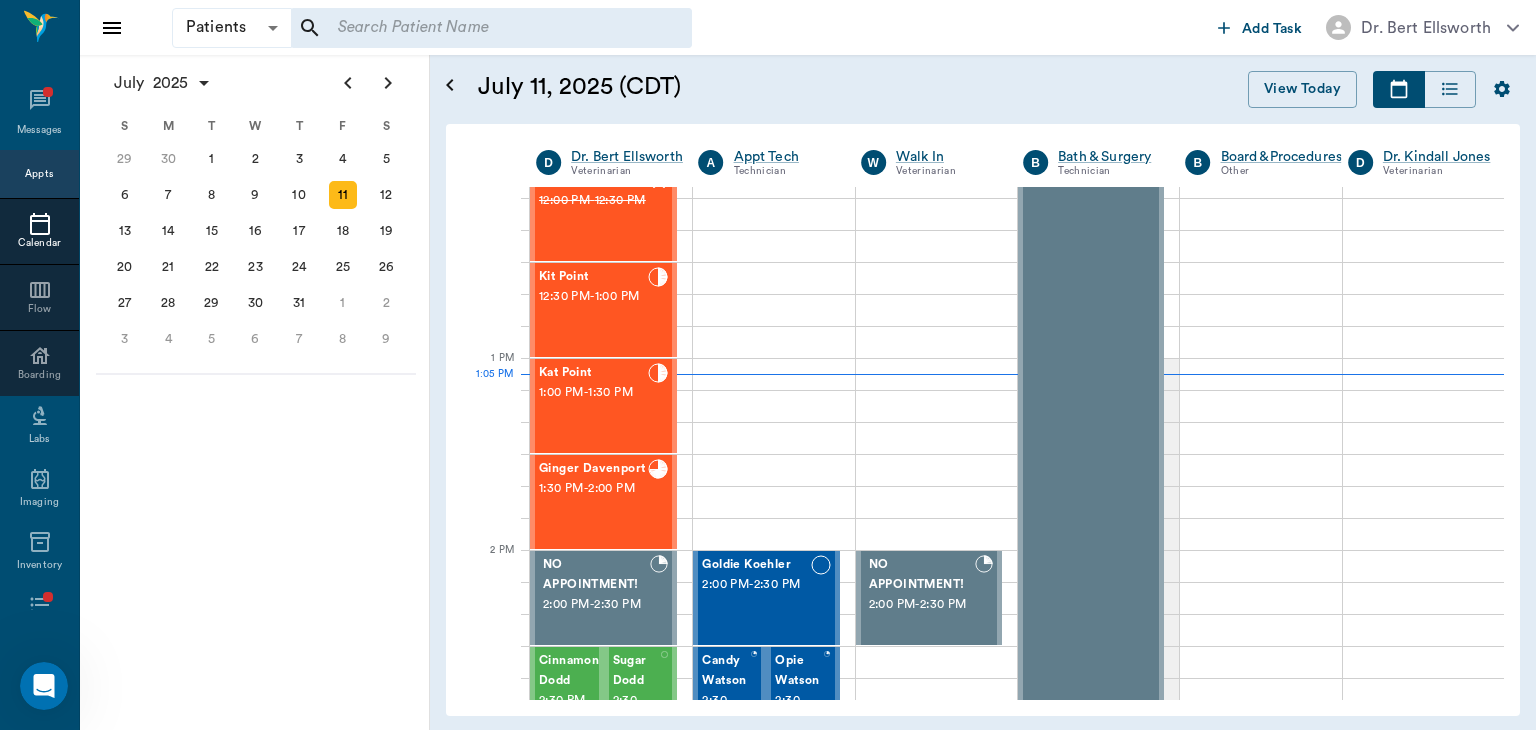 click on "1:30 PM  -  2:00 PM" at bounding box center [593, 489] 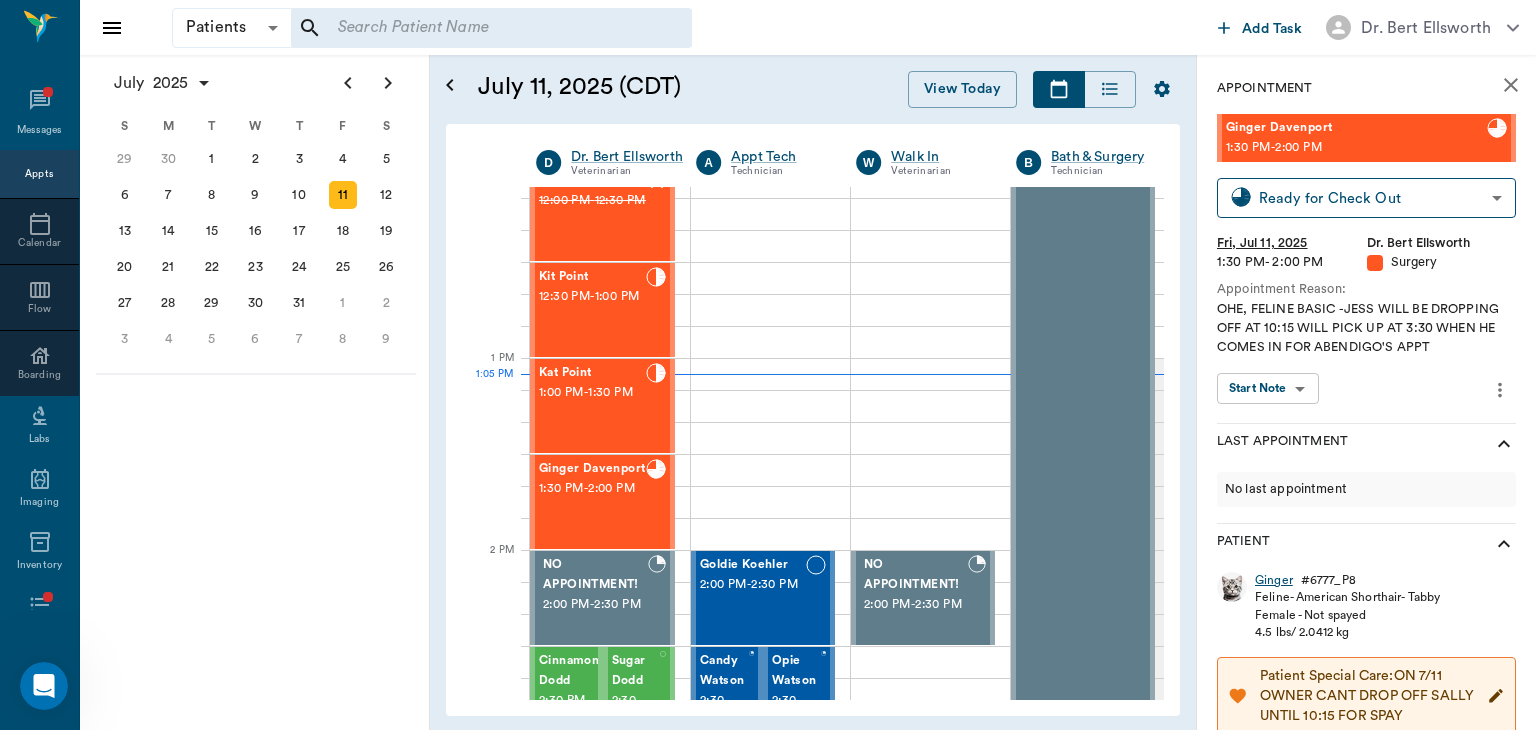 click on "Ginger" at bounding box center [1274, 580] 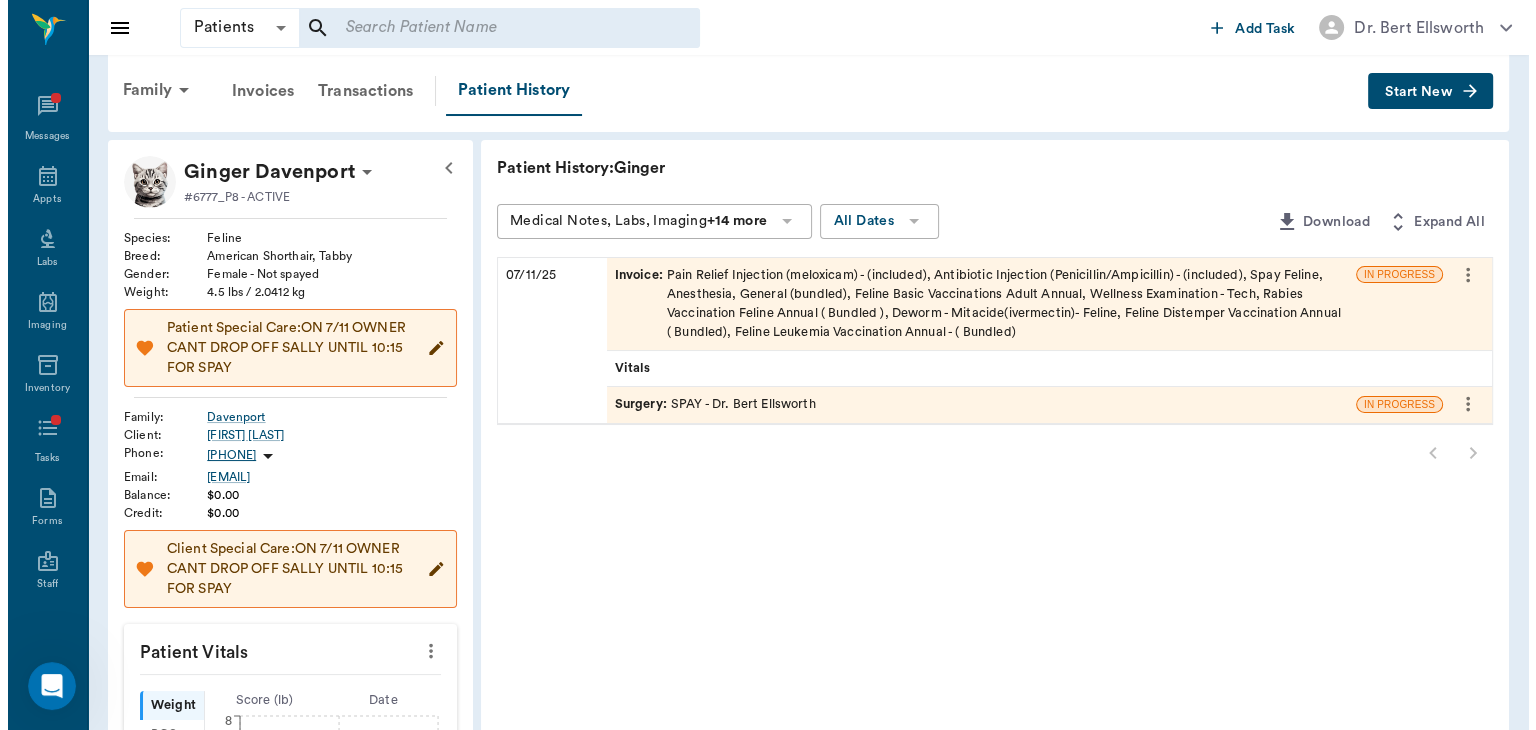 scroll, scrollTop: 0, scrollLeft: 0, axis: both 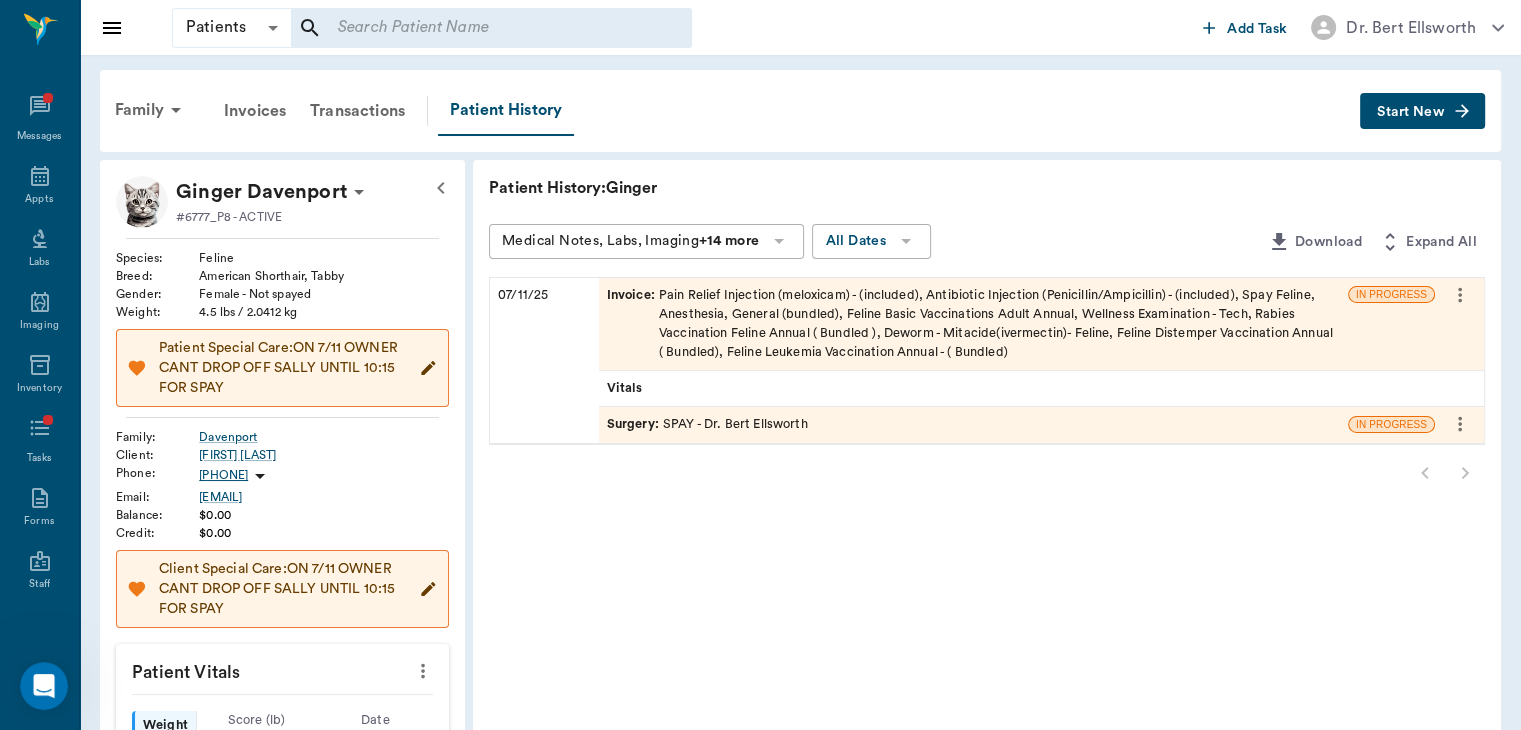 click on "Surgery :" at bounding box center [635, 424] 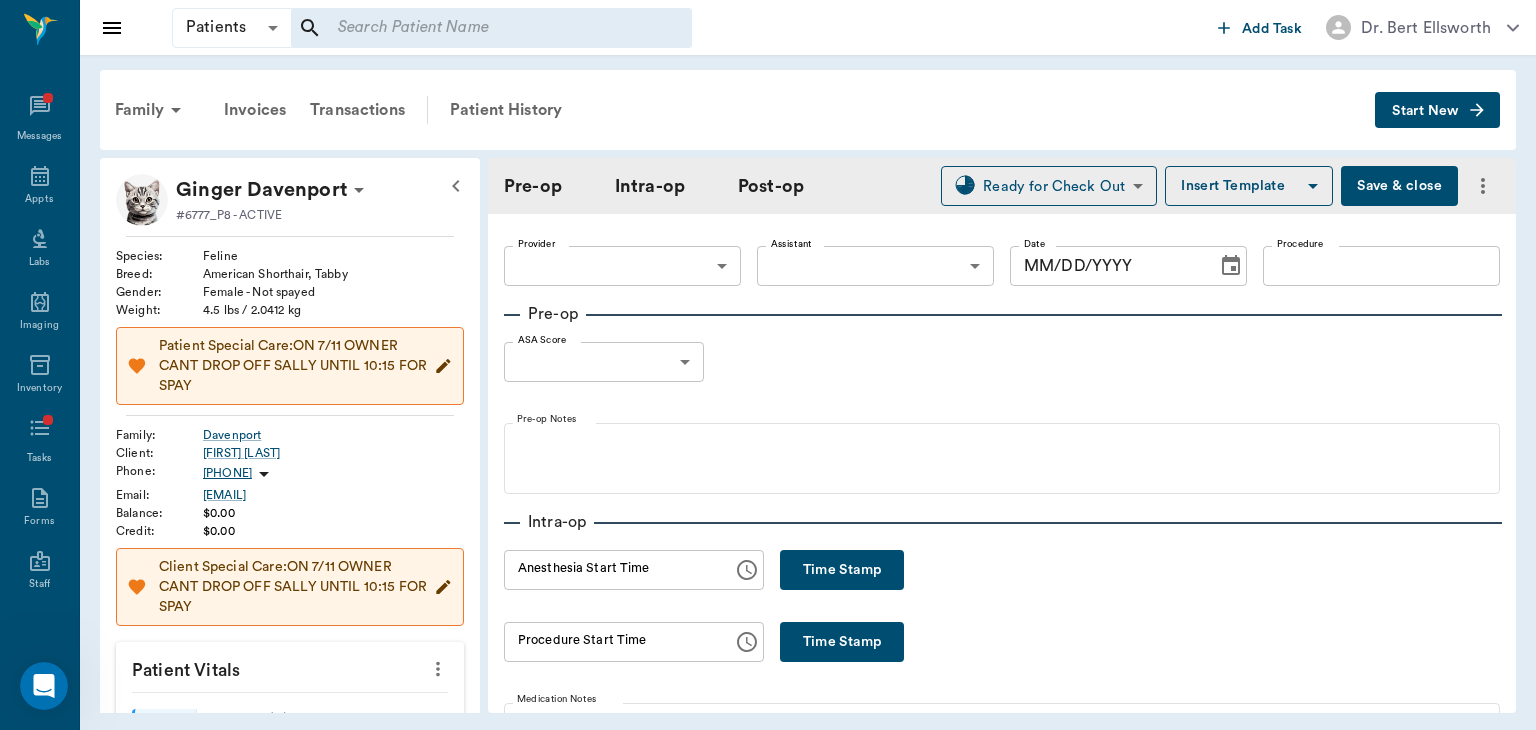 type on "63ec2f075fda476ae8351a4d" 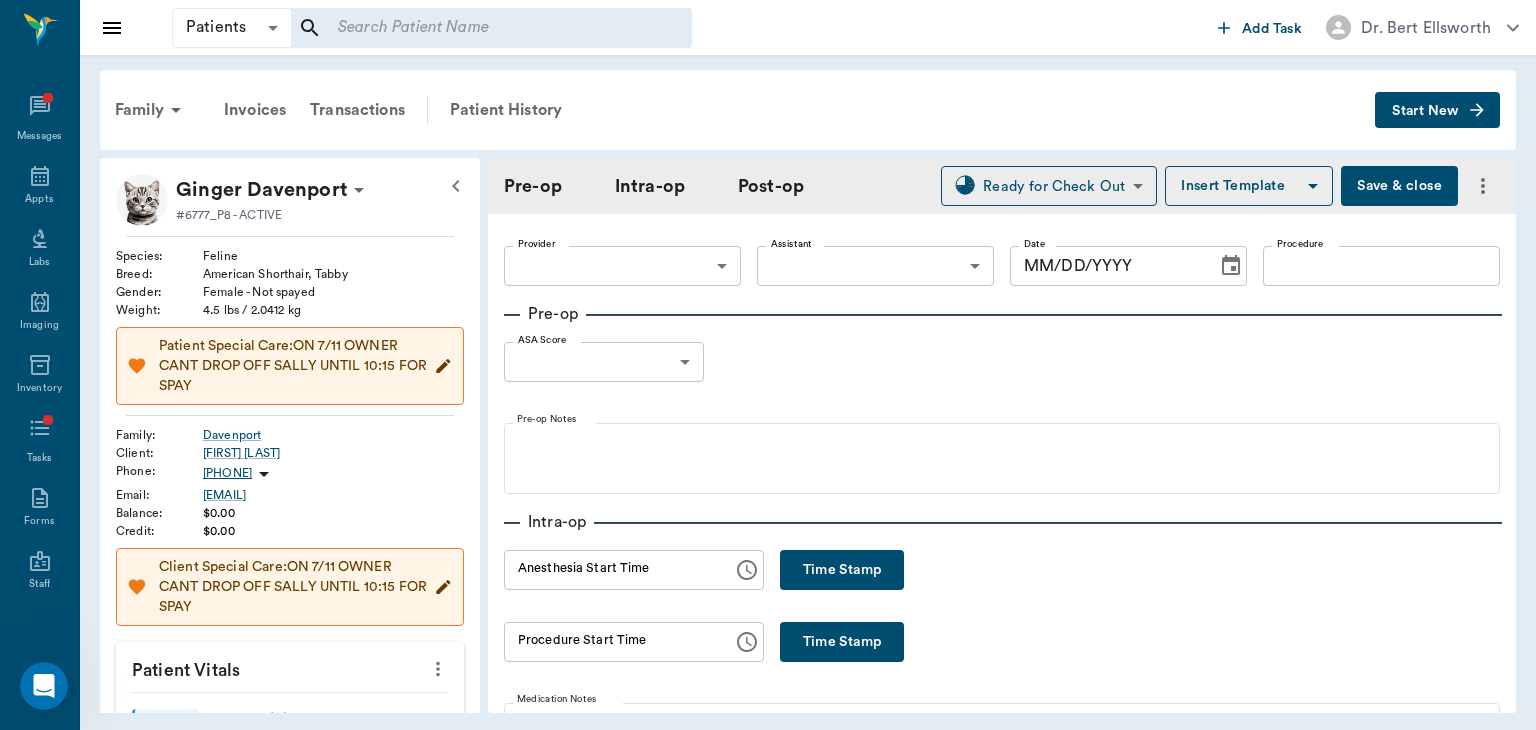 type on "63ec2e7e52e12b0ba117b124" 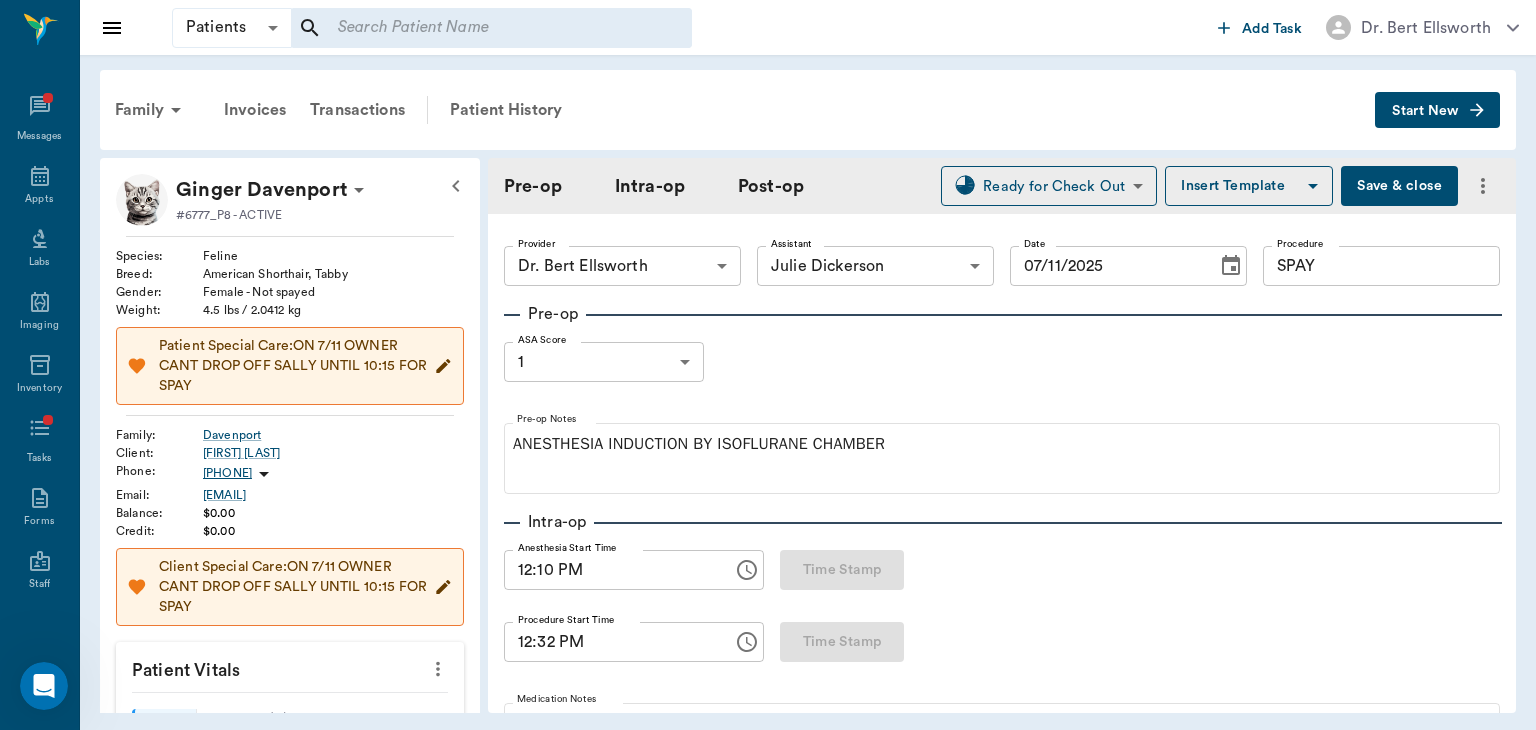 type on "07/11/2025" 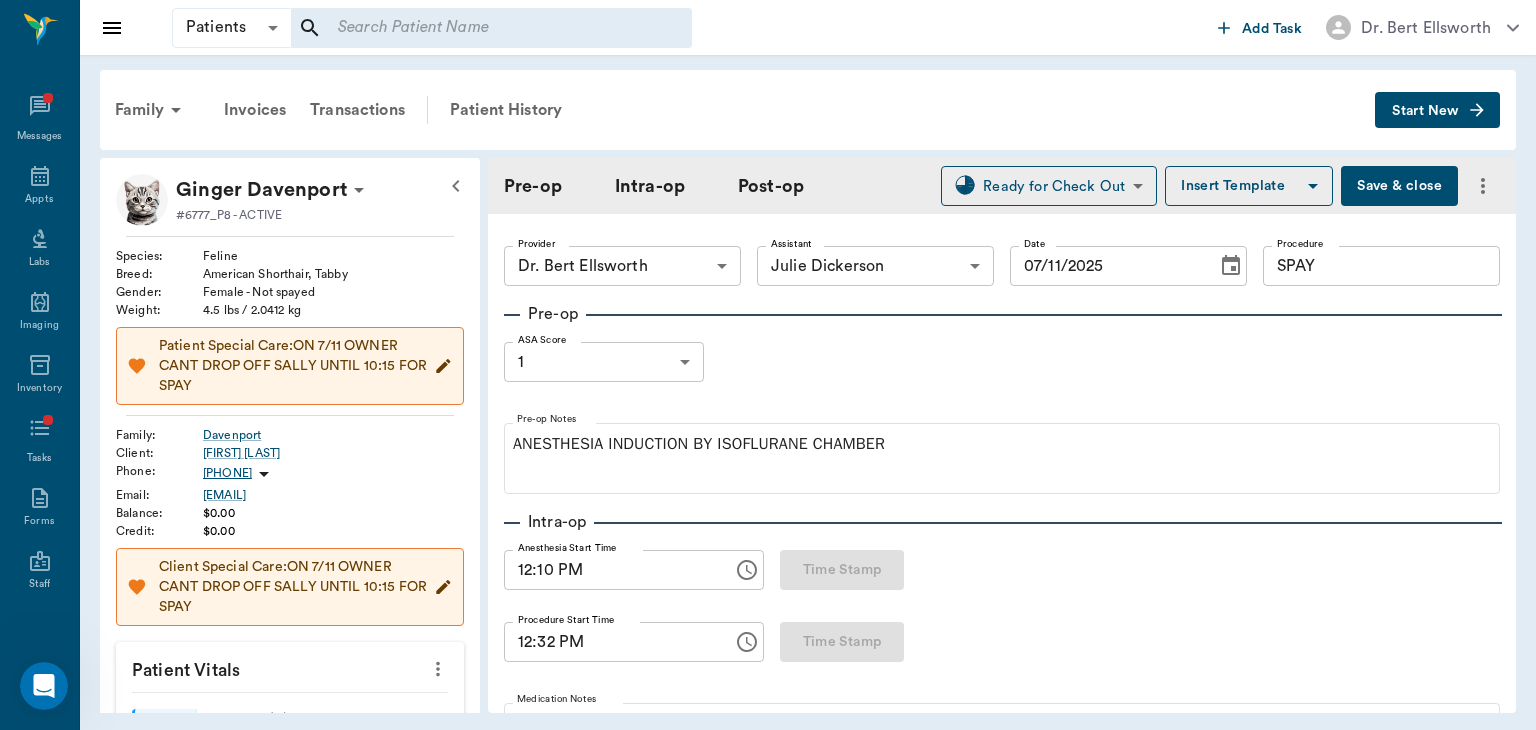 type on "12:10 PM" 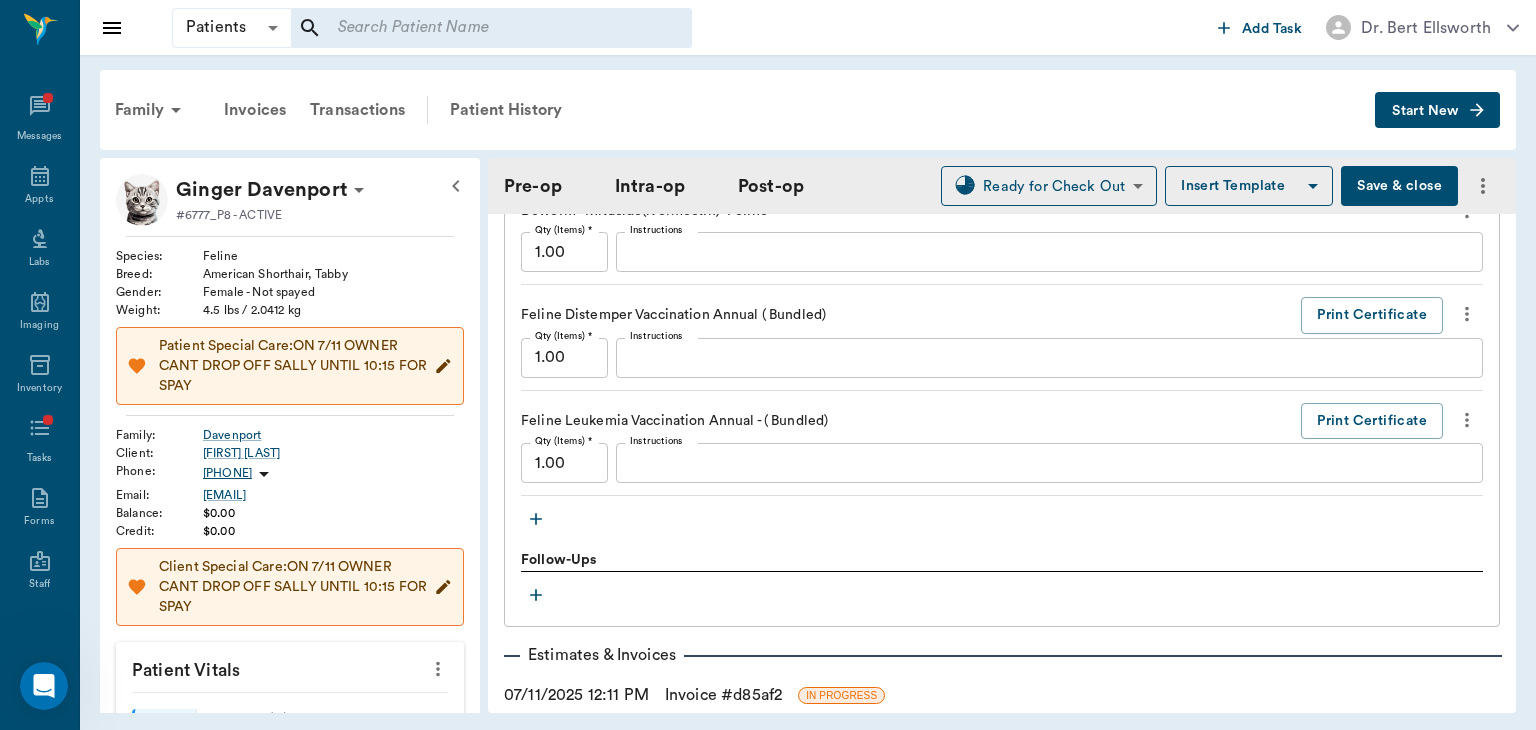 scroll, scrollTop: 2510, scrollLeft: 0, axis: vertical 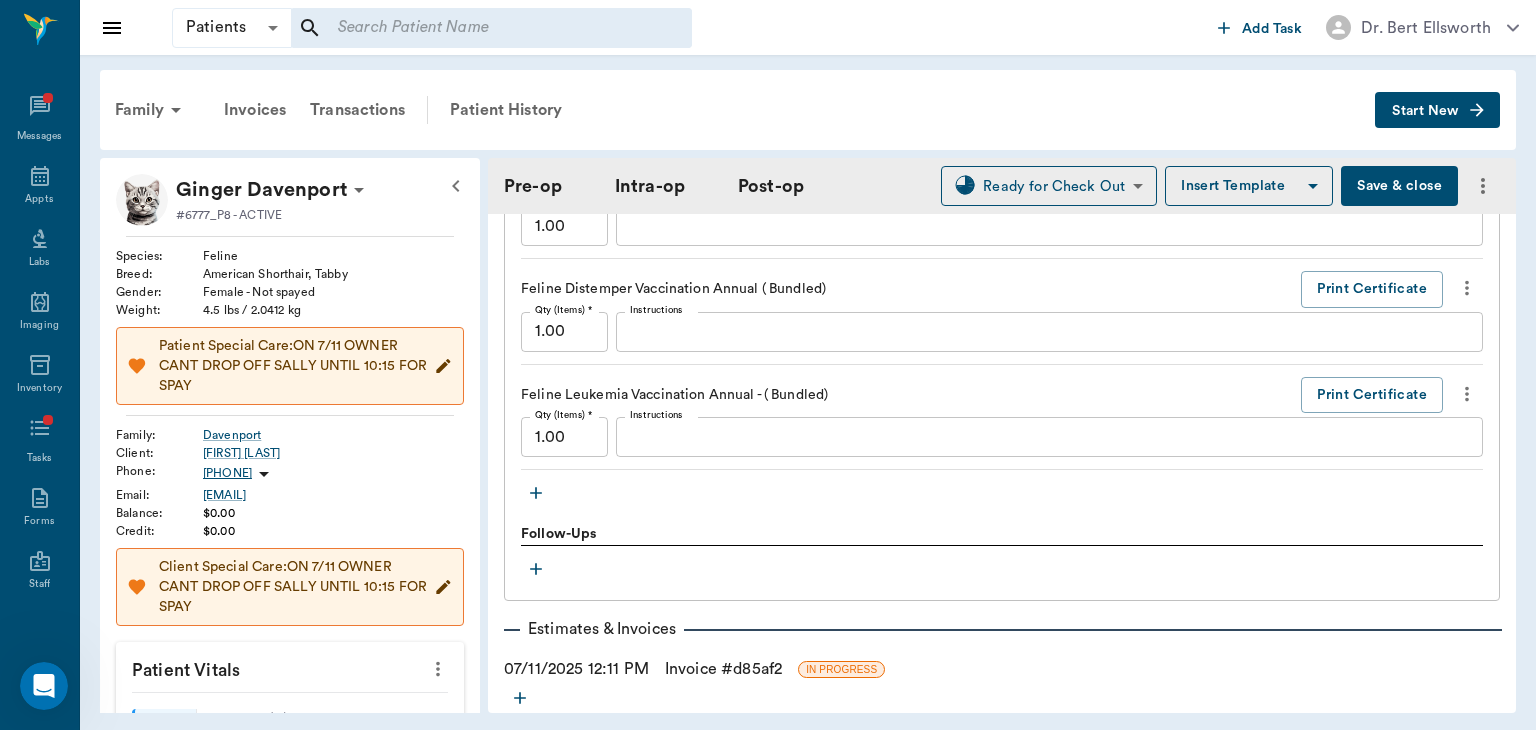 click 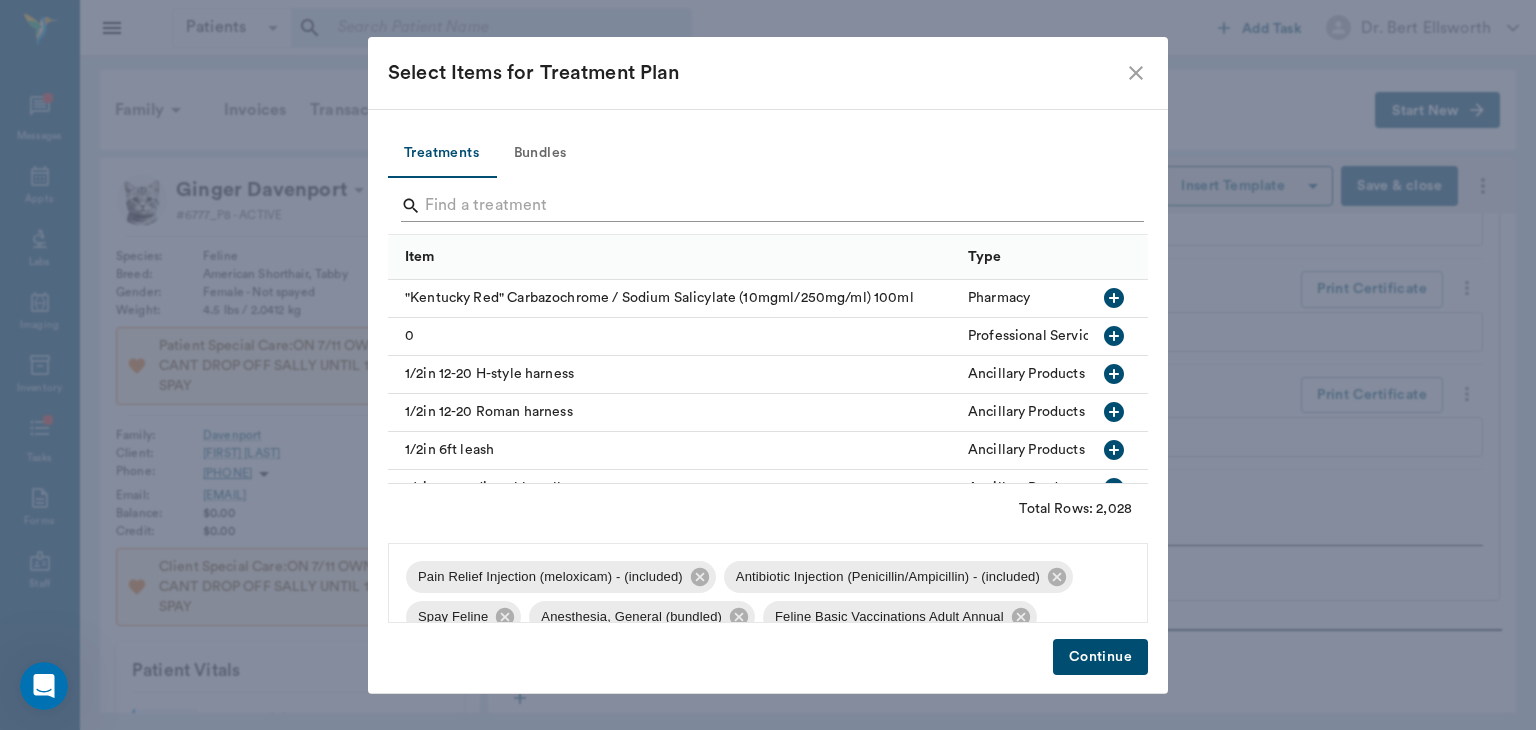 click at bounding box center [769, 206] 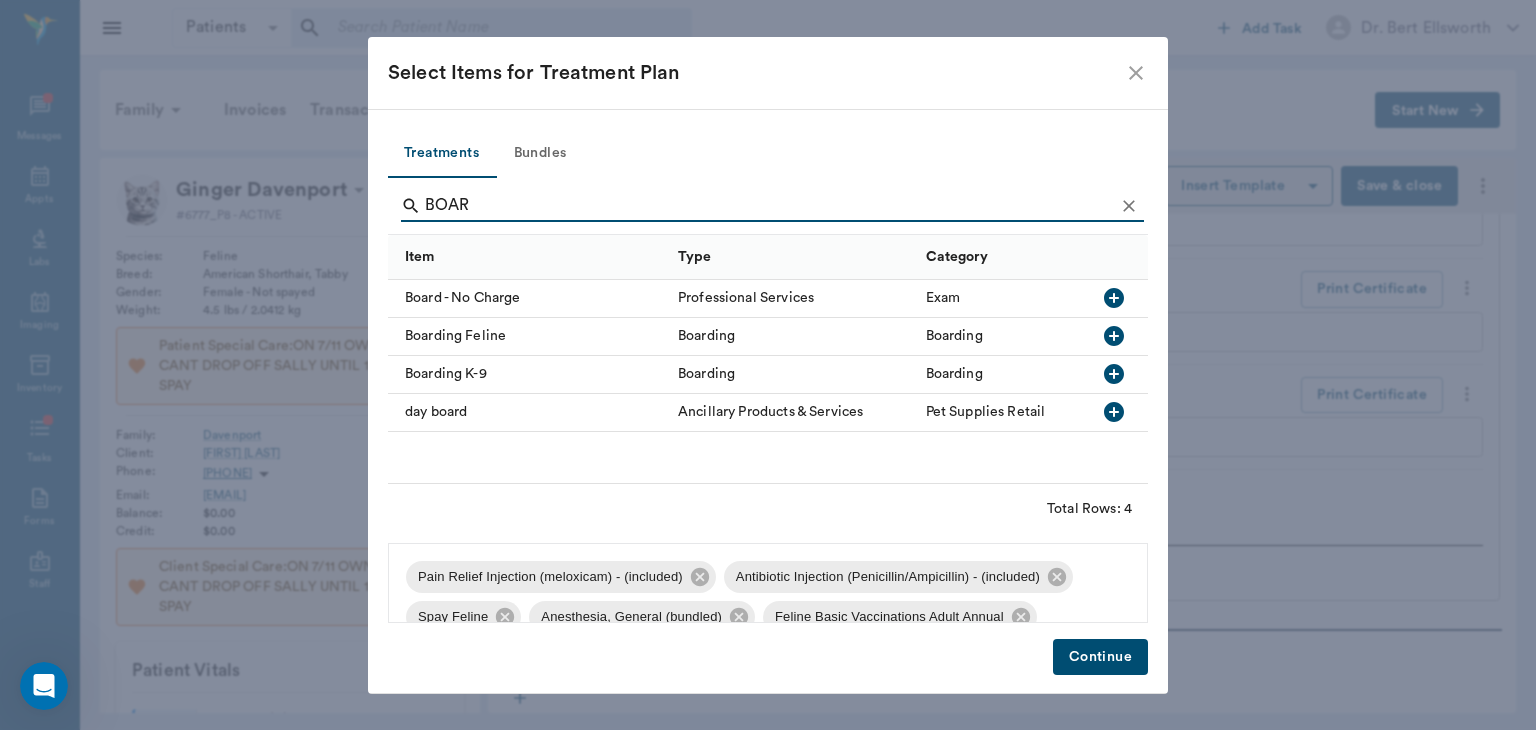 type on "BOAR" 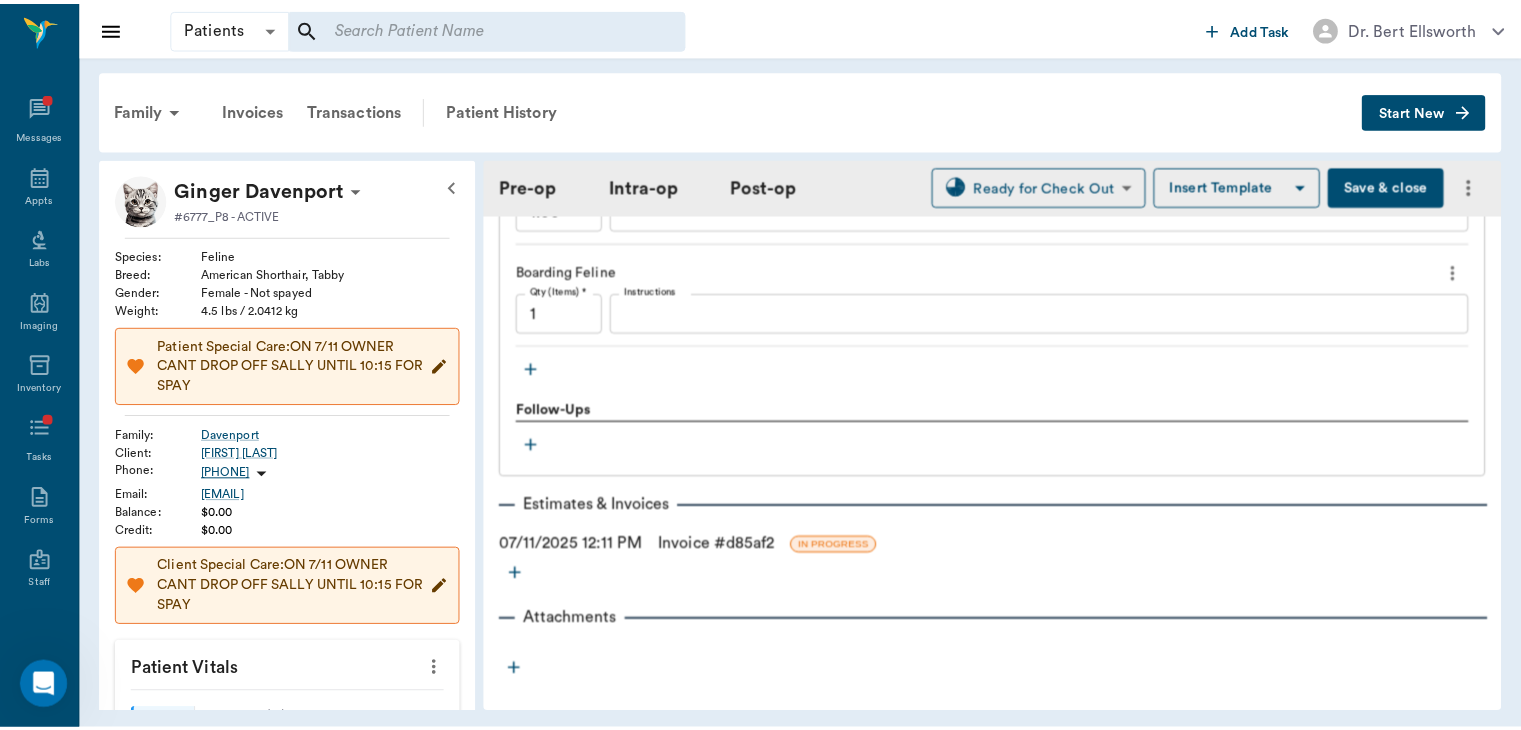 scroll, scrollTop: 2752, scrollLeft: 0, axis: vertical 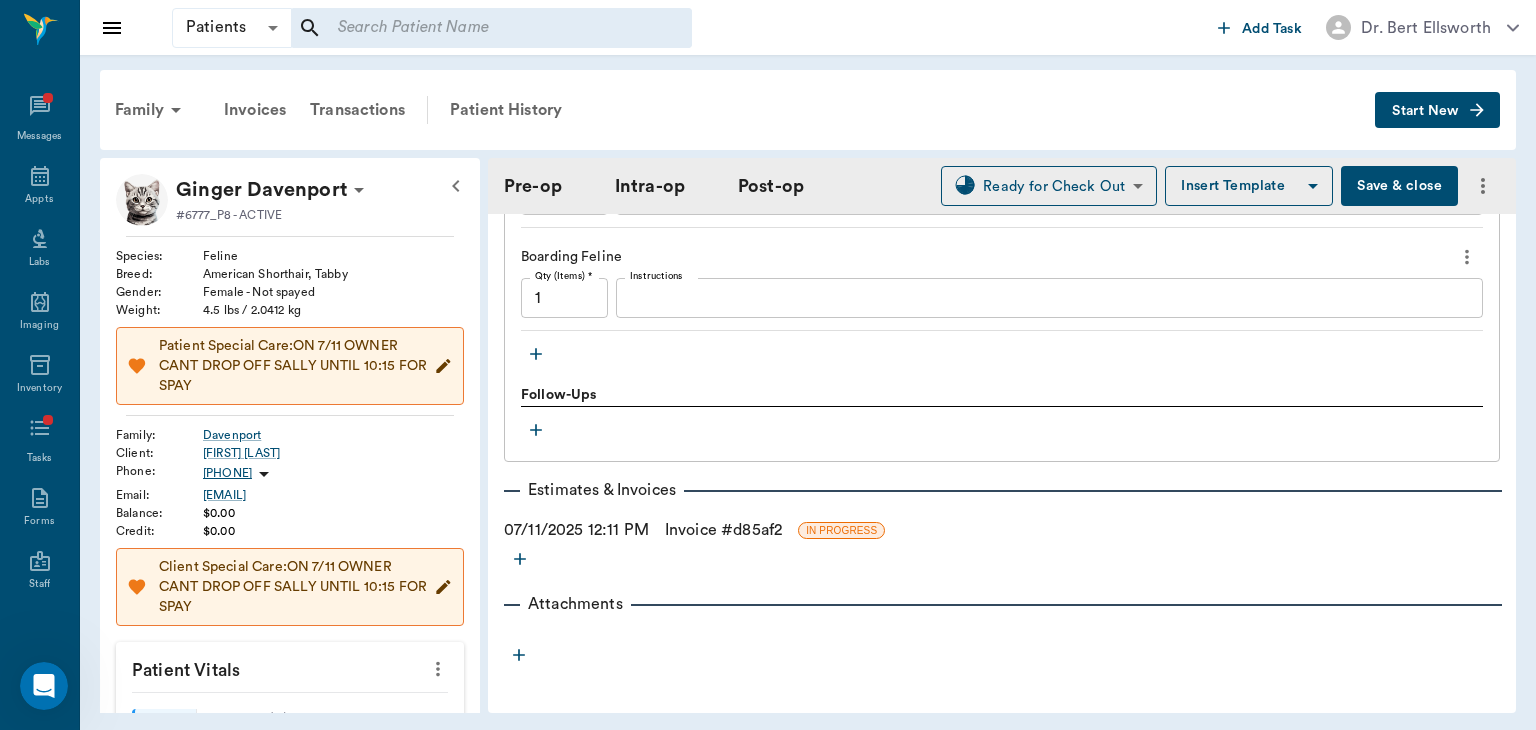click on "Invoice # d85af2" at bounding box center (723, 530) 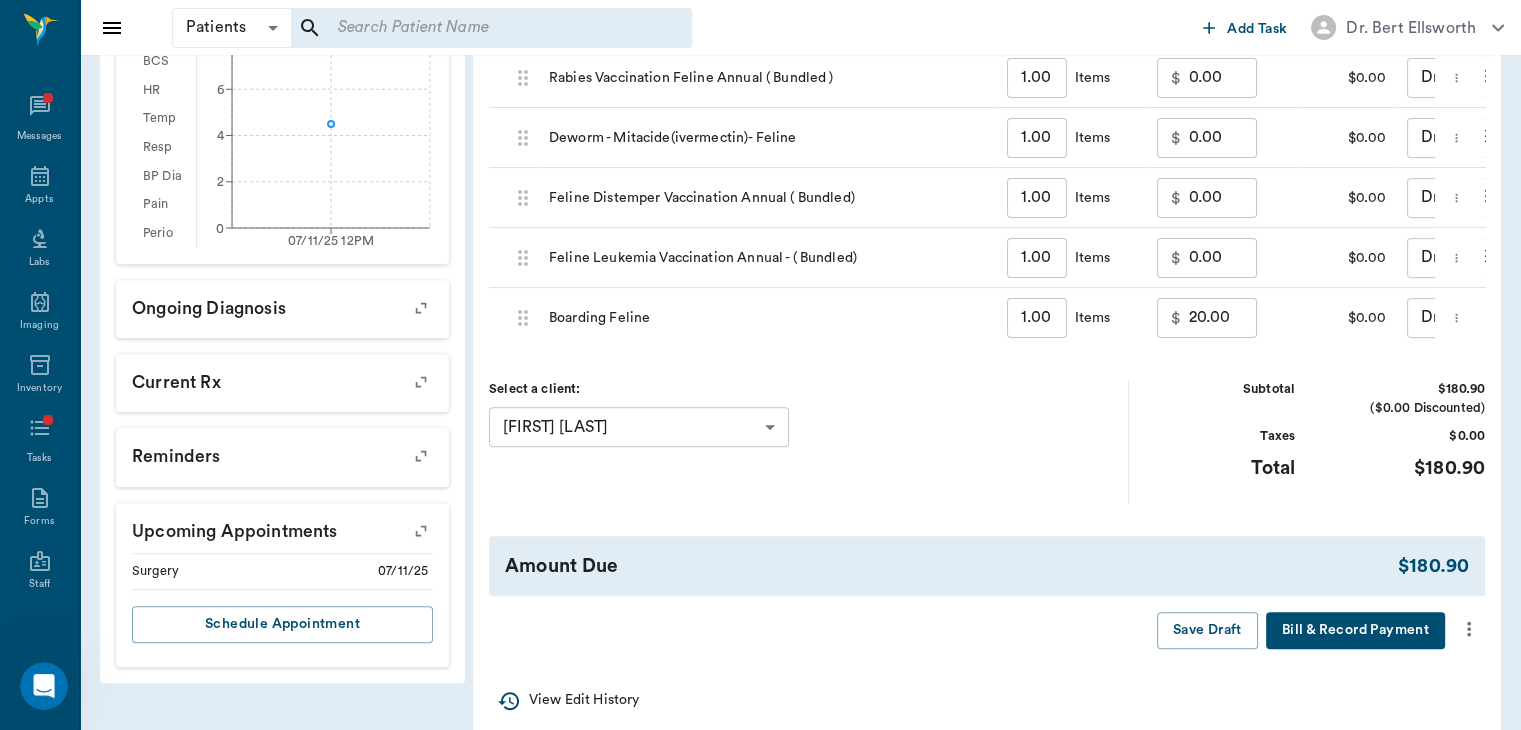 scroll, scrollTop: 694, scrollLeft: 0, axis: vertical 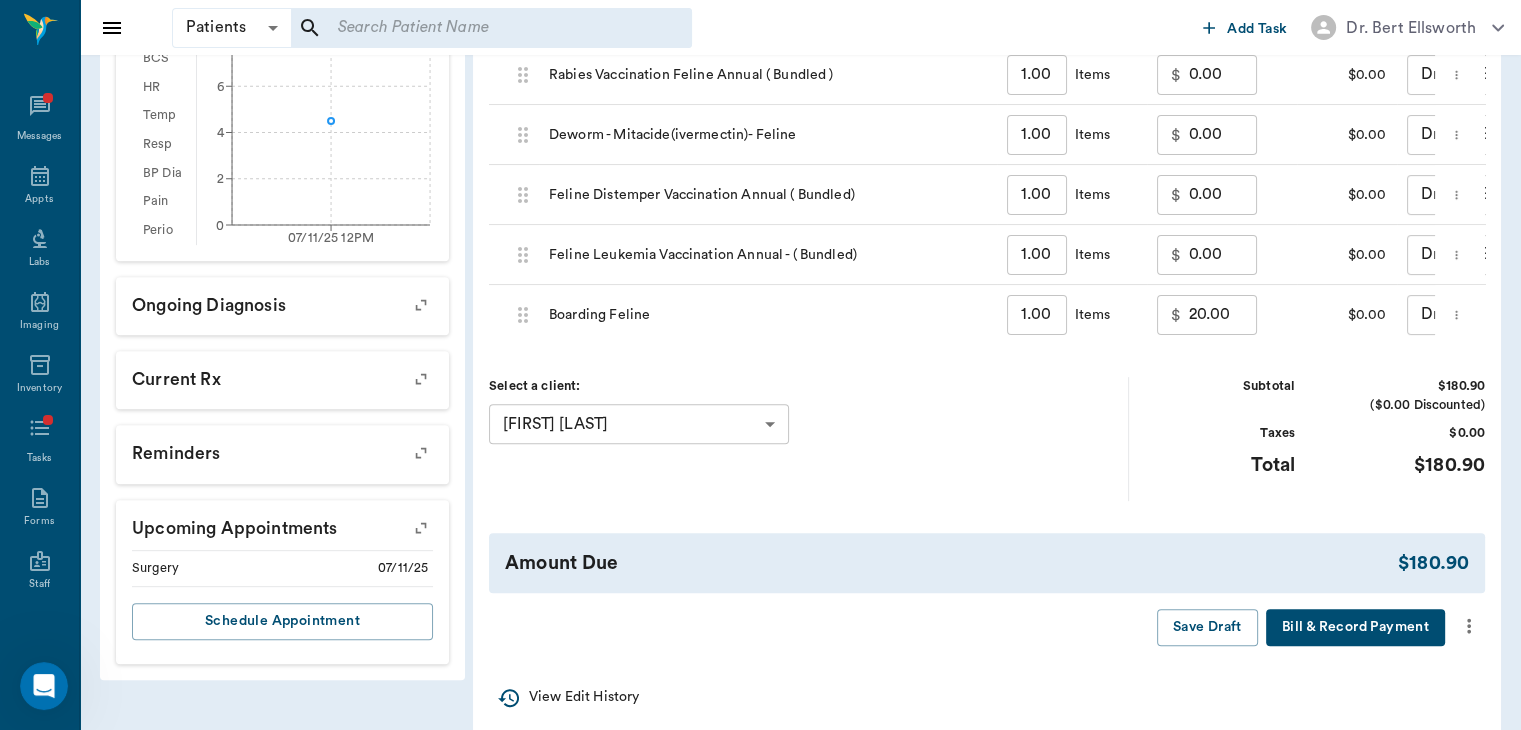 click 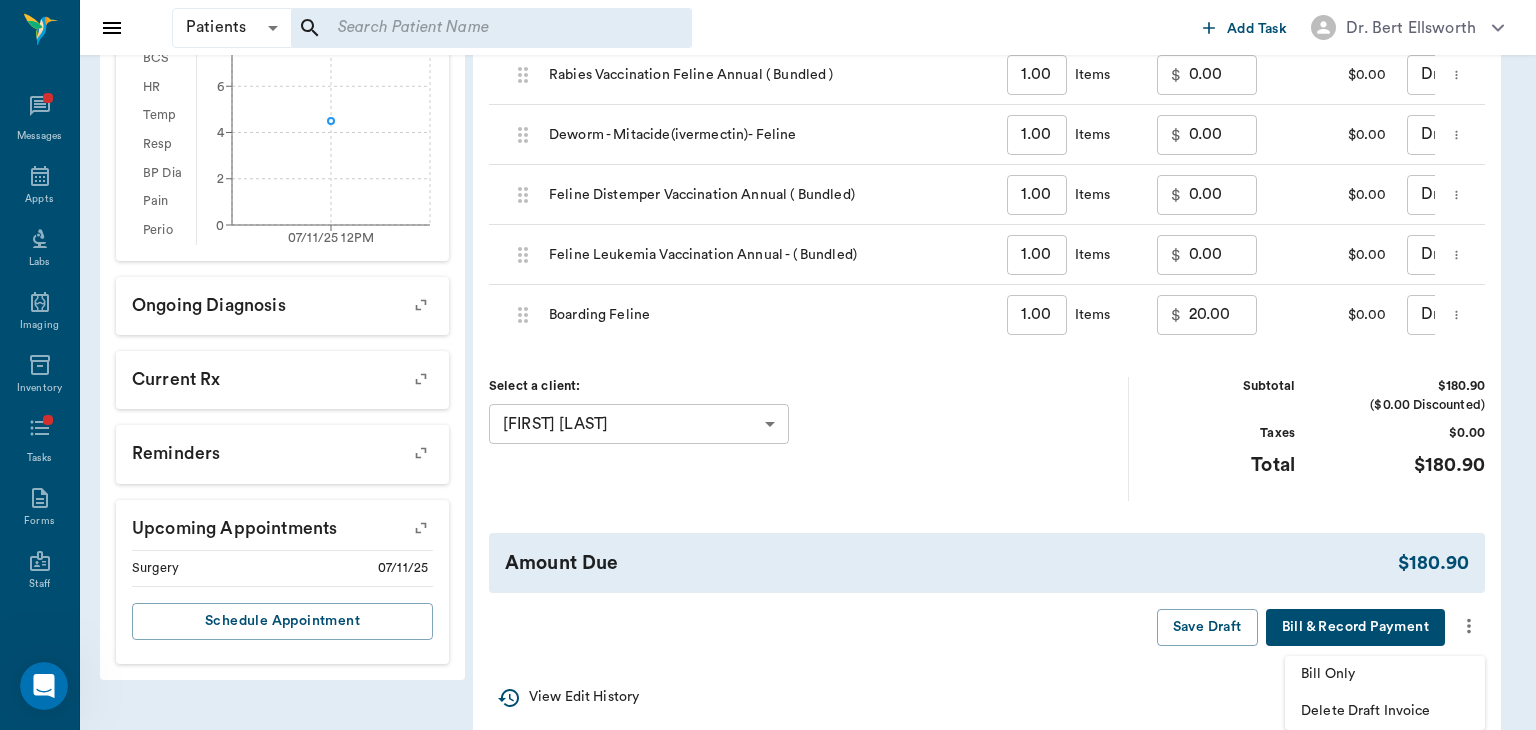 click on "Bill Only" at bounding box center [1385, 674] 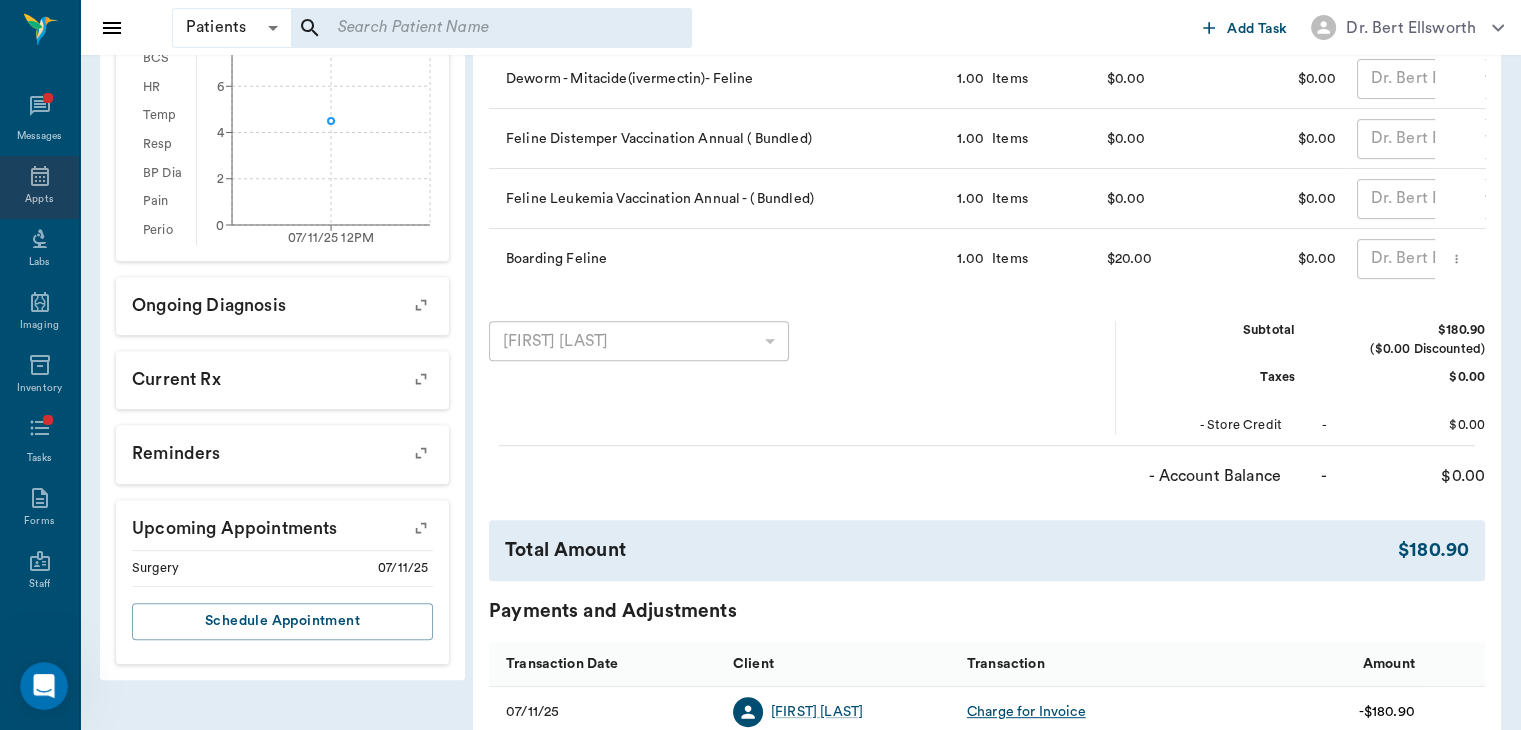 click 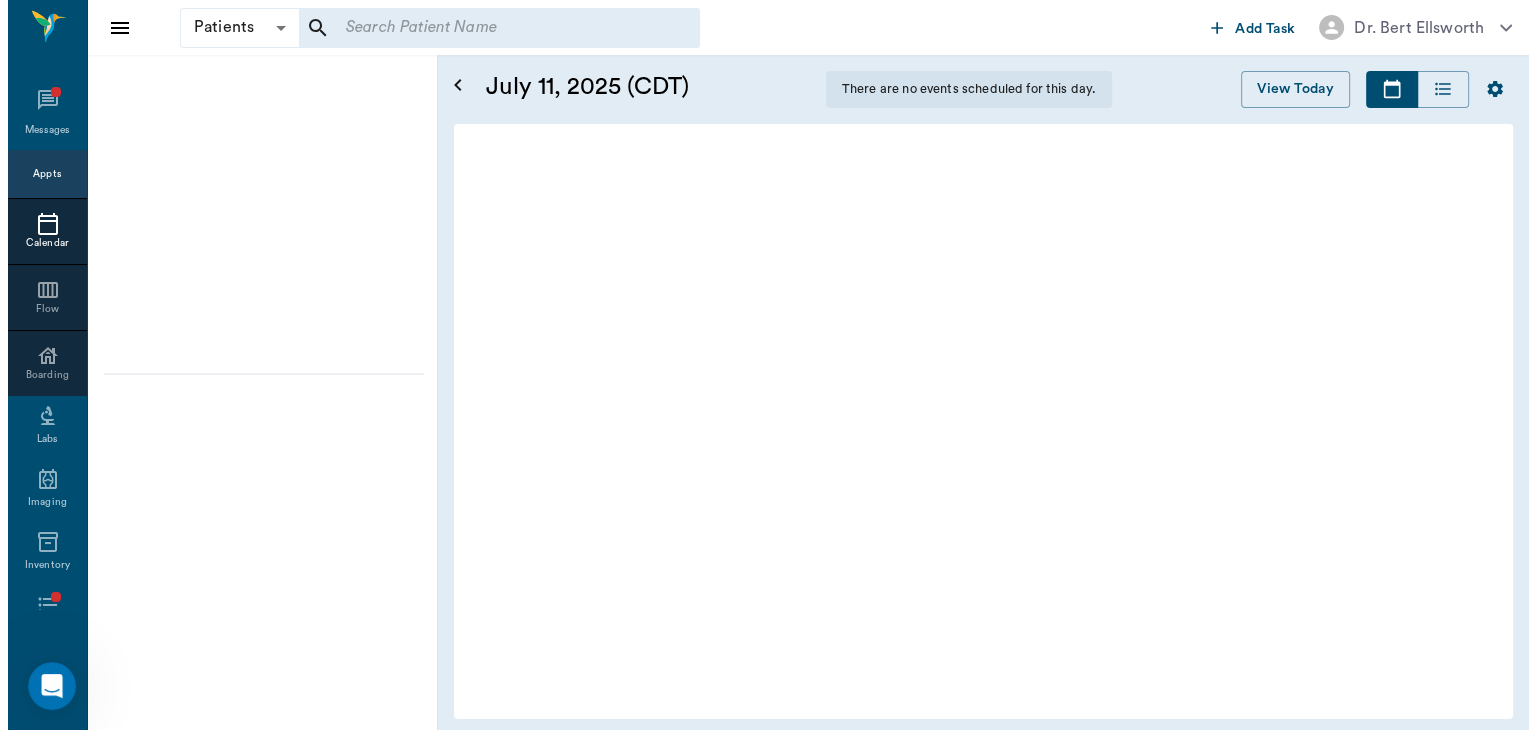 scroll, scrollTop: 0, scrollLeft: 0, axis: both 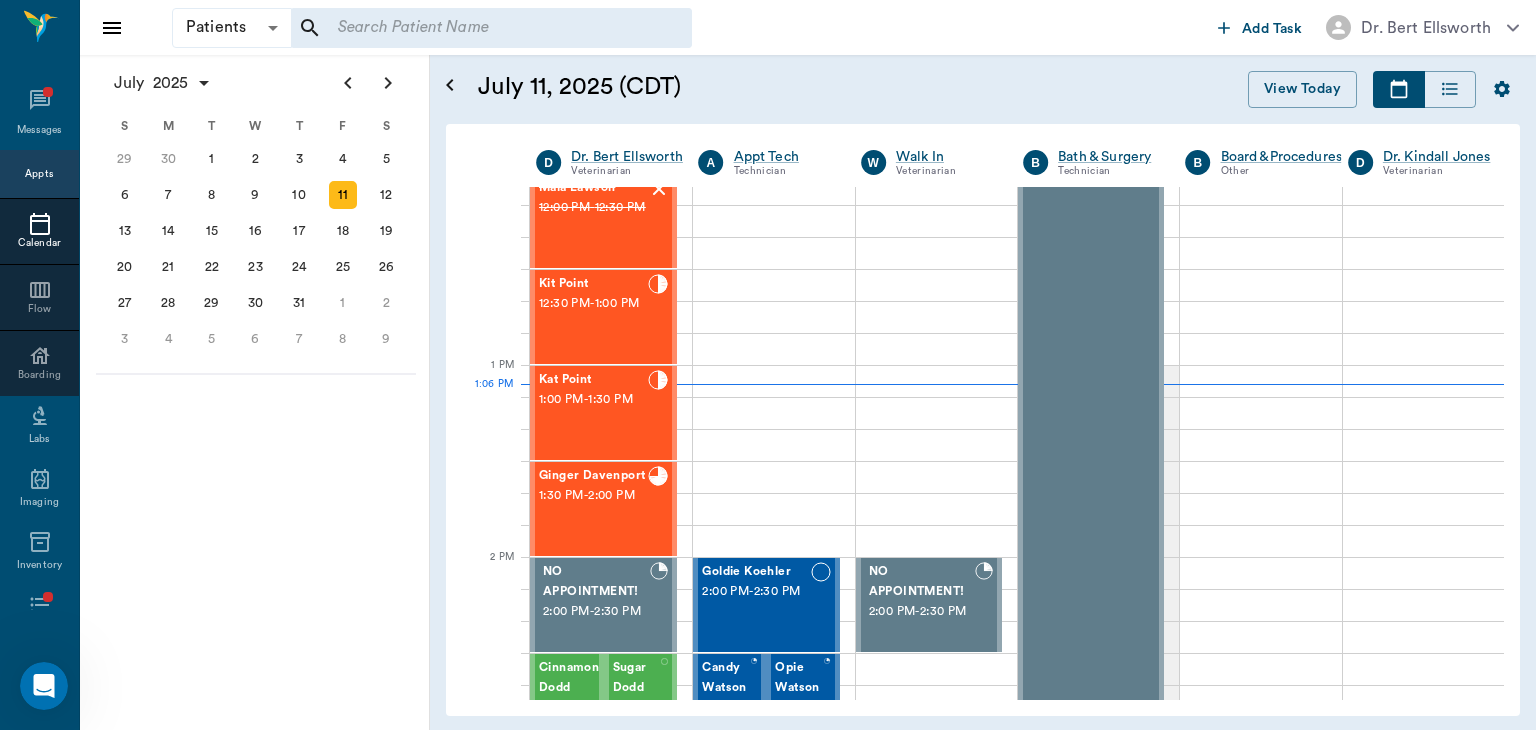 click on "12:30 PM  -  1:00 PM" at bounding box center [593, 304] 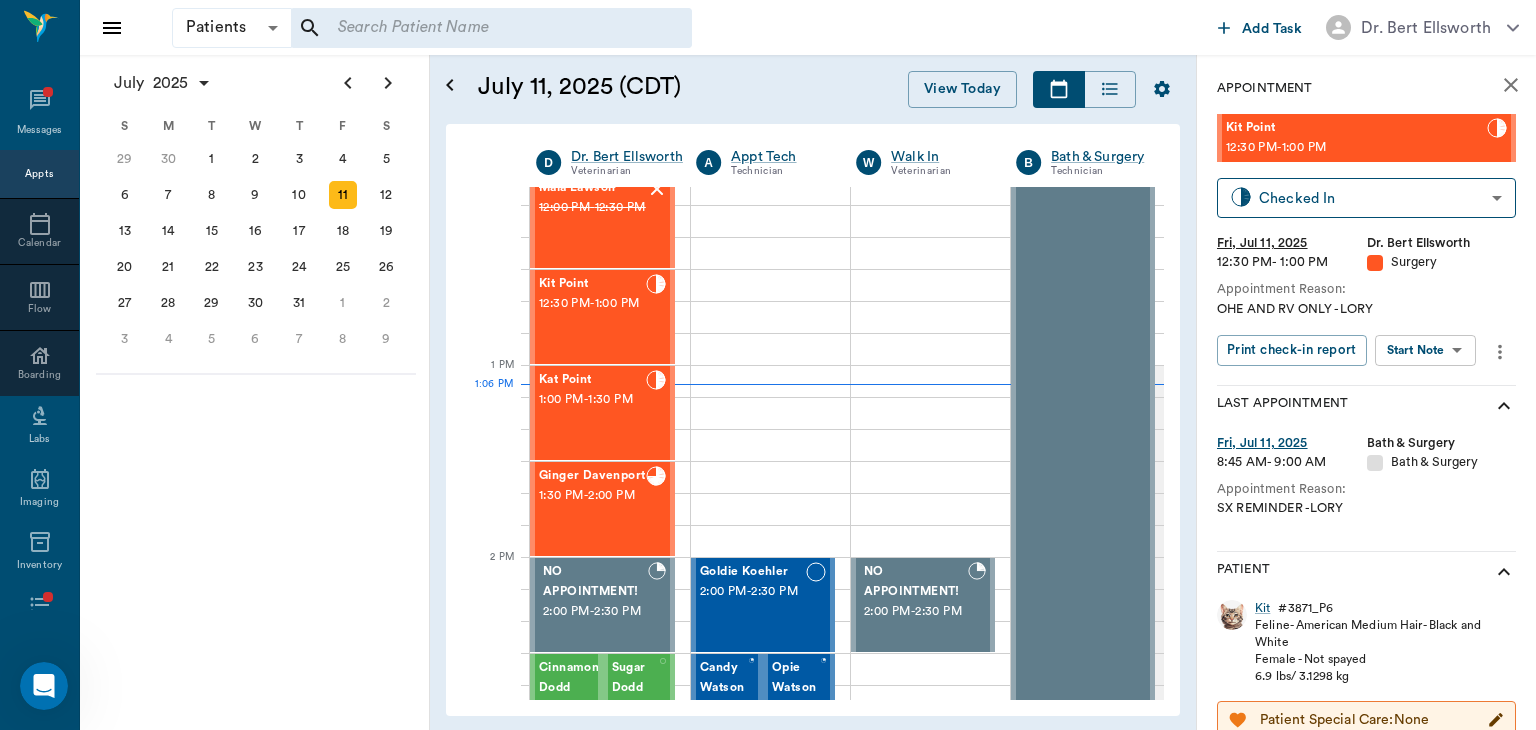 click on "1:00 PM  -  1:30 PM" at bounding box center (592, 400) 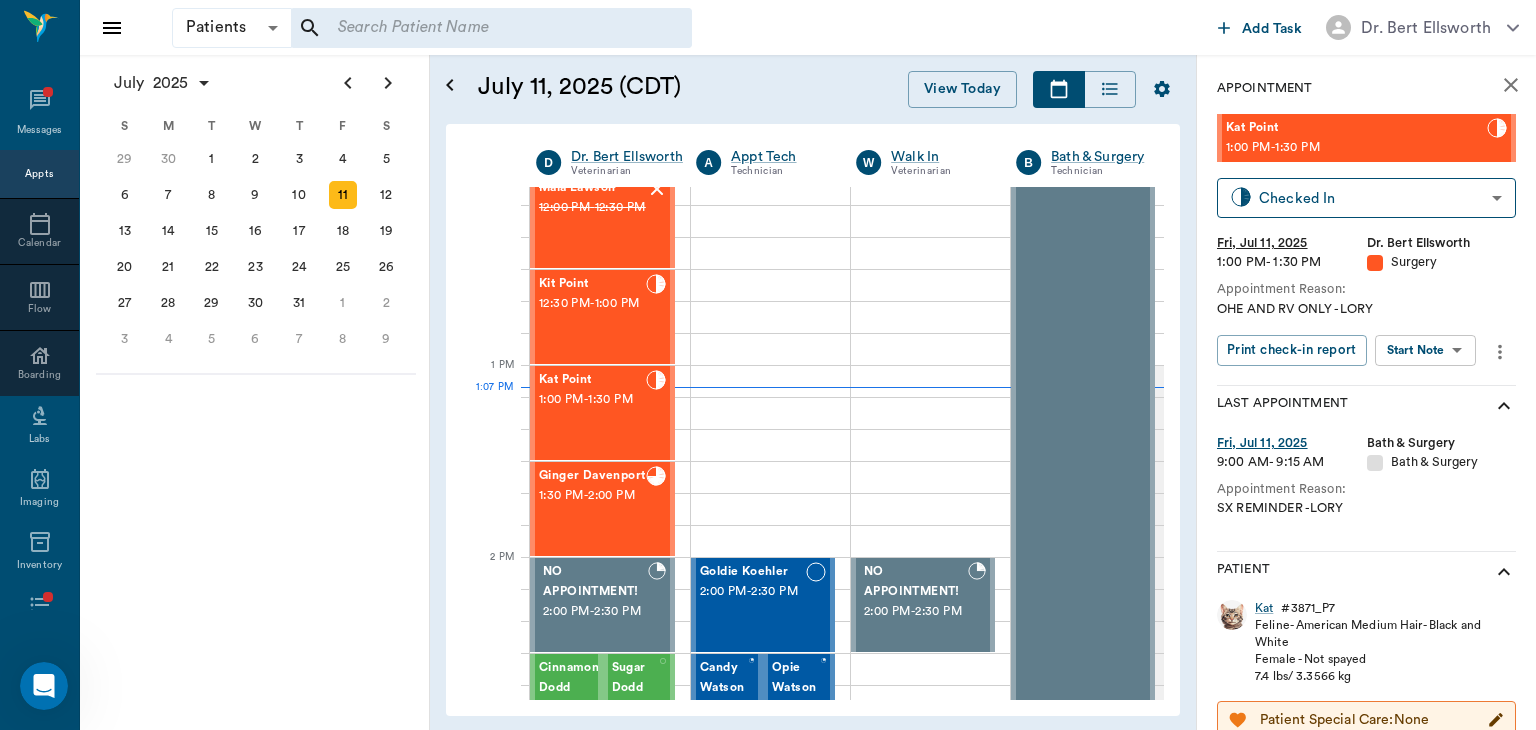 click on "Patients Patients ​ ​ Add Task Dr. [LAST] [LAST] Nectar Messages Appts Calendar Flow Boarding Labs Imaging Inventory Tasks Forms Staff Reports Lookup Settings July 2025 S M T W T F S Jun 1 2 3 4 5 6 7 8 9 10 11 12 13 14 15 16 17 18 19 20 21 22 23 24 25 26 27 28 29 30 Jul 1 2 3 4 5 6 7 8 9 10 11 12 S M T W T F S 29 30 Jul 1 2 3 4 5 6 7 8 9 10 11 12 13 14 15 16 17 18 19 20 21 22 23 24 25 26 27 28 29 30 31 Aug 1 2 3 4 5 6 7 8 9 S M T W T F S 27 28 29 30 31 Aug 1 2 3 4 5 6 7 8 9 10 11 12 13 14 15 16 17 18 19 20 21 22 23 24 25 26 27 28 29 30 31 Sep 1 2 3 4 5 6 July 11, 2025 (CDT) View Today July 2025 Today 11 Fri Jul 2025 D Dr. [LAST] [LAST] Veterinarian A Appt Tech Technician W Walk In Veterinarian B Bath ​& Surgery Technician B Board ​&Procedures Other D Dr. [LAST] [LAST] Veterinarian 8 AM 9 AM 10 AM 11 AM 12 PM 1 PM 2 PM 3 PM 4 PM 5 PM 6 PM 7 PM 8 PM 1:07 PM *Sunny [LAST] 8:00 AM  -  8:30 AM Bovine [LAST] 8:00 AM  -  8:30 AM GLADDEUS [LAST] 8:00 AM  -  8:30 AM Missy [LAST] 8:30 AM  -  9:00 AM 9:00 AM  -" at bounding box center [768, 365] 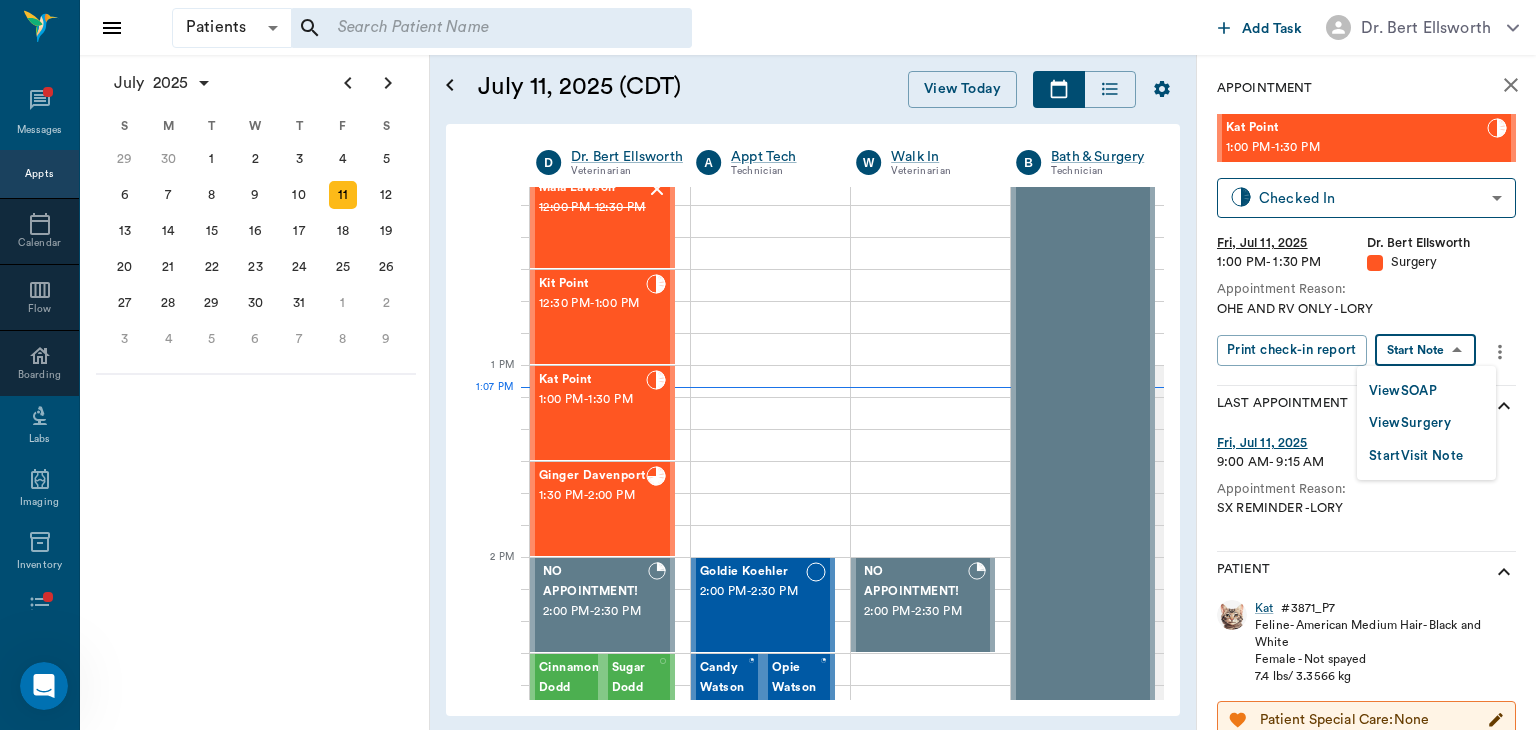 click on "View  Surgery" at bounding box center (1410, 423) 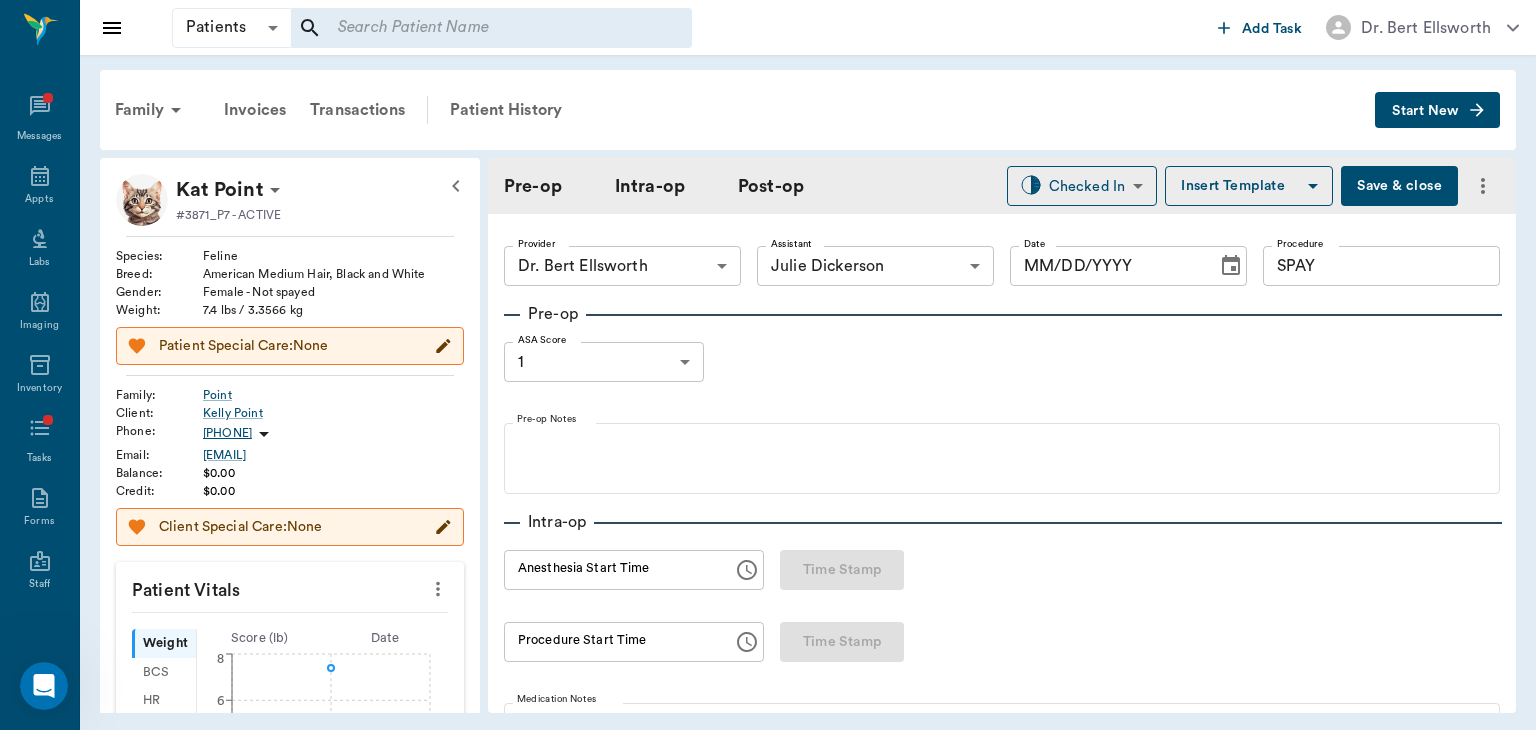 type on "63ec2f075fda476ae8351a4d" 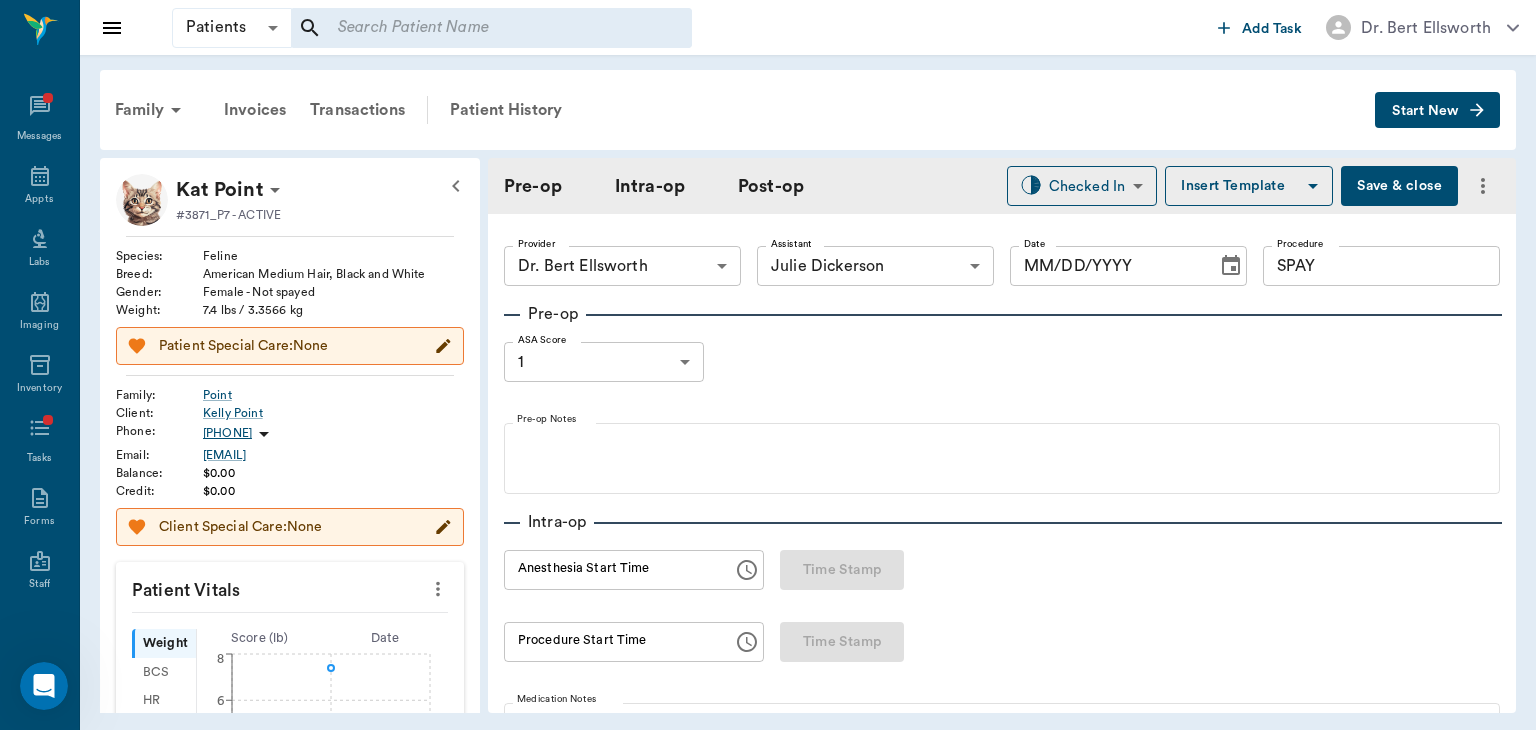 type on "63ec2e7e52e12b0ba117b124" 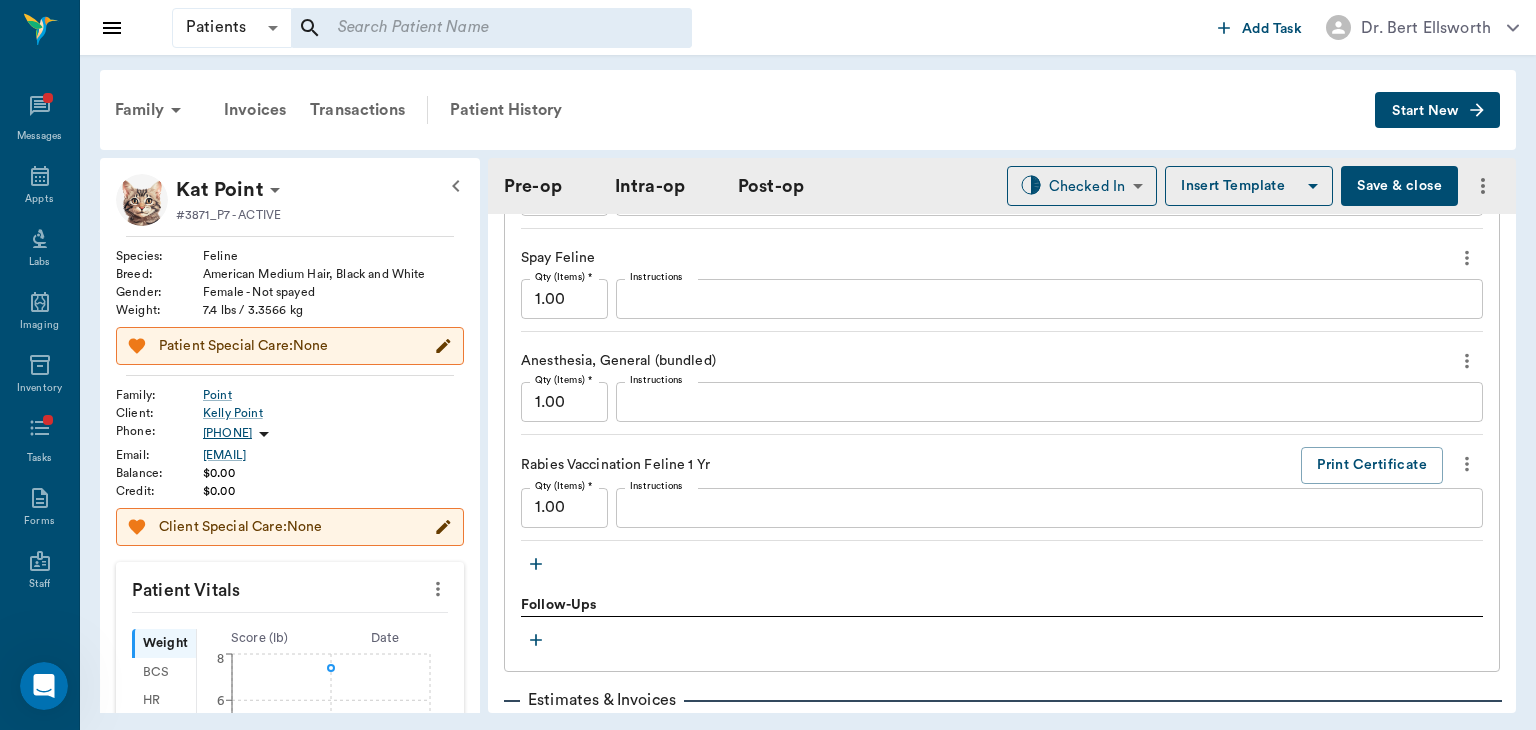 scroll, scrollTop: 1908, scrollLeft: 0, axis: vertical 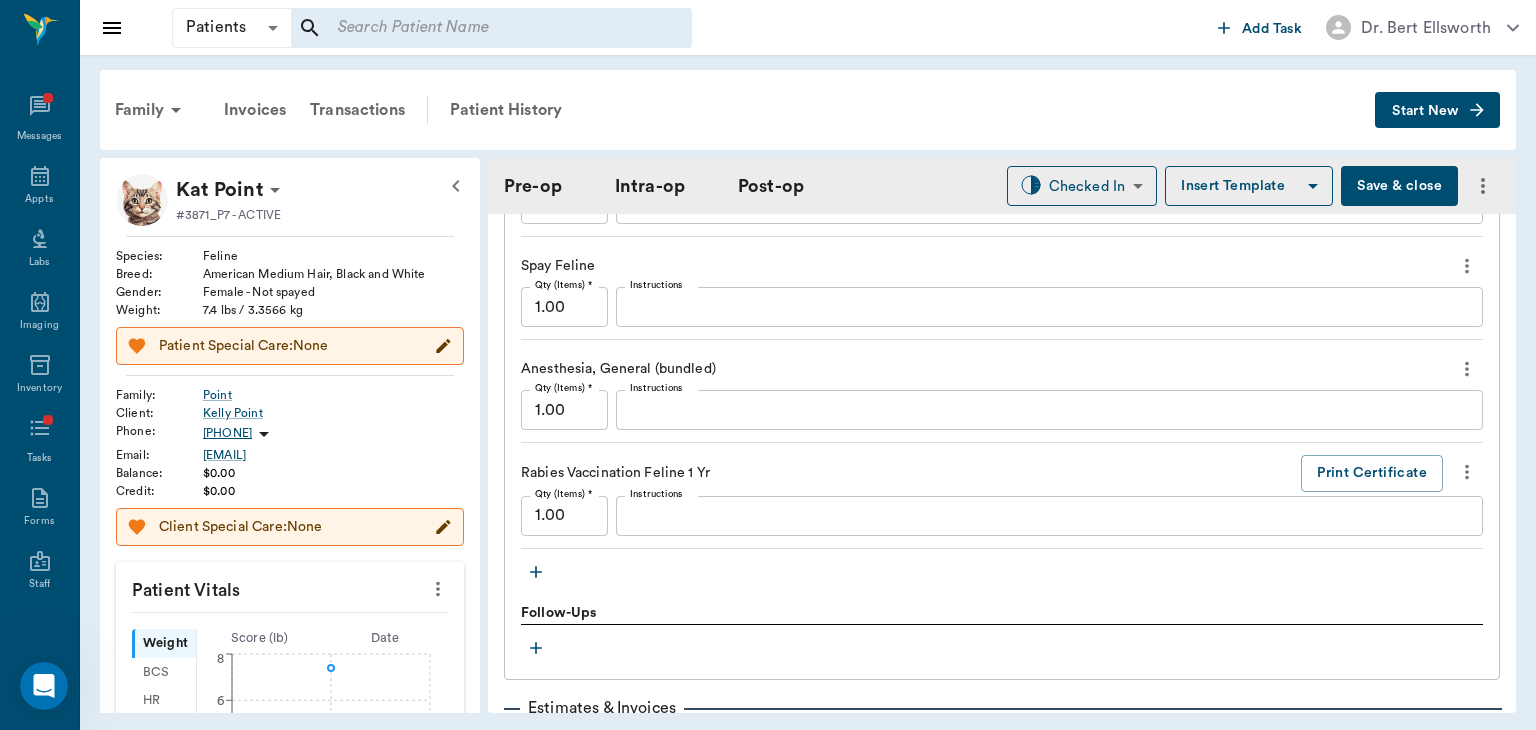 click on "Save & close" at bounding box center [1399, 186] 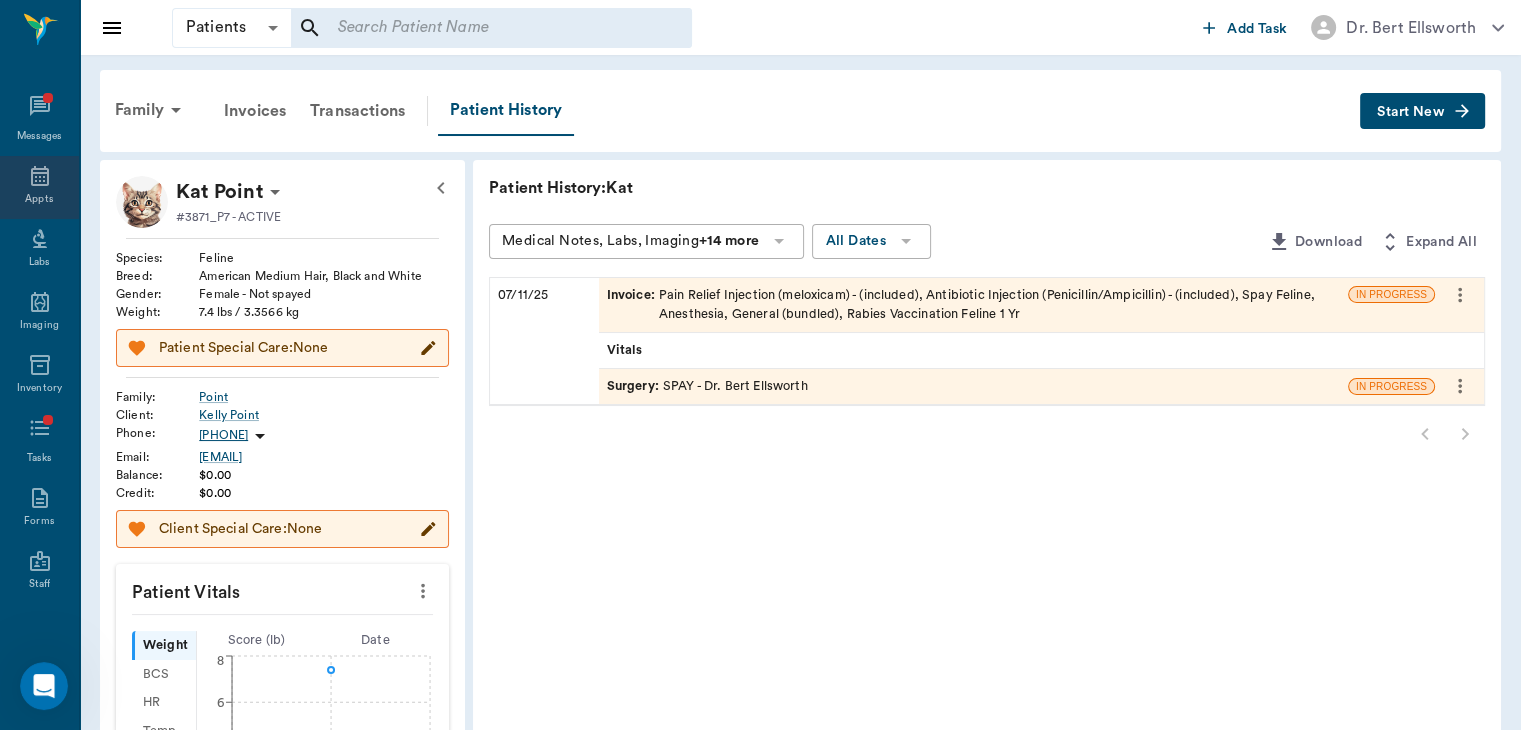 click 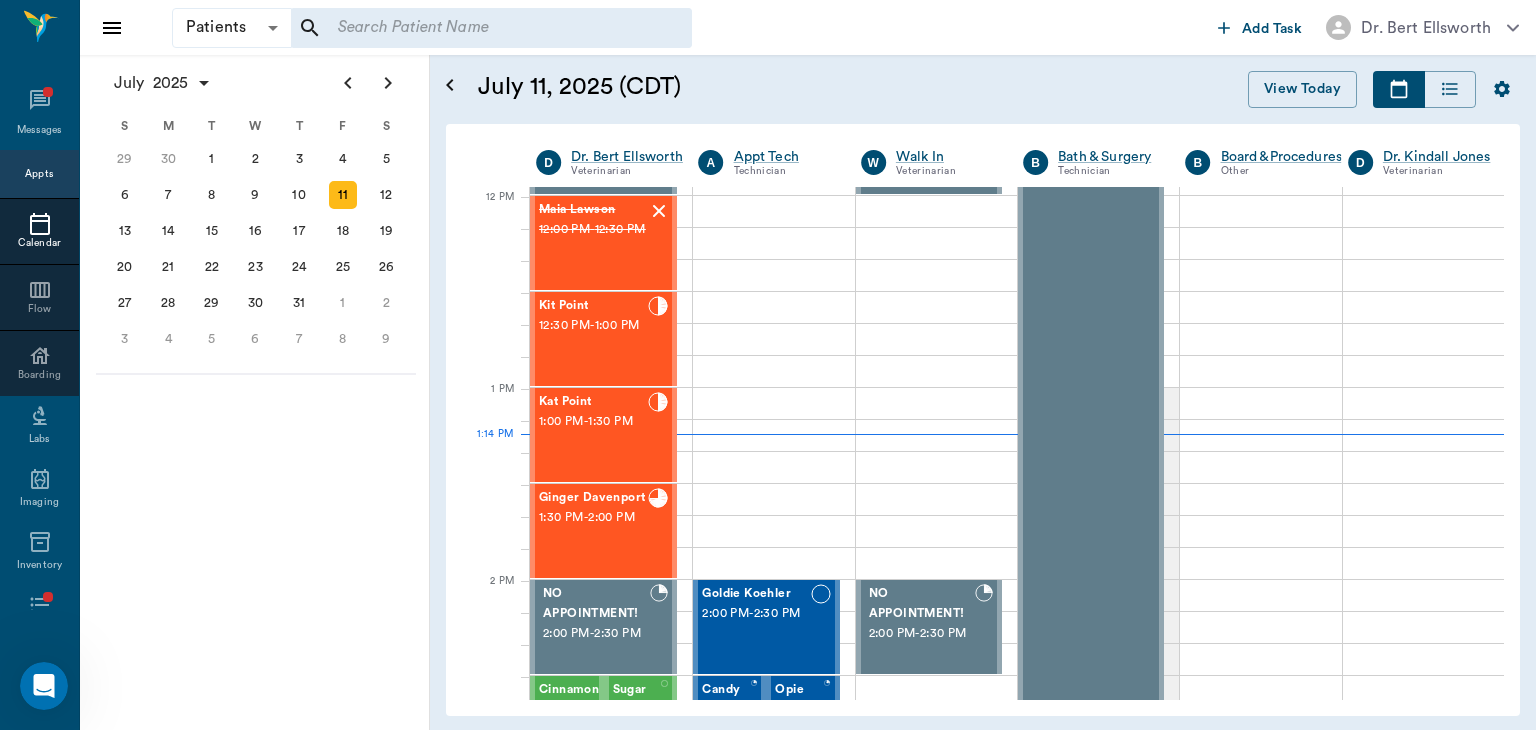 scroll, scrollTop: 760, scrollLeft: 0, axis: vertical 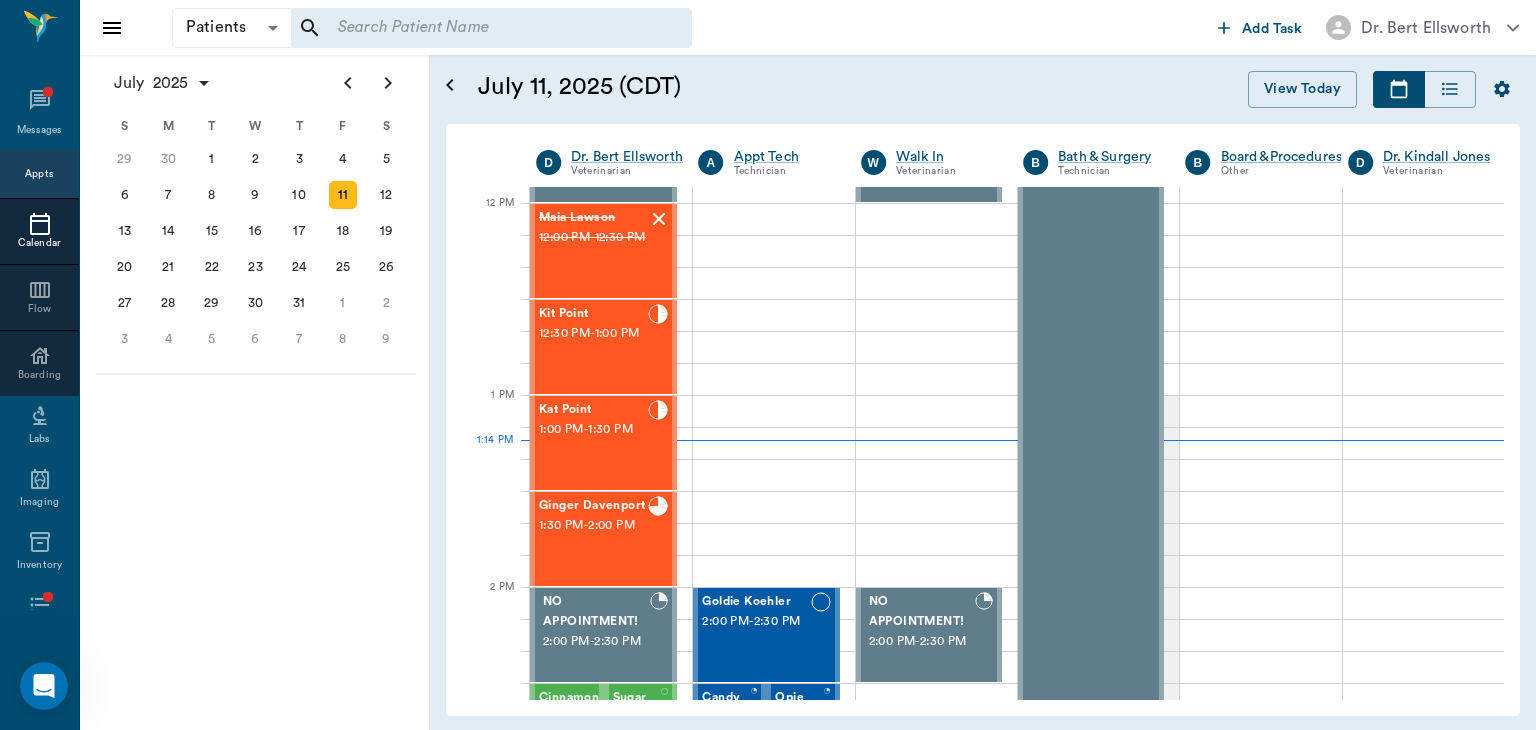 click on "12:30 PM  -  1:00 PM" at bounding box center (593, 334) 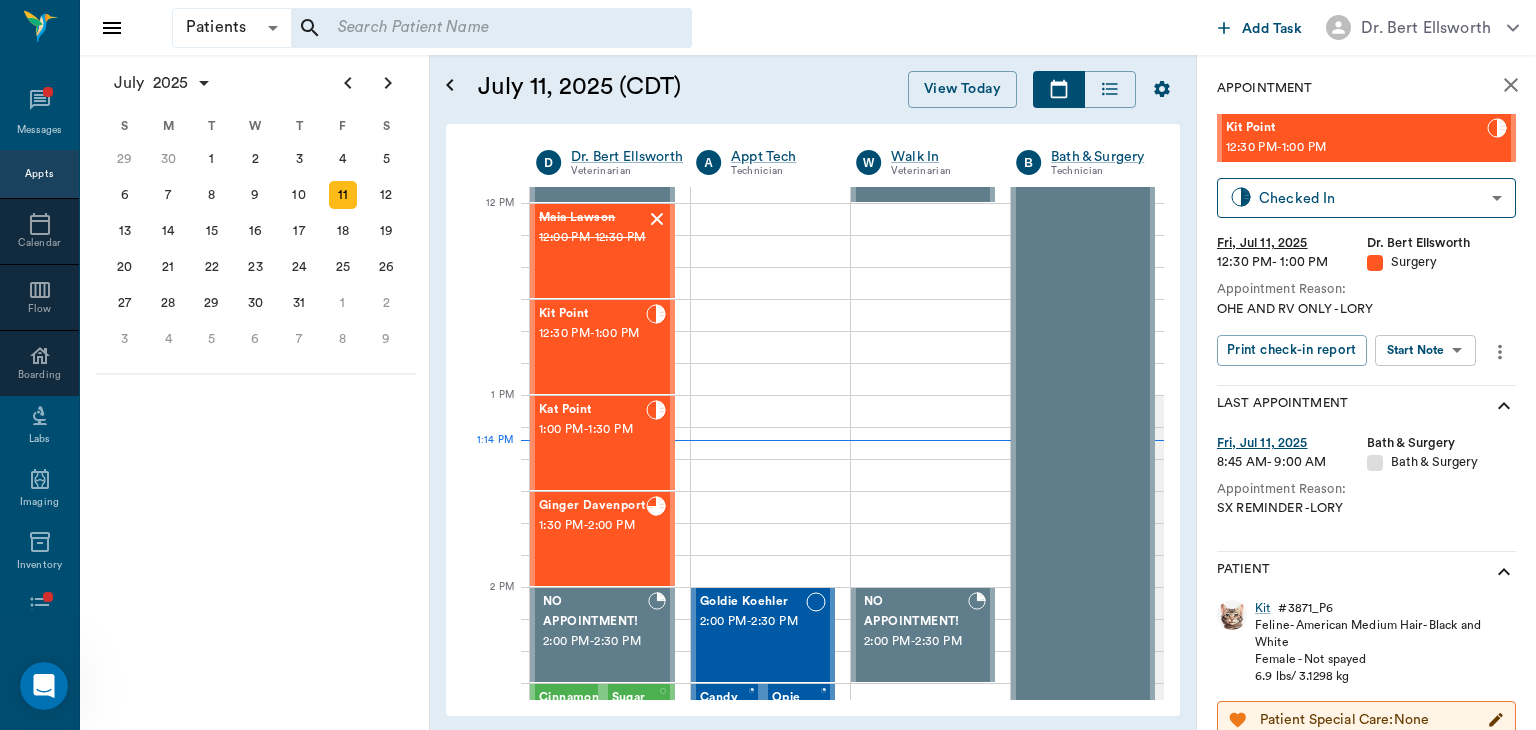 click on "Patients Patients ​ ​ Add Task Dr. [LAST] [LAST] Nectar Messages Appts Calendar Flow Boarding Labs Imaging Inventory Tasks Forms Staff Reports Lookup Settings July 2025 S M T W T F S Jun 1 2 3 4 5 6 7 8 9 10 11 12 13 14 15 16 17 18 19 20 21 22 23 24 25 26 27 28 29 30 Jul 1 2 3 4 5 6 7 8 9 10 11 12 S M T W T F S 29 30 Jul 1 2 3 4 5 6 7 8 9 10 11 12 13 14 15 16 17 18 19 20 21 22 23 24 25 26 27 28 29 30 31 Aug 1 2 3 4 5 6 7 8 9 S M T W T F S 27 28 29 30 31 Aug 1 2 3 4 5 6 7 8 9 10 11 12 13 14 15 16 17 18 19 20 21 22 23 24 25 26 27 28 29 30 31 Sep 1 2 3 4 5 6 July 11, 2025 (CDT) View Today July 2025 Today 11 Fri Jul 2025 D Dr. [LAST] [LAST] Veterinarian A Appt Tech Technician W Walk In Veterinarian B Bath ​& Surgery Technician B Board ​&Procedures Other D Dr. [LAST] [LAST] Veterinarian 8 AM 9 AM 10 AM 11 AM 12 PM 1 PM 2 PM 3 PM 4 PM 5 PM 6 PM 7 PM 8 PM 1:14 PM *Sunny [LAST] 8:00 AM  -  8:30 AM Bovine [LAST] 8:00 AM  -  8:30 AM GLADDEUS [LAST] 8:00 AM  -  8:30 AM Missy [LAST] 8:30 AM  -  9:00 AM 9:00 AM  -" at bounding box center [768, 365] 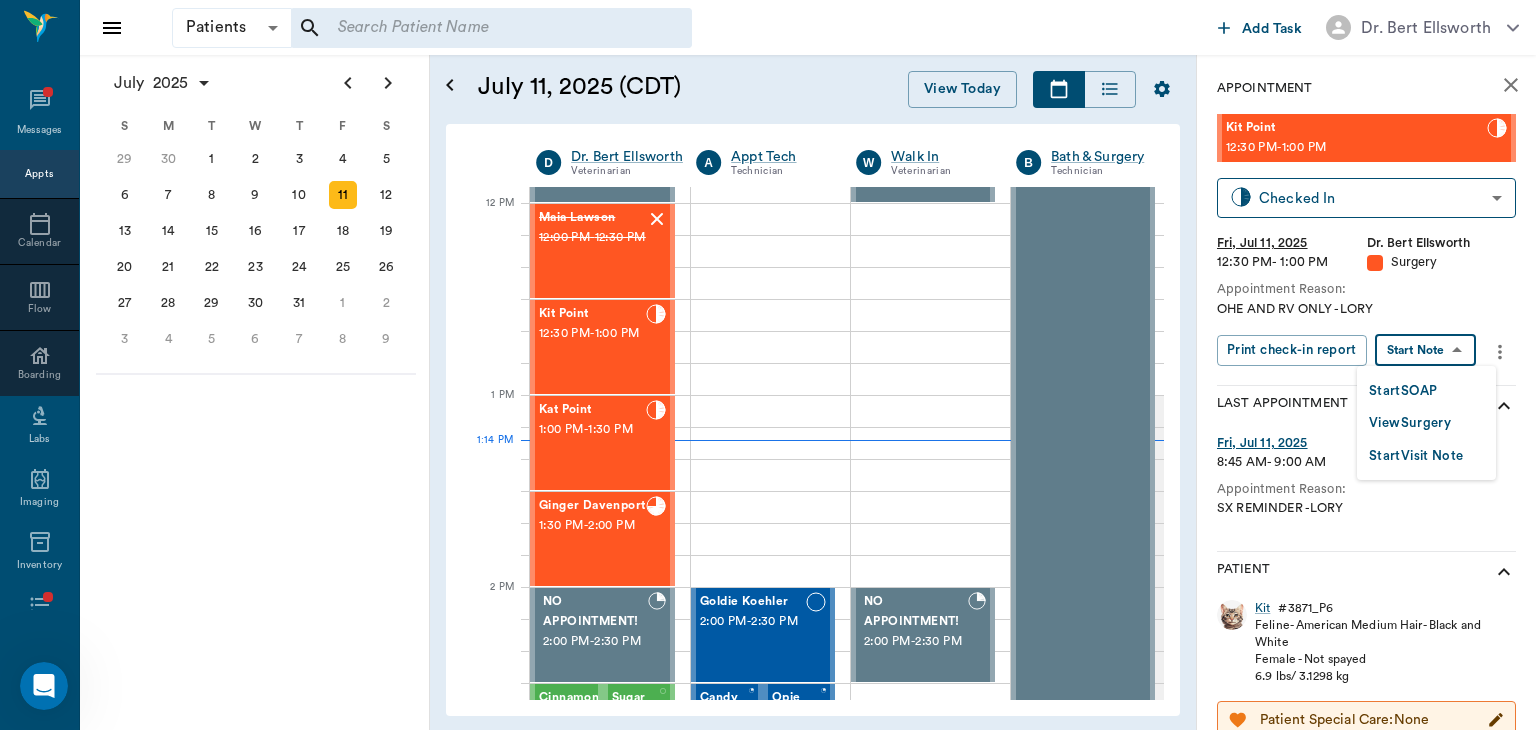 click on "View  Surgery" at bounding box center (1410, 423) 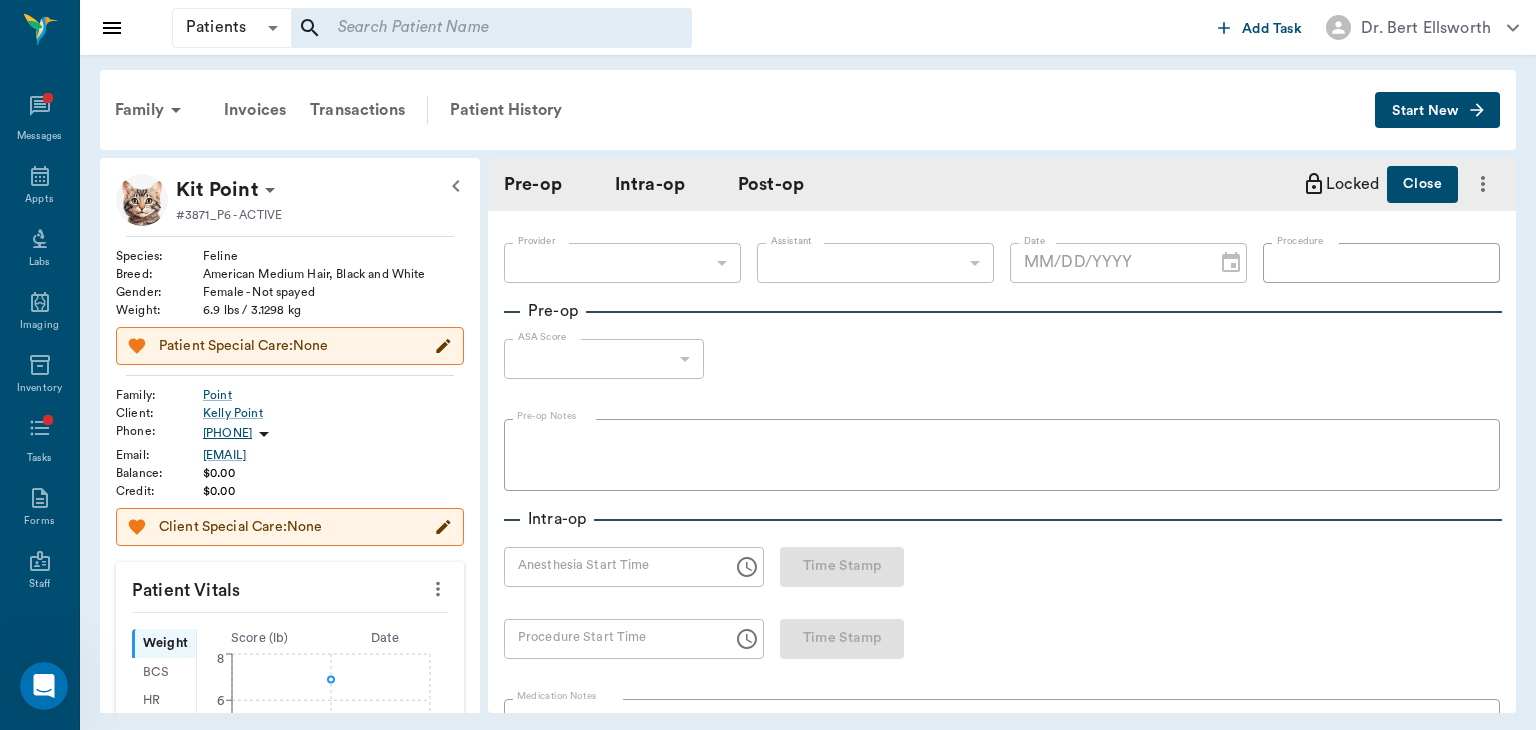 type on "63ec2f075fda476ae8351a4d" 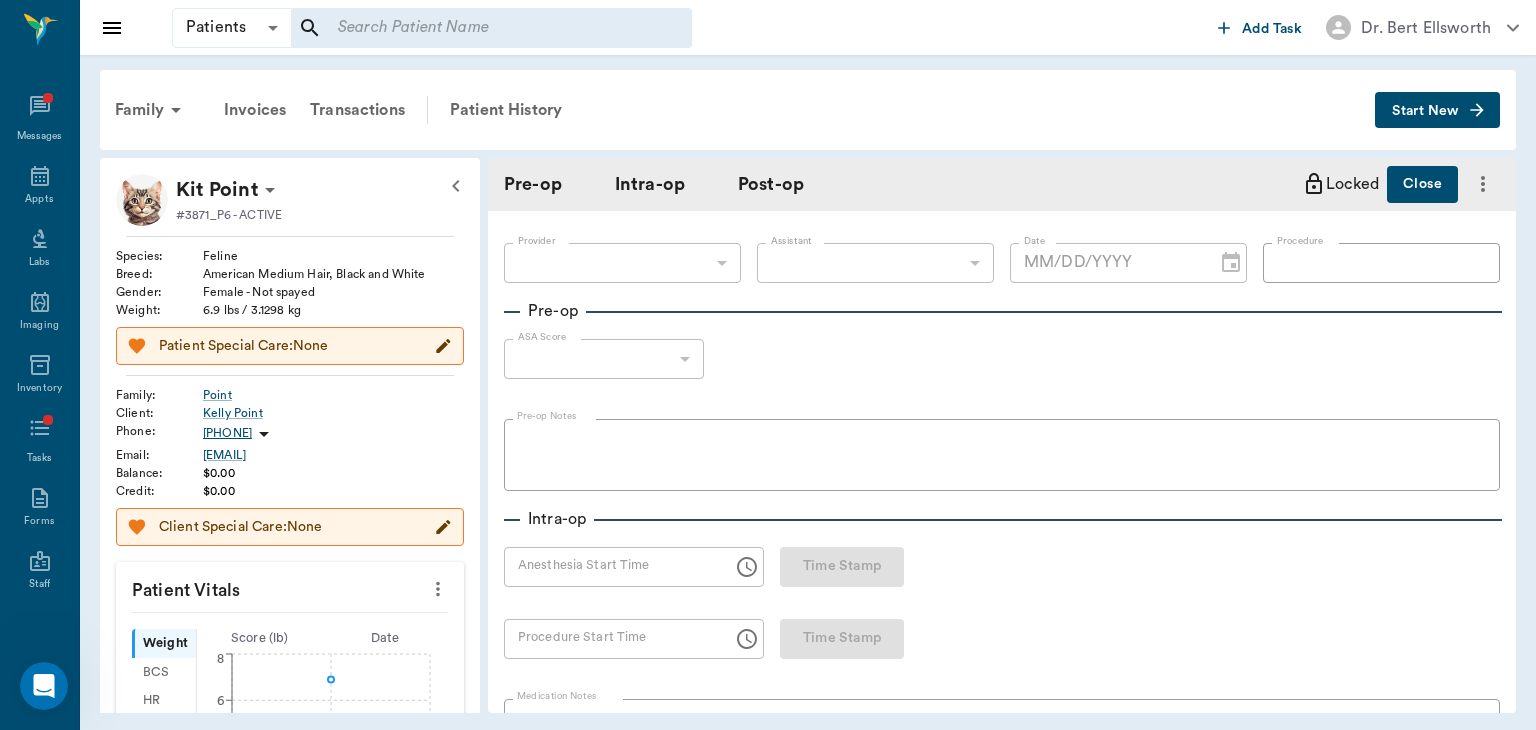type on "63ec2e7e52e12b0ba117b124" 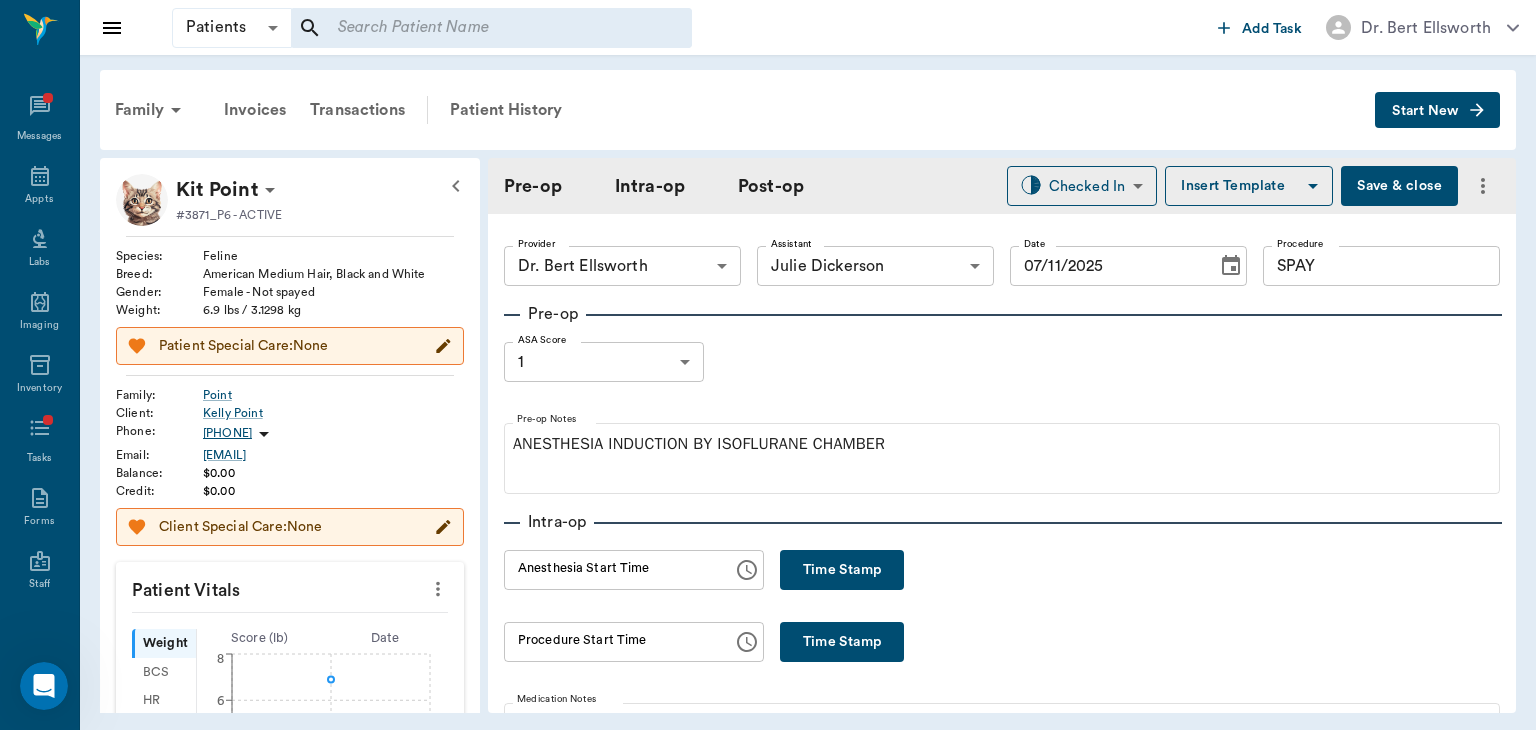 type on "07/11/2025" 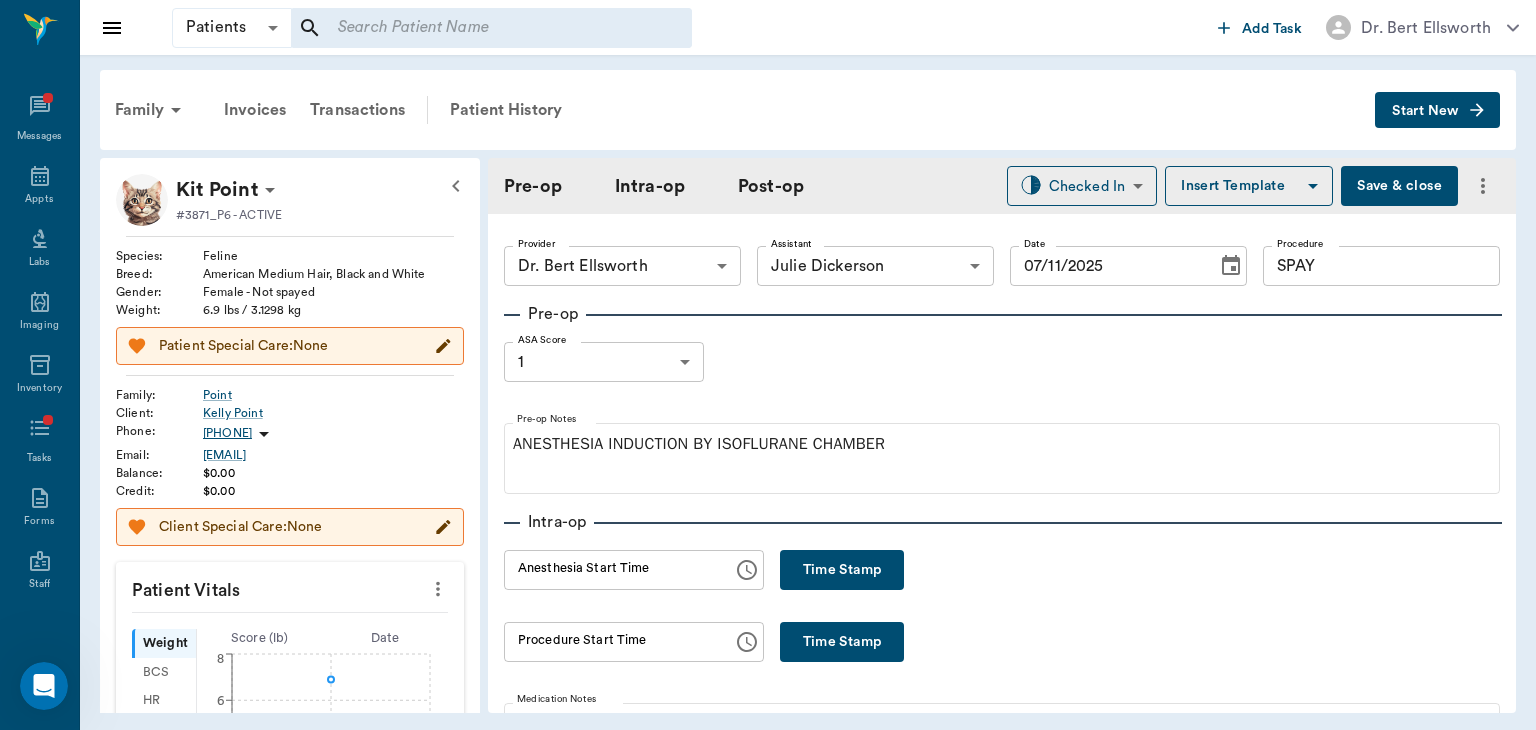click on "Time Stamp" at bounding box center [842, 570] 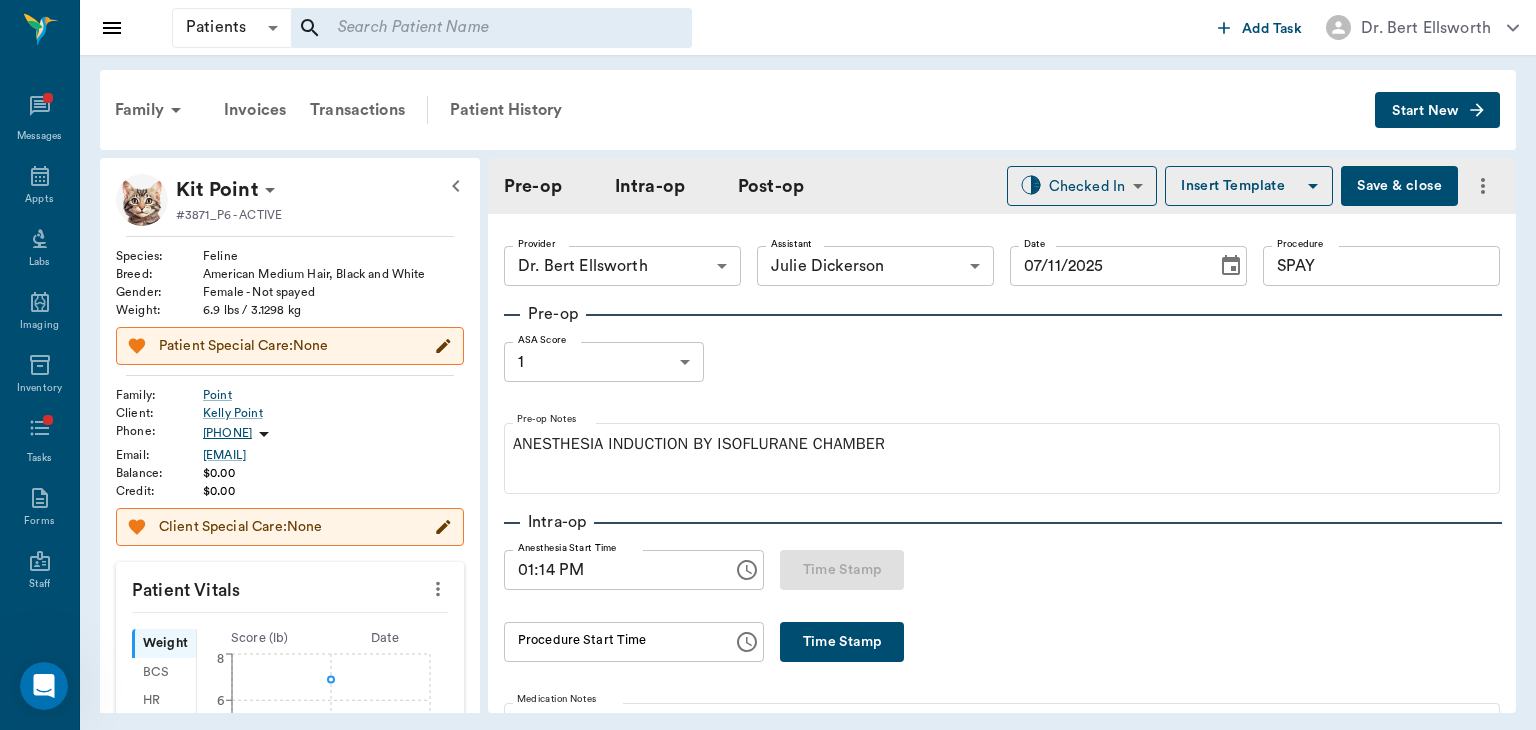 click on "01:14 PM" at bounding box center [611, 570] 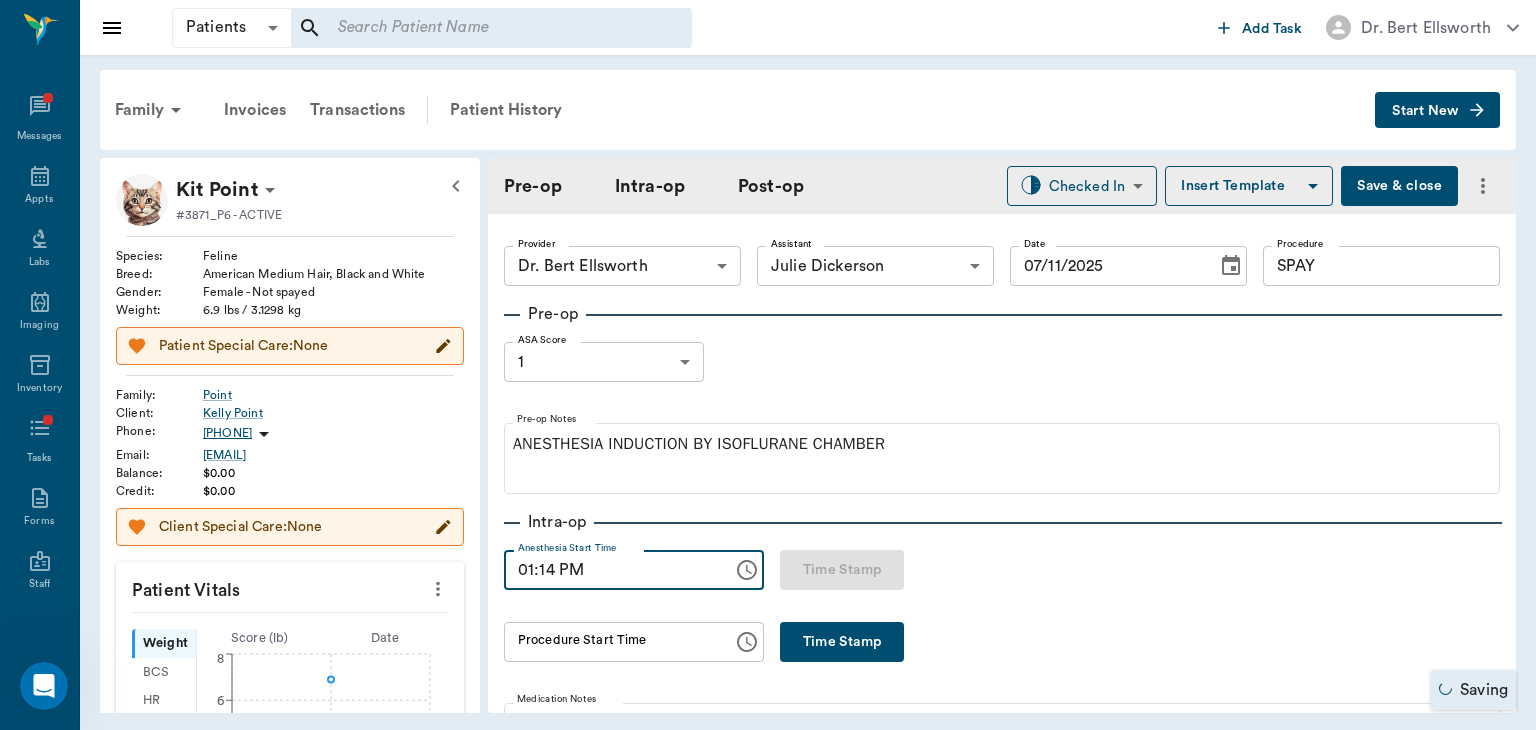 click on "01:14 PM" at bounding box center [611, 570] 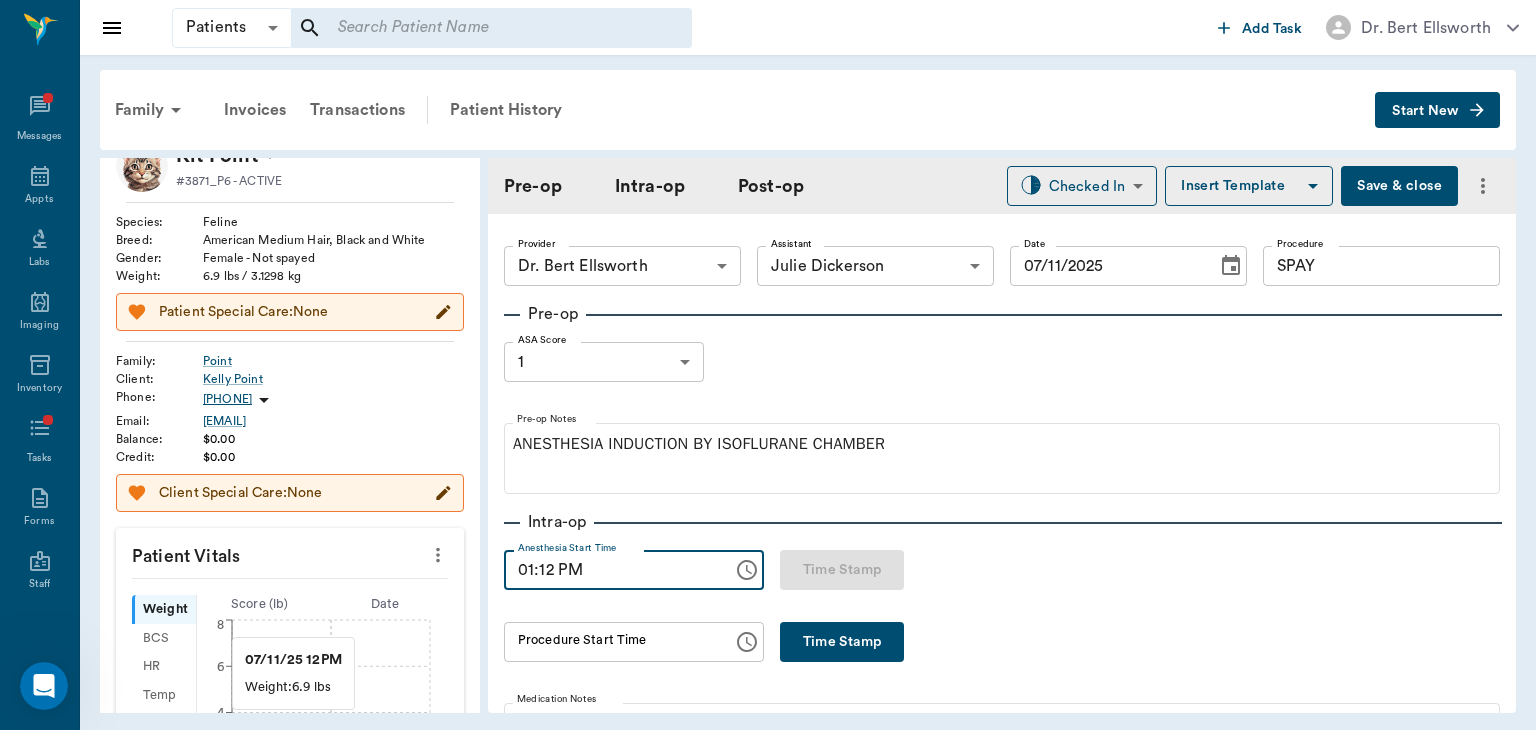 scroll, scrollTop: 0, scrollLeft: 0, axis: both 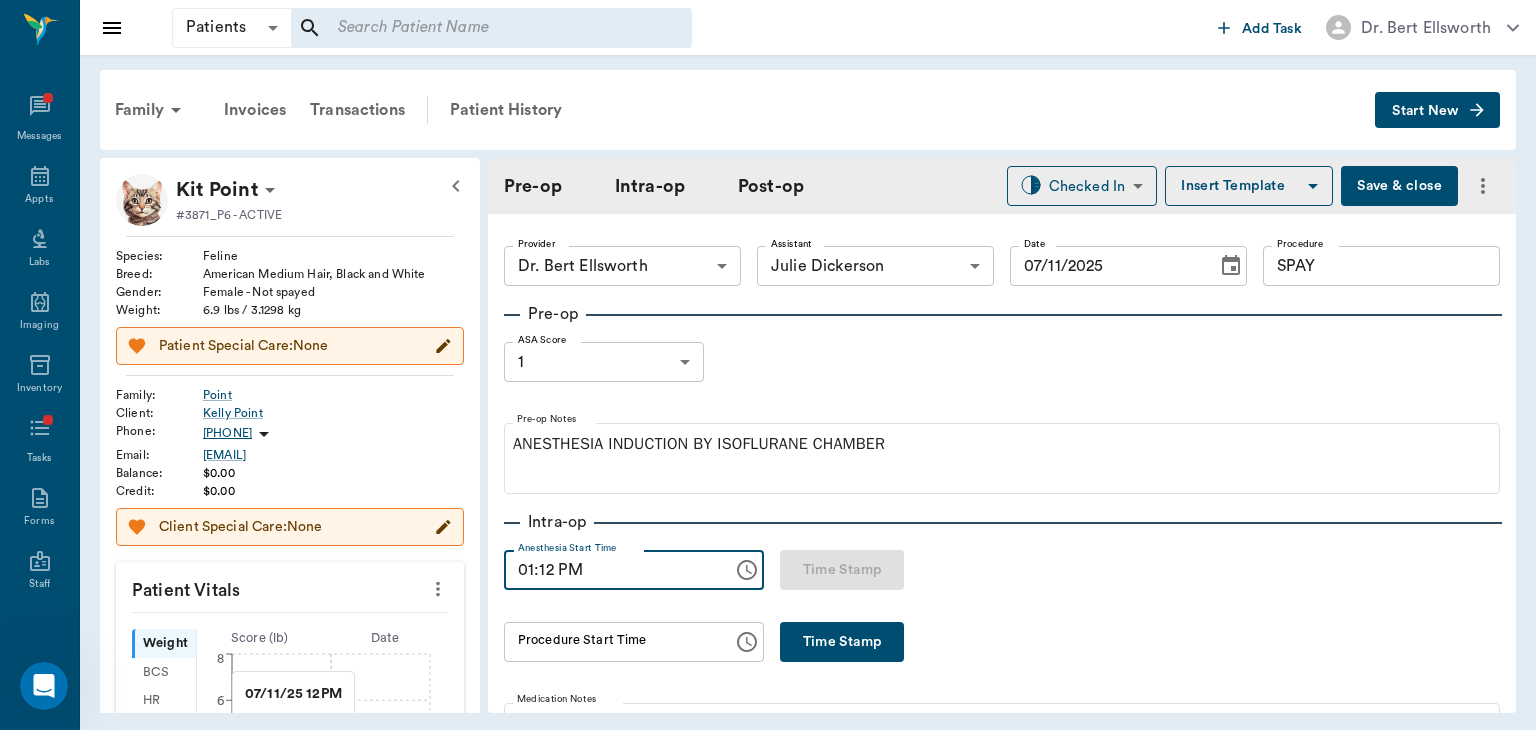 type on "01:12 PM" 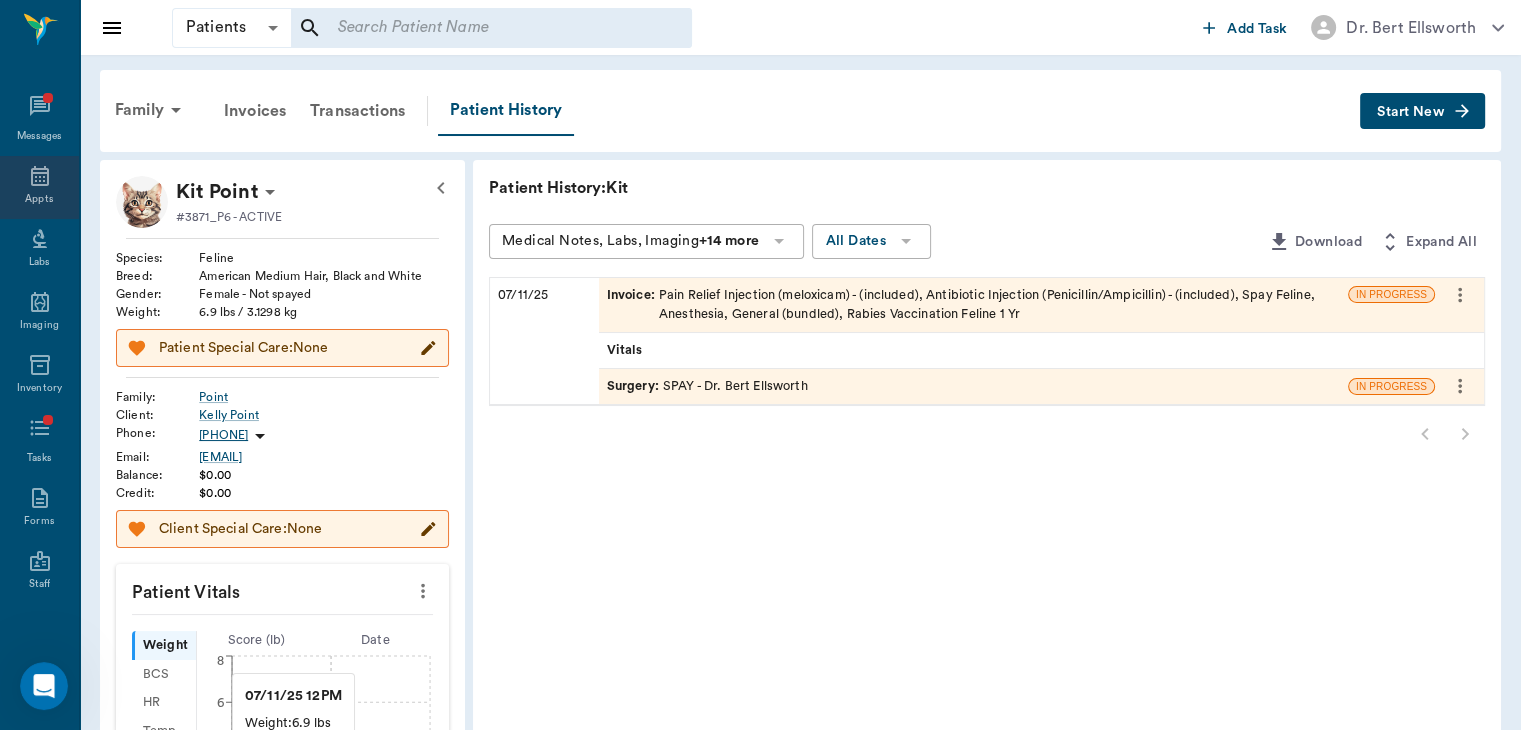 click on "Appts" at bounding box center (39, 199) 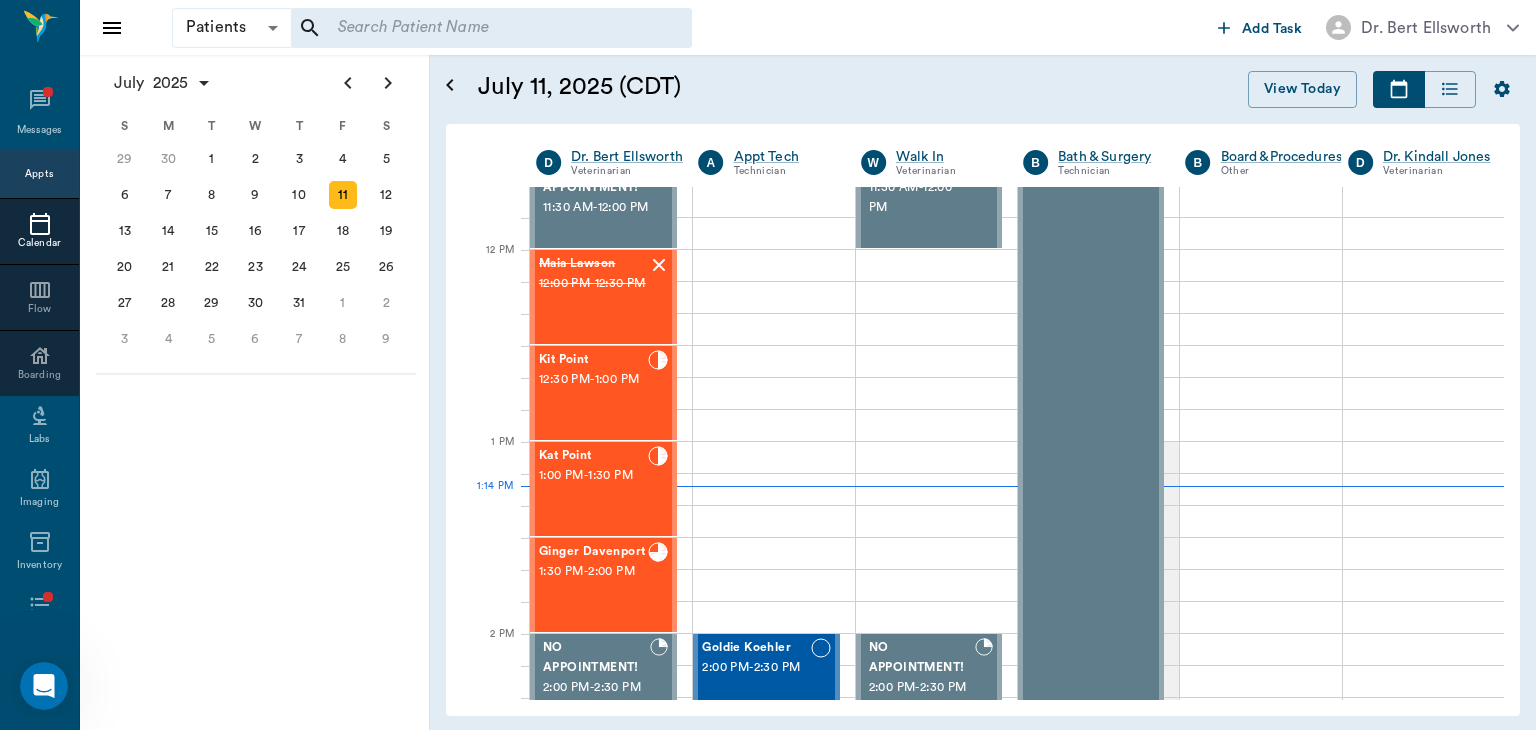 scroll, scrollTop: 713, scrollLeft: 0, axis: vertical 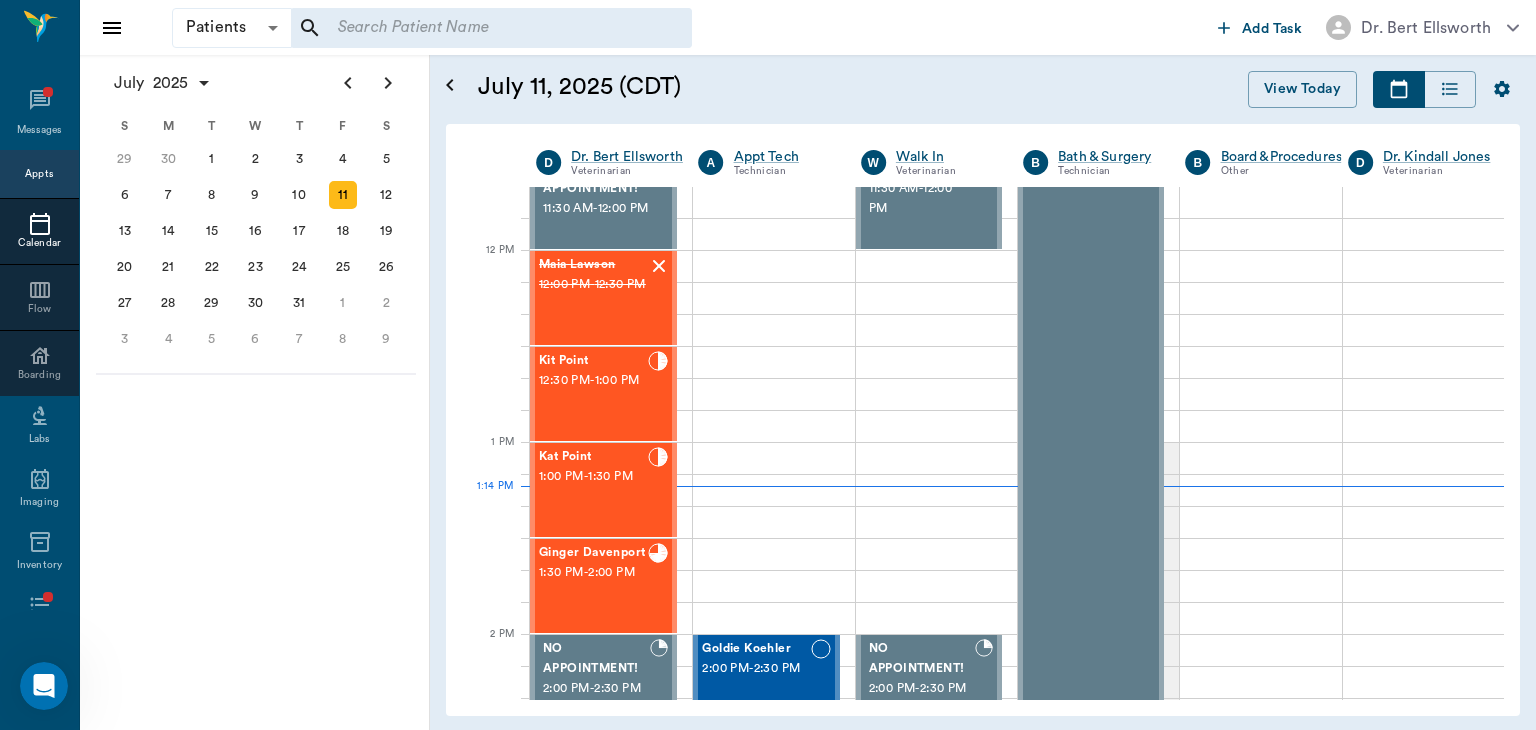 click on "1:00 PM  -  1:30 PM" at bounding box center [593, 477] 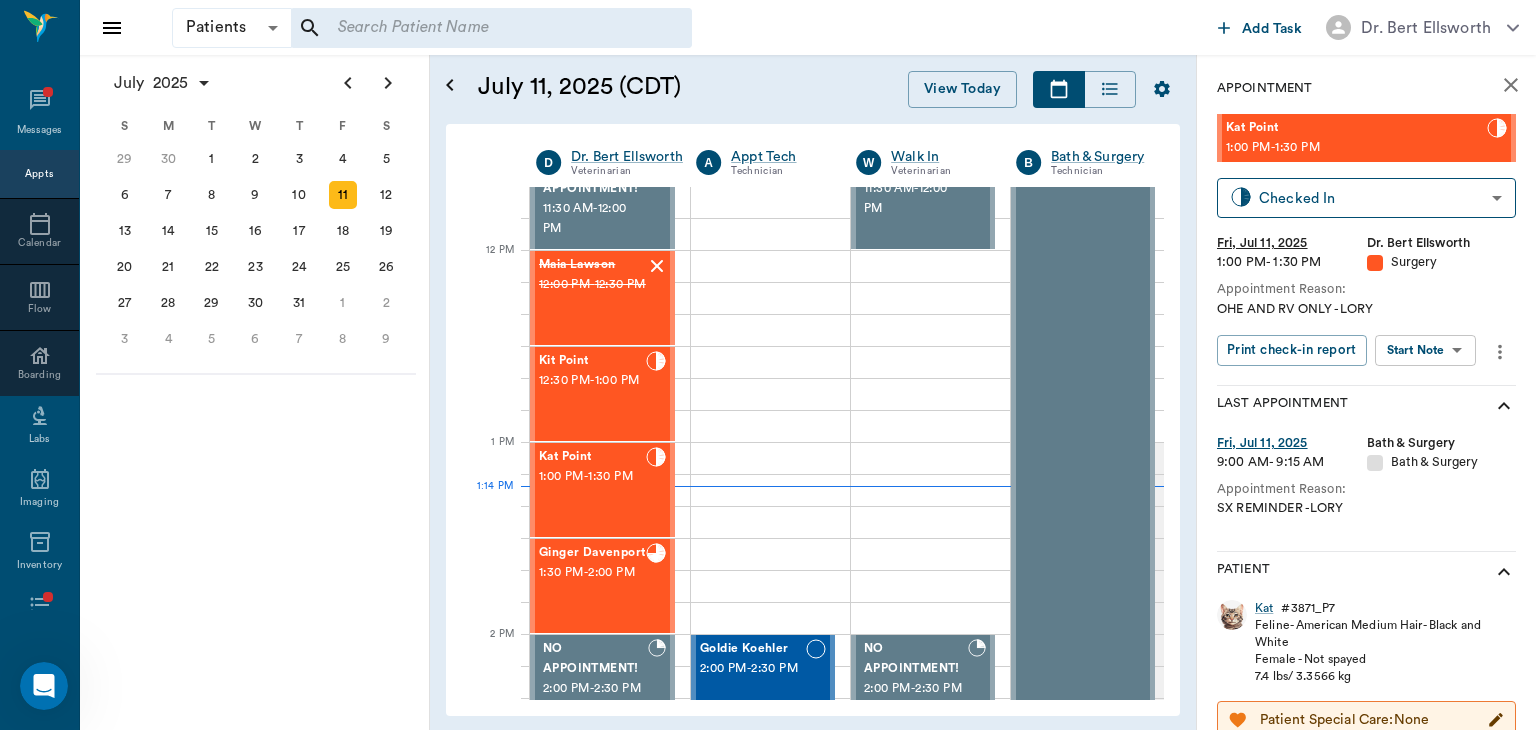 click on "Patients Patients ​ ​ Add Task Dr. [LAST] [LAST] Nectar Messages Appts Calendar Flow Boarding Labs Imaging Inventory Tasks Forms Staff Reports Lookup Settings July 2025 S M T W T F S Jun 1 2 3 4 5 6 7 8 9 10 11 12 13 14 15 16 17 18 19 20 21 22 23 24 25 26 27 28 29 30 Jul 1 2 3 4 5 6 7 8 9 10 11 12 S M T W T F S 29 30 Jul 1 2 3 4 5 6 7 8 9 10 11 12 13 14 15 16 17 18 19 20 21 22 23 24 25 26 27 28 29 30 31 Aug 1 2 3 4 5 6 7 8 9 S M T W T F S 27 28 29 30 31 Aug 1 2 3 4 5 6 7 8 9 10 11 12 13 14 15 16 17 18 19 20 21 22 23 24 25 26 27 28 29 30 31 Sep 1 2 3 4 5 6 July 11, 2025 (CDT) View Today July 2025 Today 11 Fri Jul 2025 D Dr. [LAST] [LAST] Veterinarian A Appt Tech Technician W Walk In Veterinarian B Bath ​& Surgery Technician B Board ​&Procedures Other D Dr. [LAST] [LAST] Veterinarian 8 AM 9 AM 10 AM 11 AM 12 PM 1 PM 2 PM 3 PM 4 PM 5 PM 6 PM 7 PM 8 PM 1:14 PM *Sunny [LAST] 8:00 AM  -  8:30 AM Bovine [LAST] 8:00 AM  -  8:30 AM GLADDEUS [LAST] 8:00 AM  -  8:30 AM Missy [LAST] 8:30 AM  -  9:00 AM 9:00 AM  -" at bounding box center [768, 365] 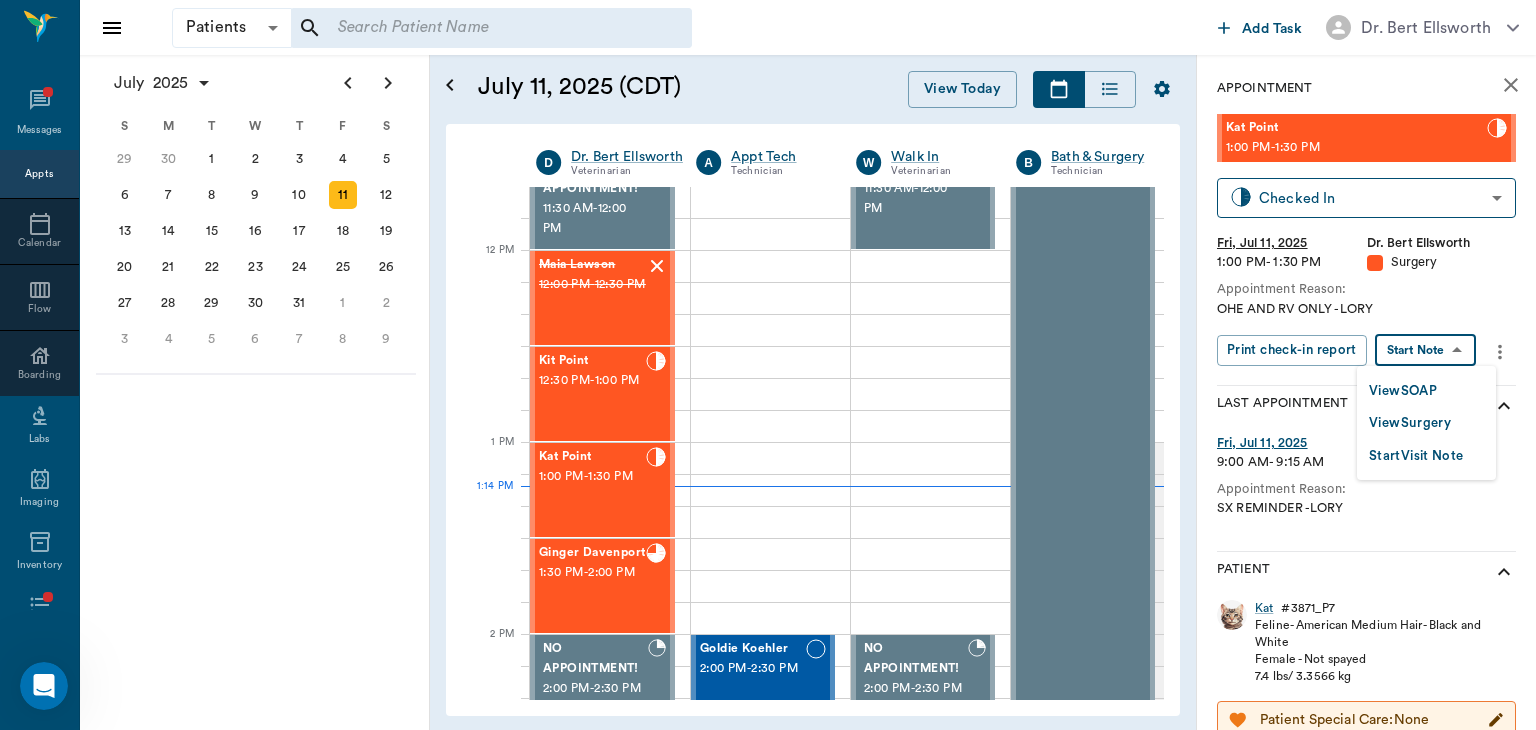 click on "View  Surgery" at bounding box center [1410, 423] 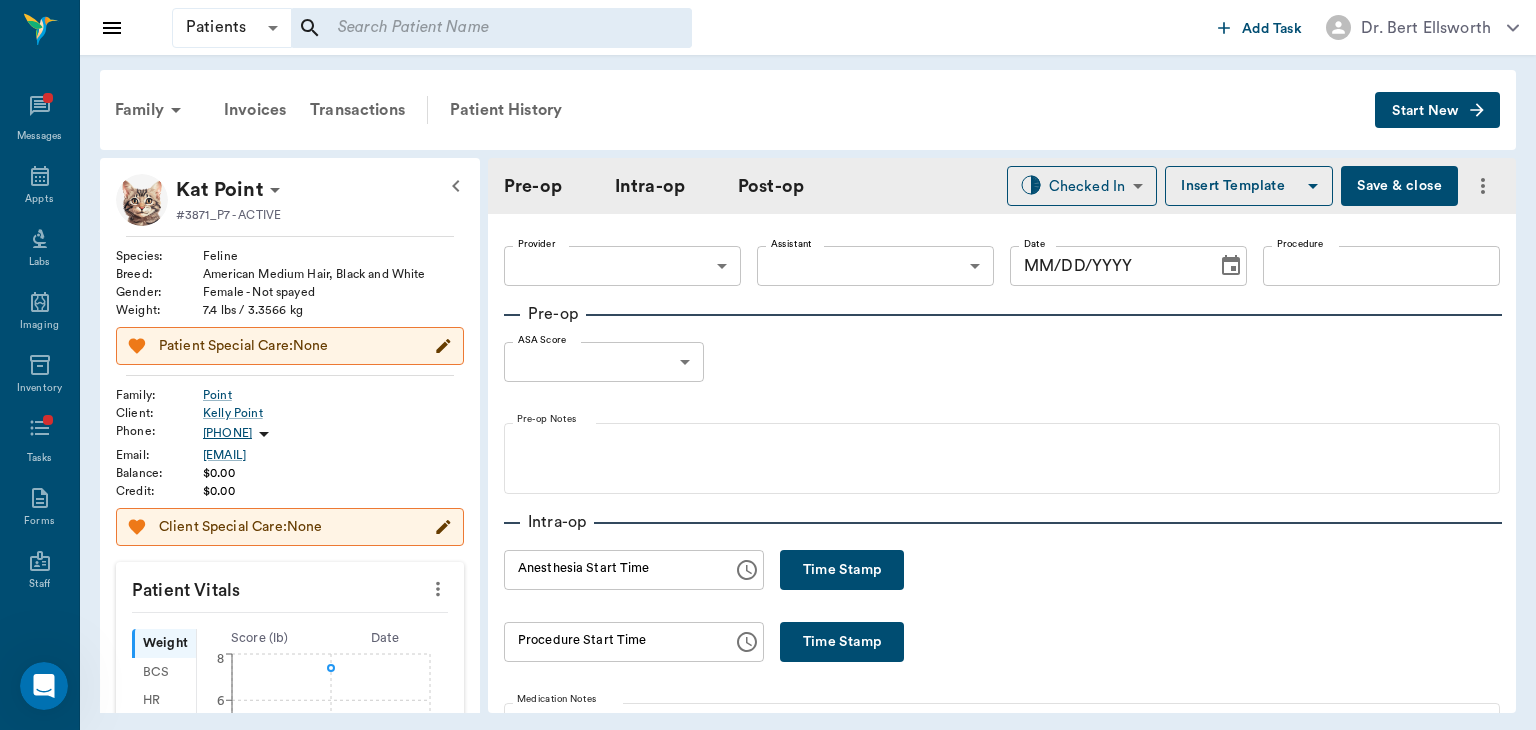 type on "63ec2f075fda476ae8351a4d" 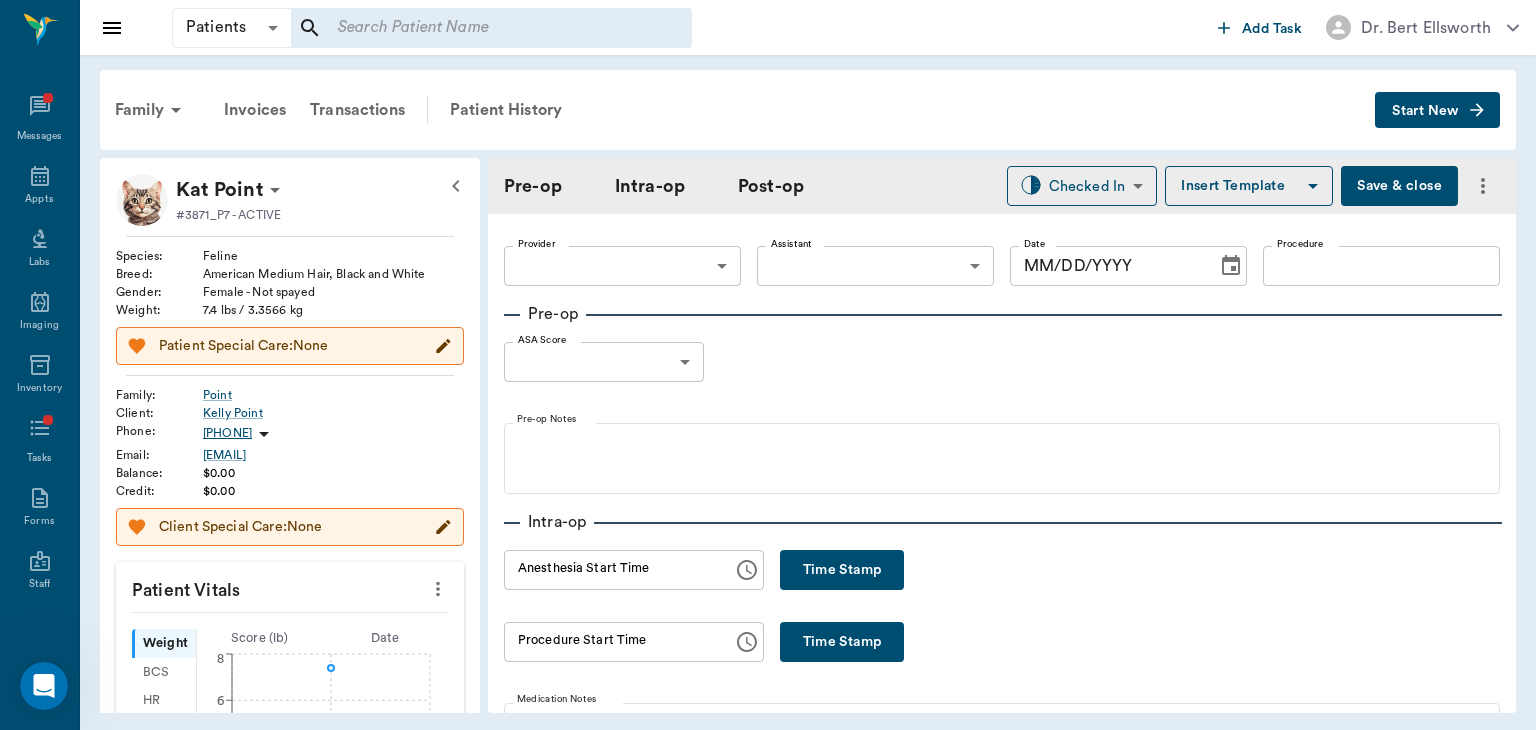 type on "63ec2e7e52e12b0ba117b124" 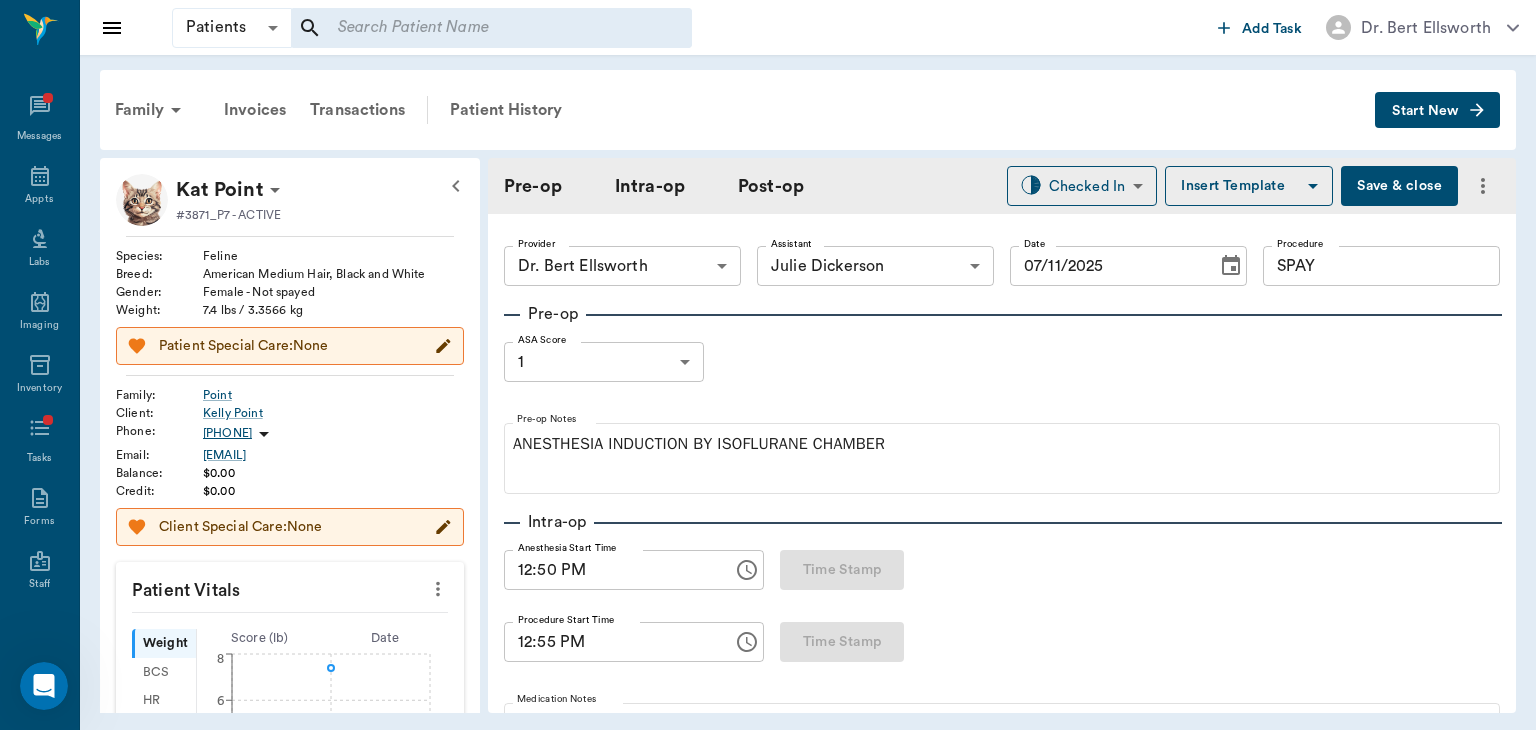 type on "07/11/2025" 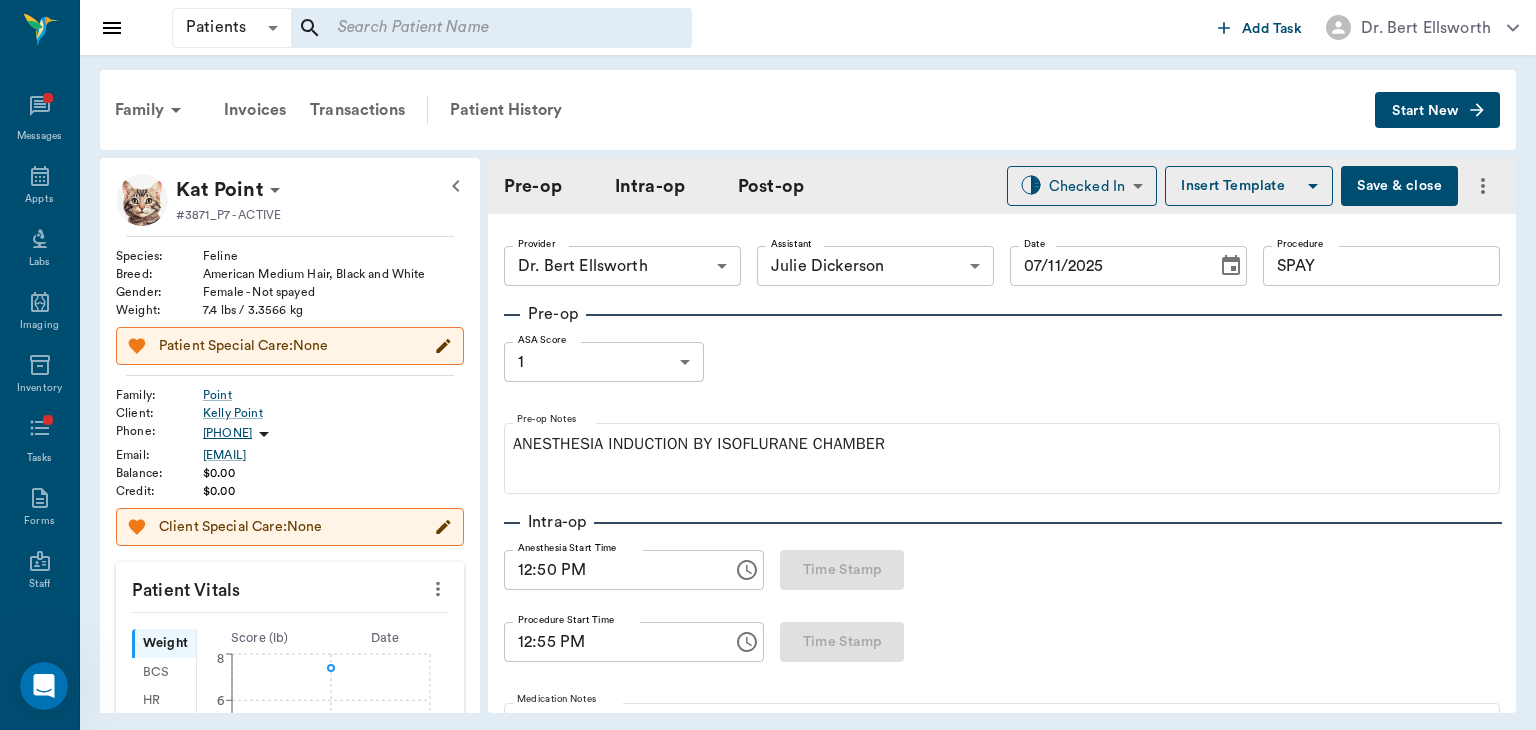 type on "12:50 PM" 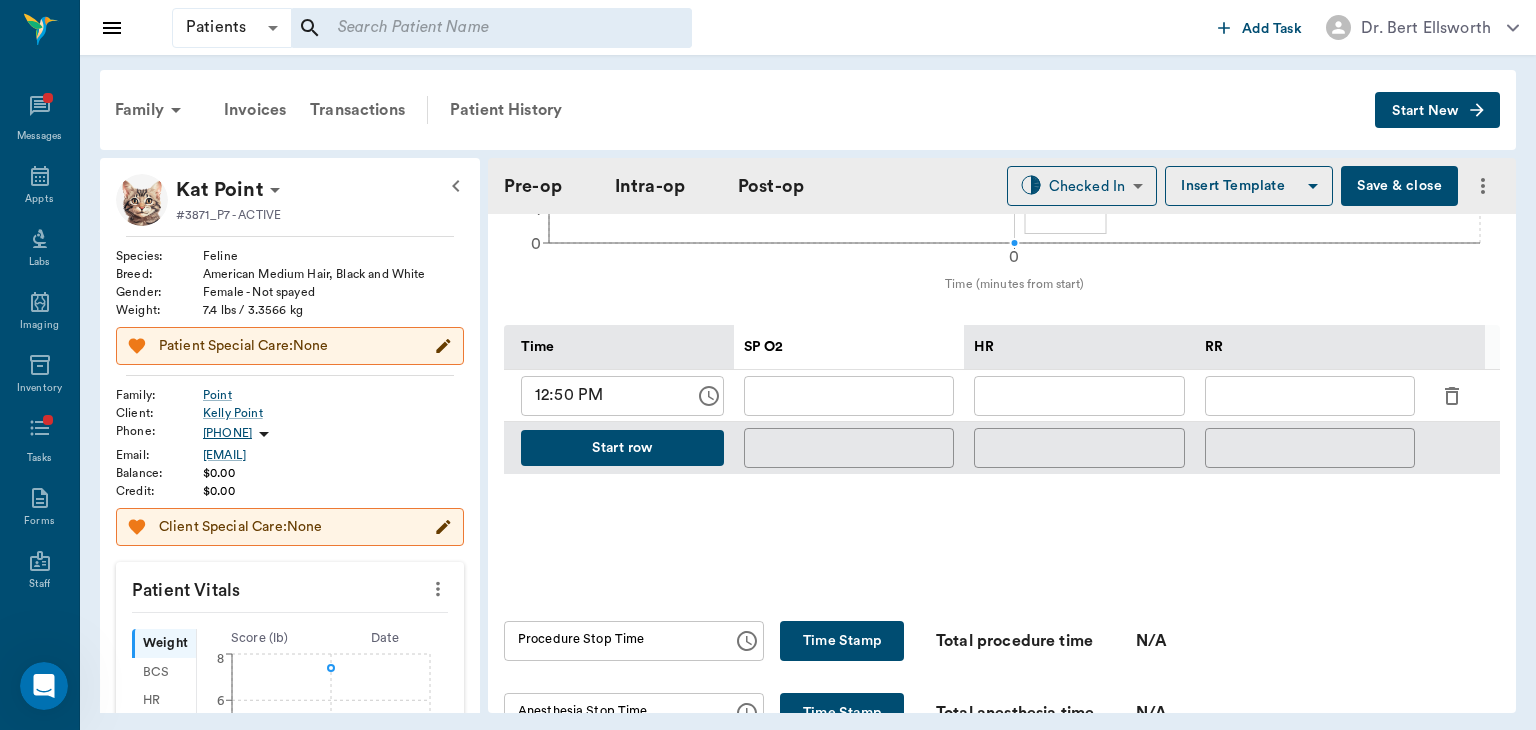 scroll, scrollTop: 904, scrollLeft: 0, axis: vertical 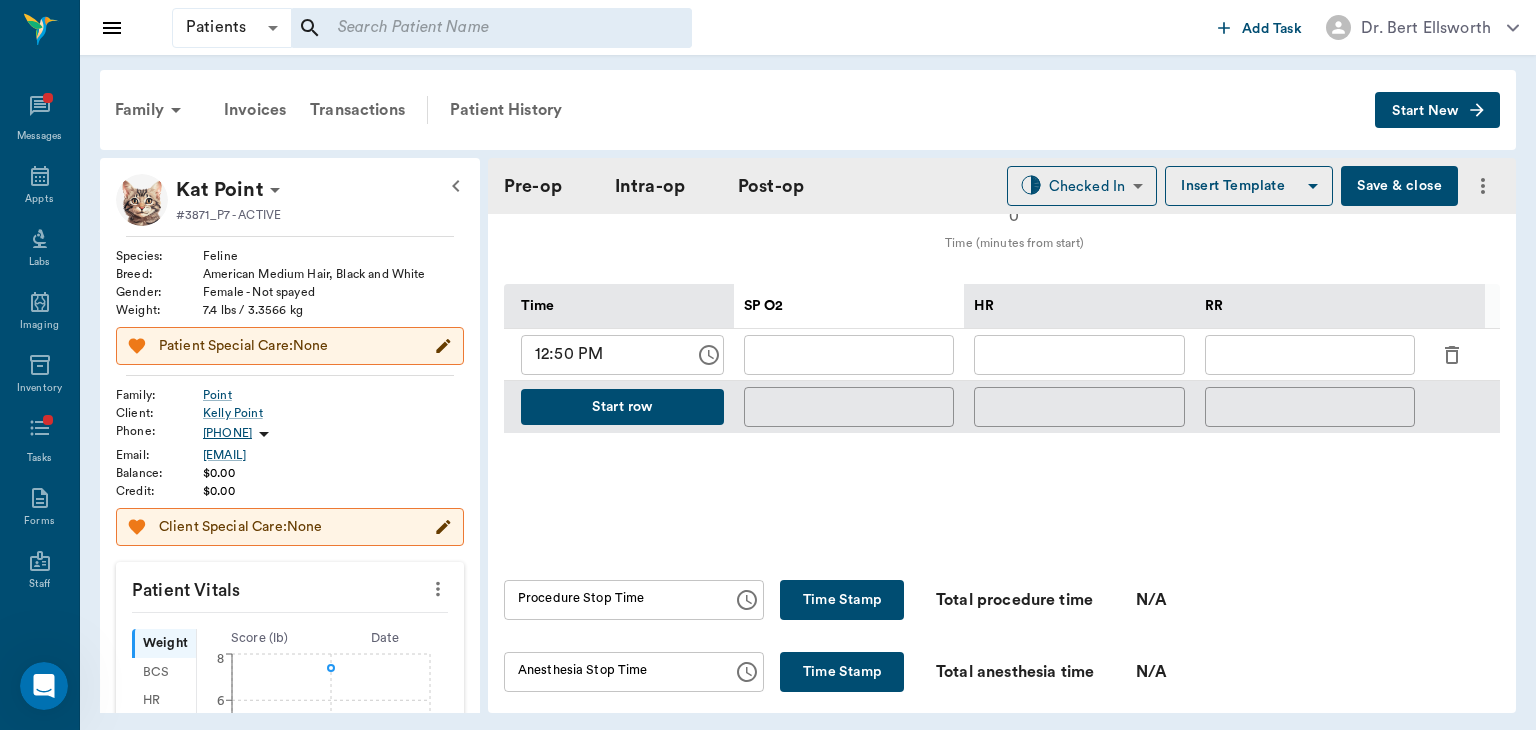 click on "Time SP O2 HR RR 12:50 PM ​ ​ ​ ​ Start row ​ ​ ​" at bounding box center (1002, 384) 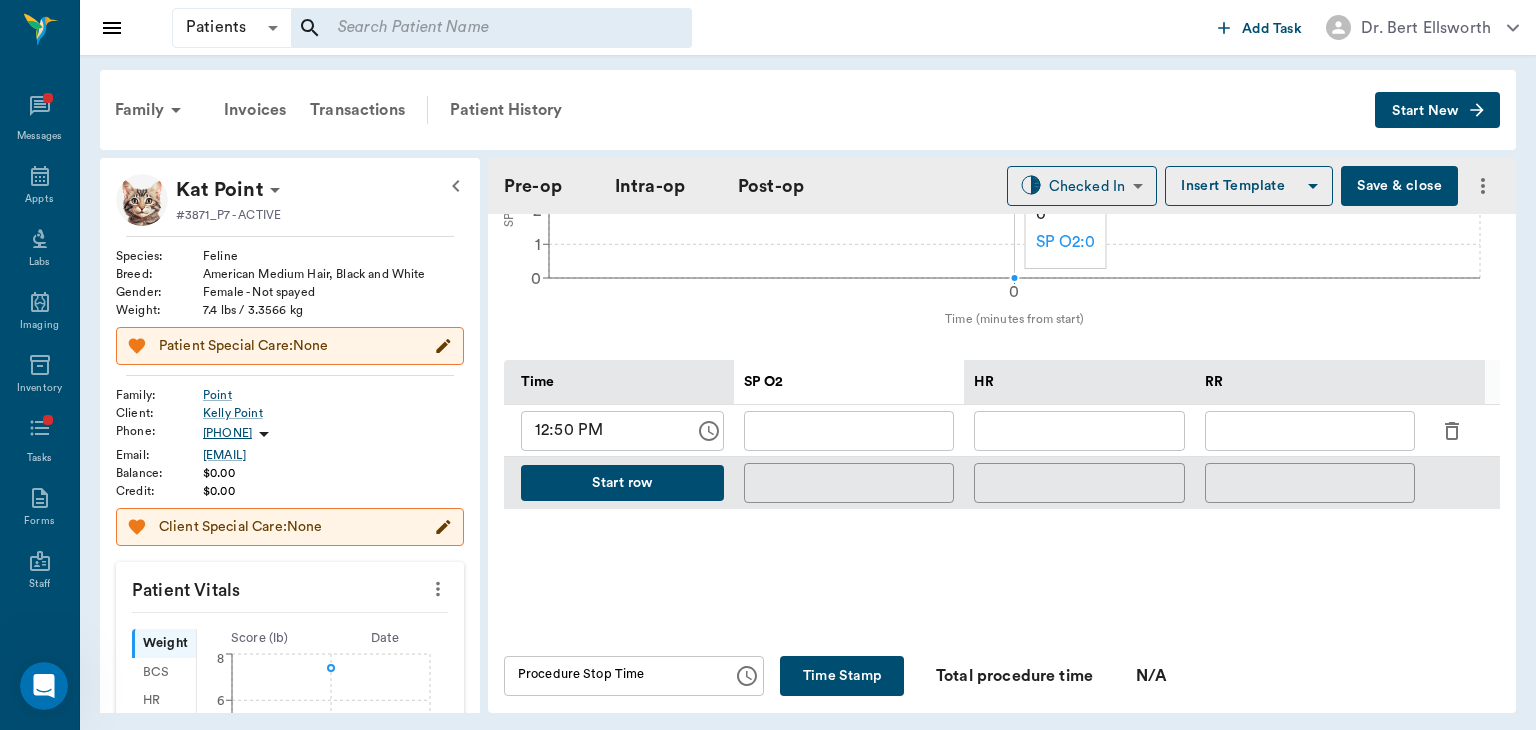 scroll, scrollTop: 826, scrollLeft: 0, axis: vertical 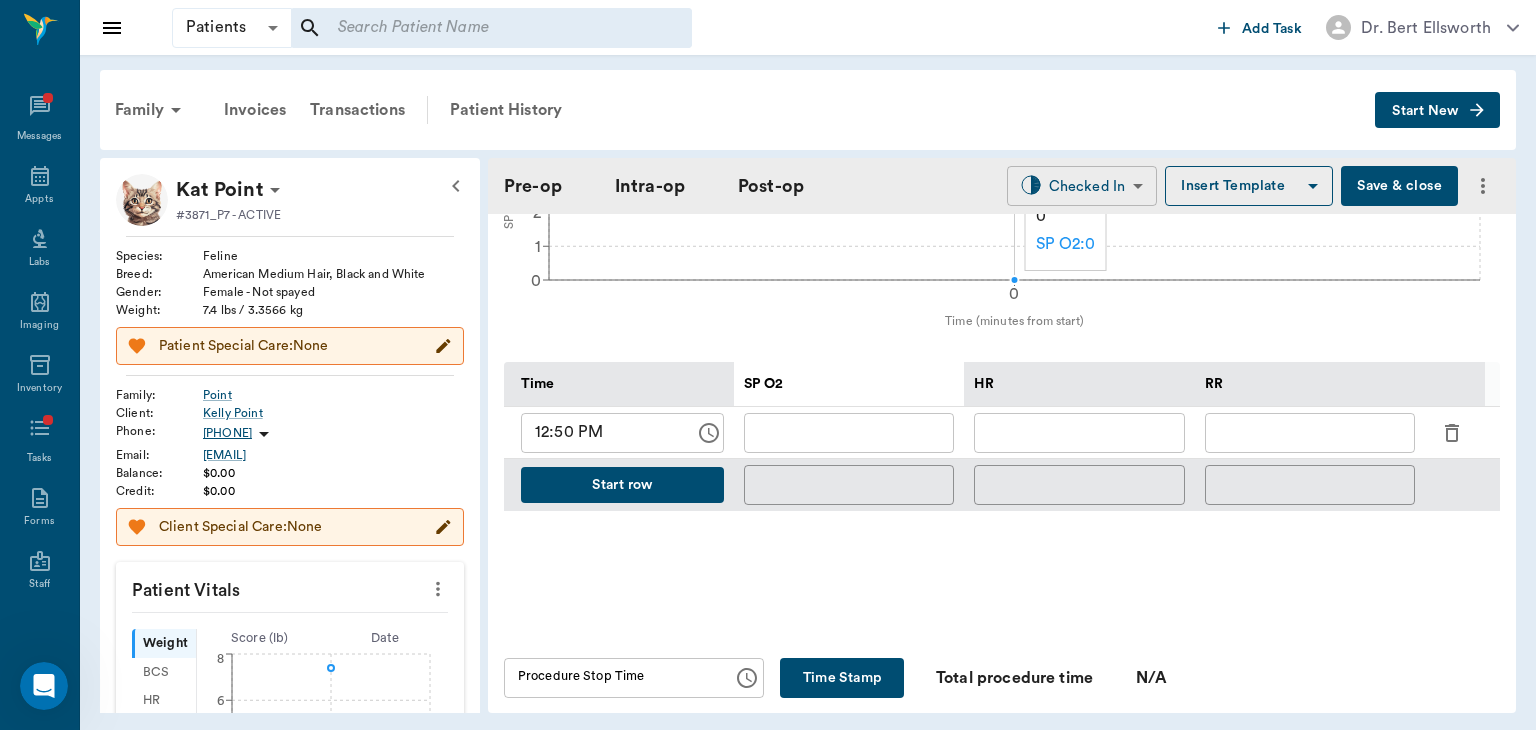 click on "Patients Patients ​ ​ Add Task Dr. [LAST] [LAST] Nectar Messages Appts Labs Imaging Inventory Tasks Forms Staff Reports Lookup Settings Family Invoices Transactions Patient History Start New [FIRST] [LAST] #3871_P7    -    ACTIVE   Species : Feline Breed : American Medium Hair, Black and White Gender : Female - Not spayed Weight : 7.4 lbs / 3.3566 kg Patient Special Care:  None Family : [LAST] Client : [FIRST] [LAST] Phone : [PHONE] Email : [EMAIL] Balance : $0.00 Credit : $0.00 Client Special Care:  None Patient Vitals Weight BCS HR Temp Resp BP Dia Pain Perio Score ( lb ) Date 07/11/25 12PM 0 2 4 6 8 Ongoing diagnosis Current Rx Reminders Upcoming appointments Schedule Appointment Pre-op Intra-op Post-op Checked In CHECKED_IN ​ Insert Template  Save ​close Provider Dr. [LAST] [LAST] Provider Assistant [FIRST] [LAST] Assistant Date 07/11/2025 Date Procedure SPAY Procedure Pre-op ASA Score 1 1 ASA Score Pre-op Notes Intra-op 12:50 PM 0 0" at bounding box center [768, 365] 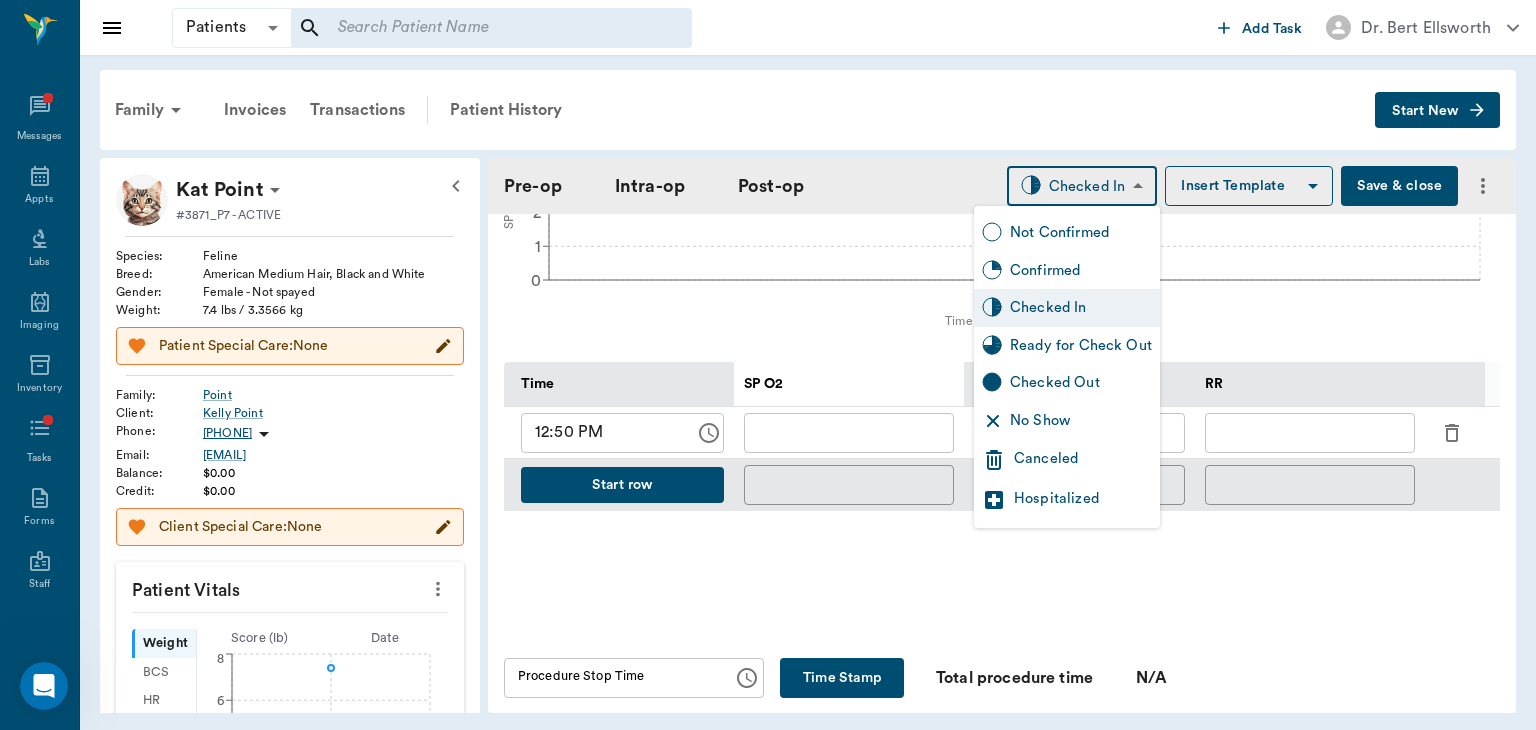 click on "Ready for Check Out" at bounding box center (1081, 346) 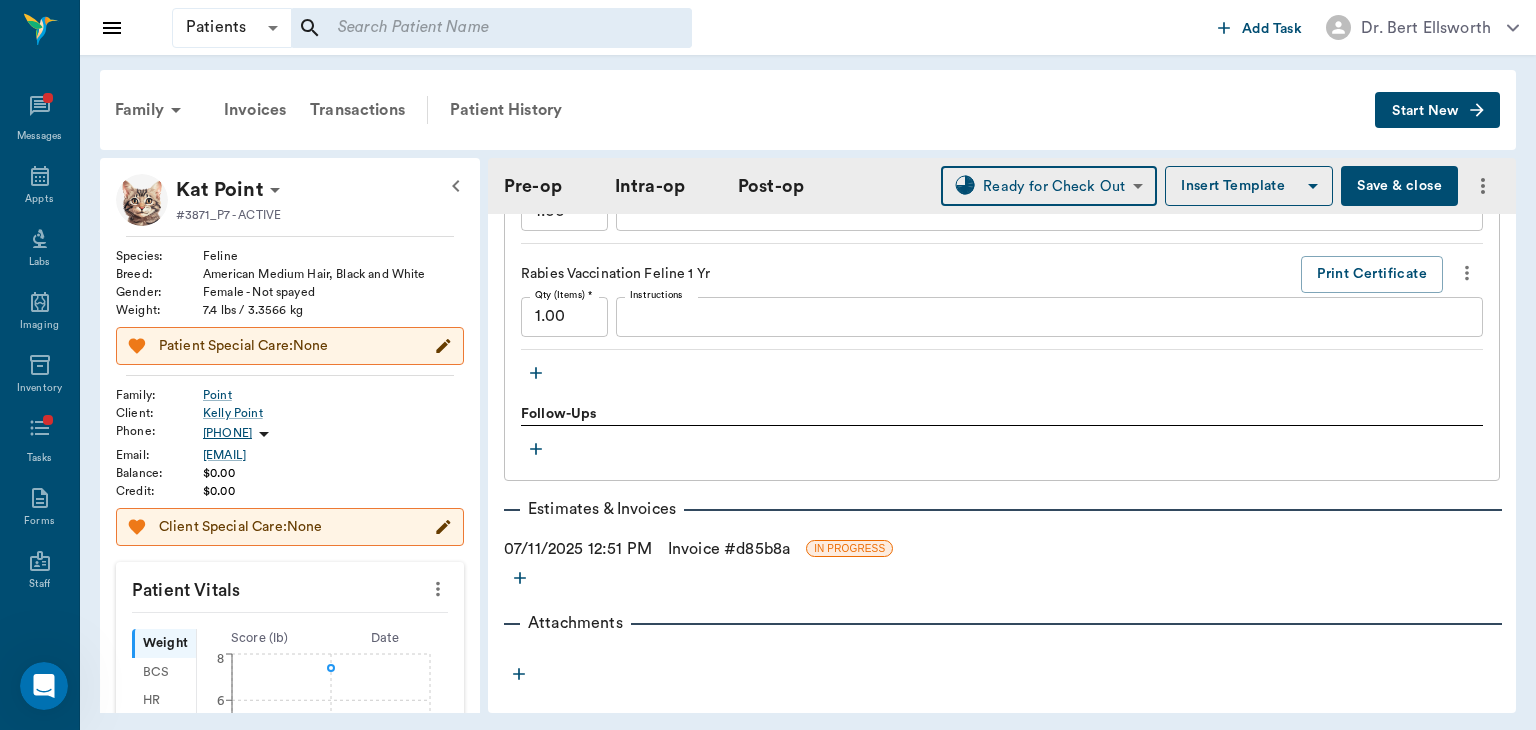 scroll, scrollTop: 2128, scrollLeft: 0, axis: vertical 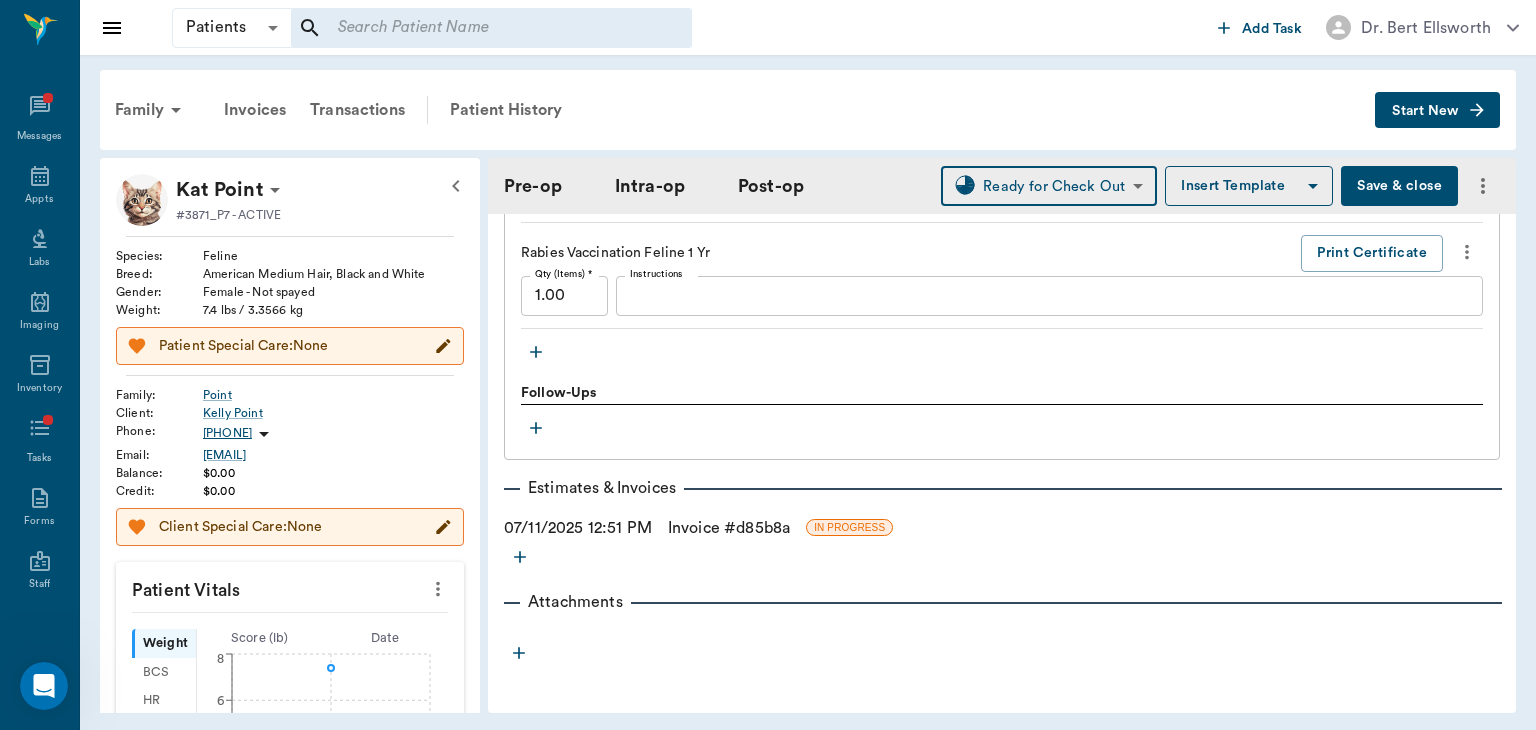 click on "Plan Treatments Pain Relief Injection (meloxicam) - (included) Qty (Items) * 1.00 Qty (Items) * Instructions x Instructions Antibiotic Injection (Penicillin/Ampicillin) - (included) Qty (ml) * 1.00 Qty (ml) * Instructions x Instructions Spay Feline Qty (Items) * 1.00 Qty (Items) * Instructions x Instructions Anesthesia, General (bundled) Qty (Items) * 1.00 Qty (Items) * Instructions x Instructions Rabies Vaccination Feline 1 Yr Print Certificate Qty (Items) * 1.00 Qty (Items) * Instructions x Instructions Follow-Ups Estimates ​& Invoices 07/11/2025 12:51 PM Invoice # d85b8a IN PROGRESS Attachments" at bounding box center (1002, 196) 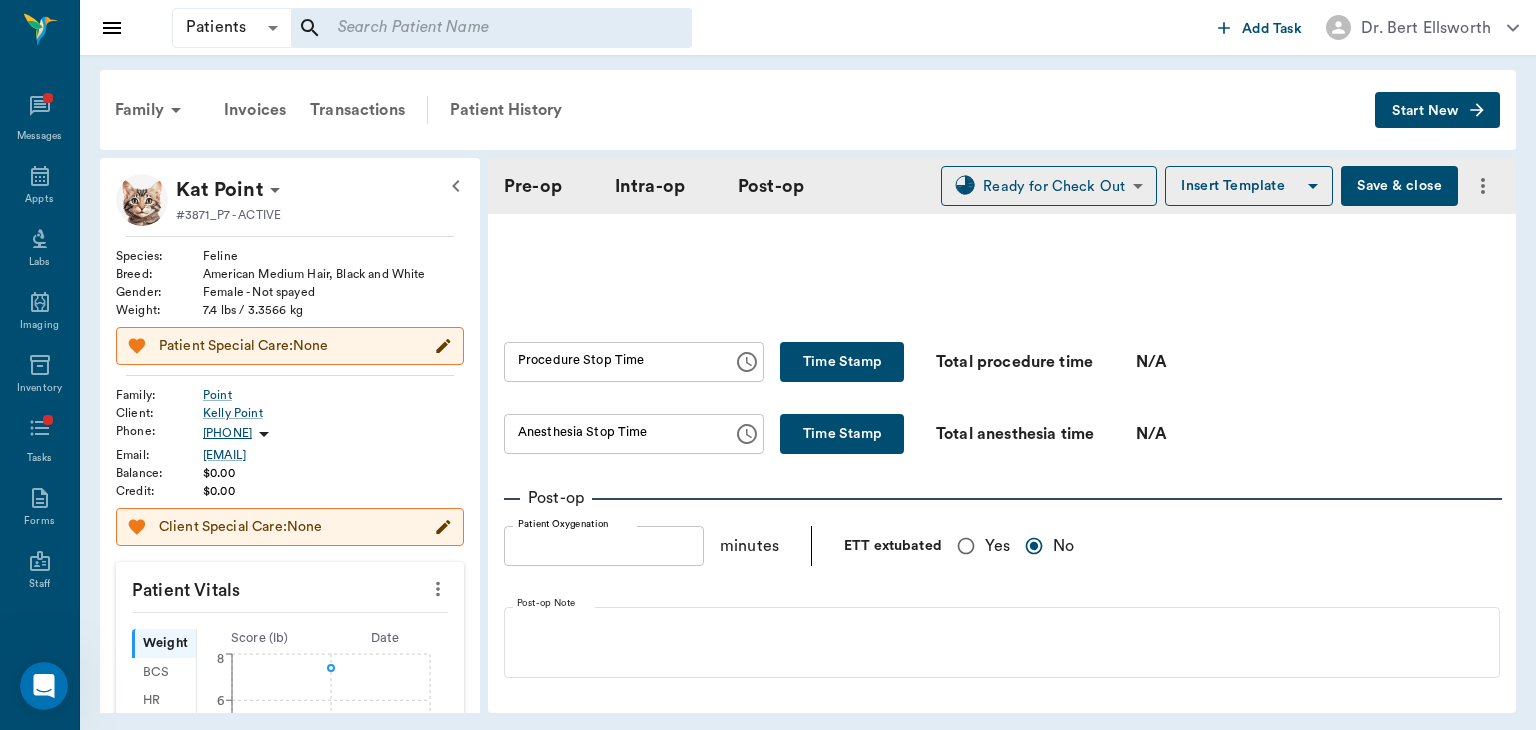 scroll, scrollTop: 1136, scrollLeft: 0, axis: vertical 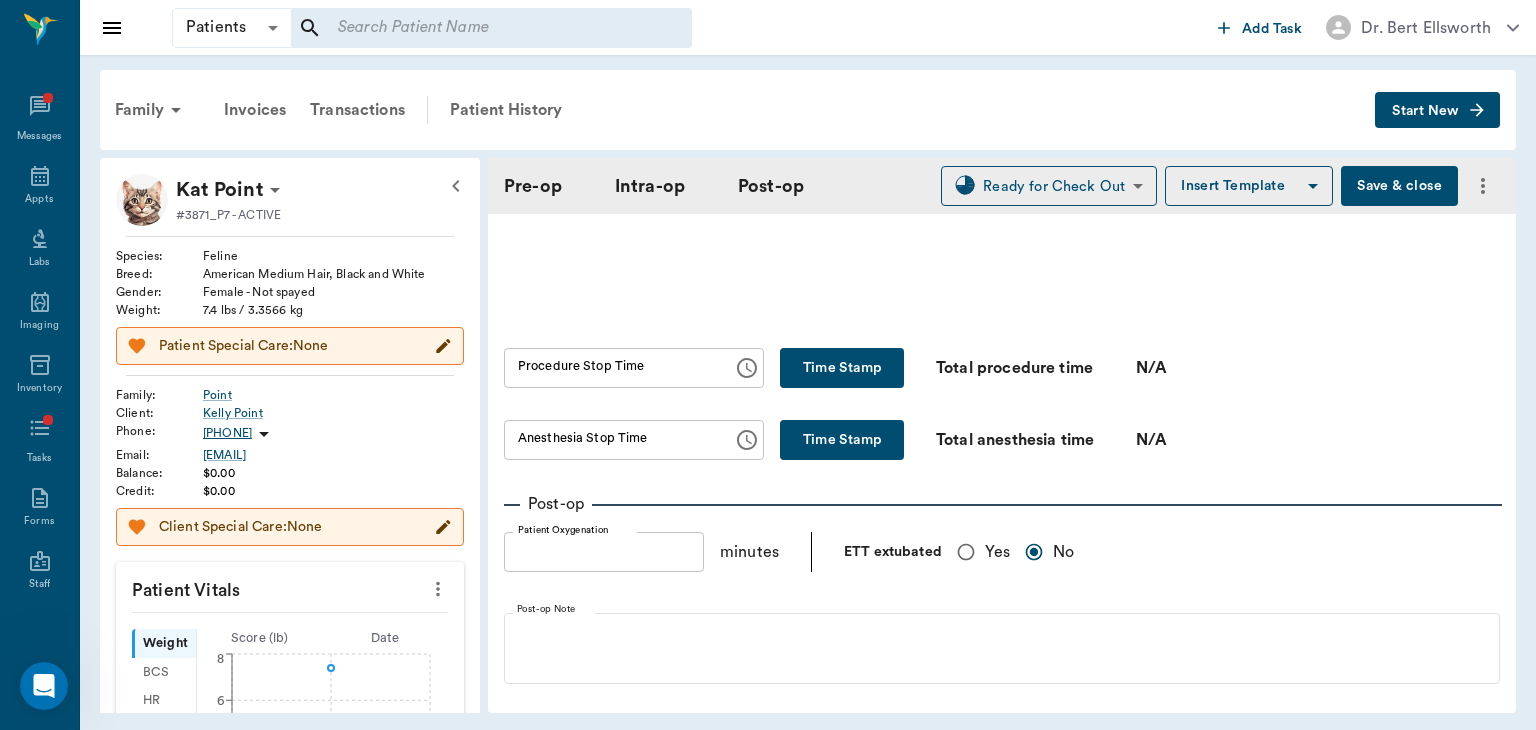 click on "Time Stamp" at bounding box center [842, 368] 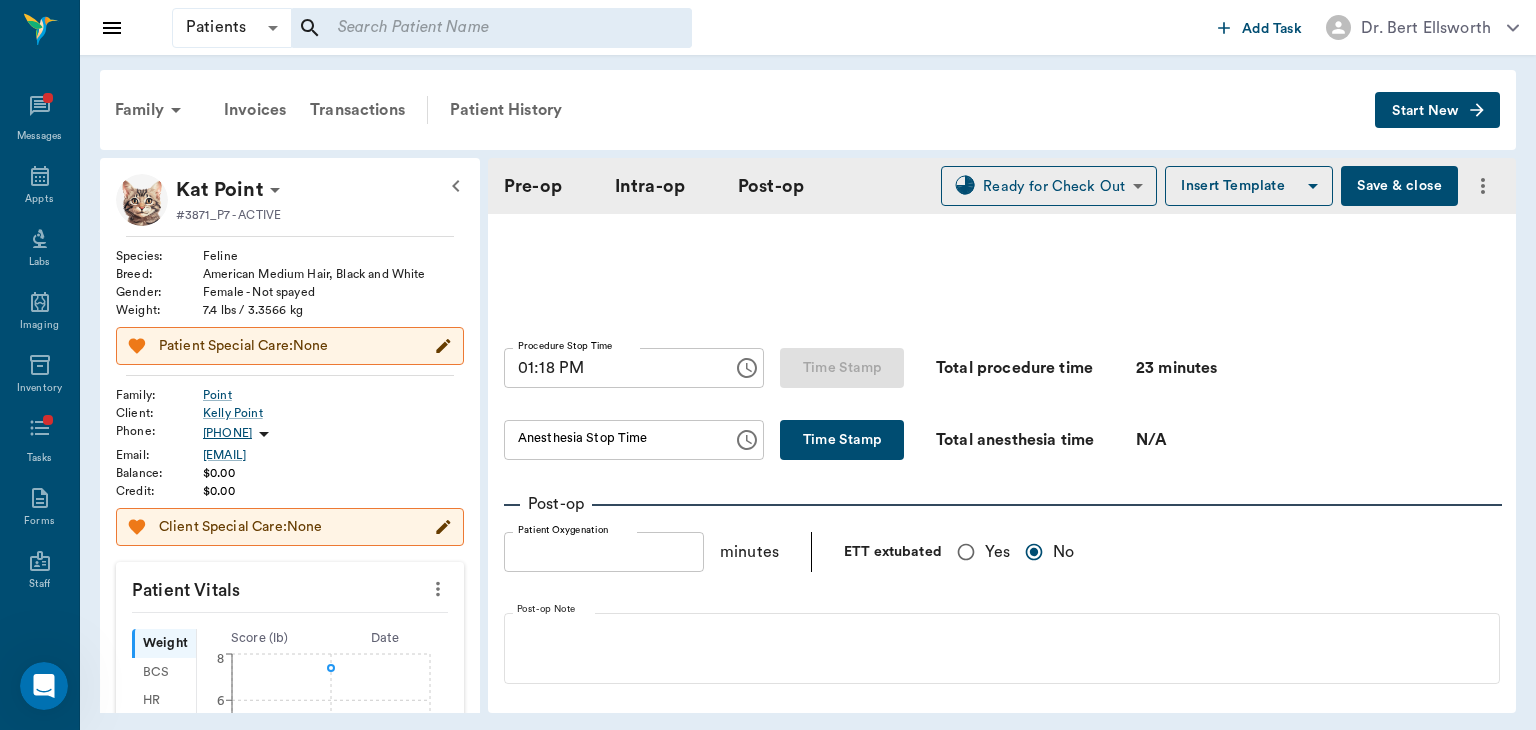 click on "Time Stamp" at bounding box center [842, 440] 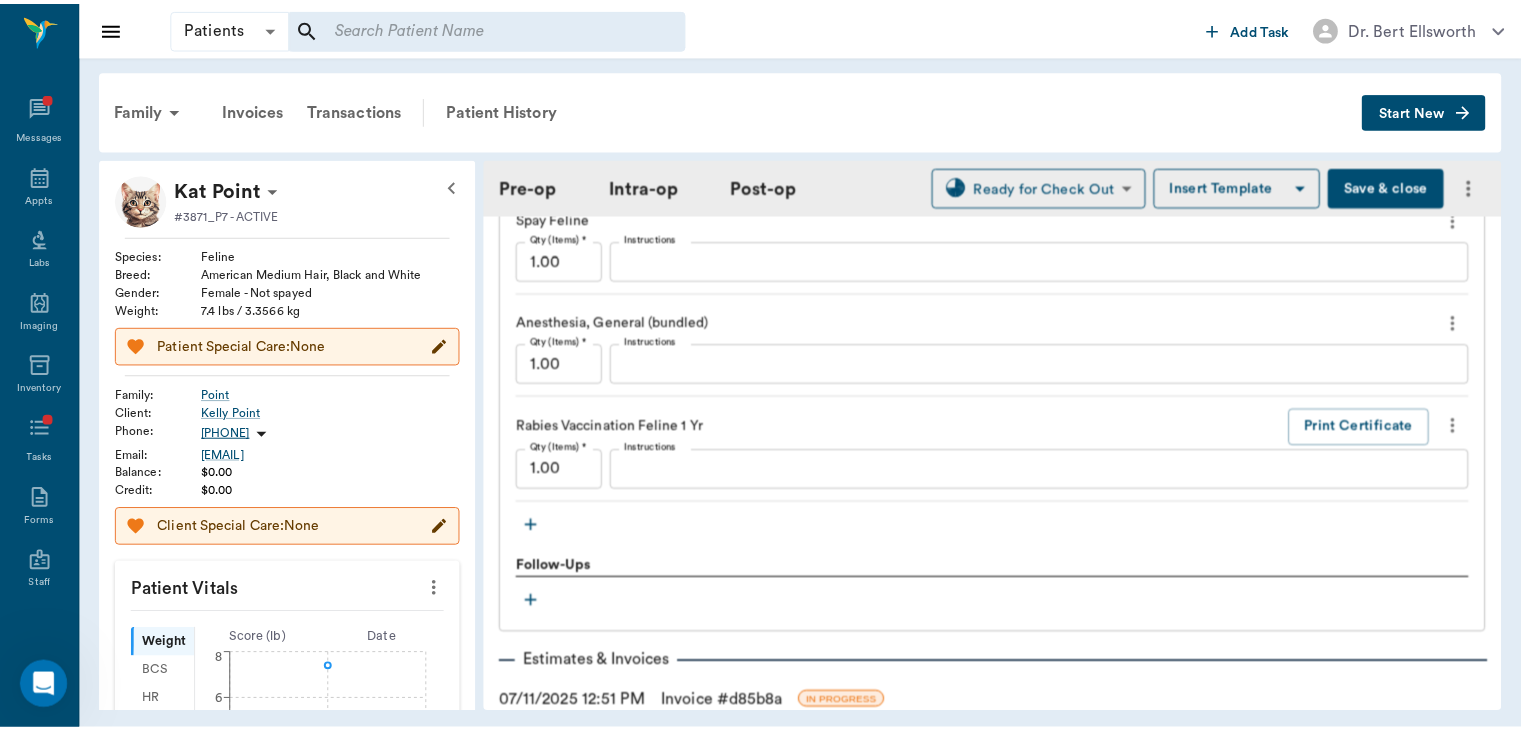 scroll, scrollTop: 2128, scrollLeft: 0, axis: vertical 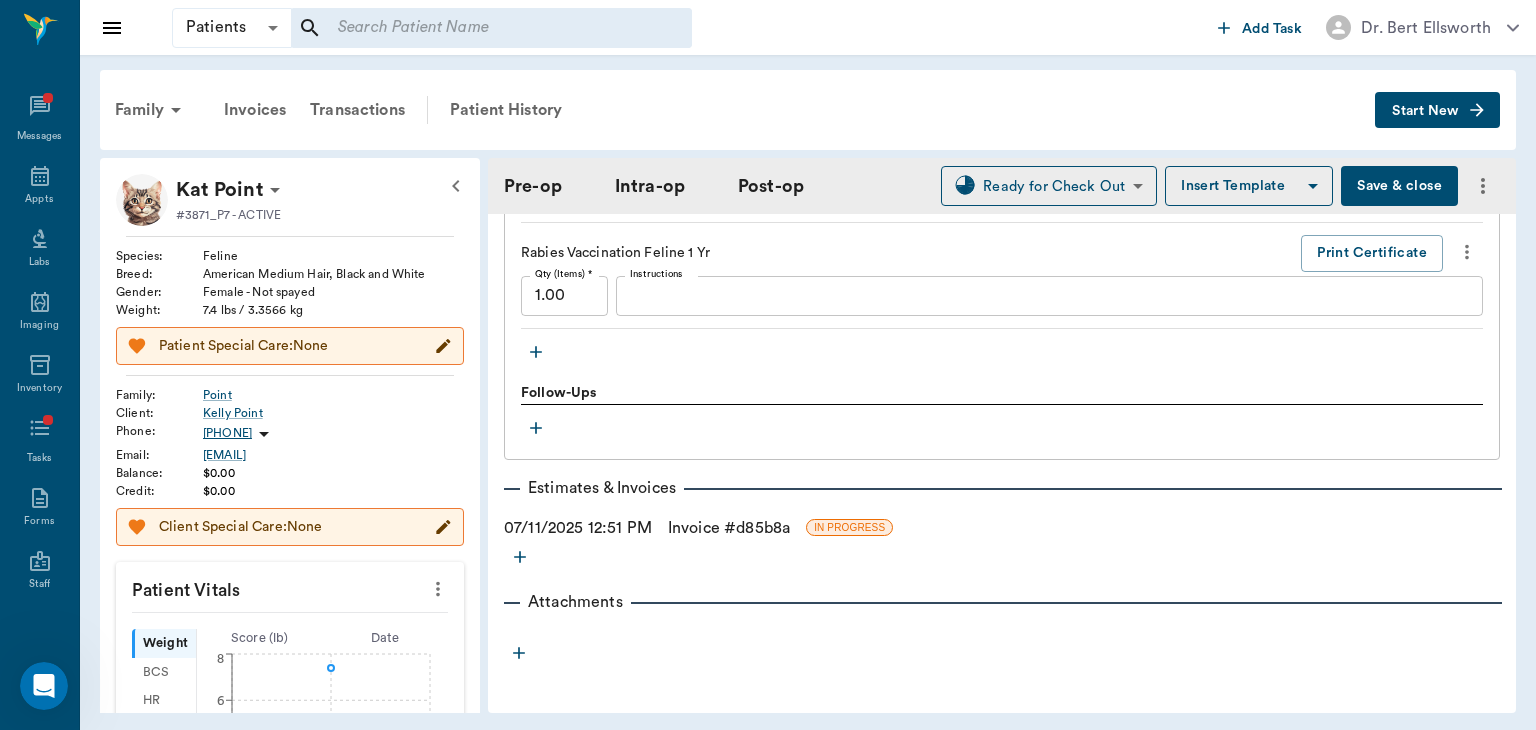 click on "Invoice # d85b8a" at bounding box center [729, 528] 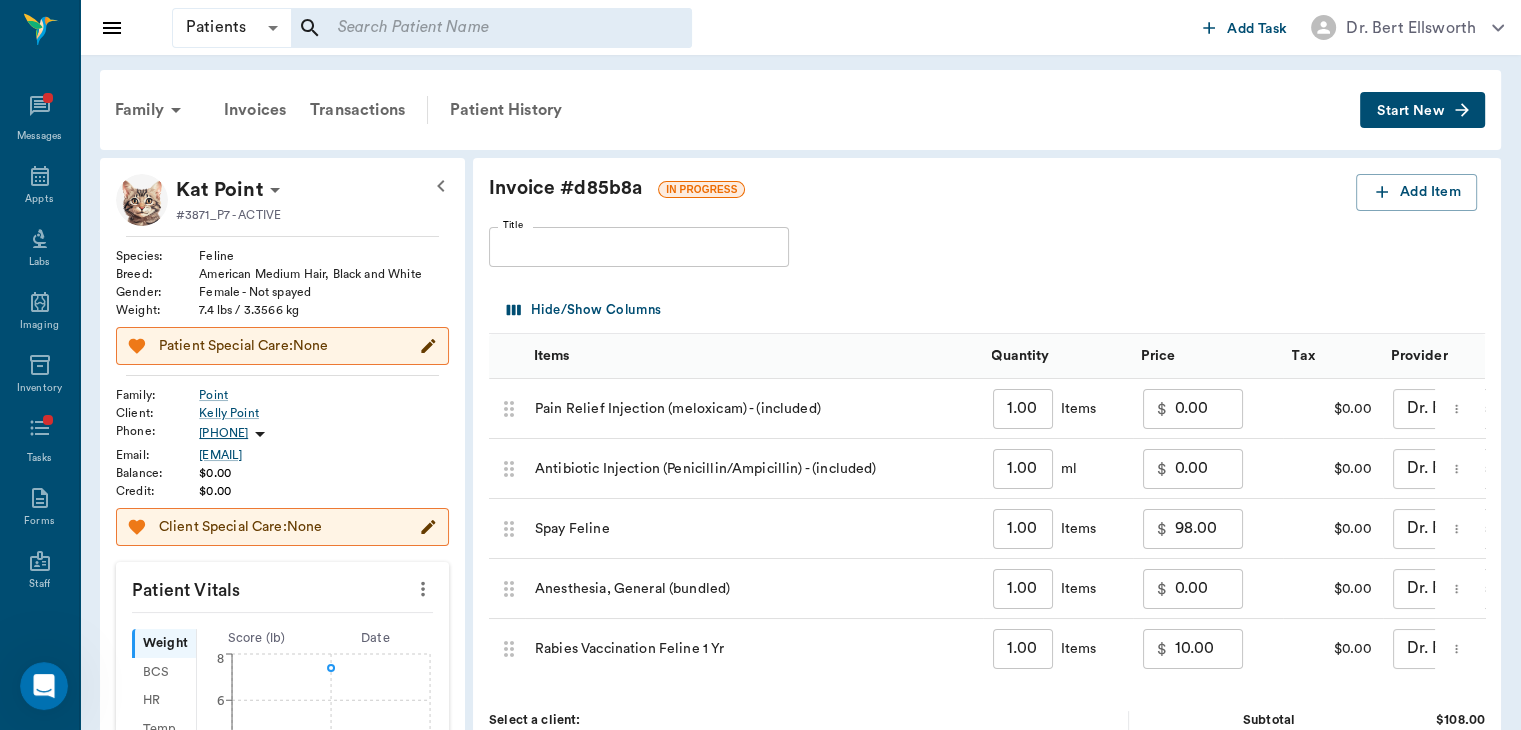 scroll, scrollTop: 0, scrollLeft: 8, axis: horizontal 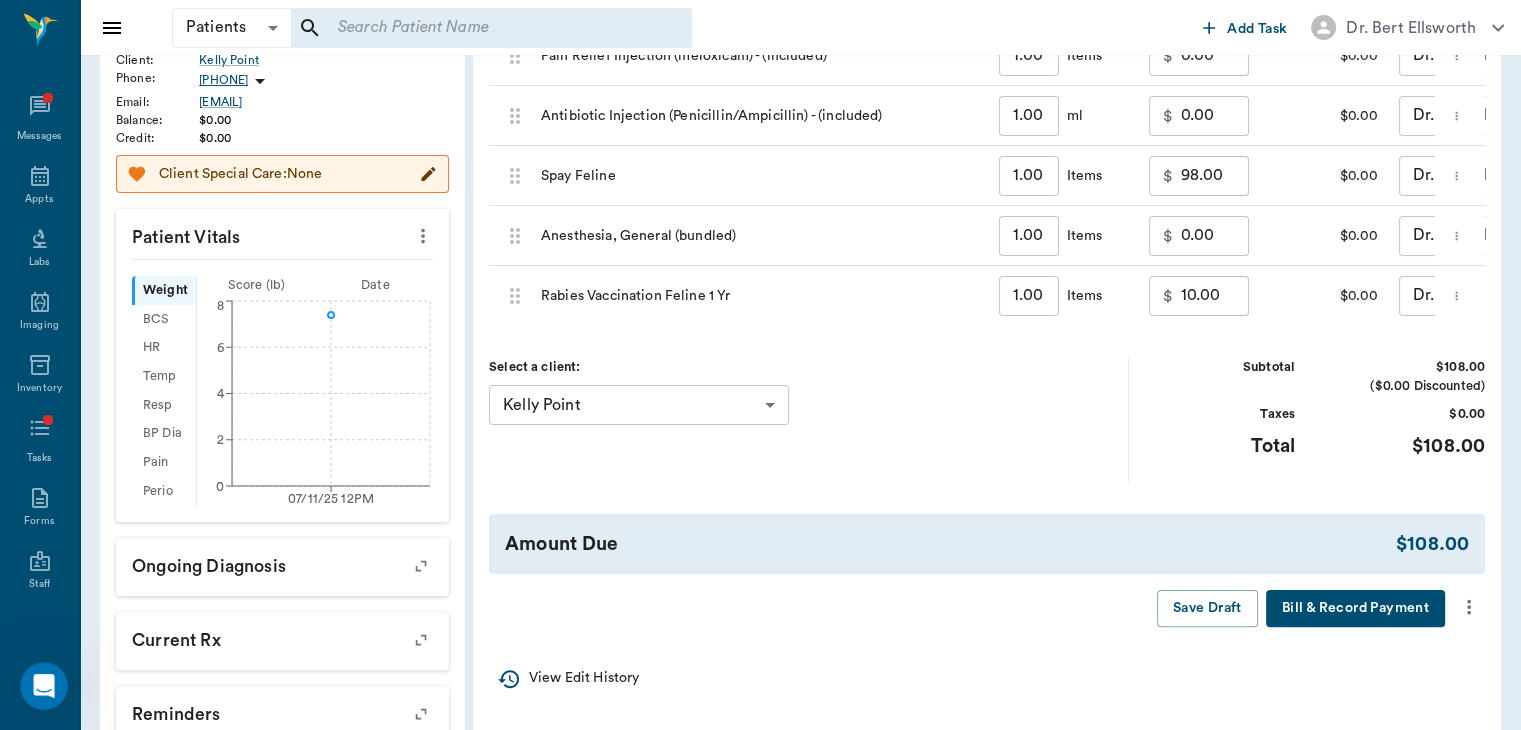 click 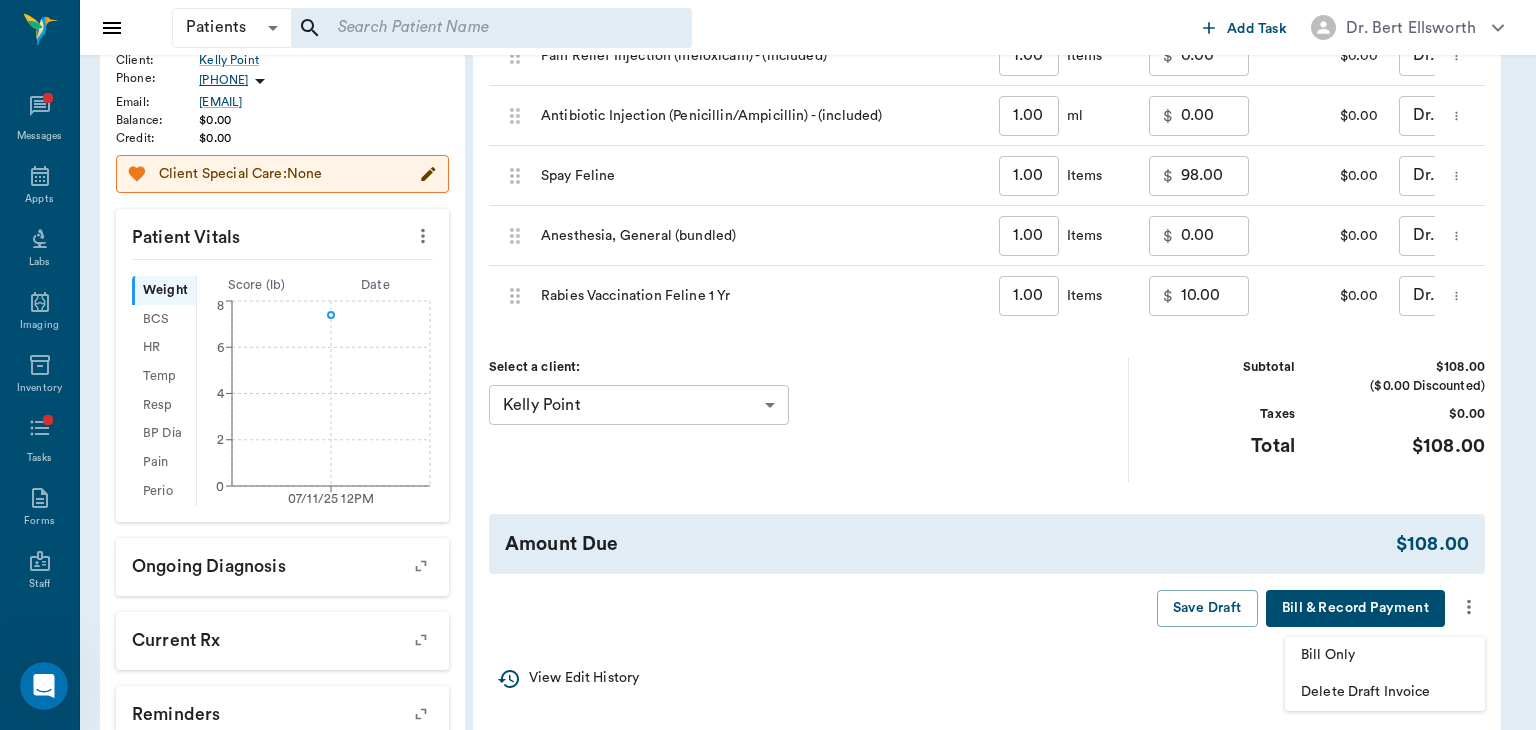 click on "Bill Only" at bounding box center [1385, 655] 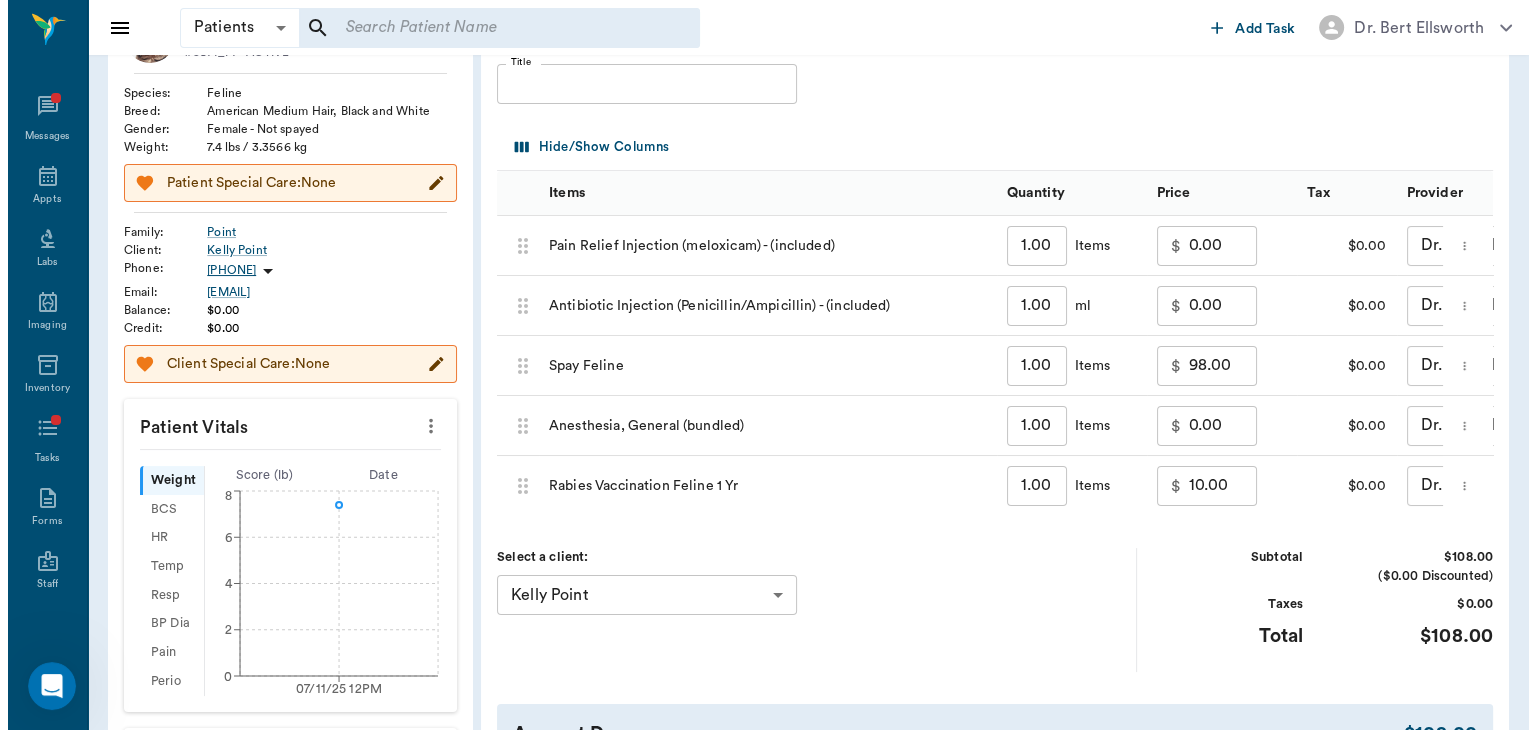 scroll, scrollTop: 0, scrollLeft: 0, axis: both 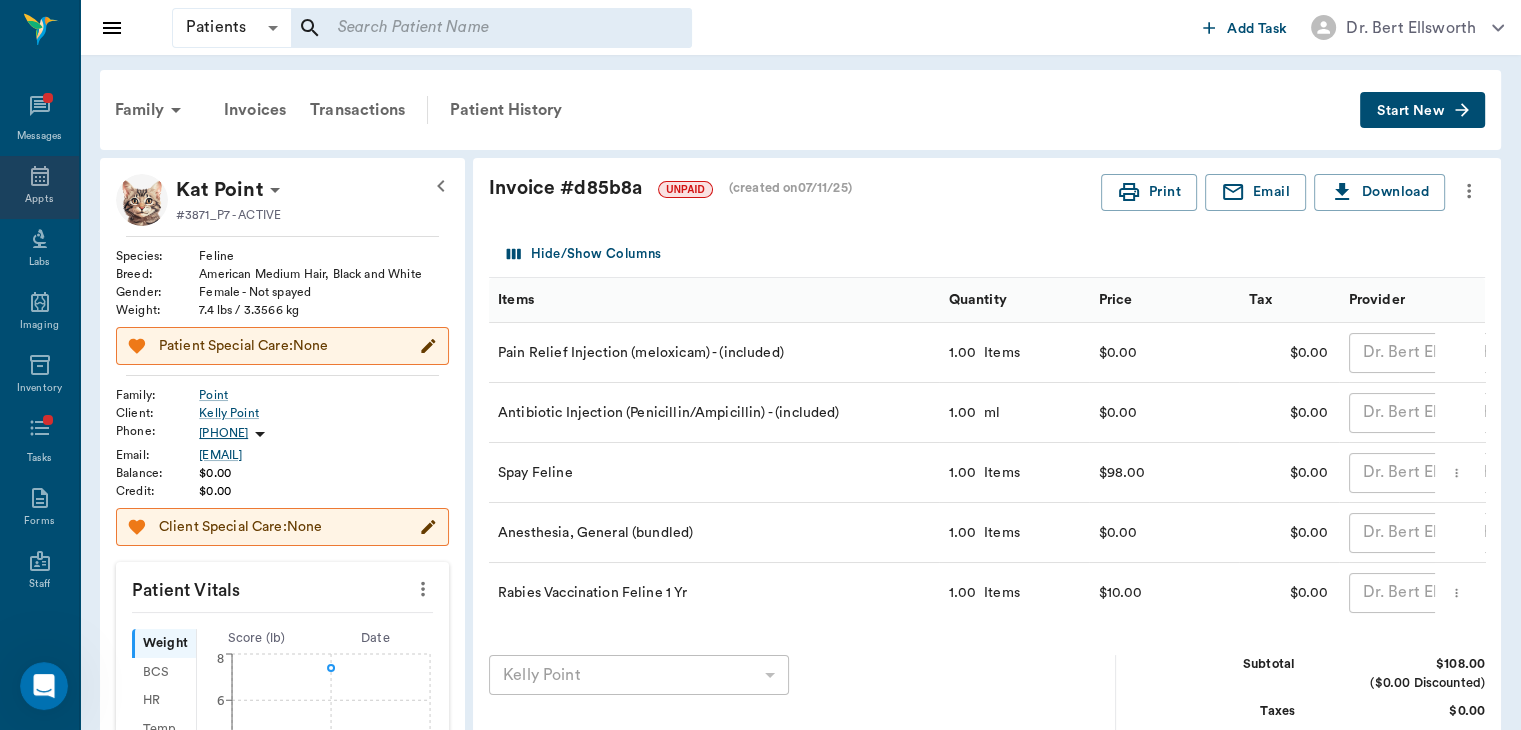 click on "Appts" at bounding box center [39, 199] 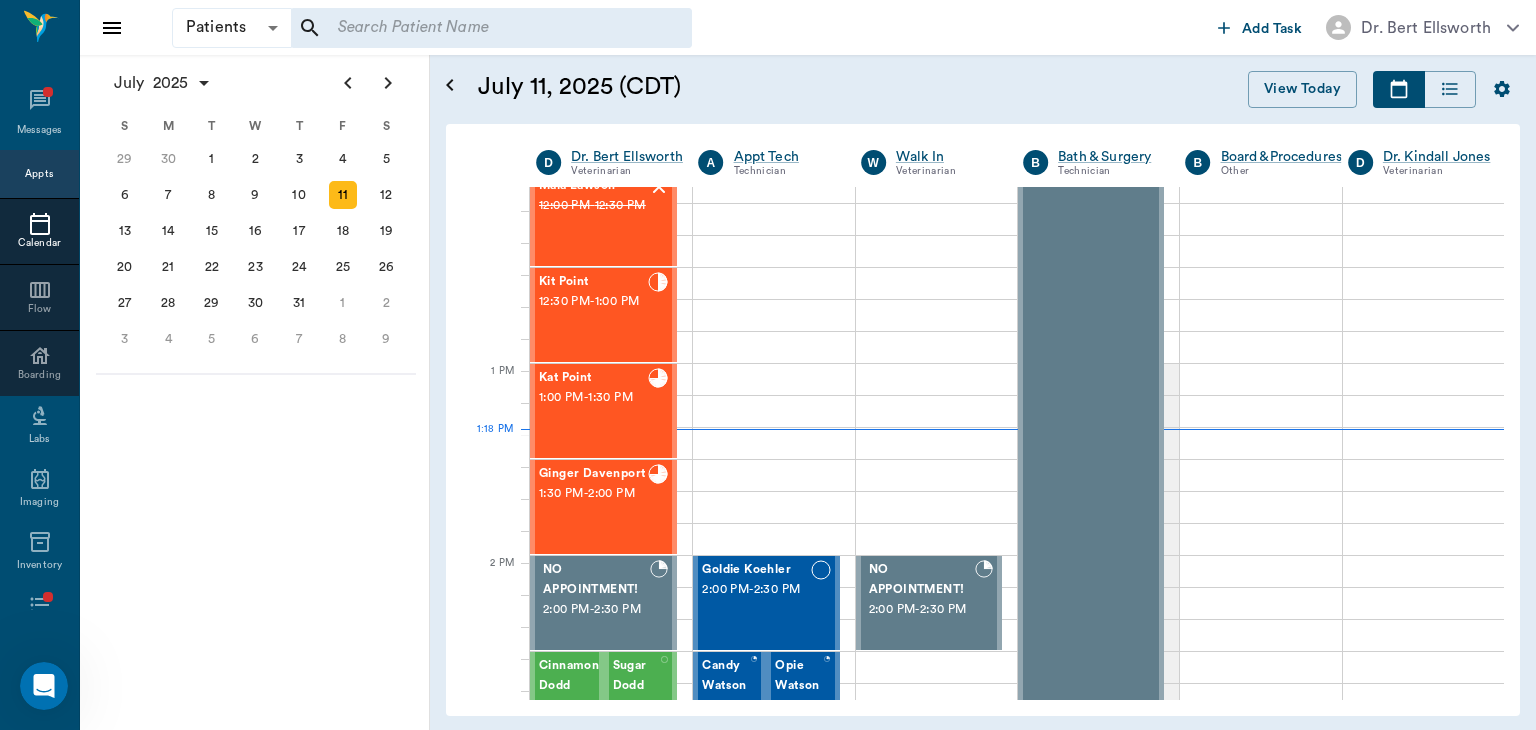 scroll, scrollTop: 770, scrollLeft: 0, axis: vertical 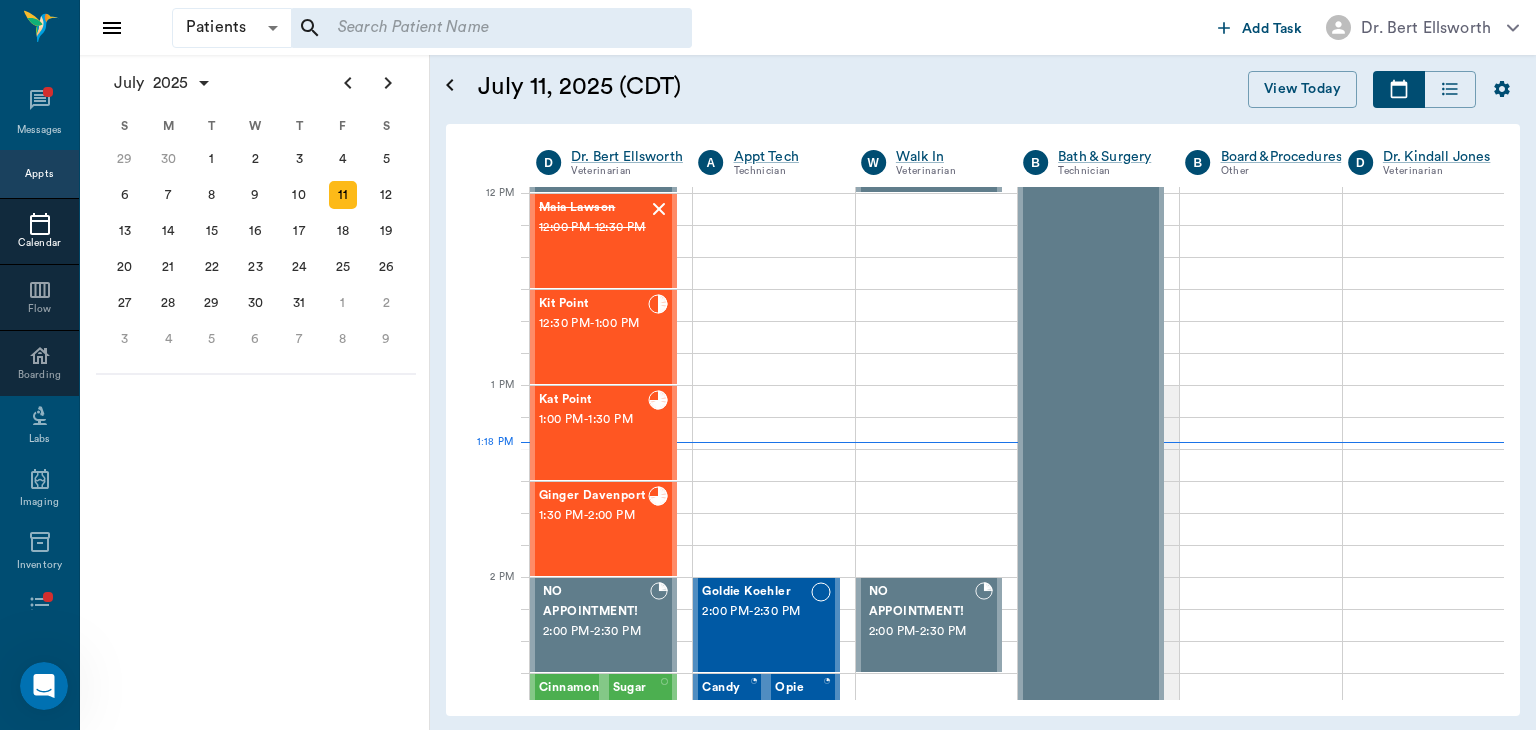 click on "Kit Point" at bounding box center (593, 304) 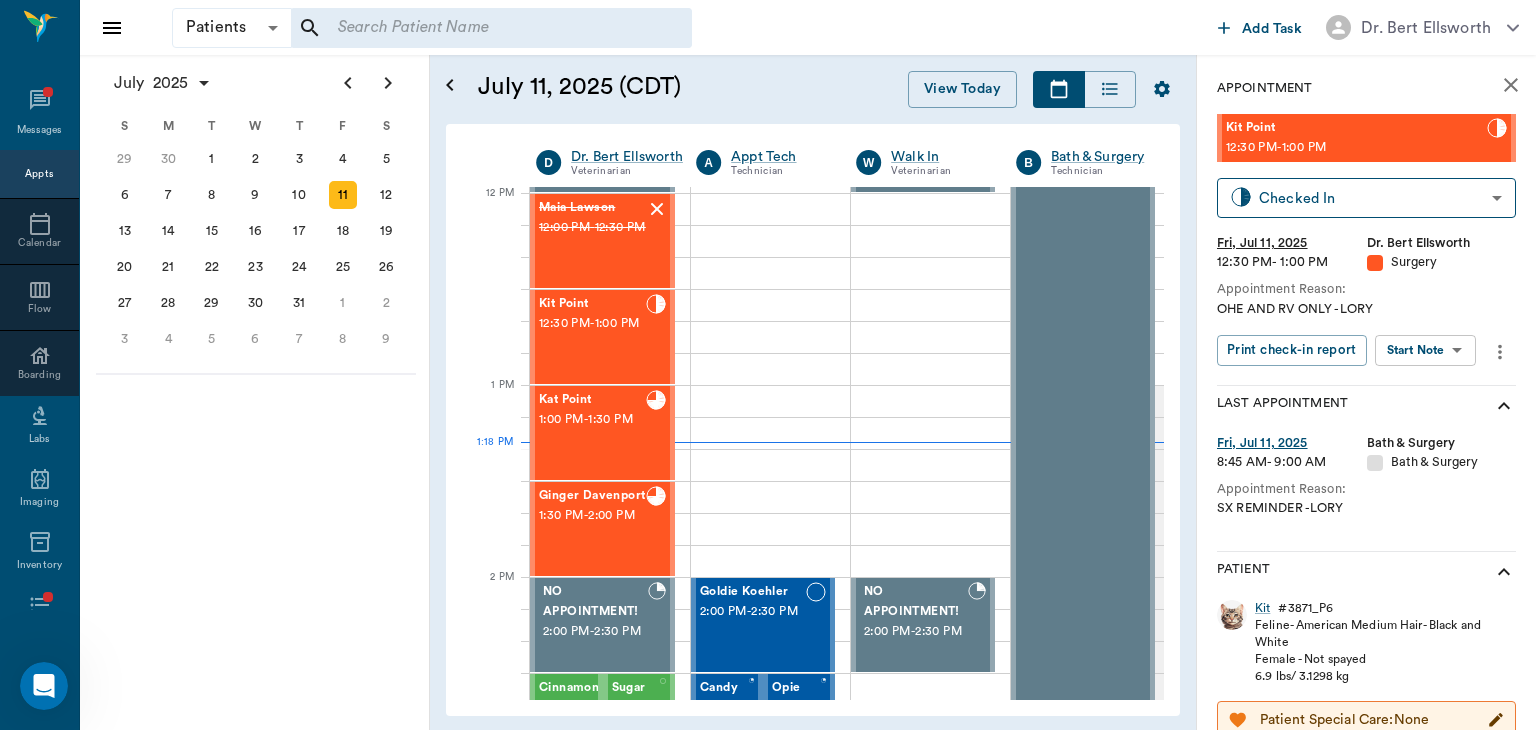 click on "Patients Patients ​ ​ Add Task Dr. [LAST] [LAST] Nectar Messages Appts Calendar Flow Boarding Labs Imaging Inventory Tasks Forms Staff Reports Lookup Settings July 2025 S M T W T F S Jun 1 2 3 4 5 6 7 8 9 10 11 12 13 14 15 16 17 18 19 20 21 22 23 24 25 26 27 28 29 30 Jul 1 2 3 4 5 6 7 8 9 10 11 12 S M T W T F S 29 30 Jul 1 2 3 4 5 6 7 8 9 10 11 12 13 14 15 16 17 18 19 20 21 22 23 24 25 26 27 28 29 30 31 Aug 1 2 3 4 5 6 7 8 9 S M T W T F S 27 28 29 30 31 Aug 1 2 3 4 5 6 7 8 9 10 11 12 13 14 15 16 17 18 19 20 21 22 23 24 25 26 27 28 29 30 31 Sep 1 2 3 4 5 6 July 11, 2025 (CDT) View Today July 2025 Today 11 Fri Jul 2025 D Dr. [LAST] [LAST] Veterinarian A Appt Tech Technician W Walk In Veterinarian B Bath ​& Surgery Technician B Board ​&Procedures Other D Dr. [LAST] [LAST] Veterinarian 8 AM 9 AM 10 AM 11 AM 12 PM 1 PM 2 PM 3 PM 4 PM 5 PM 6 PM 7 PM 8 PM 1:18 PM *Sunny [LAST] 8:00 AM  -  8:30 AM Bovine [LAST] 8:00 AM  -  8:30 AM GLADDEUS [LAST] 8:00 AM  -  8:30 AM Missy [LAST] 8:30 AM  -  9:00 AM 9:00 AM  -" at bounding box center [768, 365] 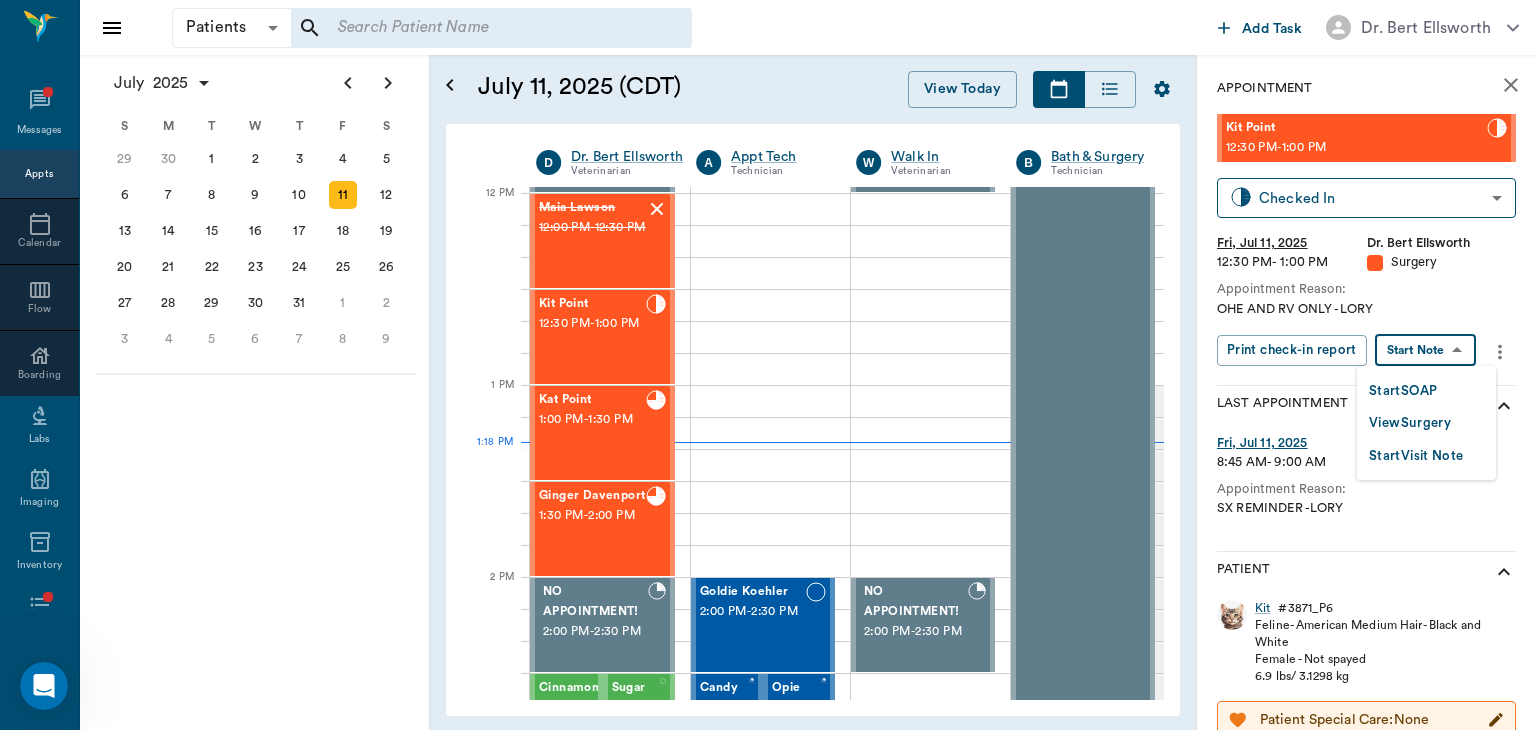 click on "View  Surgery" at bounding box center [1410, 423] 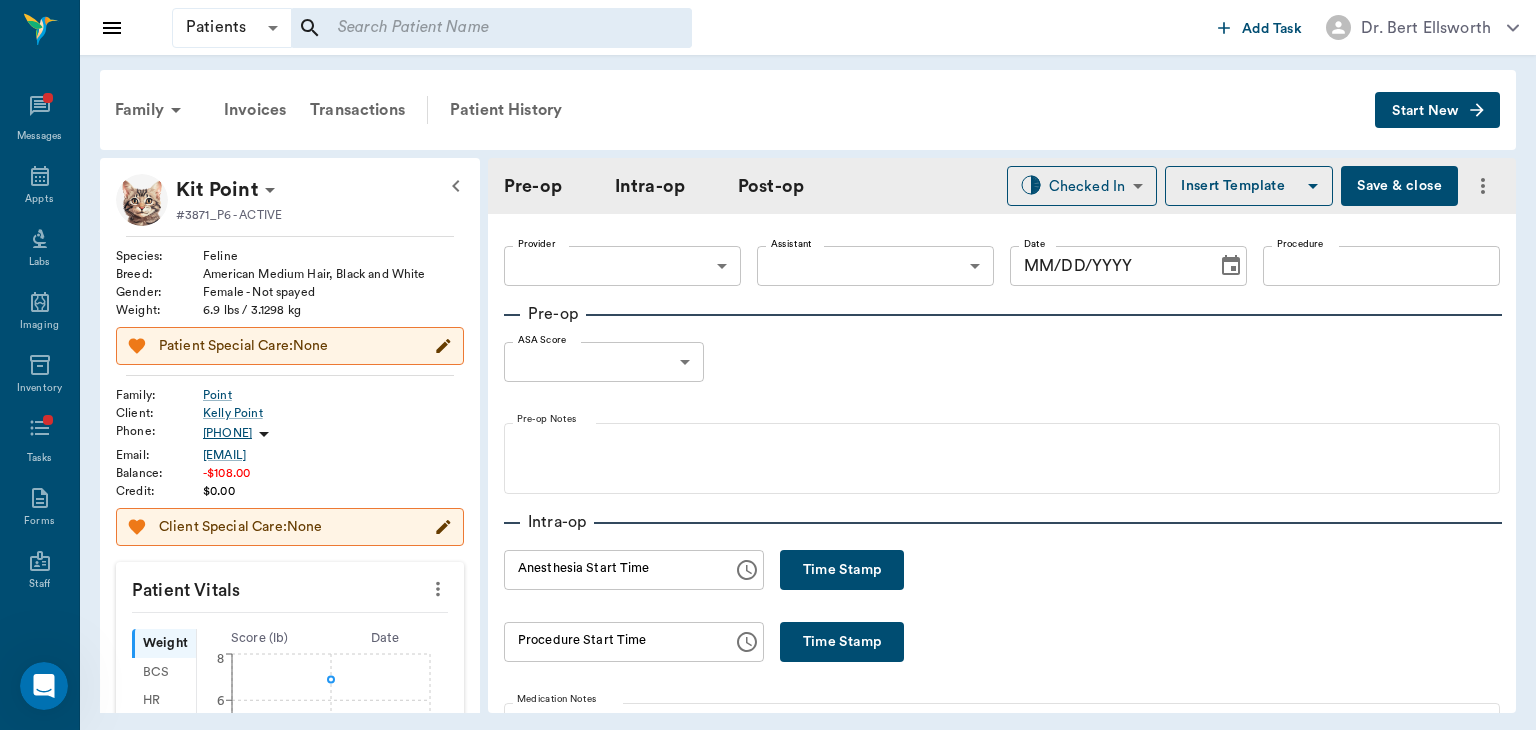 type on "63ec2f075fda476ae8351a4d" 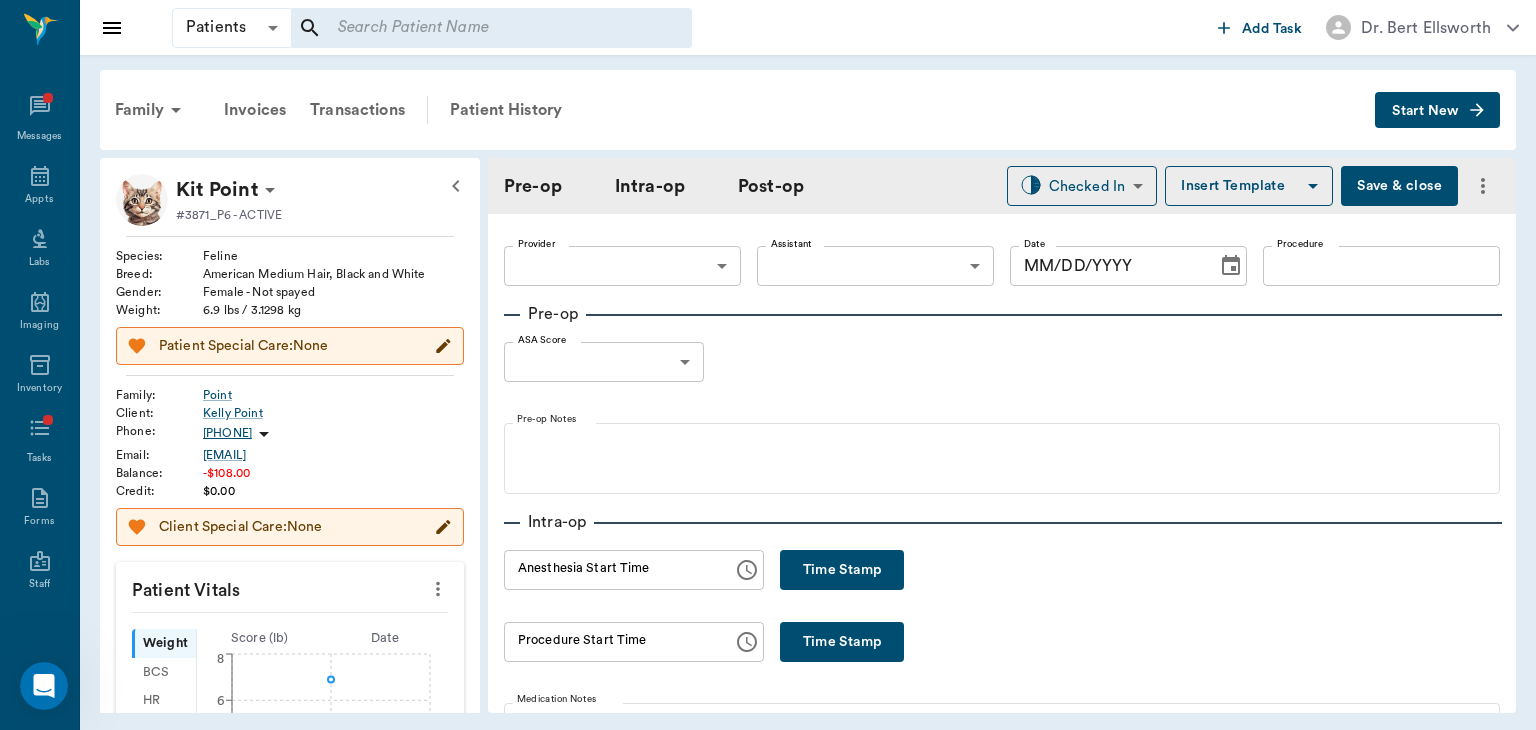 type on "63ec2e7e52e12b0ba117b124" 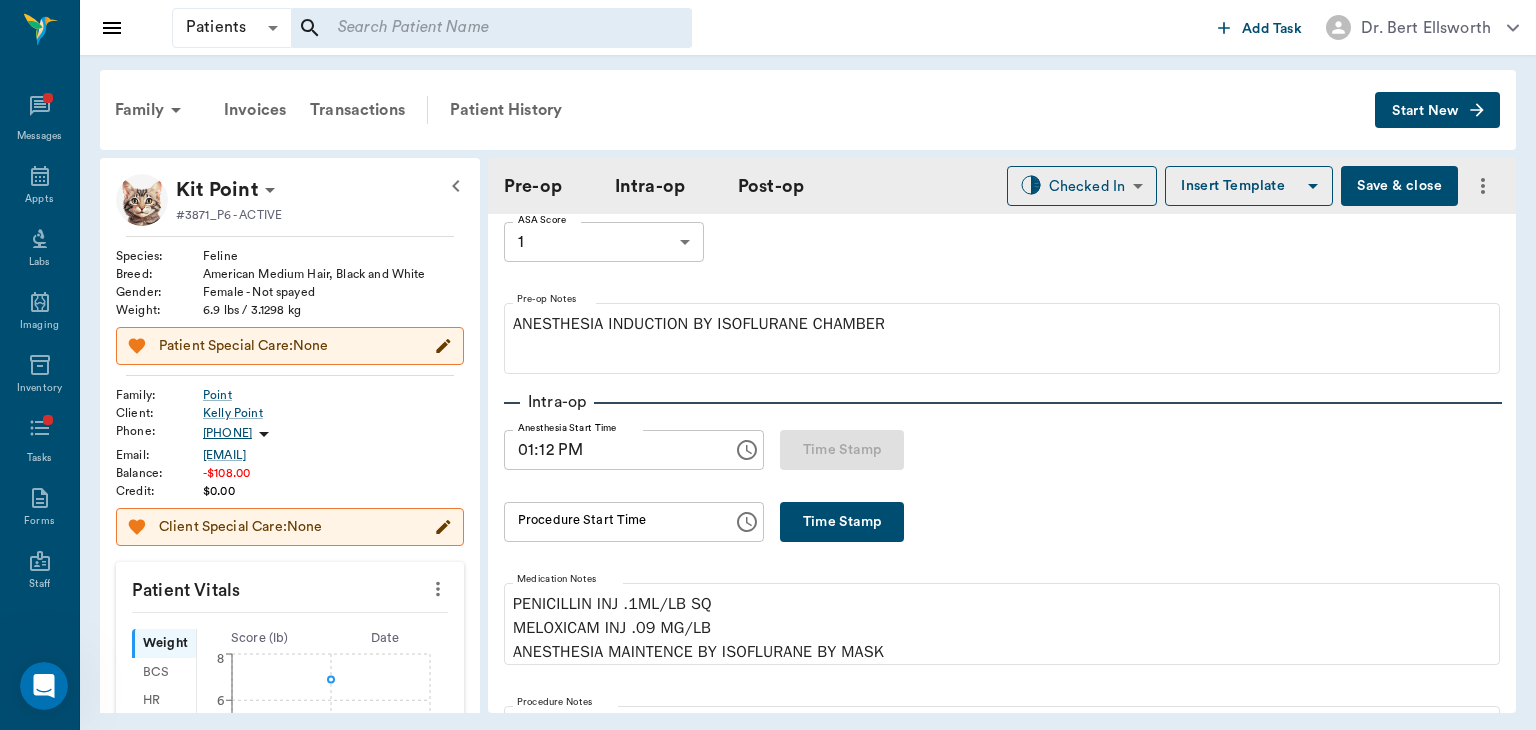 type on "07/11/2025" 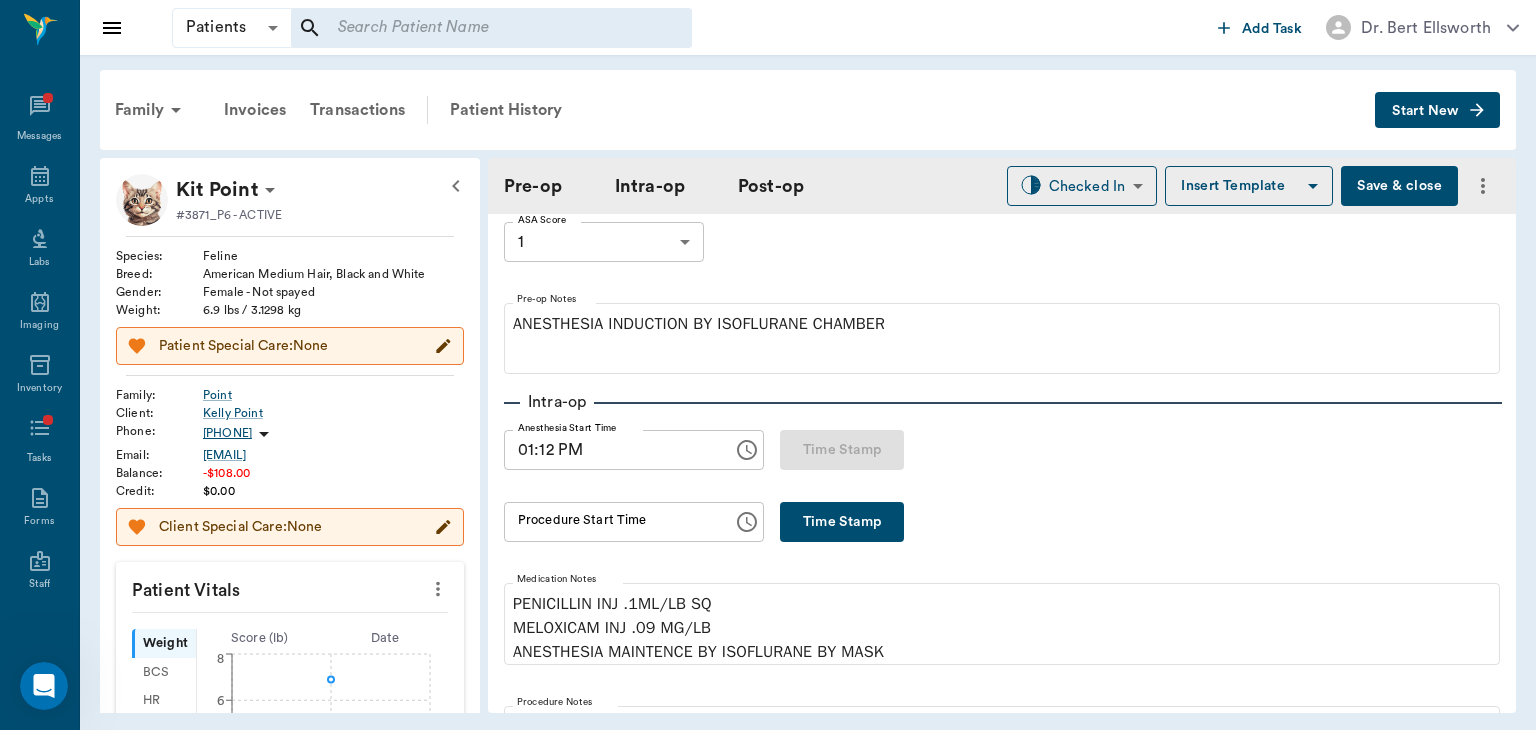 type on "01:12 PM" 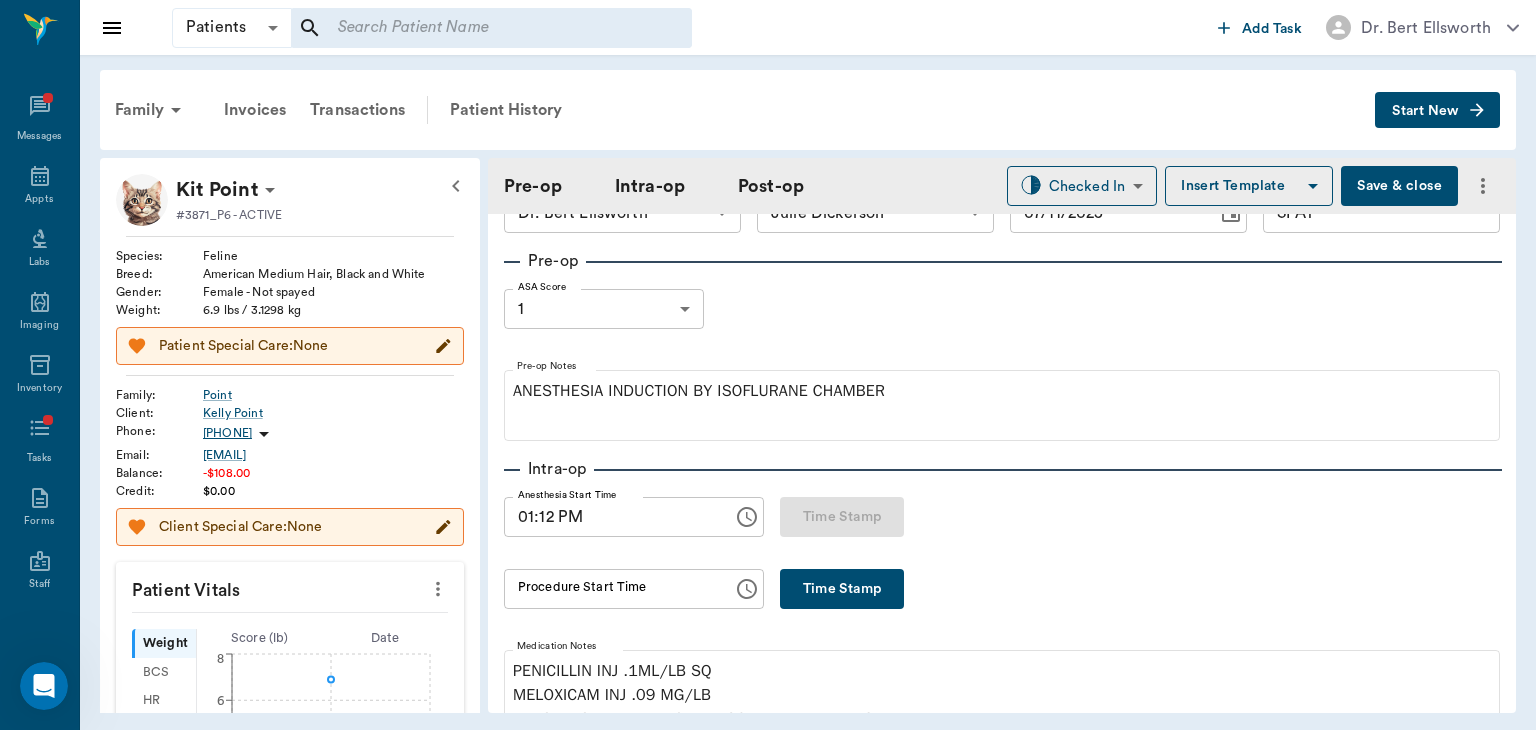 scroll, scrollTop: 46, scrollLeft: 0, axis: vertical 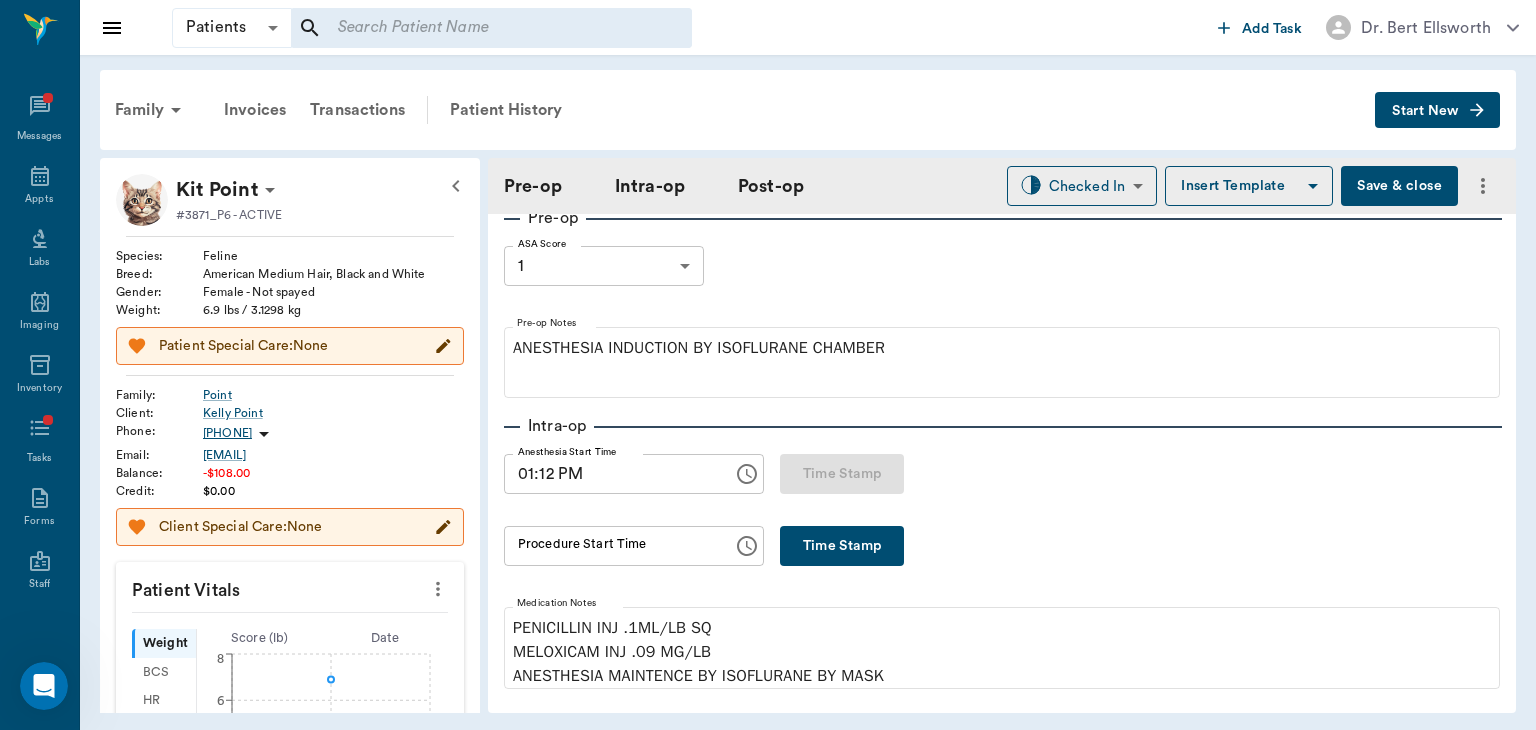 click on "Procedure Start Time" at bounding box center [611, 546] 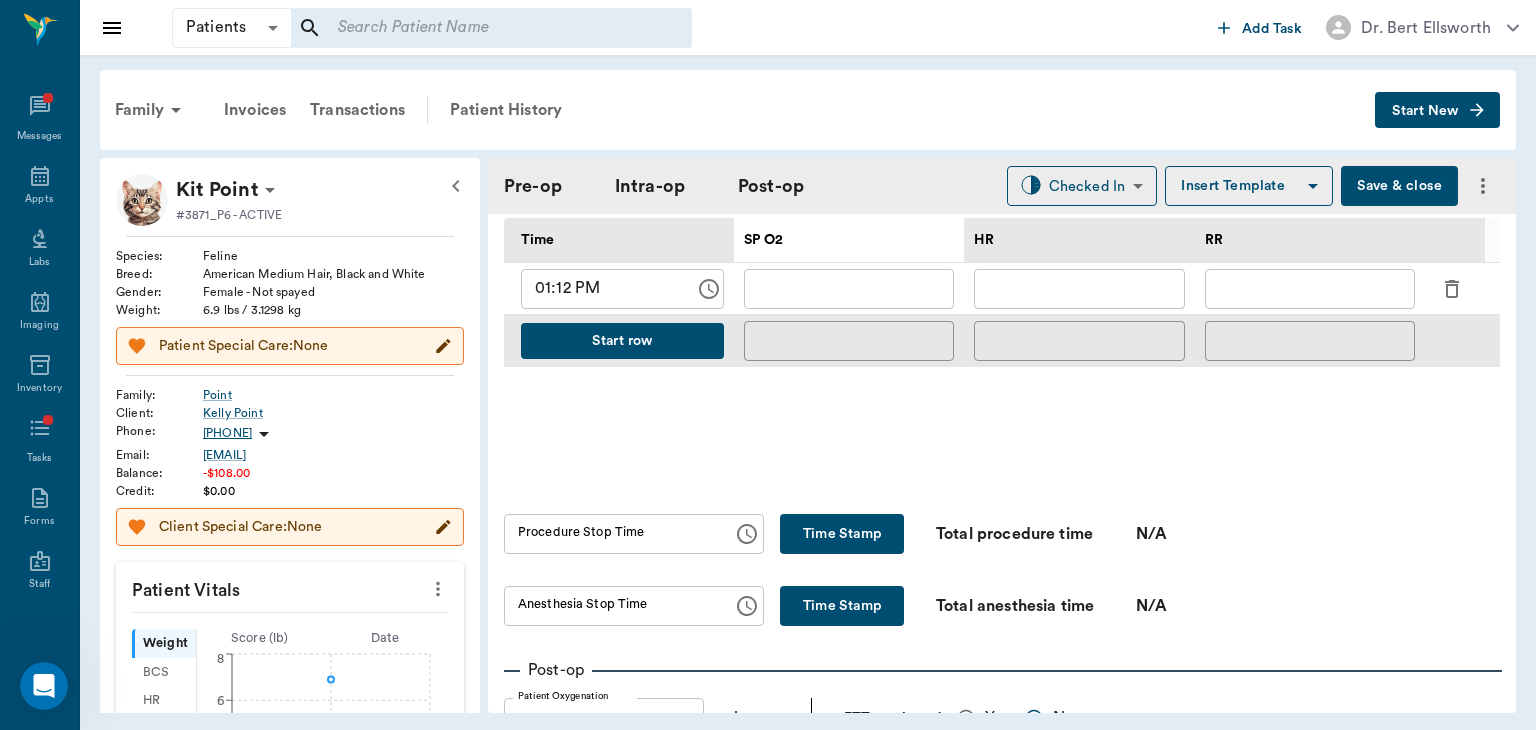 scroll, scrollTop: 972, scrollLeft: 0, axis: vertical 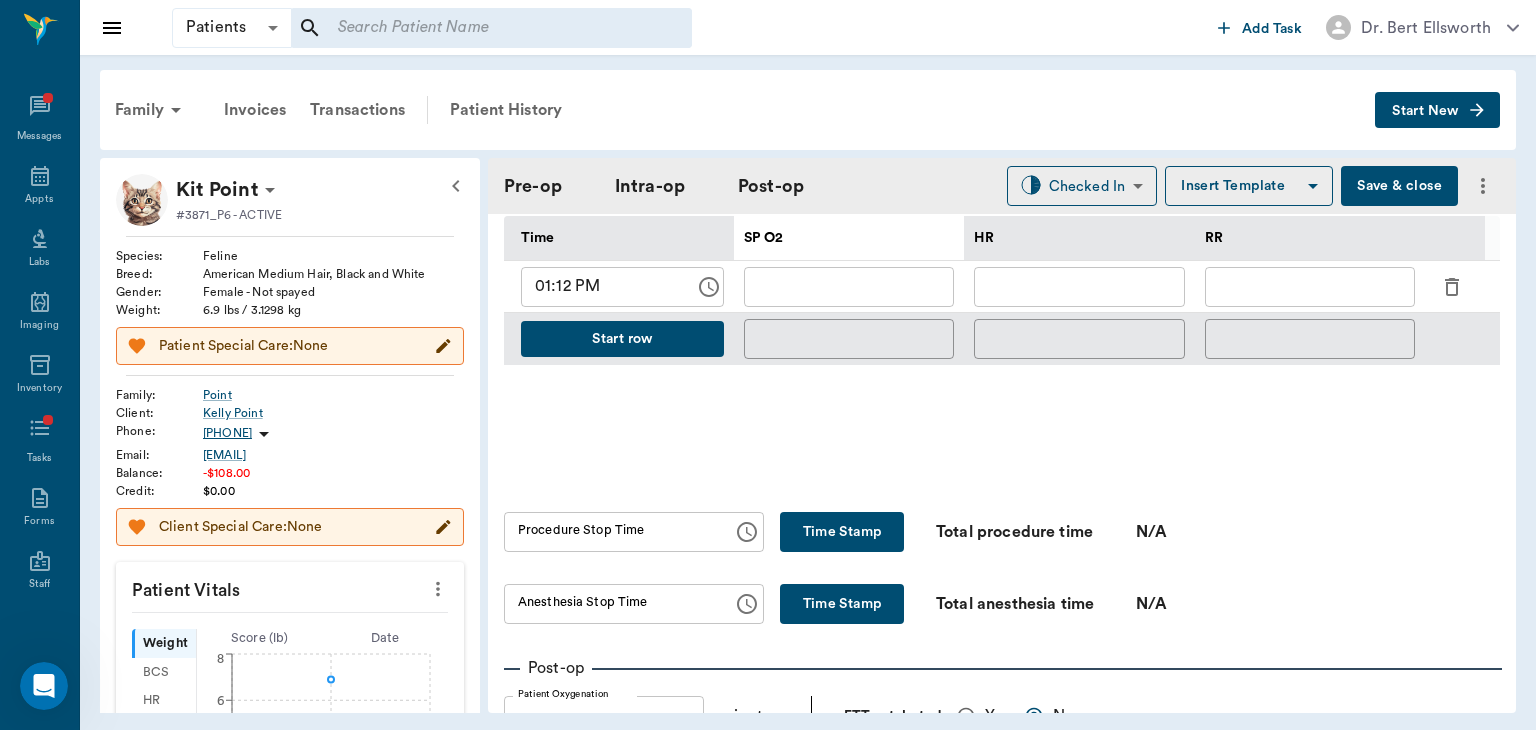 type on "01:20 PM" 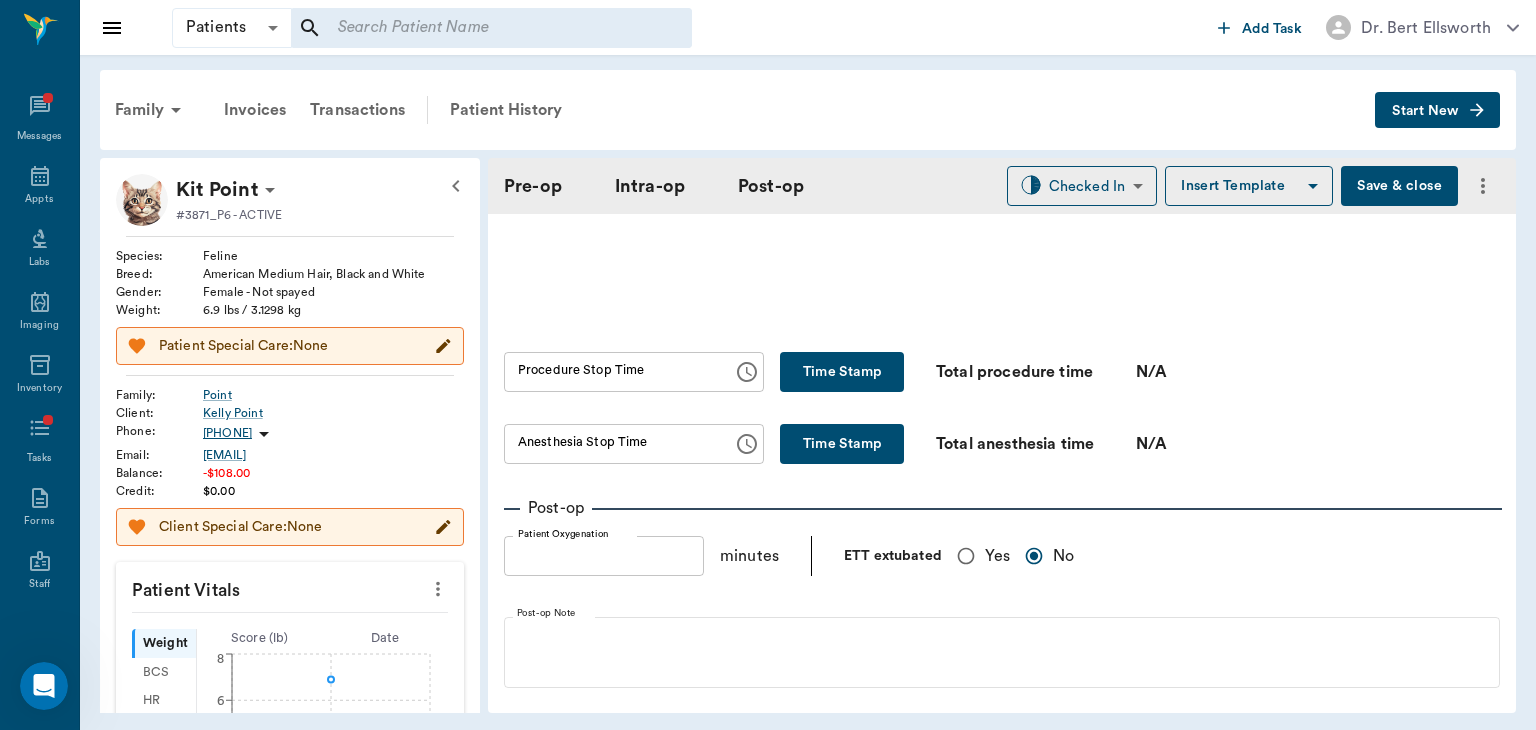 scroll, scrollTop: 1133, scrollLeft: 0, axis: vertical 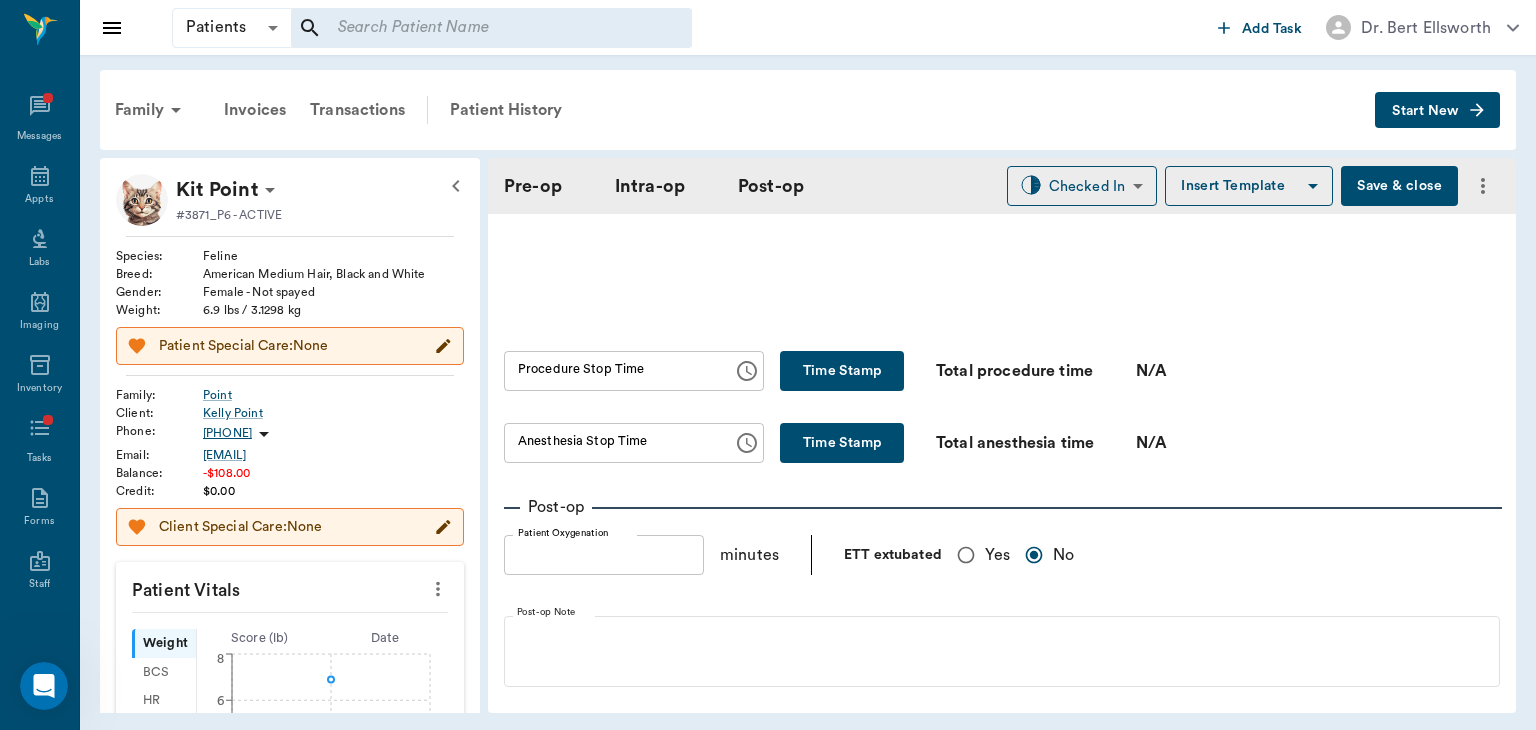click on "Time Stamp" at bounding box center [842, 371] 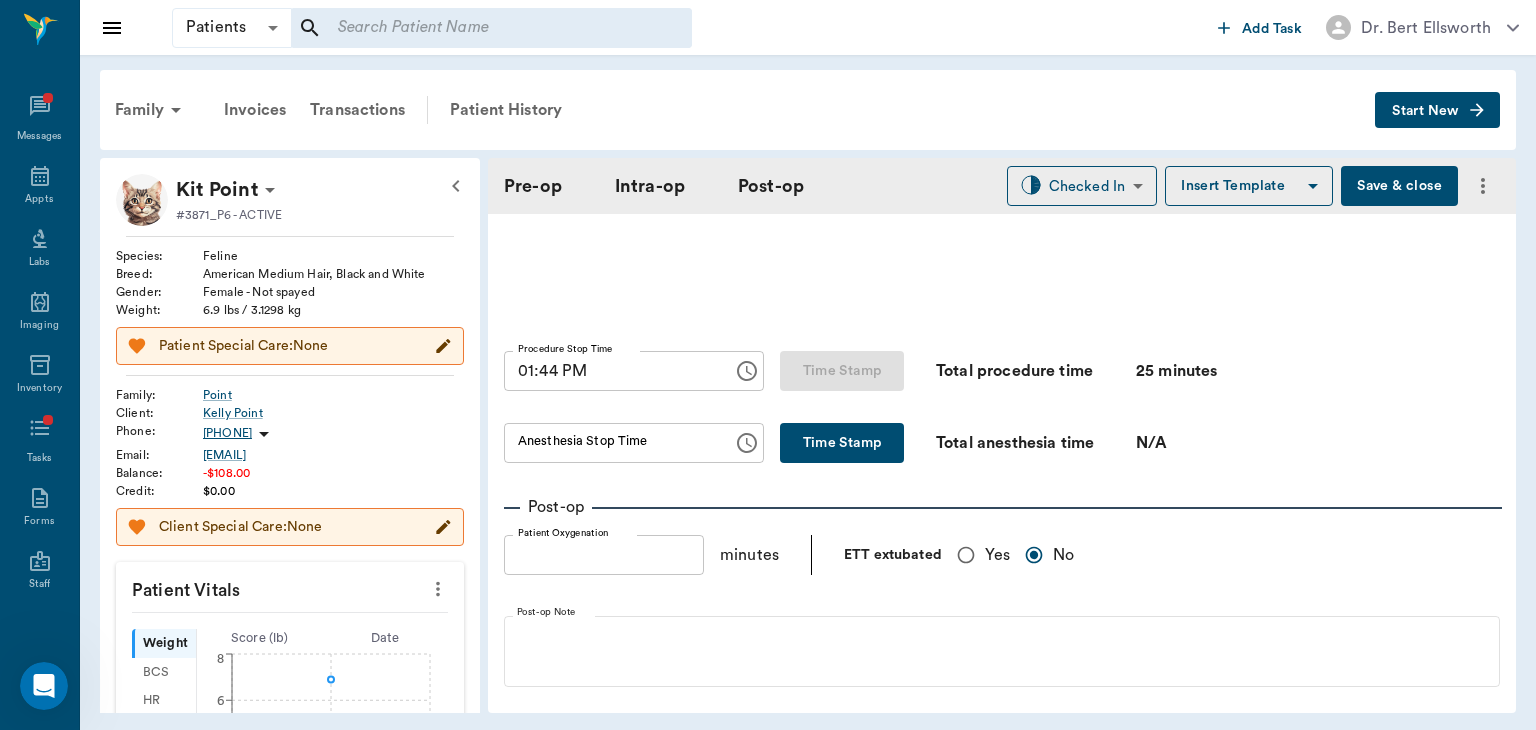 click on "Time Stamp" at bounding box center (842, 443) 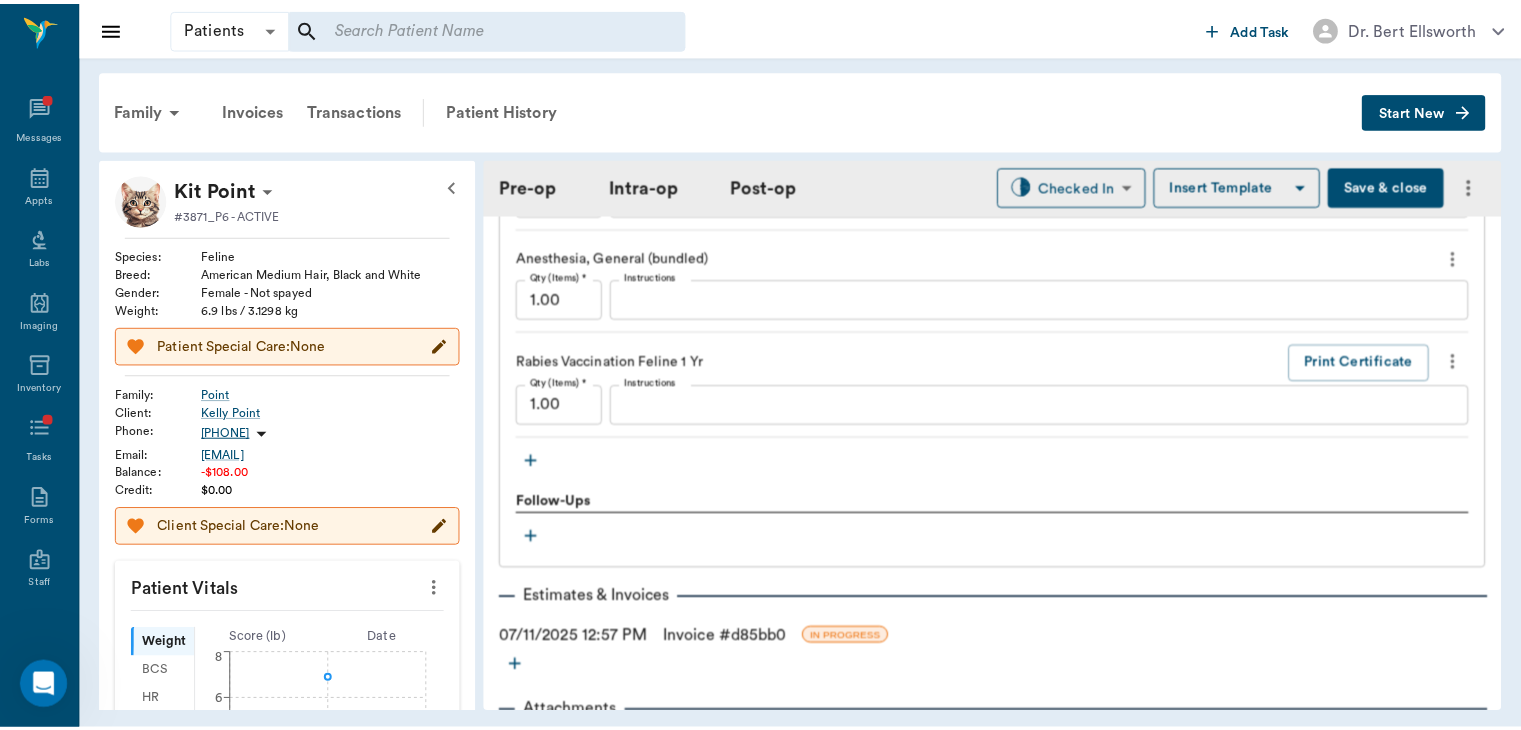 scroll, scrollTop: 2128, scrollLeft: 0, axis: vertical 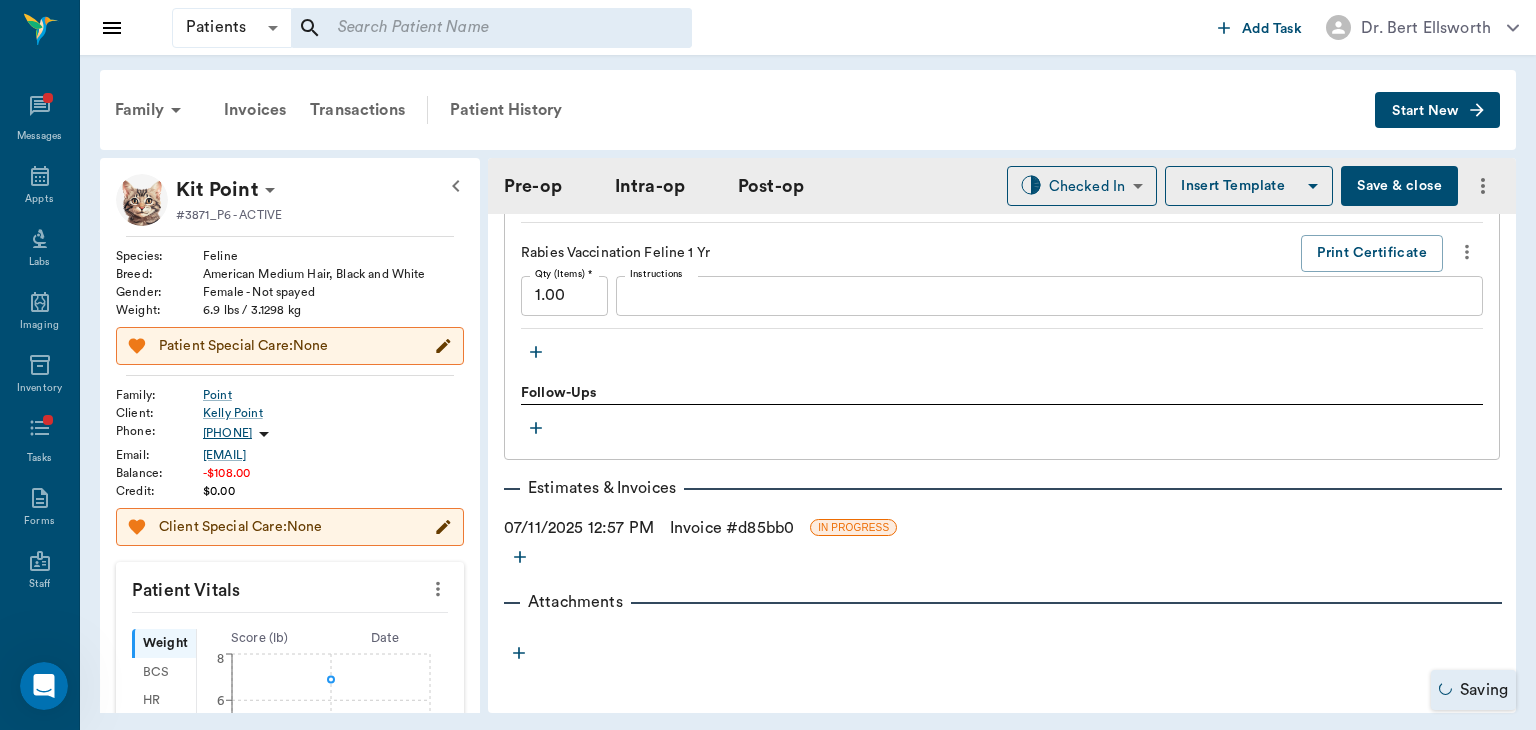 click on "Invoice # d85bb0" at bounding box center [732, 528] 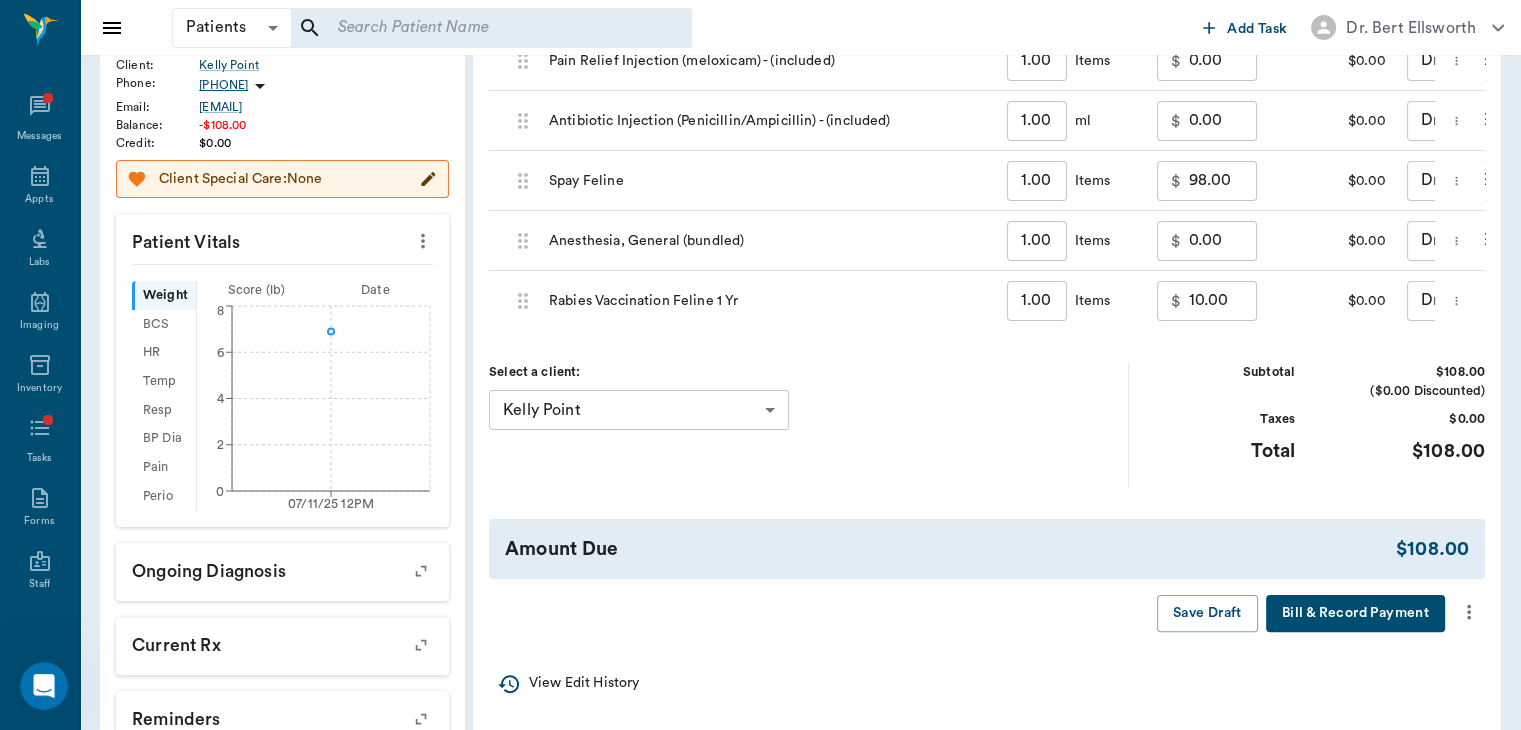 scroll, scrollTop: 548, scrollLeft: 0, axis: vertical 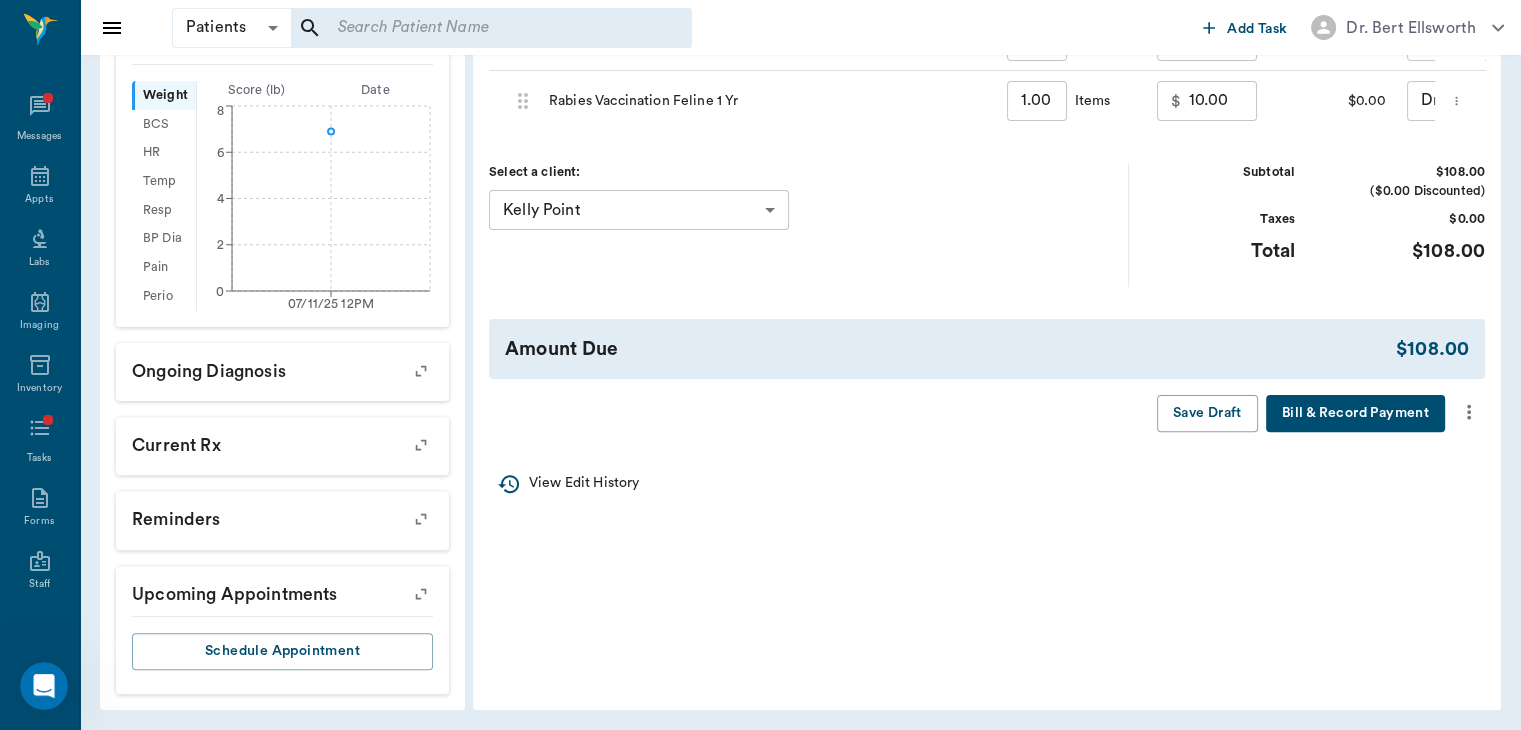 click 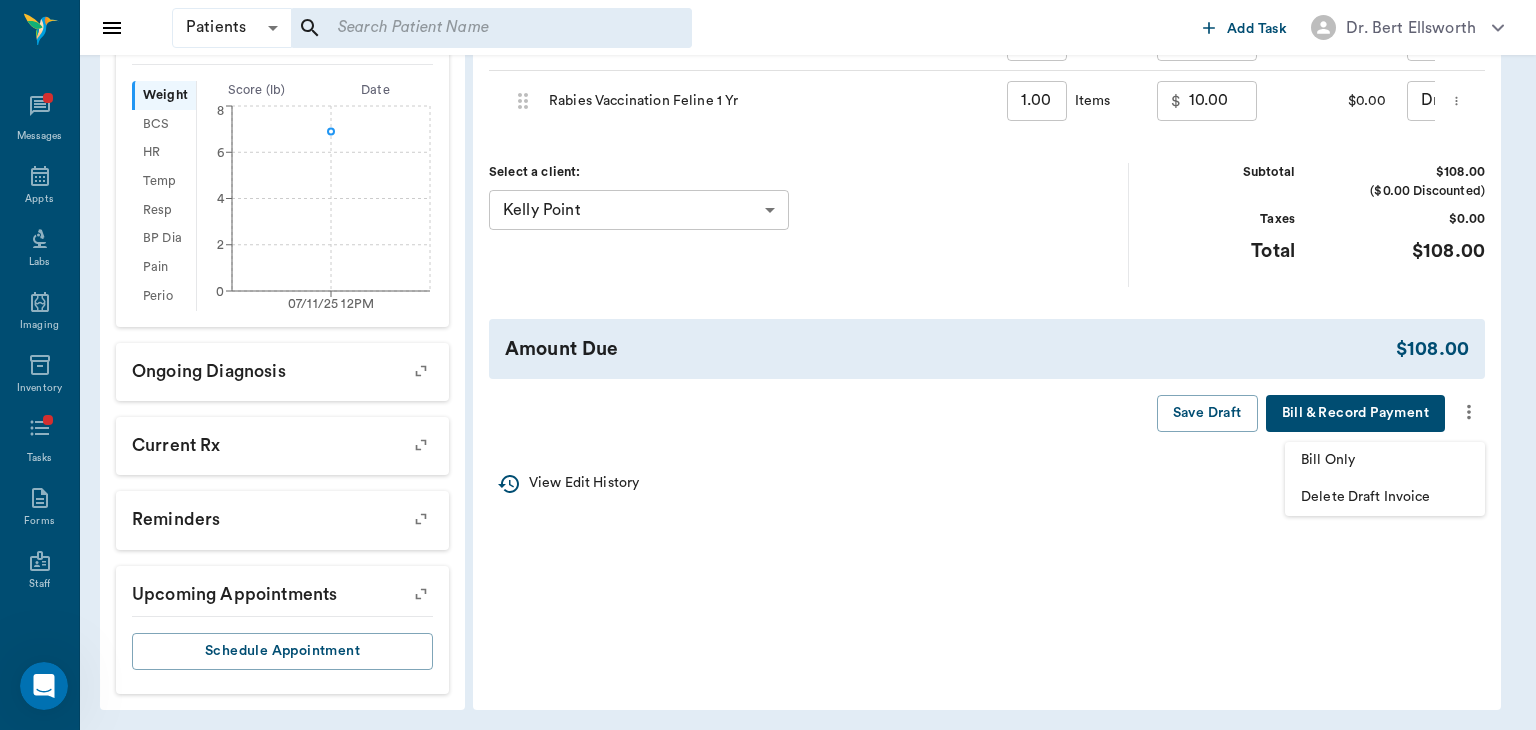 click on "Bill Only" at bounding box center (1385, 460) 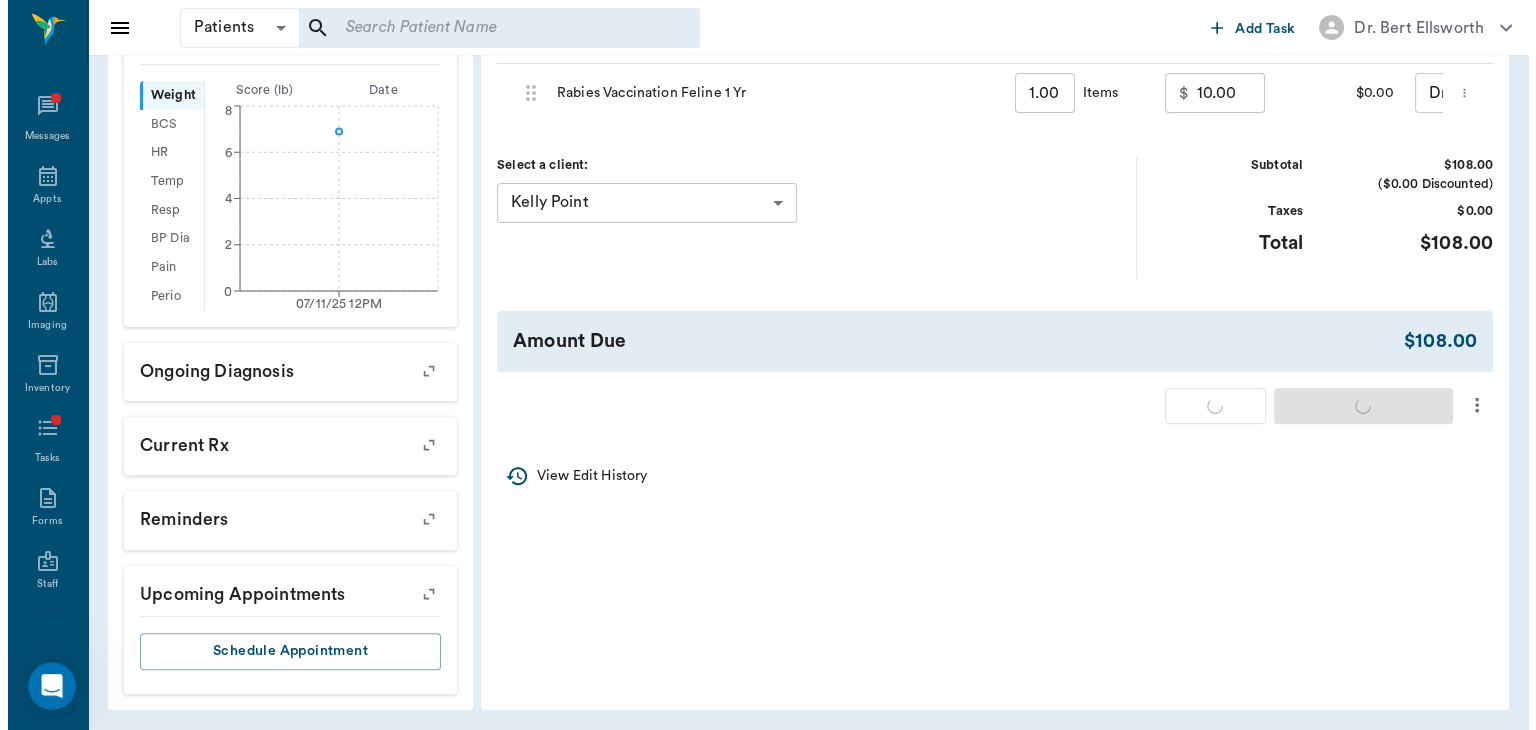 scroll, scrollTop: 0, scrollLeft: 0, axis: both 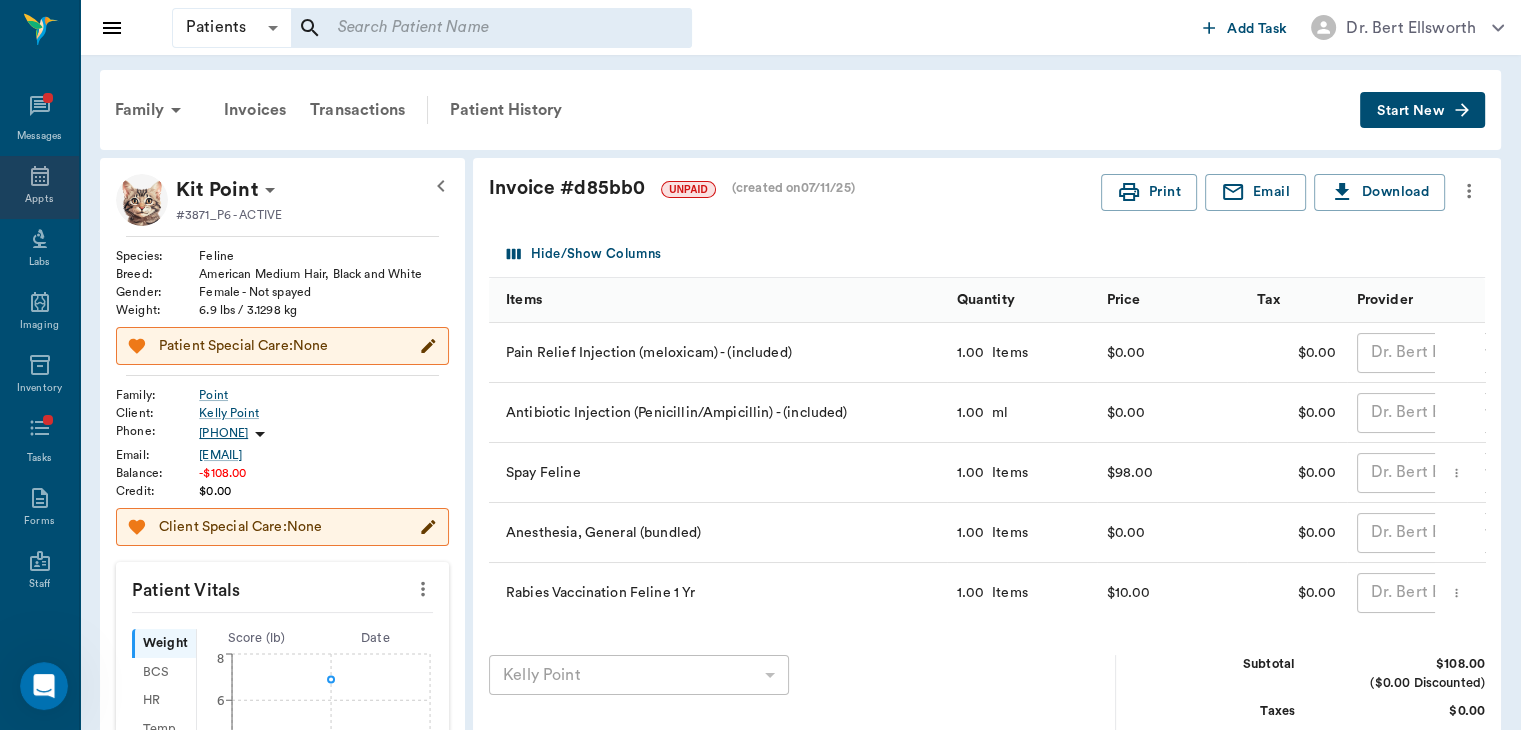 click on "Appts" at bounding box center [39, 199] 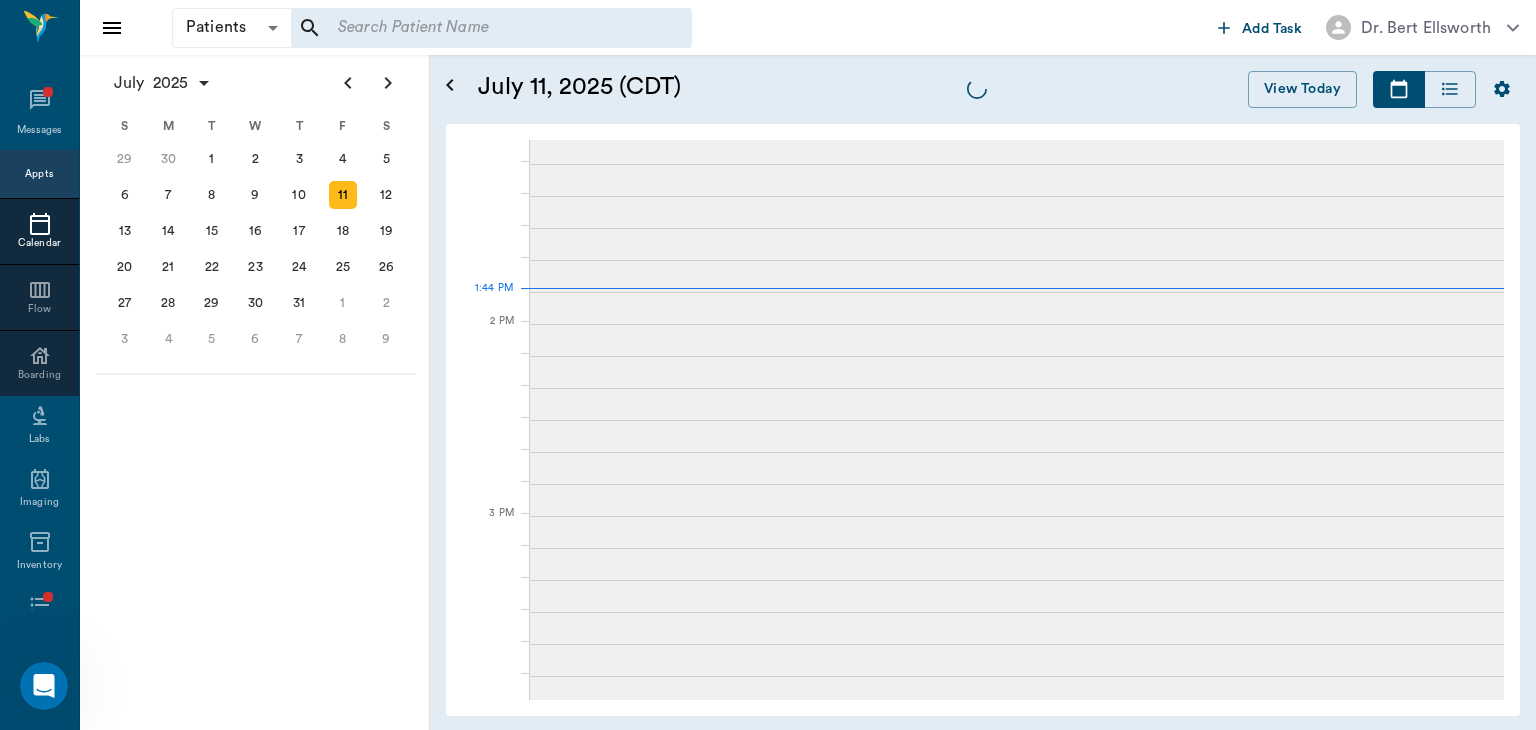scroll, scrollTop: 0, scrollLeft: 0, axis: both 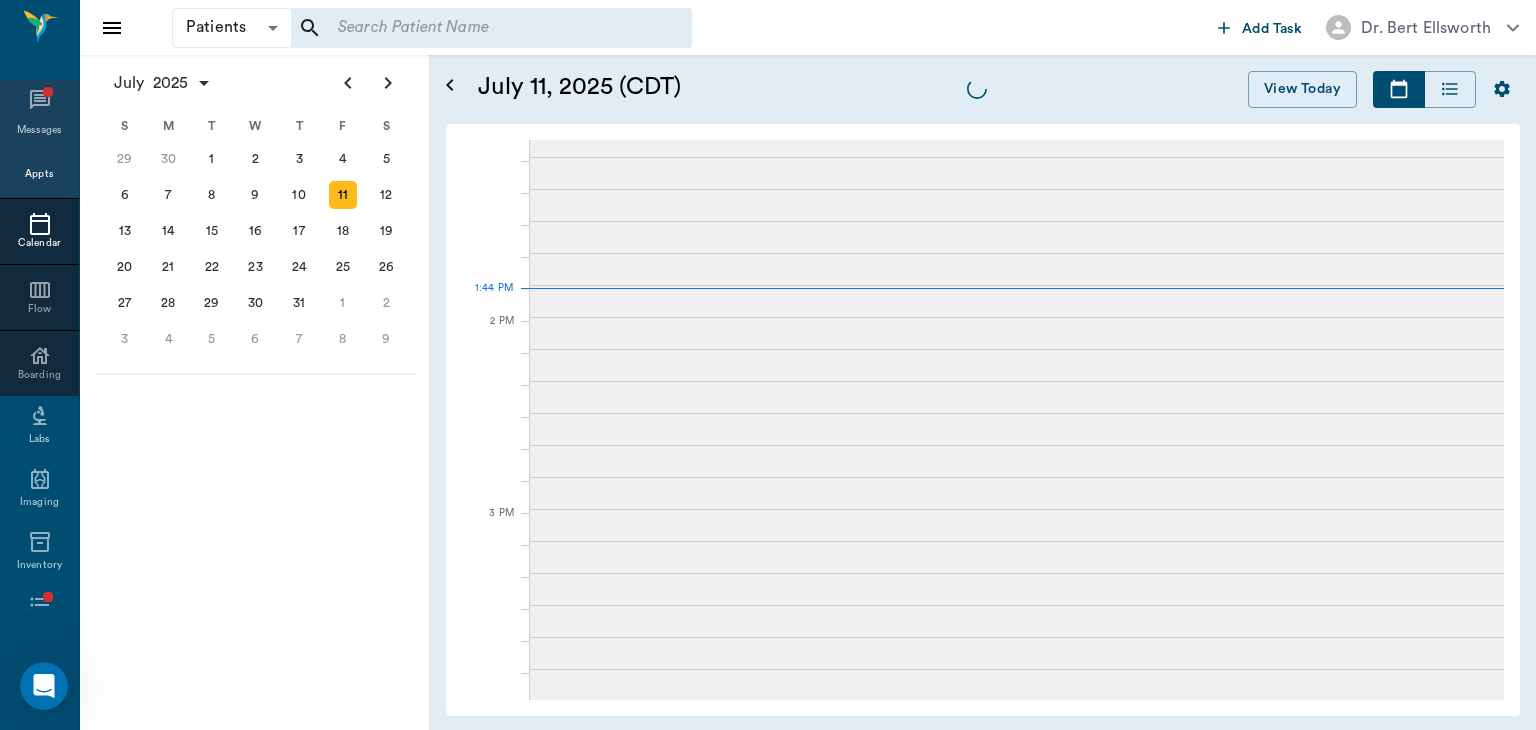 click 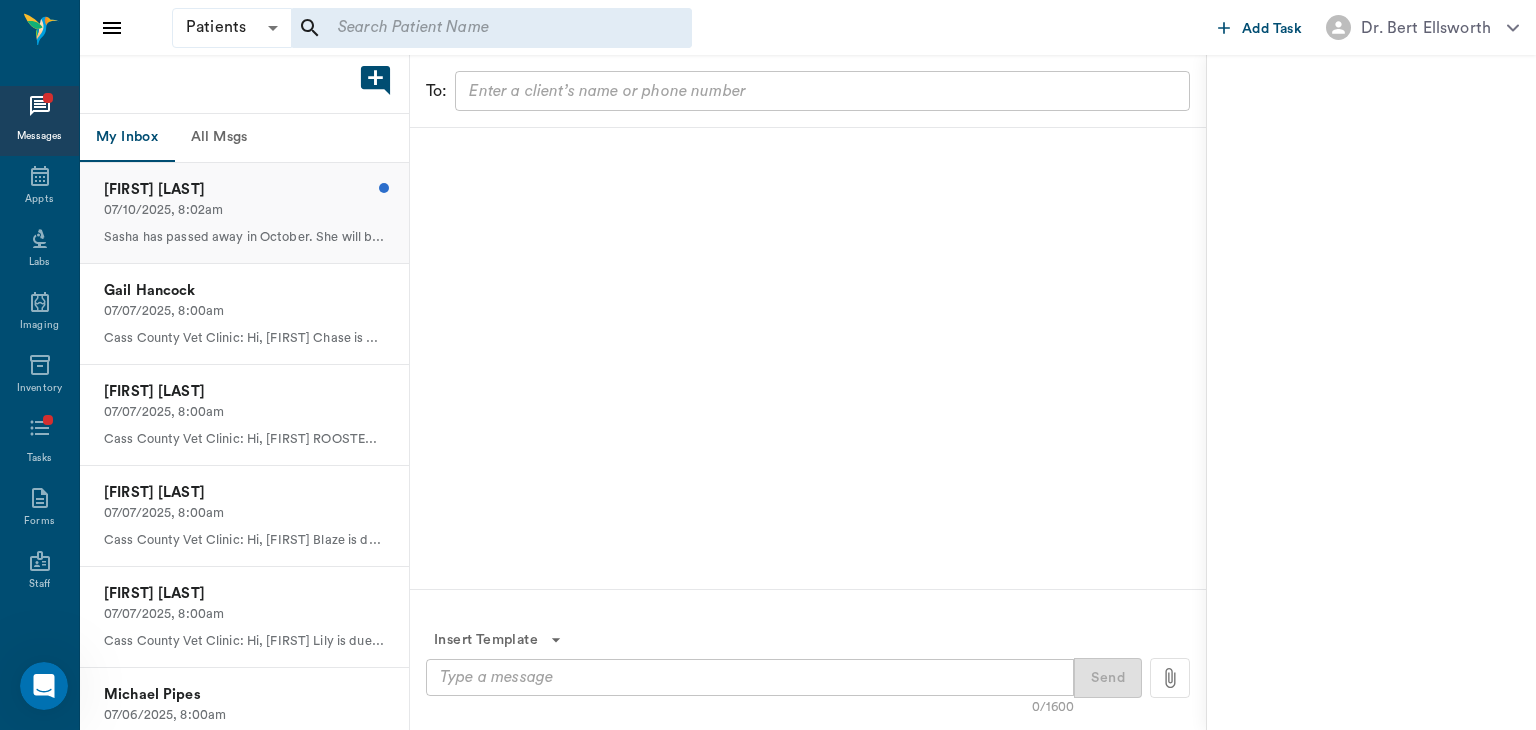 click on "07/10/2025, 8:02am" at bounding box center [244, 210] 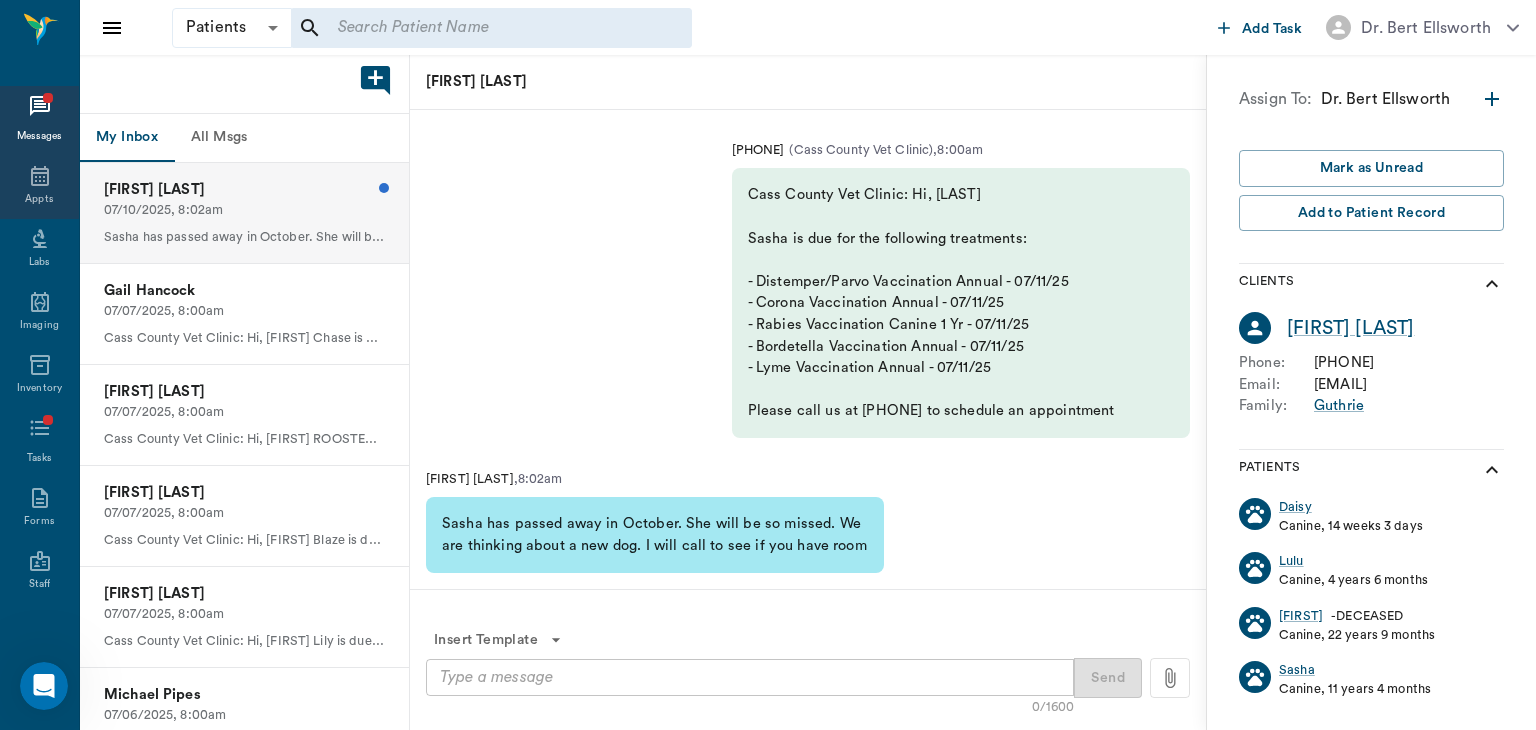 click 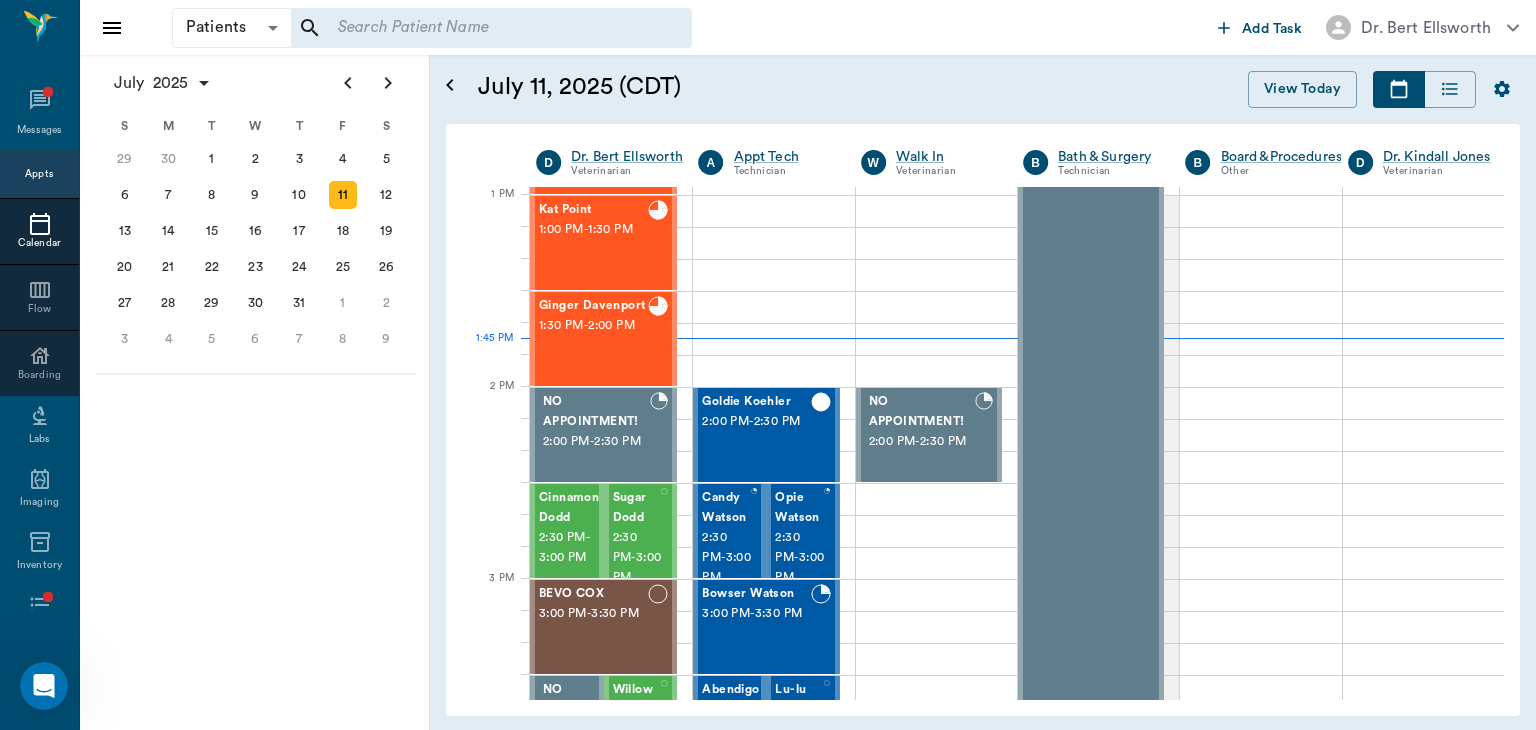 scroll, scrollTop: 960, scrollLeft: 0, axis: vertical 